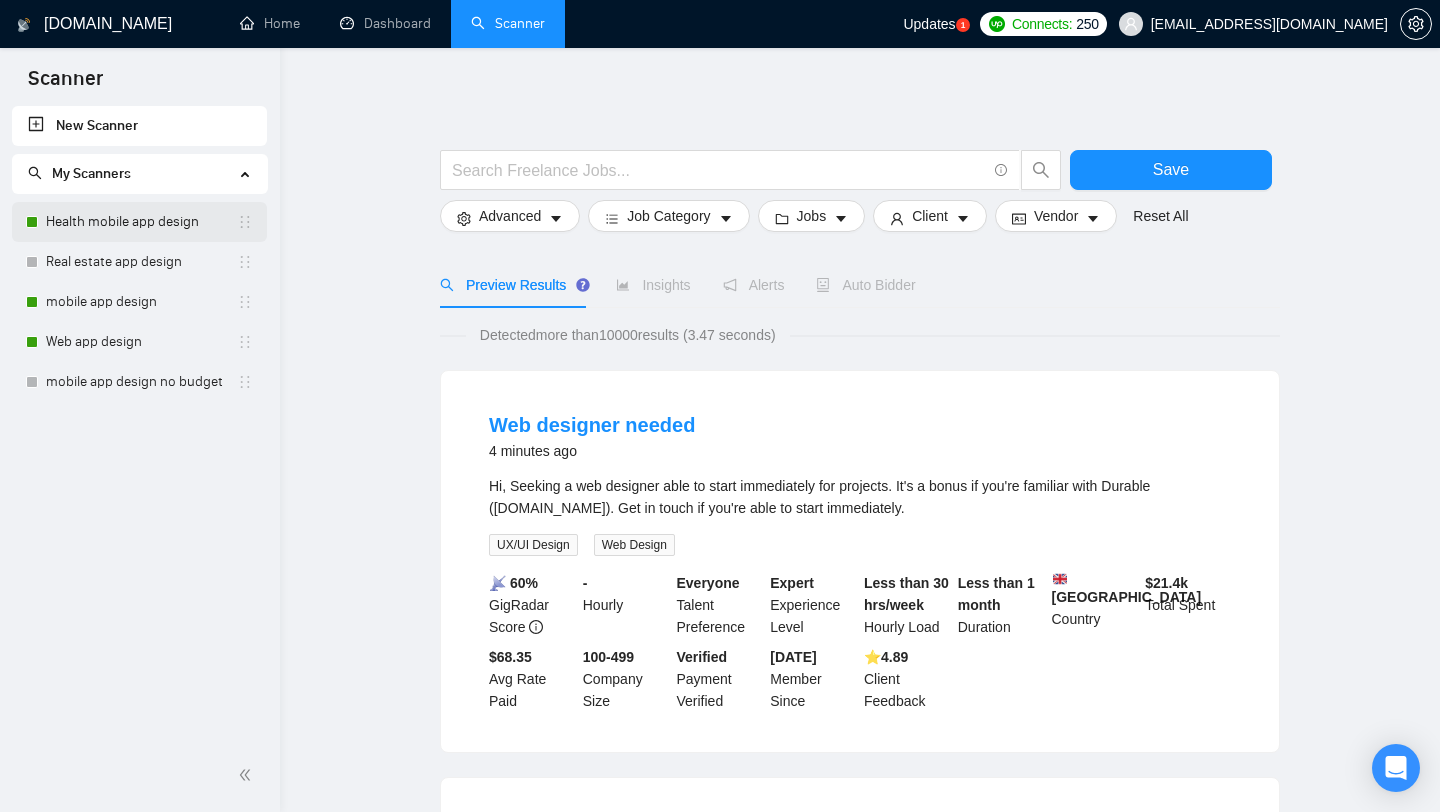 scroll, scrollTop: 0, scrollLeft: 0, axis: both 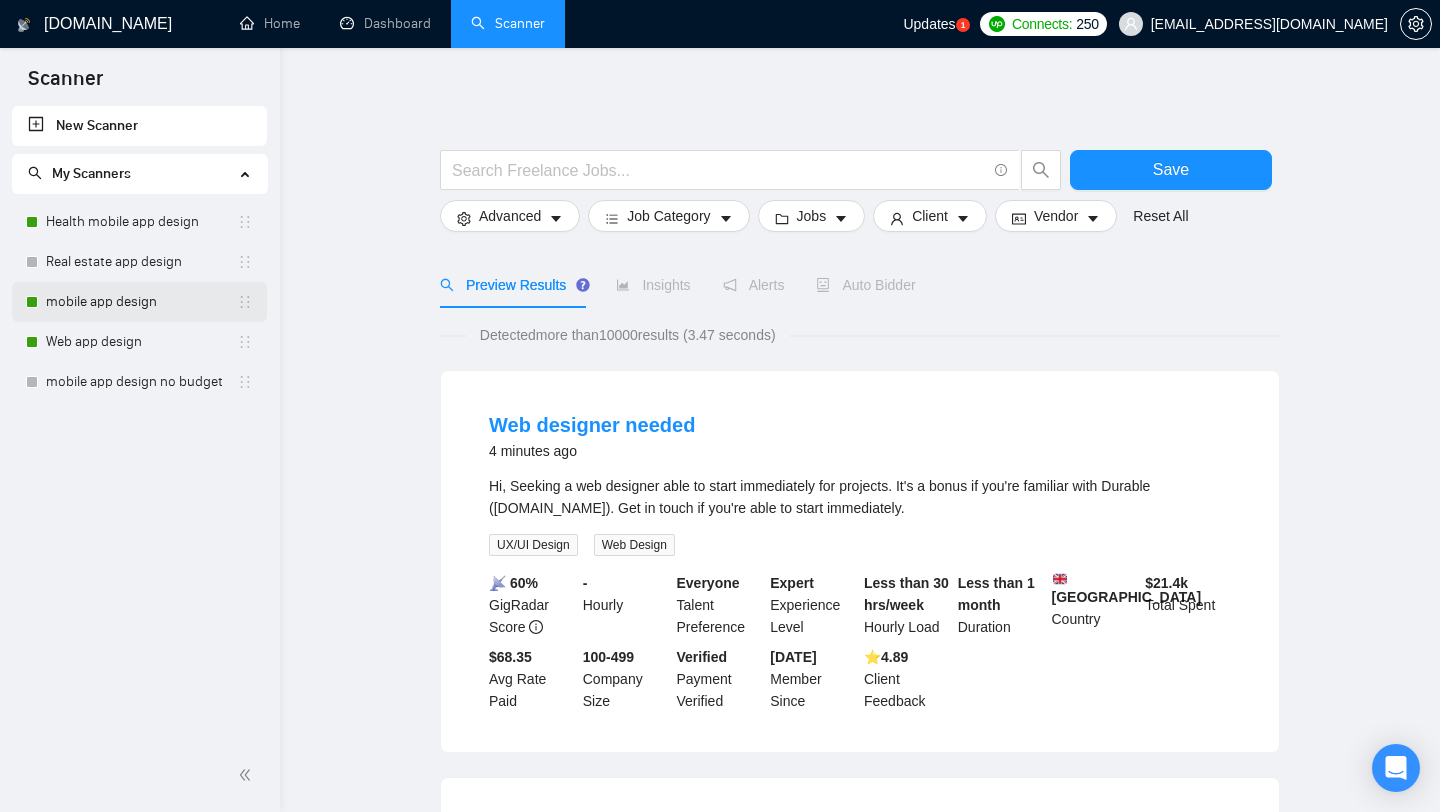click on "mobile app design" at bounding box center (141, 302) 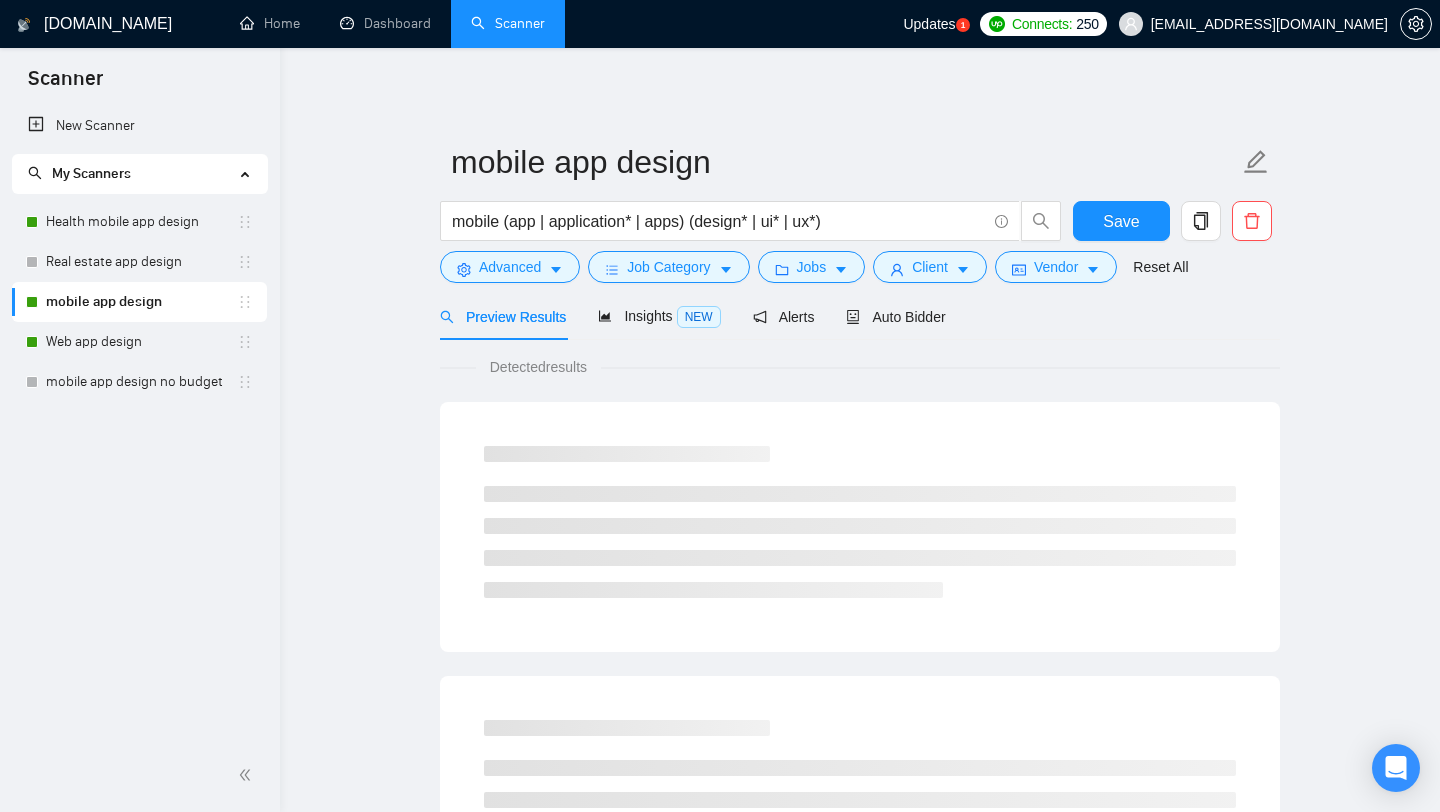 click on "Updates" at bounding box center (929, 24) 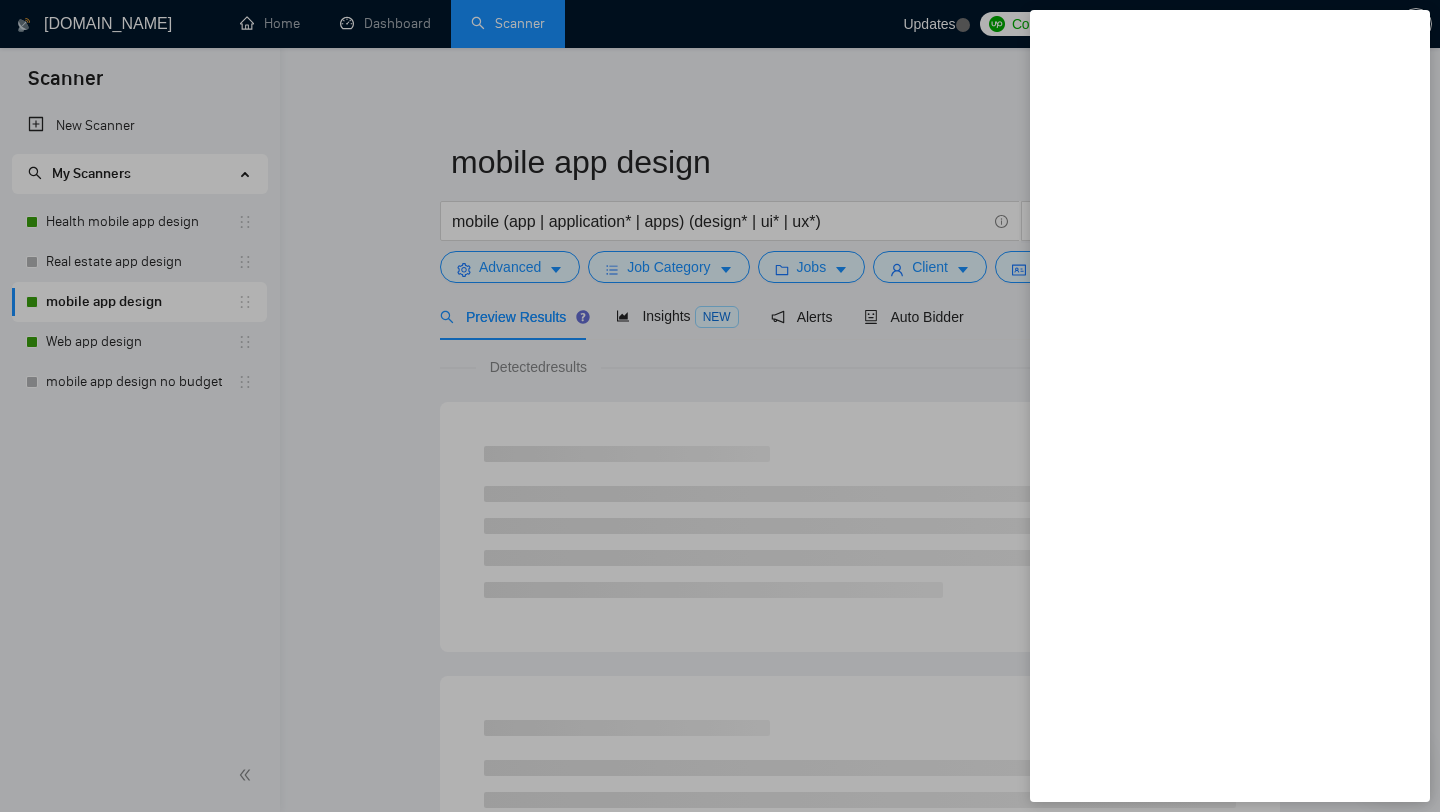 click at bounding box center (720, 406) 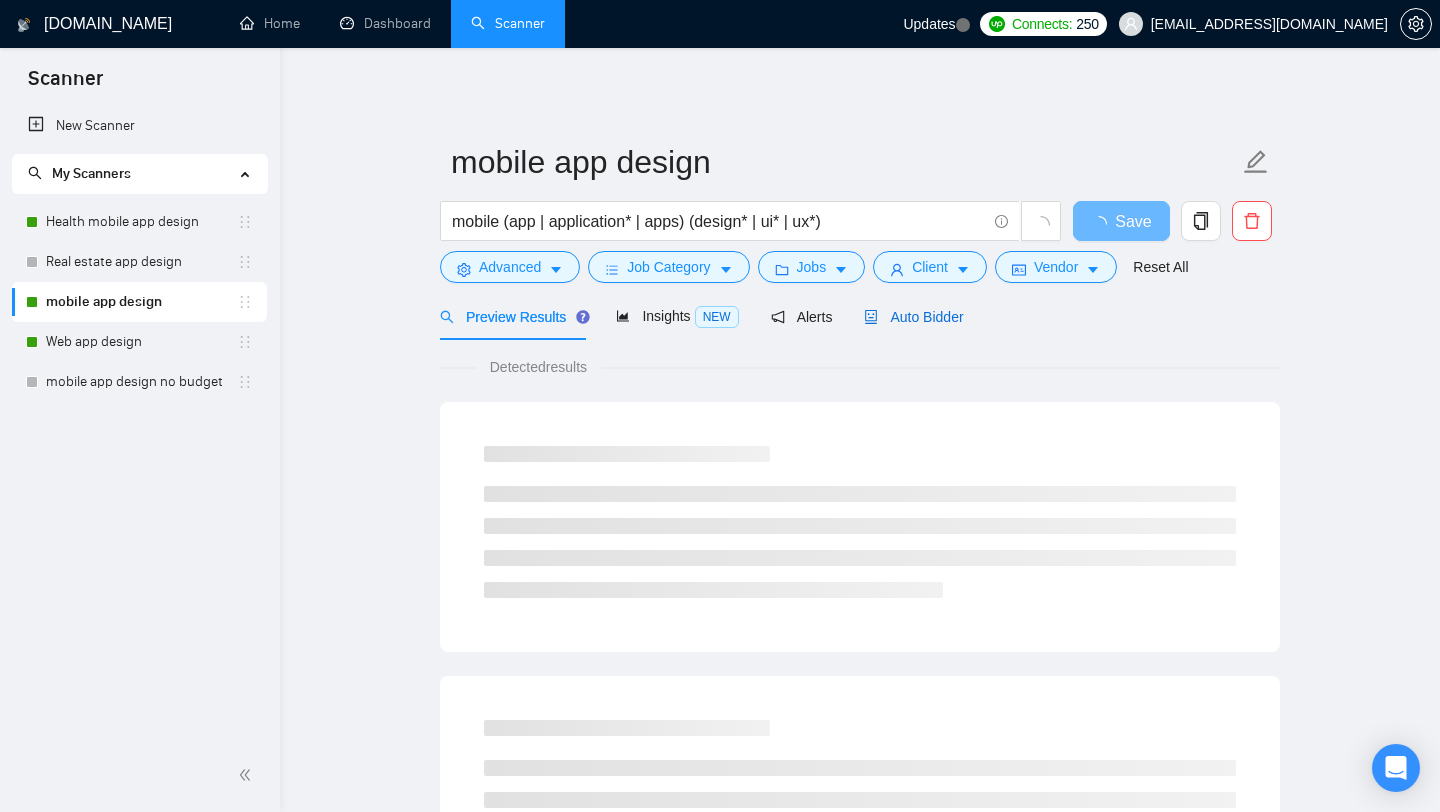 click on "Auto Bidder" at bounding box center (913, 317) 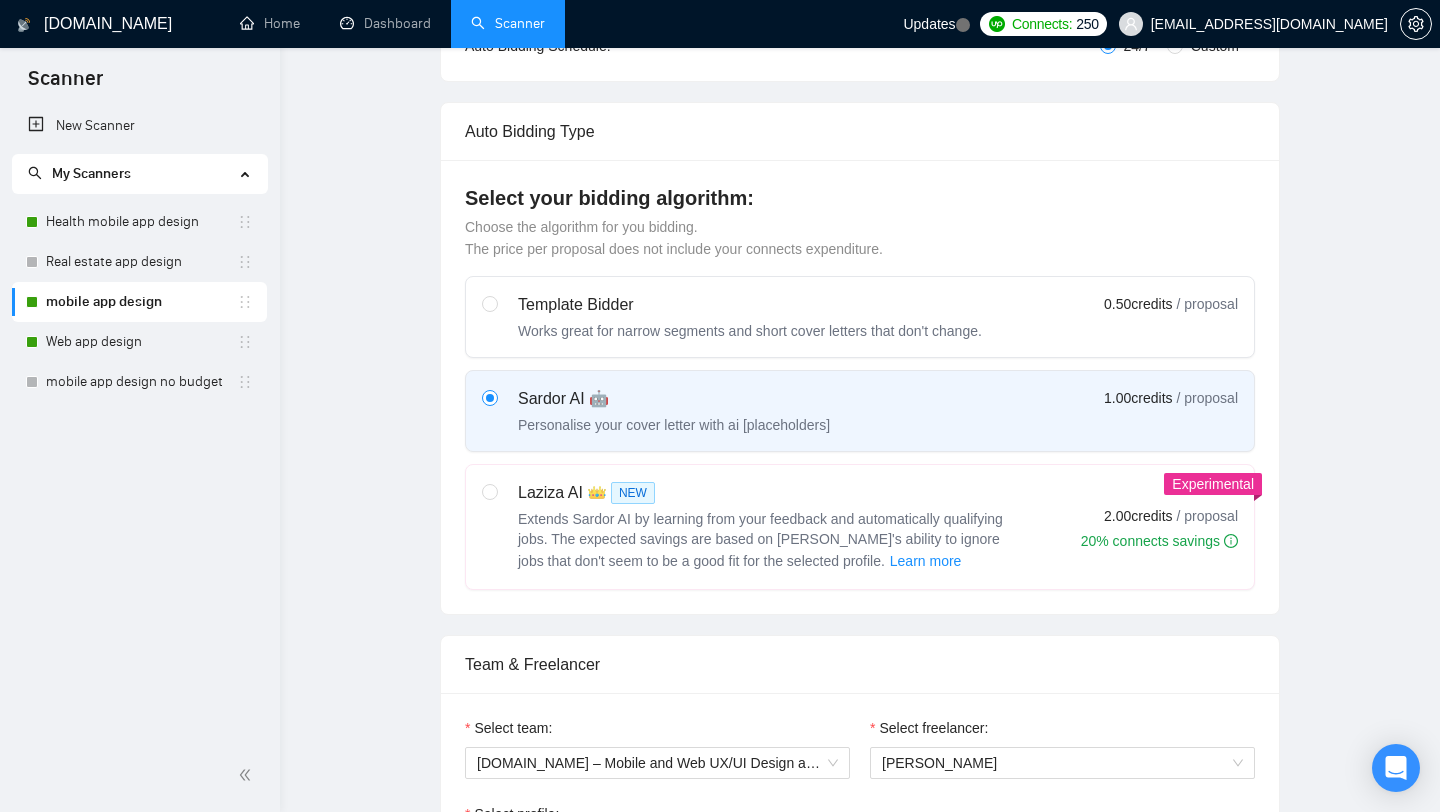 type 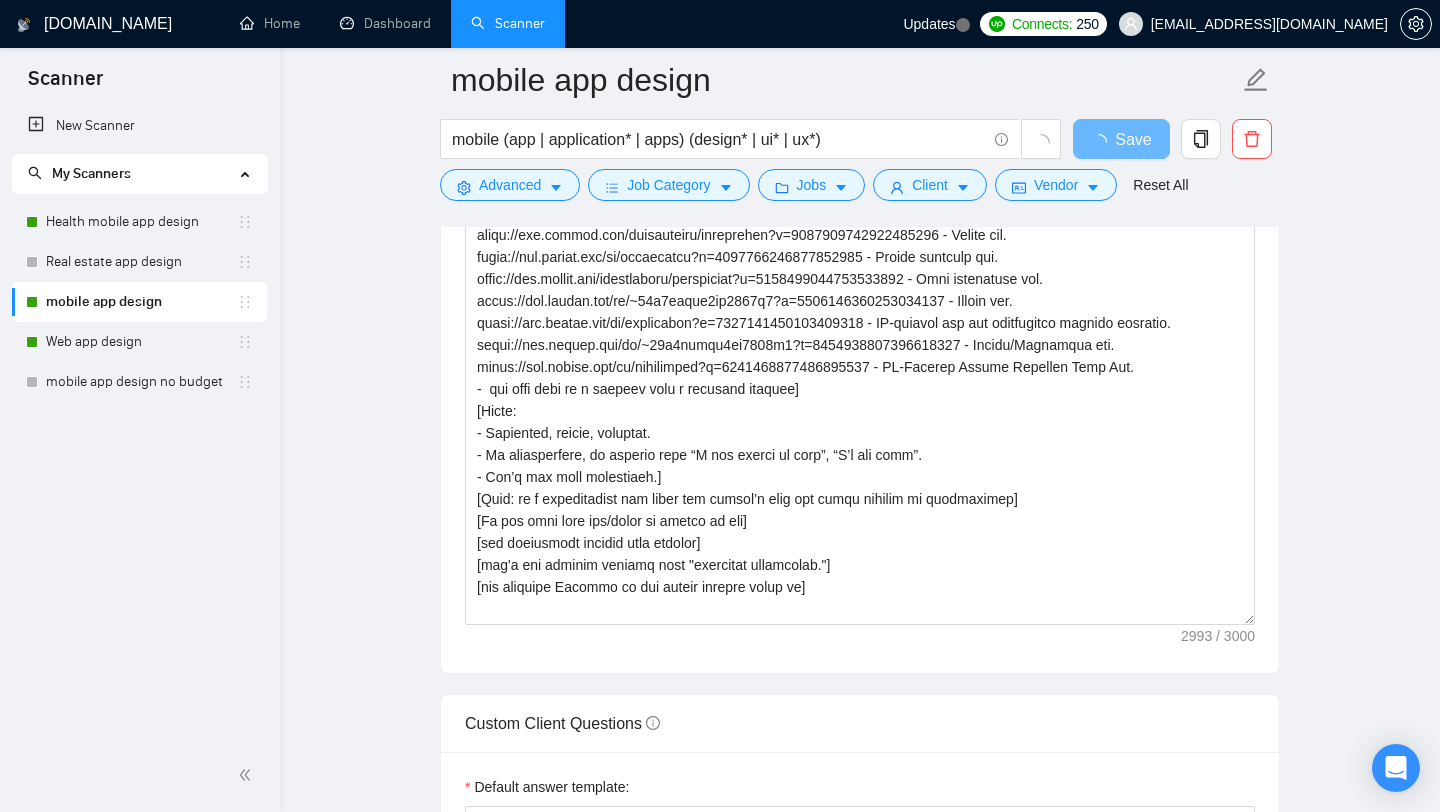 scroll, scrollTop: 1913, scrollLeft: 0, axis: vertical 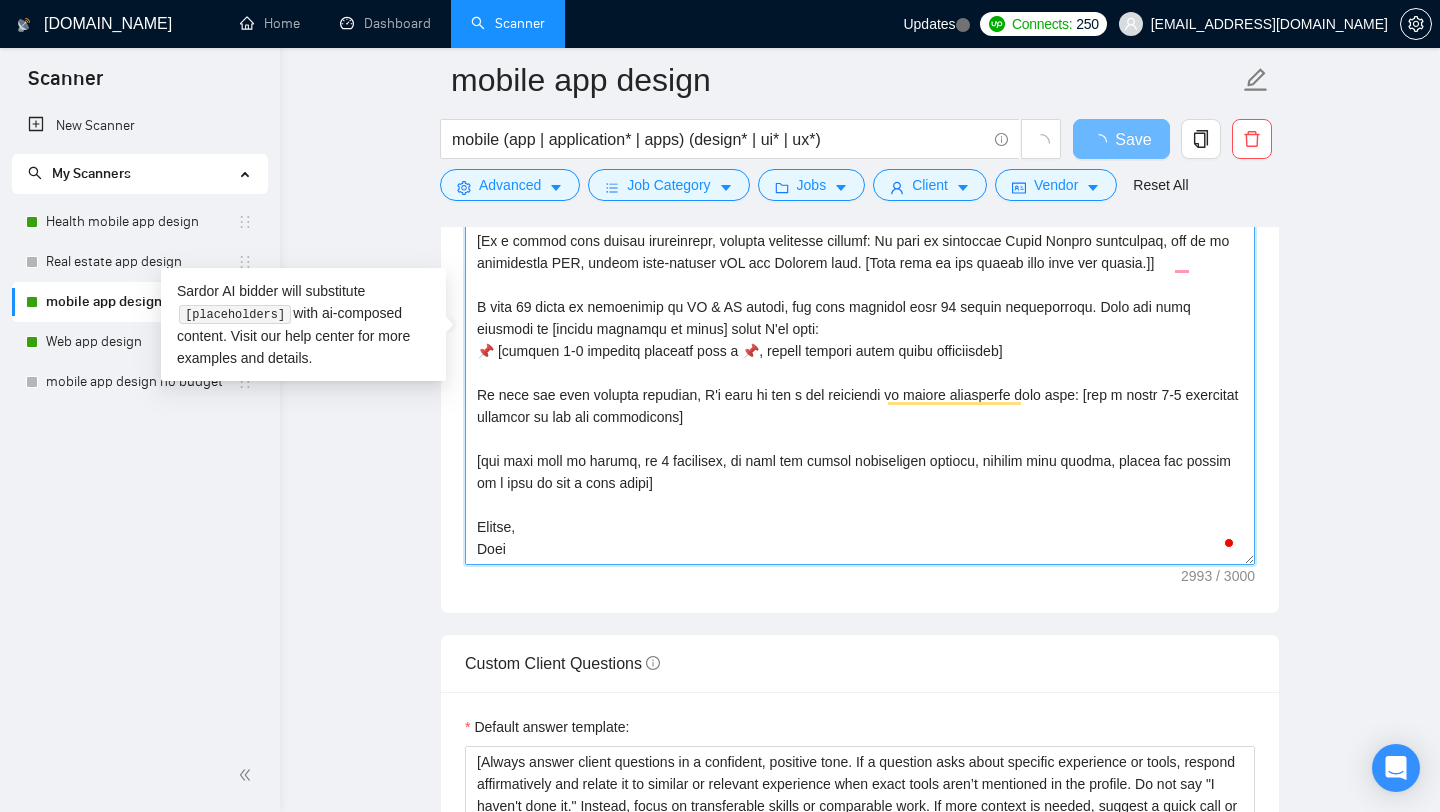 drag, startPoint x: 517, startPoint y: 304, endPoint x: 865, endPoint y: 560, distance: 432.01852 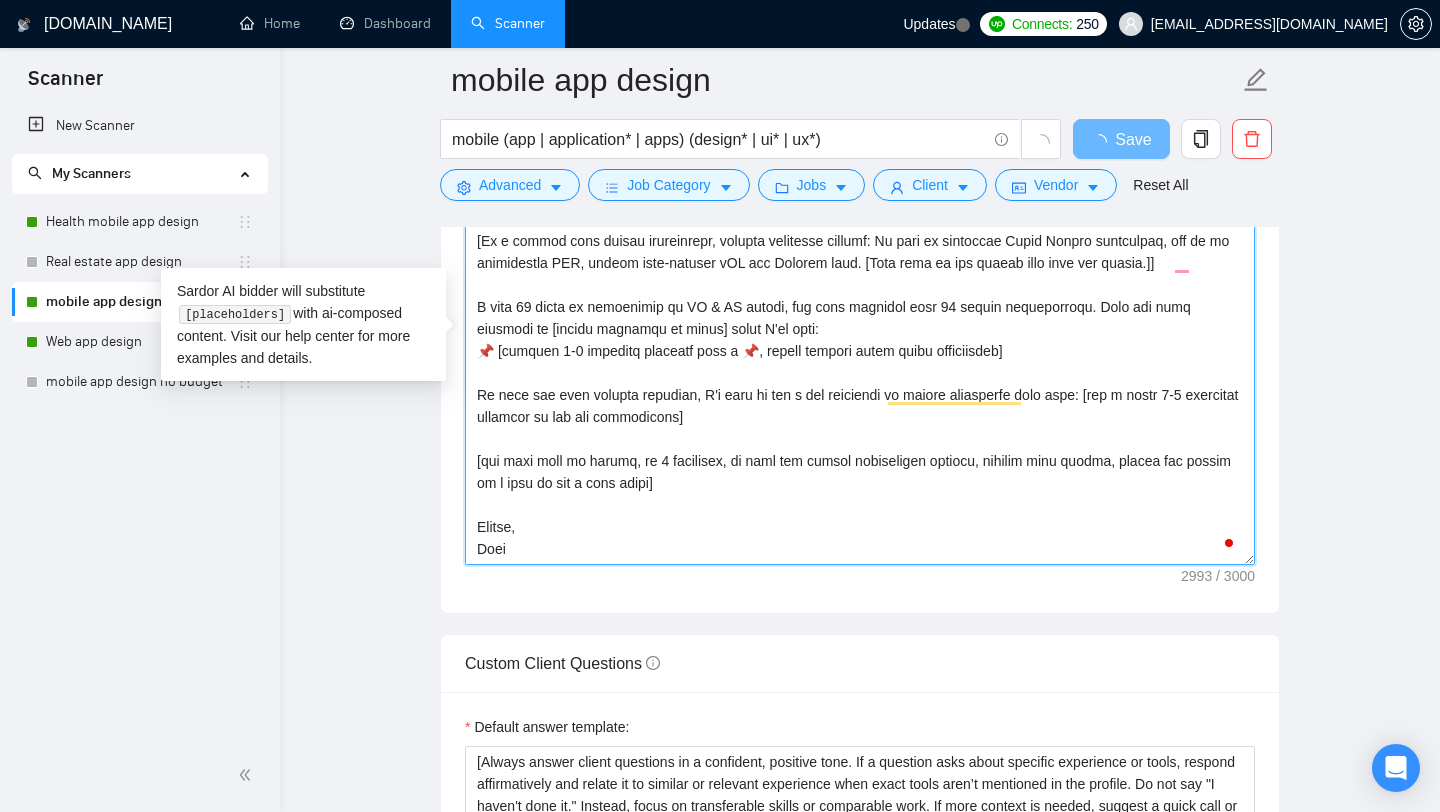 click on "Cover letter template:" at bounding box center [860, 340] 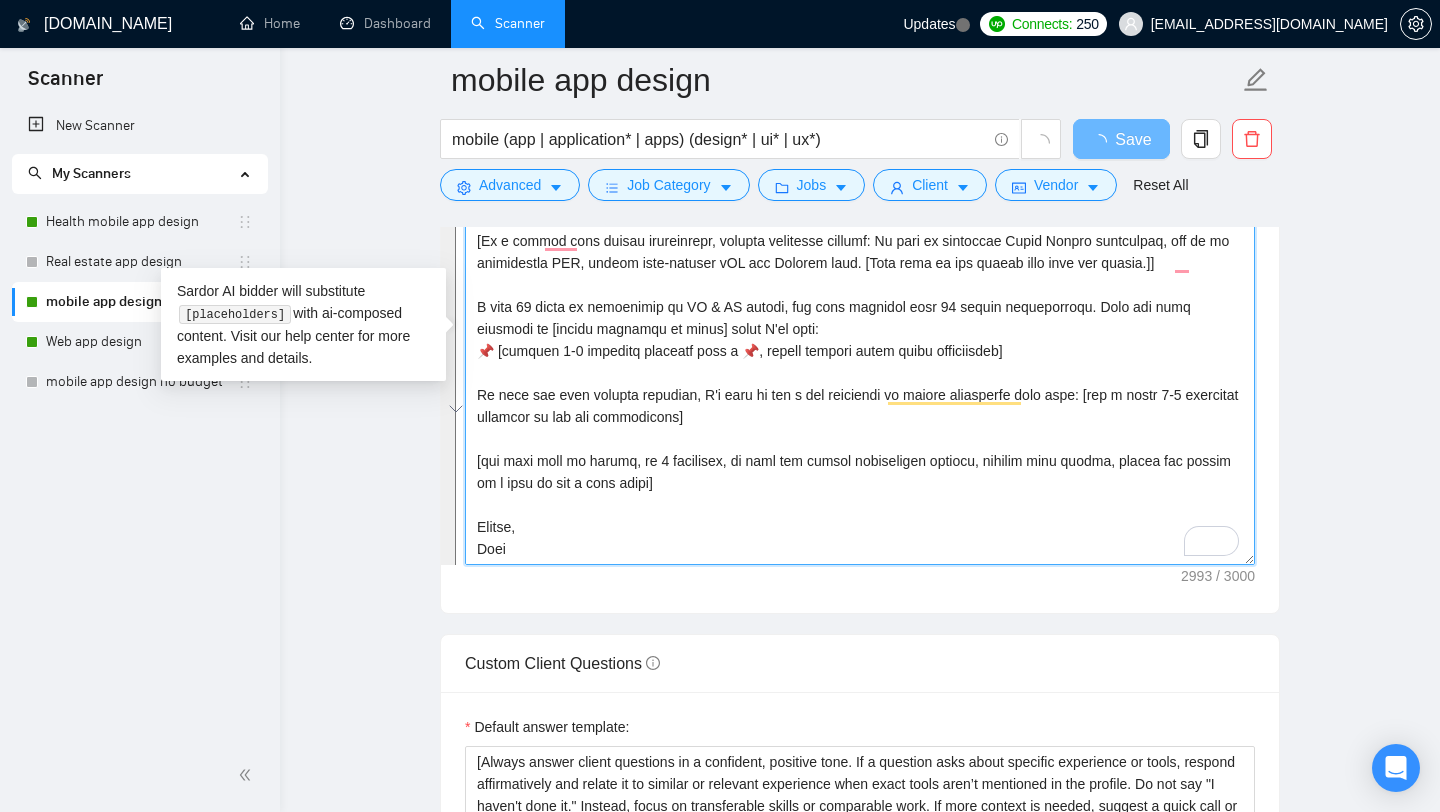 scroll, scrollTop: 594, scrollLeft: 0, axis: vertical 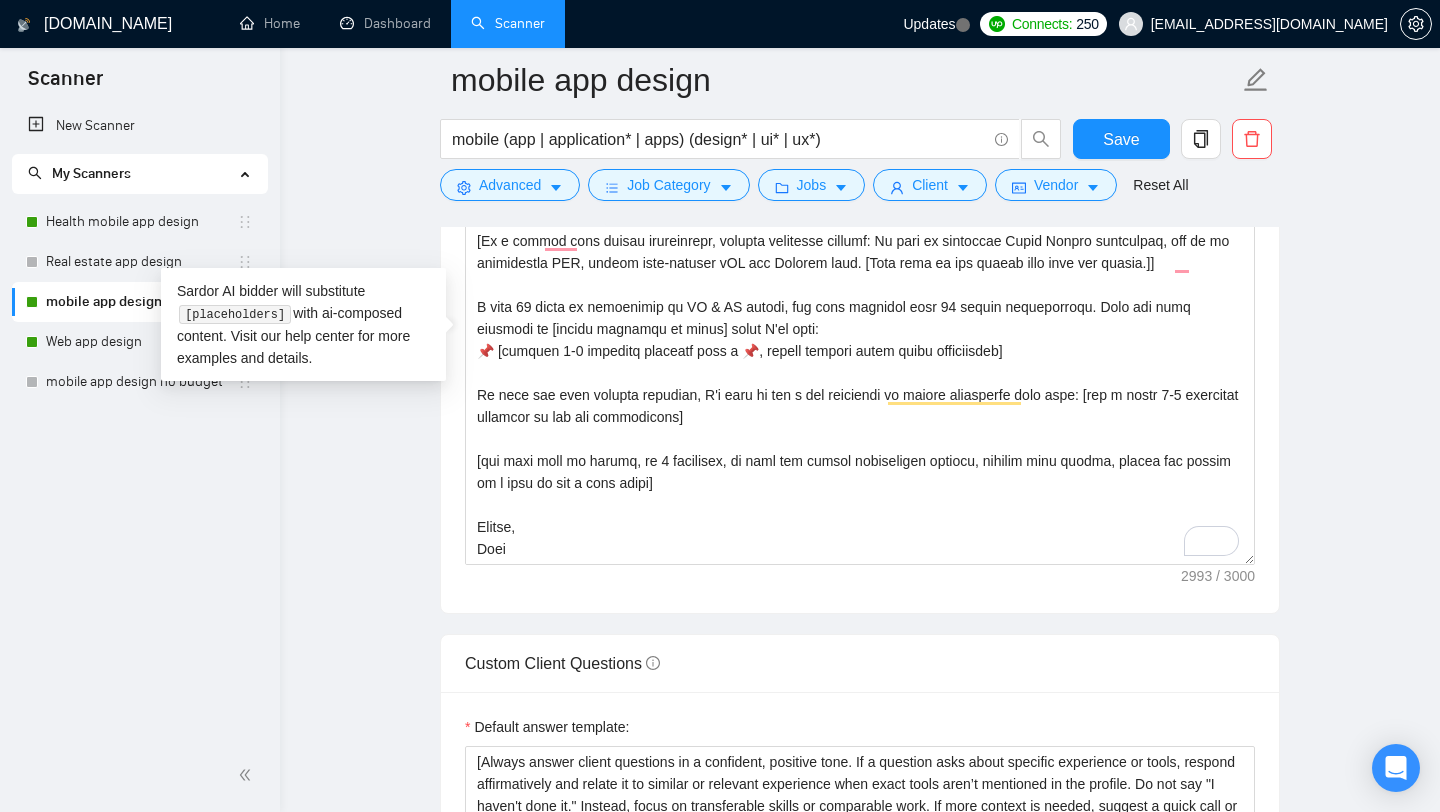 click on "mobile app design mobile (app | application* | apps) (design* | ui* | ux*) Save Advanced   Job Category   Jobs   Client   Vendor   Reset All Preview Results Insights NEW Alerts Auto Bidder Auto Bidding Enabled Auto Bidding Enabled: ON Auto Bidder Schedule Auto Bidding Type: Automated (recommended) Semi-automated Auto Bidding Schedule: 24/7 Custom Custom Auto Bidder Schedule Repeat every week on M[DATE]s[DATE]n[DATE]r[DATE]d[DATE]u[DATE]d[DATE]ive Hours ( [GEOGRAPHIC_DATA]/[GEOGRAPHIC_DATA] ): From: To: ( 24  hours) [GEOGRAPHIC_DATA]/[GEOGRAPHIC_DATA] Auto Bidding Type Select your bidding algorithm: Choose the algorithm for you bidding. The price per proposal does not include your connects expenditure. Template Bidder Works great for narrow segments and short cover letters that don't change. 0.50  credits / proposal Sardor AI 🤖 Personalise your cover letter with ai [placeholders] 1.00  credits / proposal Experimental Laziza AI  👑   NEW   Learn more 2.00  credits / proposal 20% connects savings Team & Freelancer Select team: [PERSON_NAME] 5" at bounding box center [860, 782] 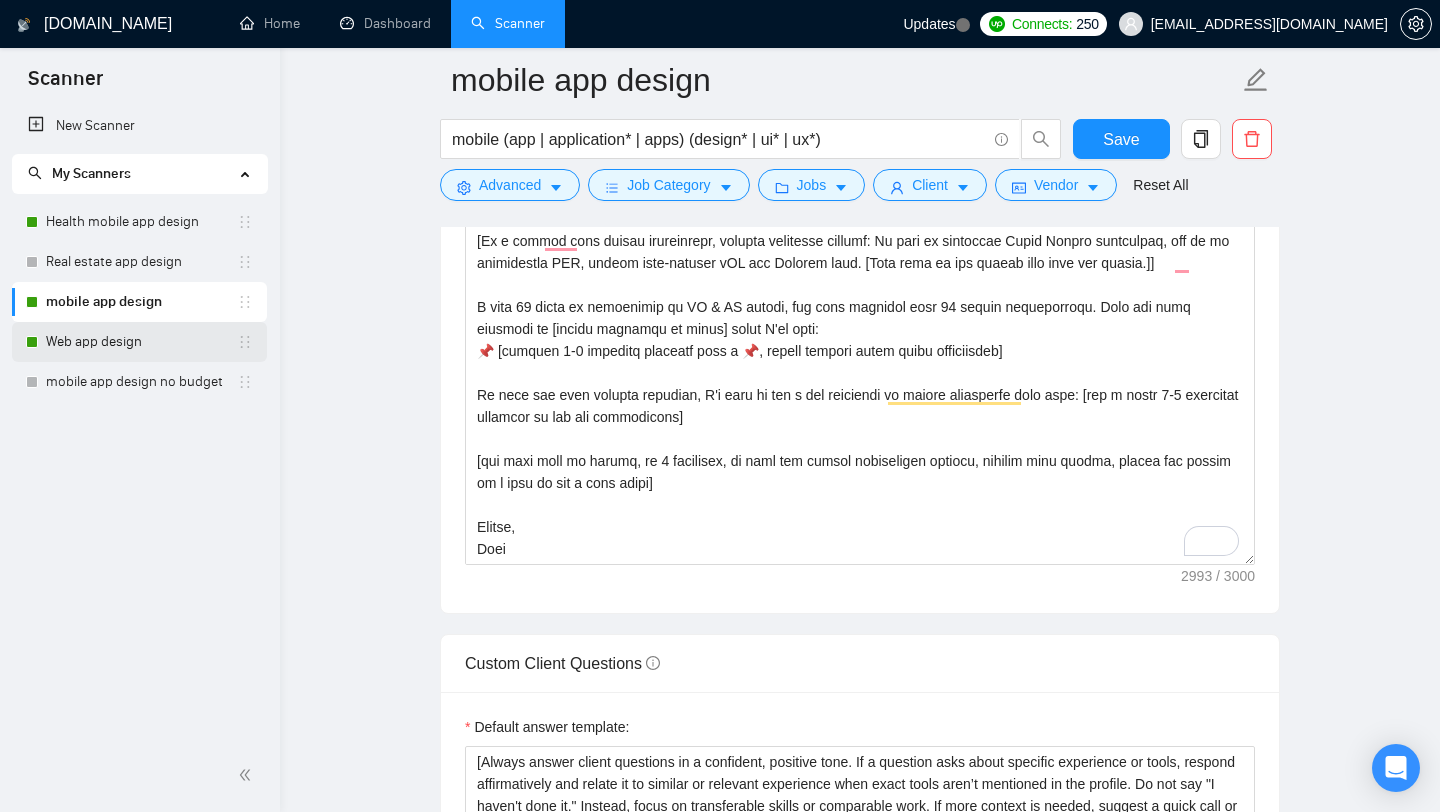 click on "Web app design" at bounding box center [141, 342] 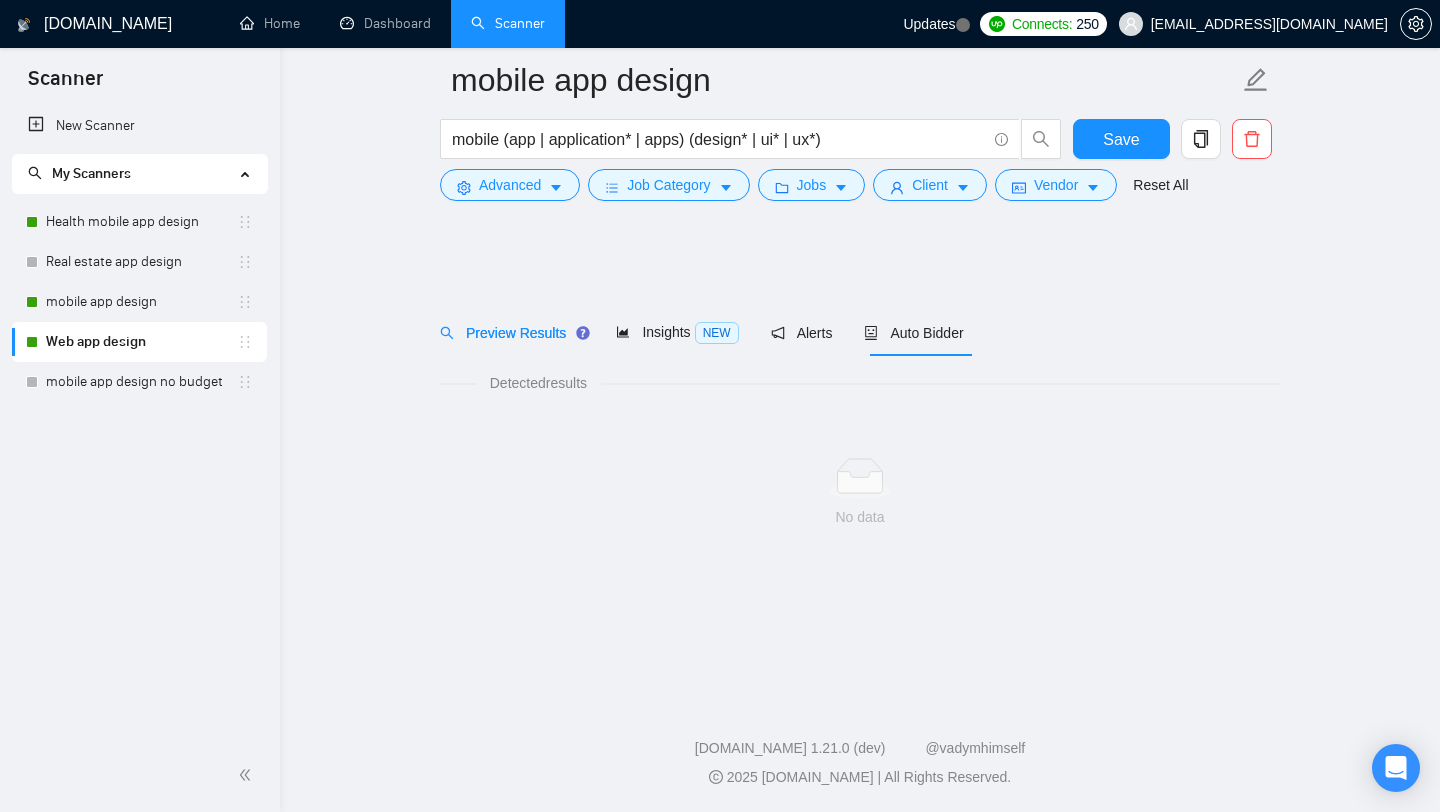 scroll, scrollTop: 0, scrollLeft: 0, axis: both 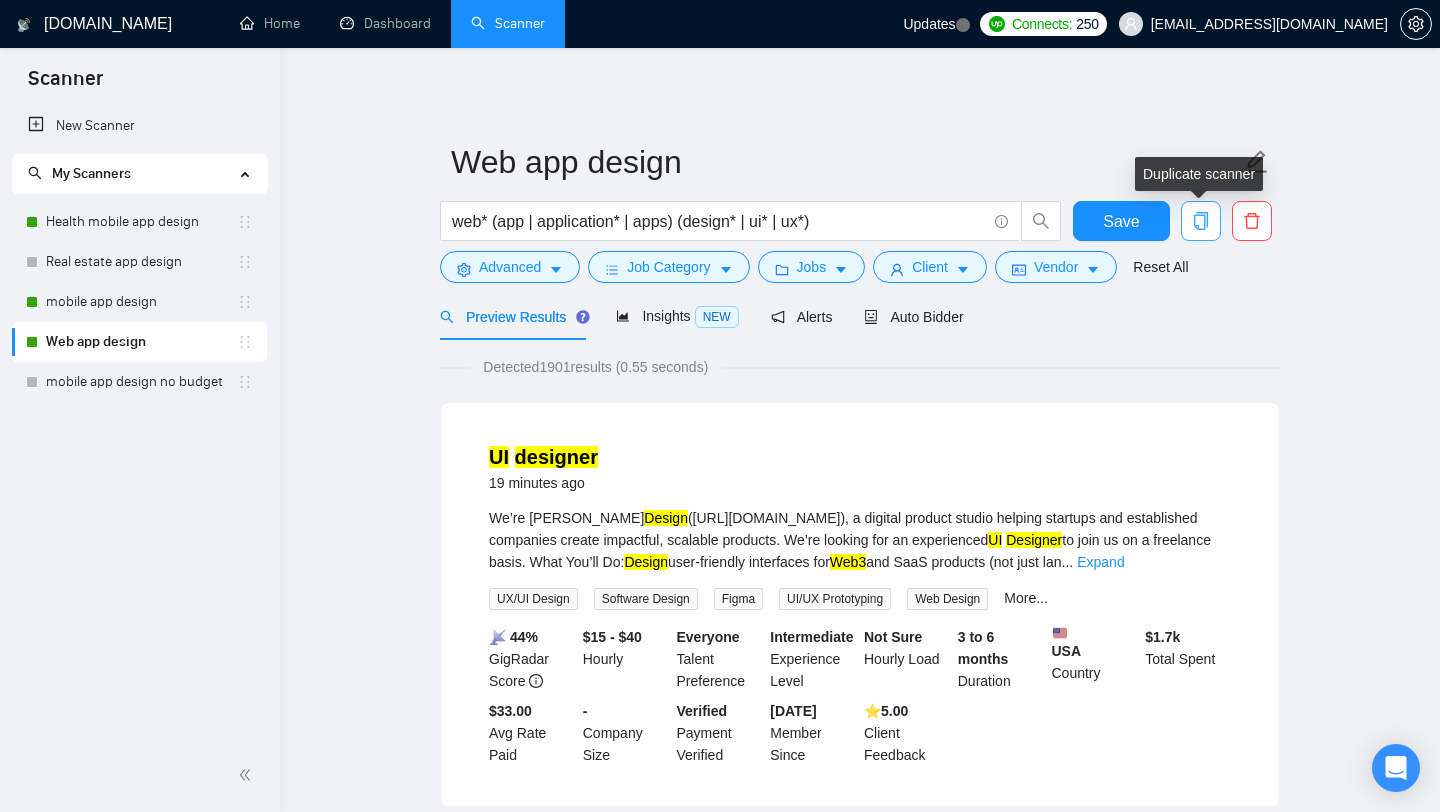 click at bounding box center [1201, 221] 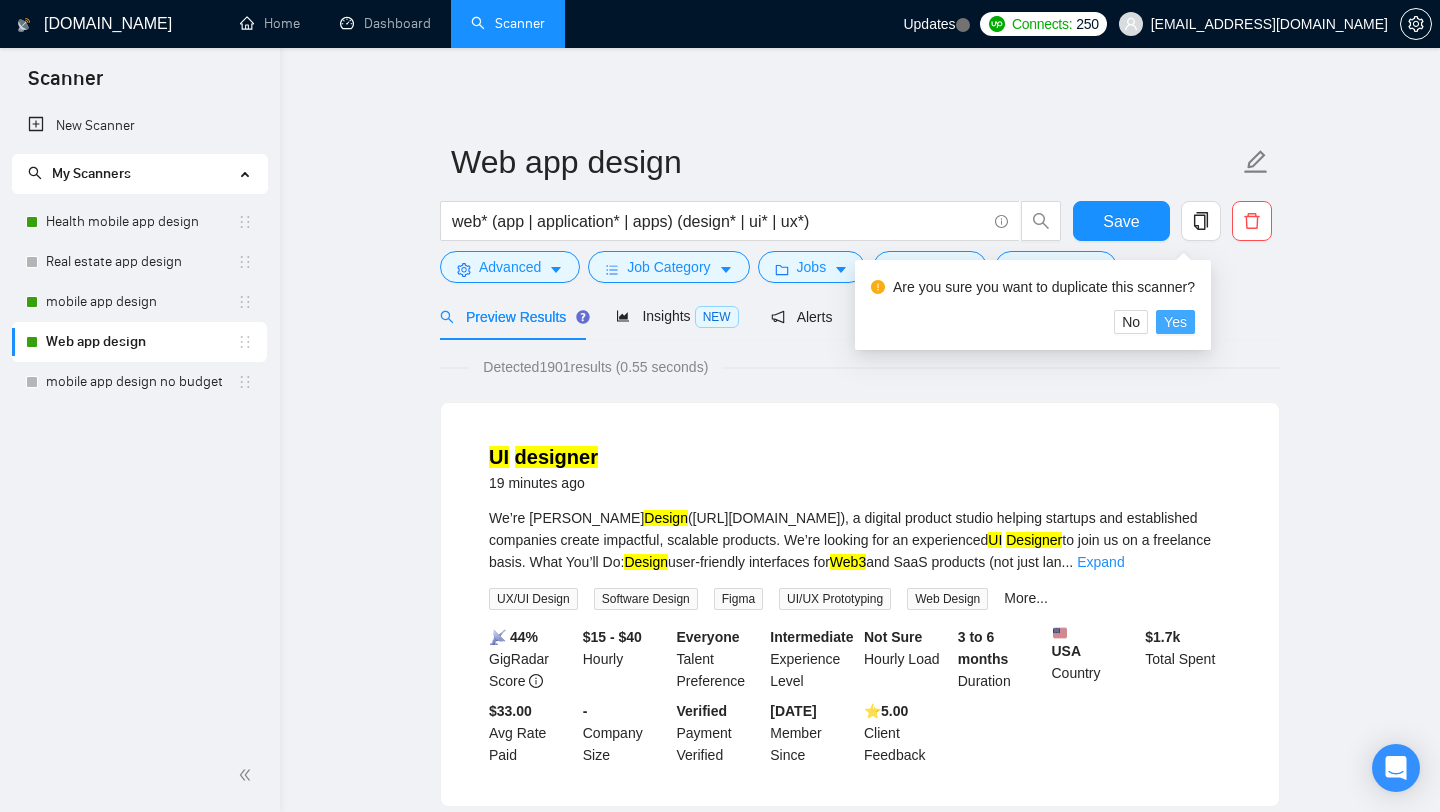 click on "Yes" at bounding box center (1175, 322) 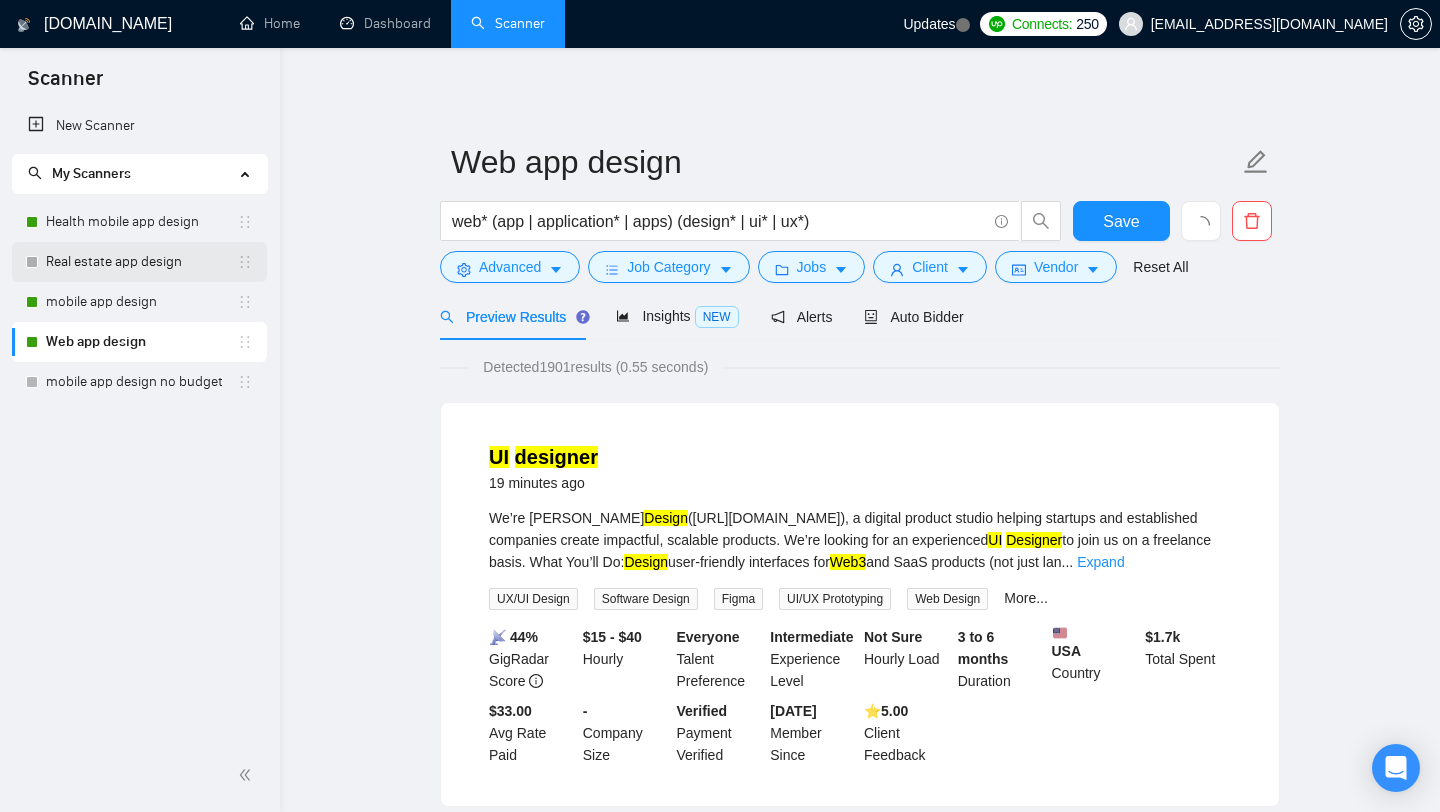 click on "Real estate app design" at bounding box center [141, 262] 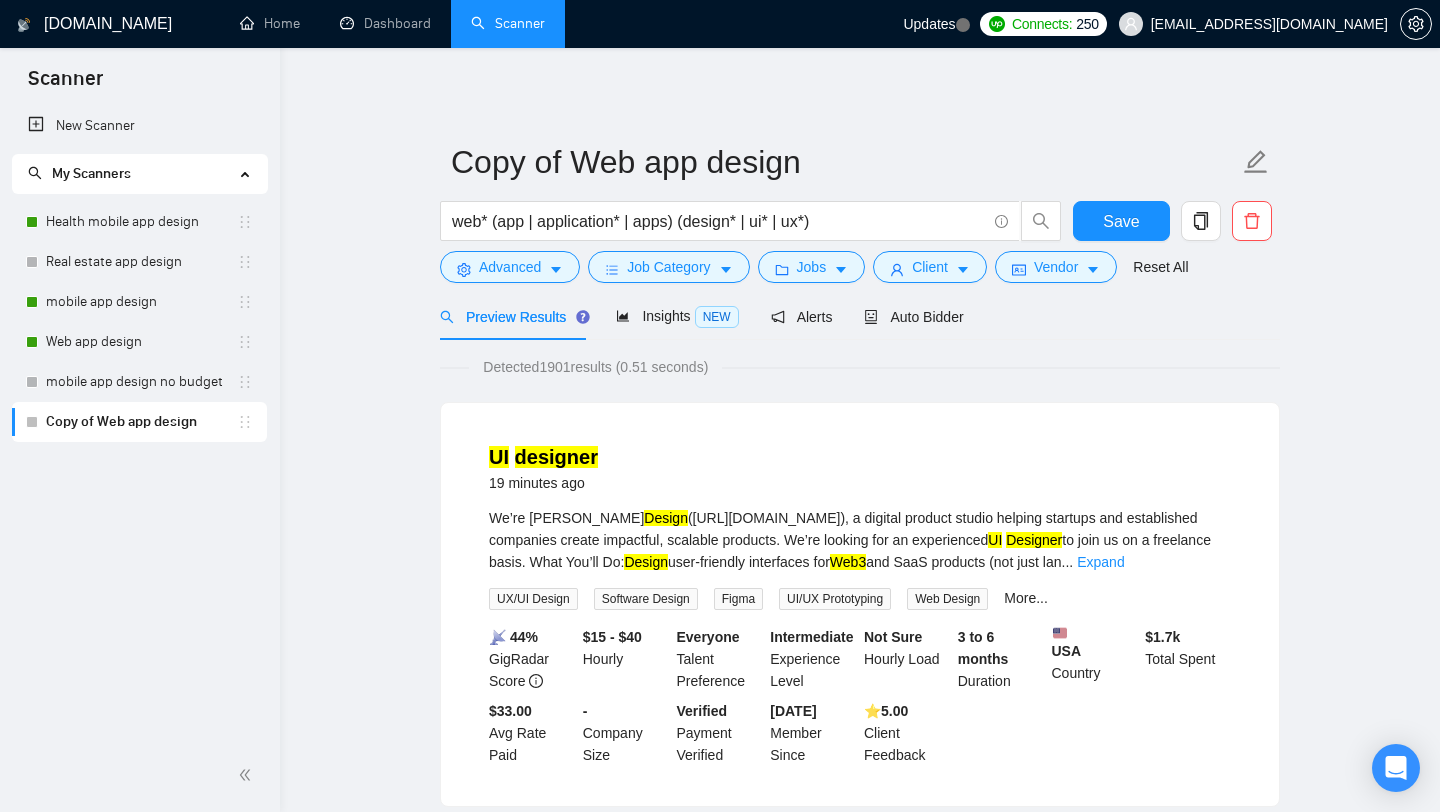 click on "Copy of Web app design" at bounding box center [141, 422] 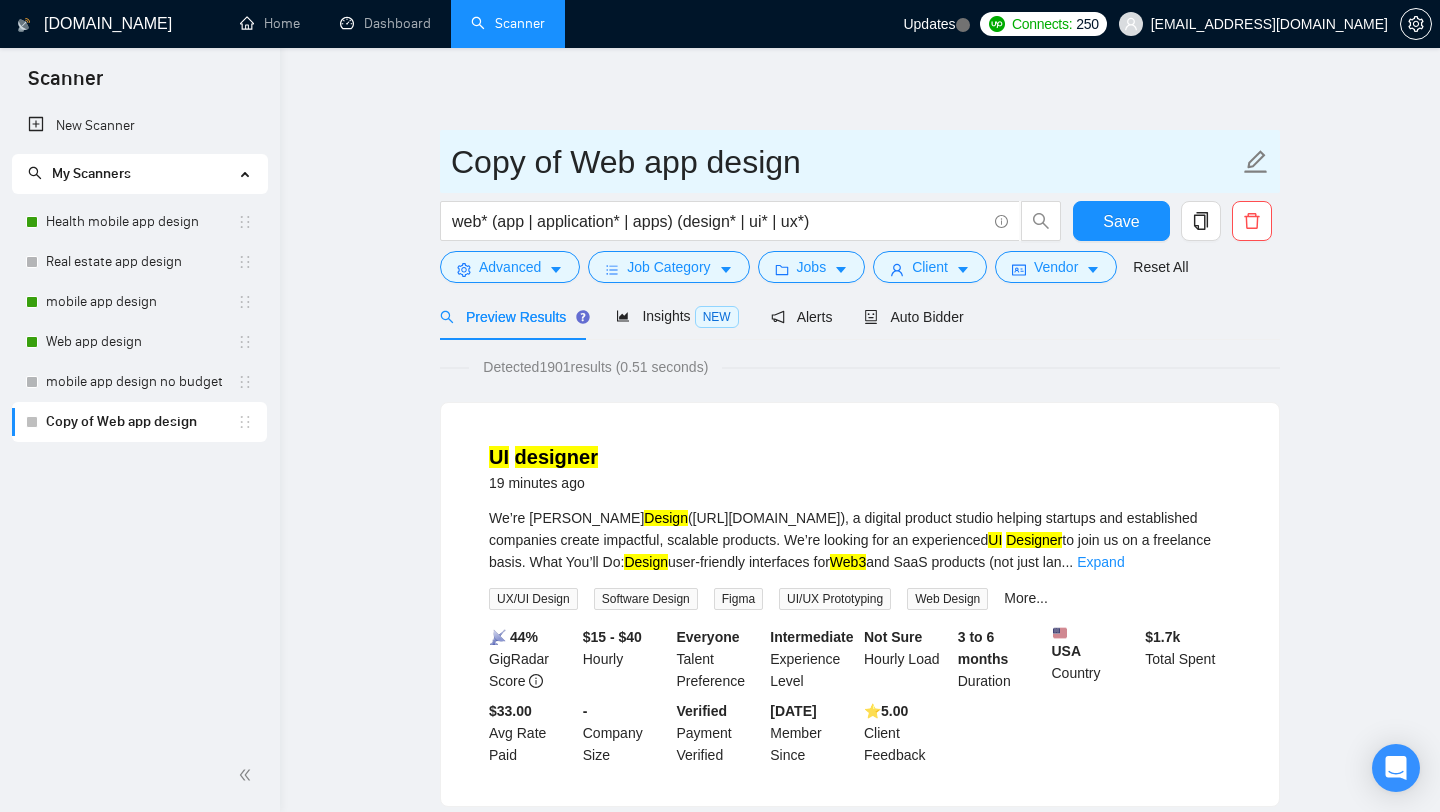 click on "Copy of Web app design" at bounding box center [845, 162] 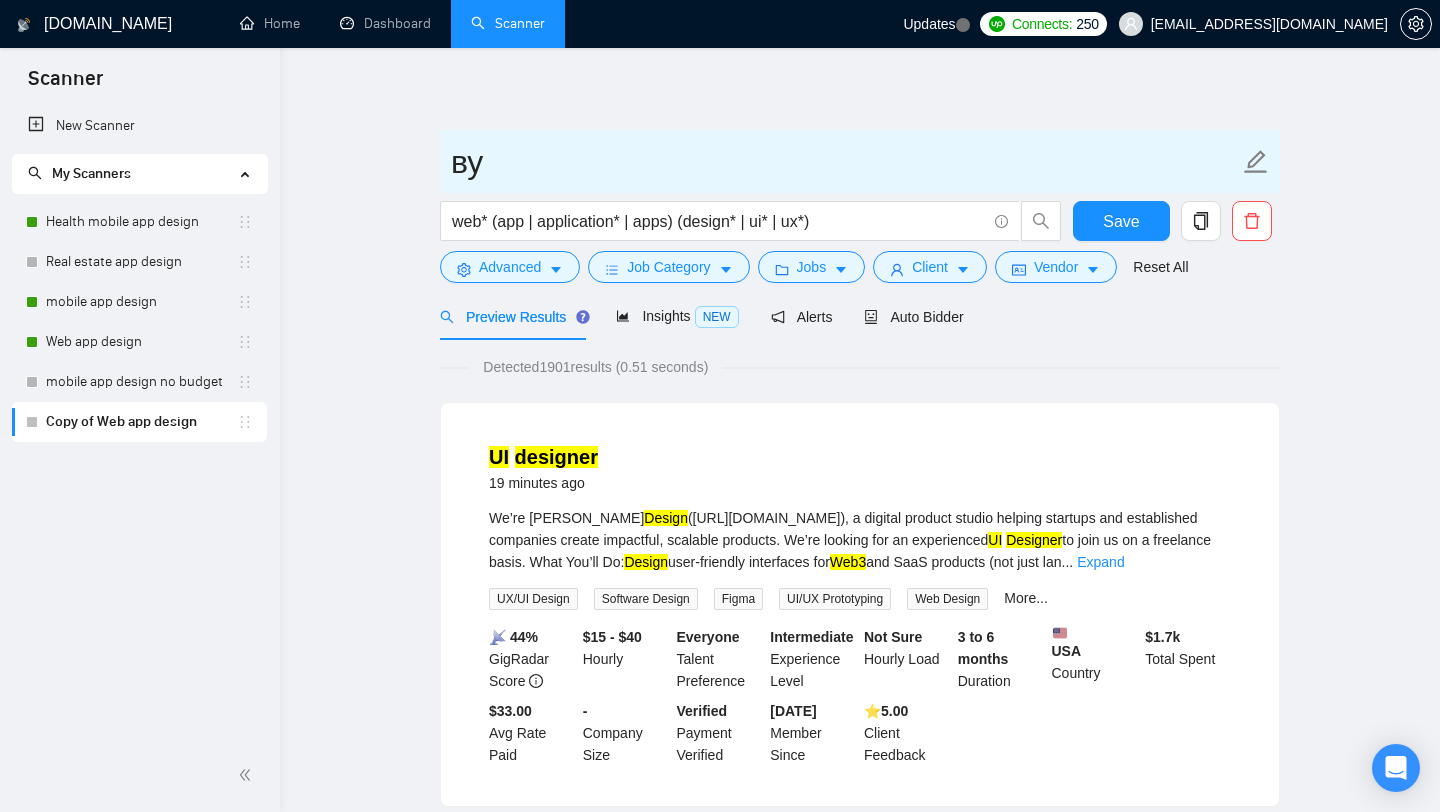 type on "в" 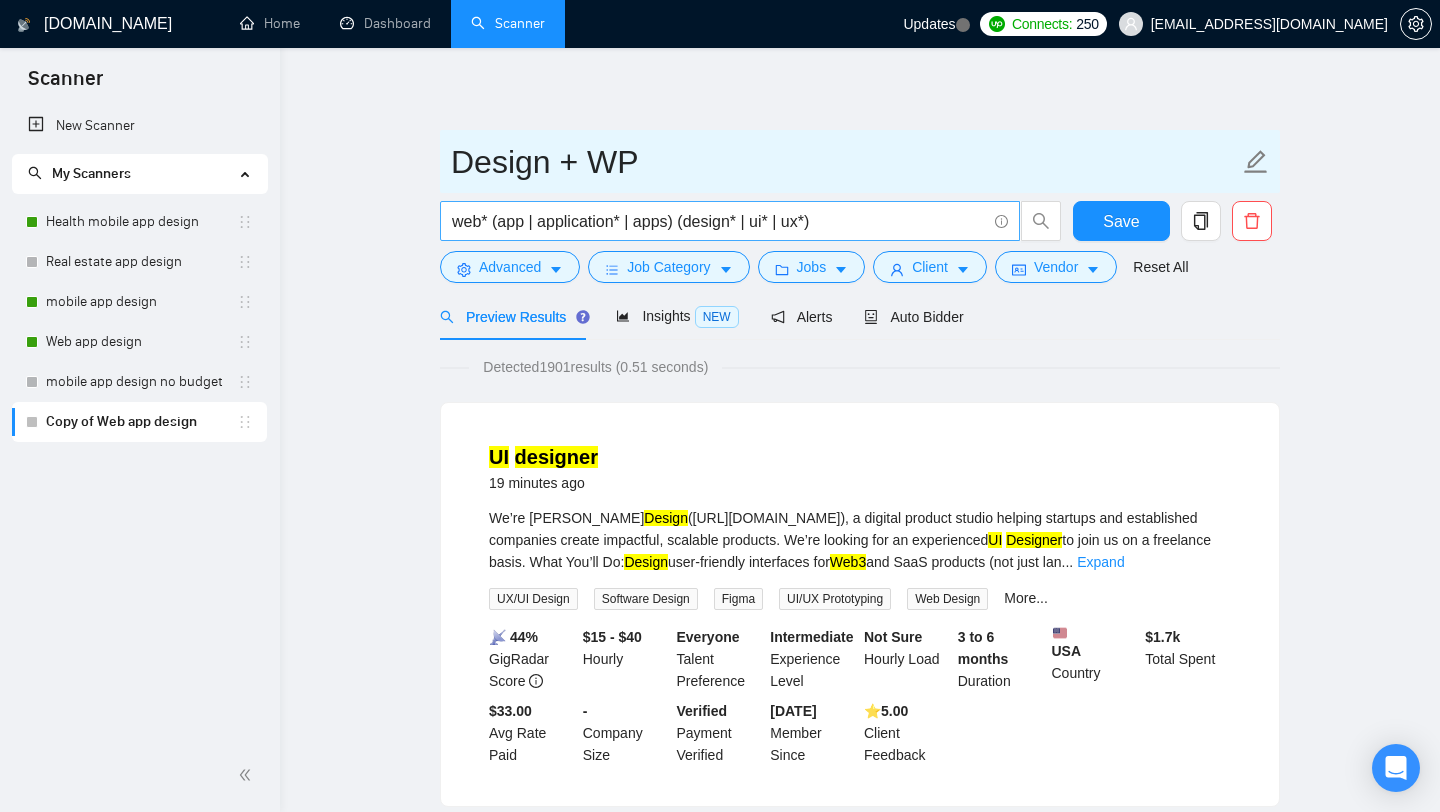 type on "Design + WP" 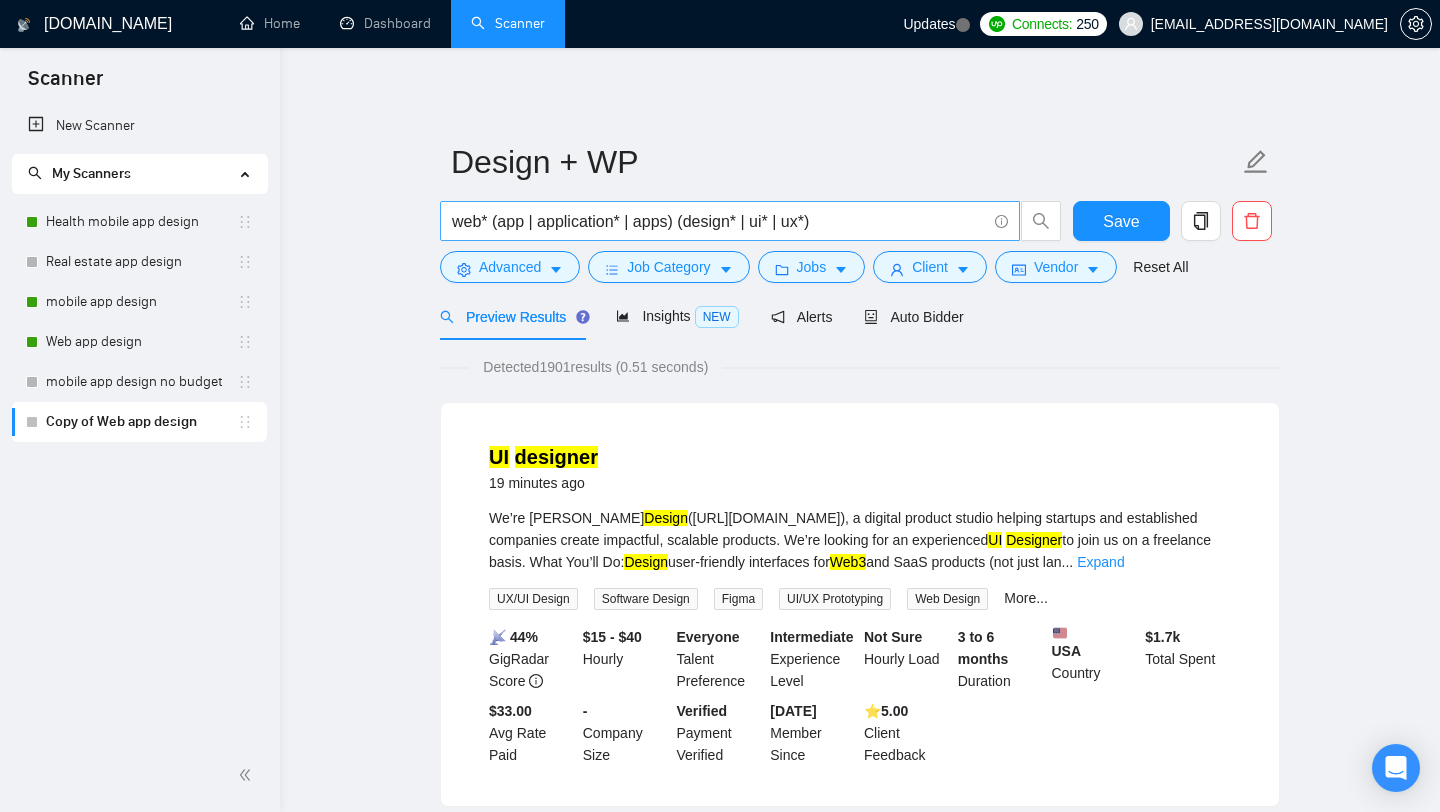 click on "web* (app | application* | apps) (design* | ui* | ux*)" at bounding box center [719, 221] 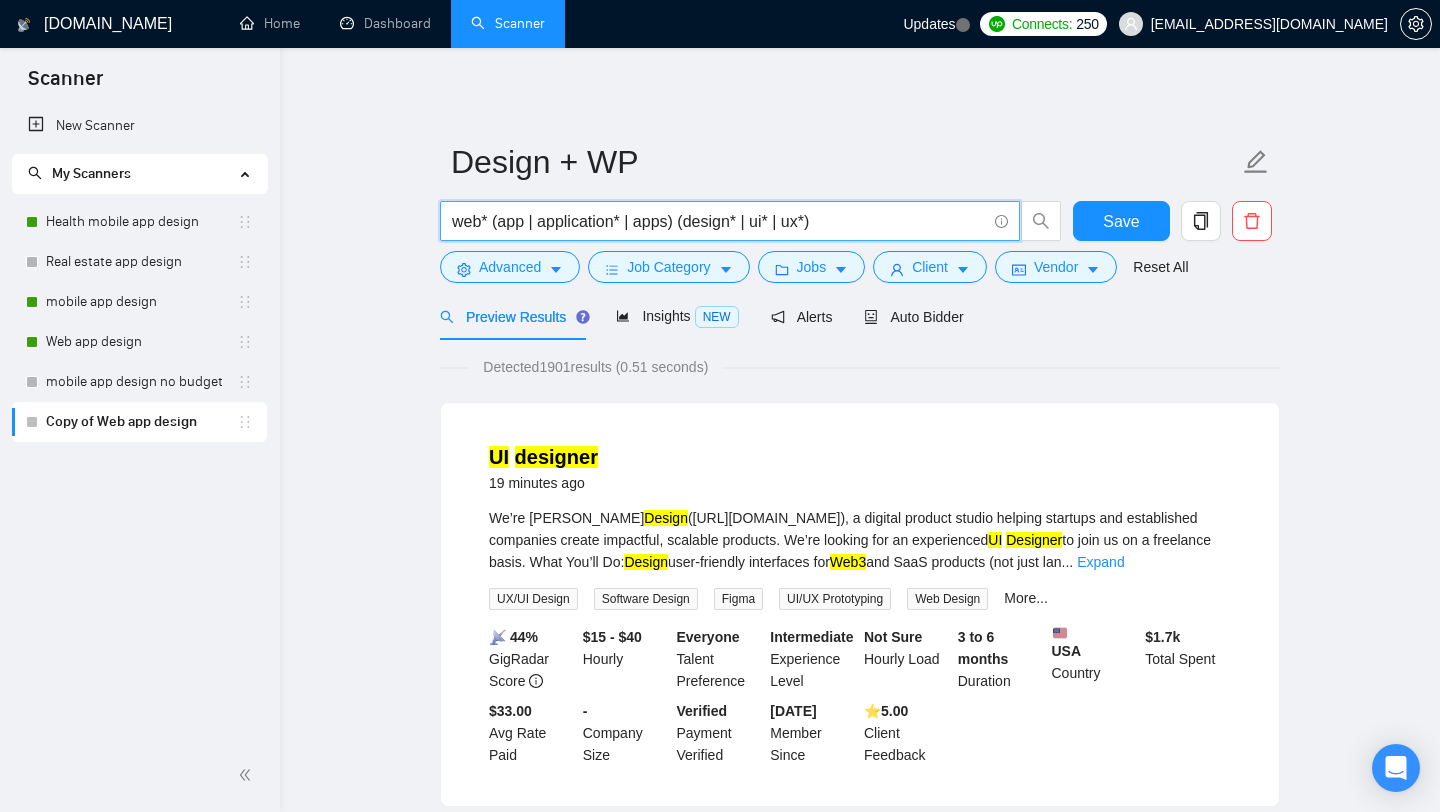 drag, startPoint x: 492, startPoint y: 223, endPoint x: 676, endPoint y: 217, distance: 184.0978 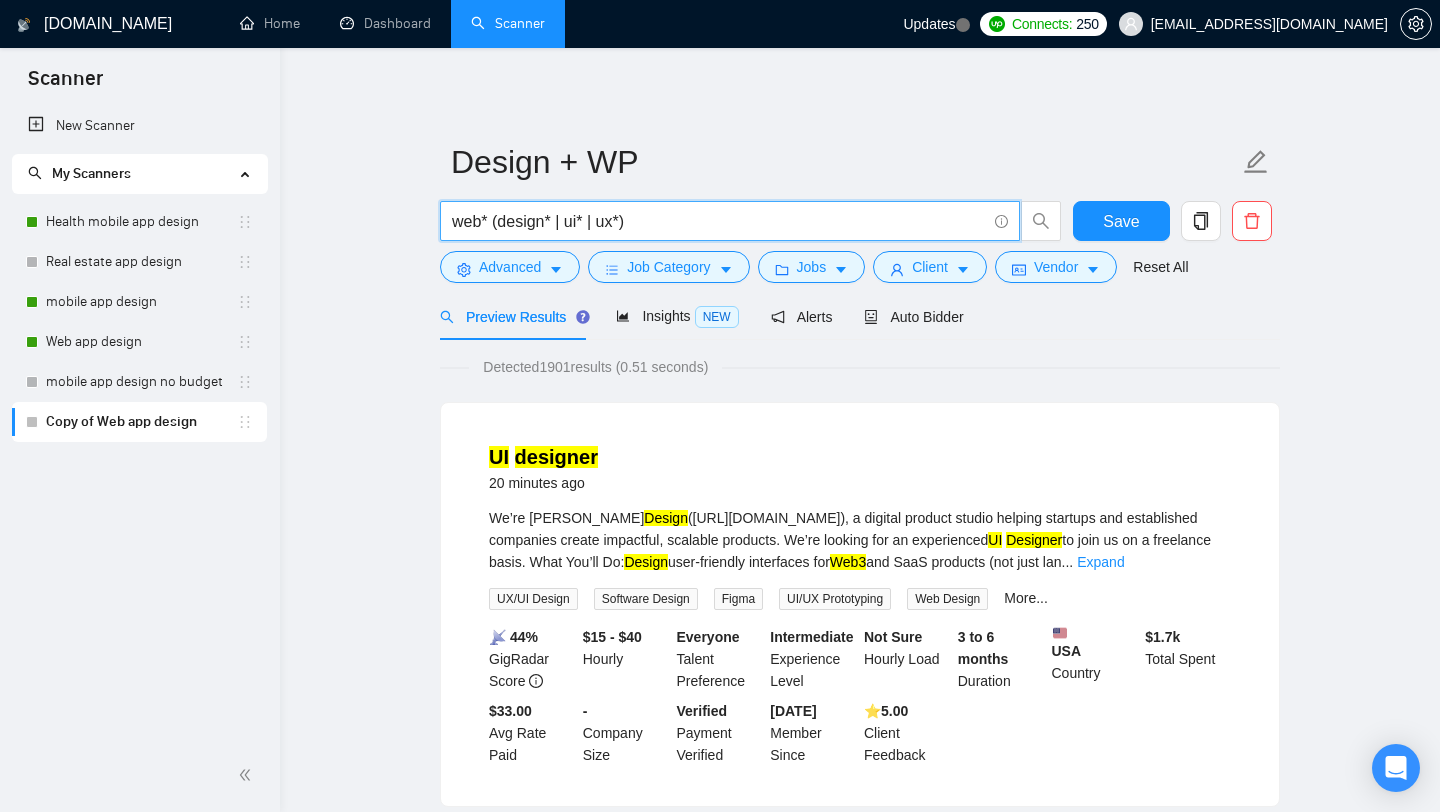 click on "web* (design* | ui* | ux*)" at bounding box center [719, 221] 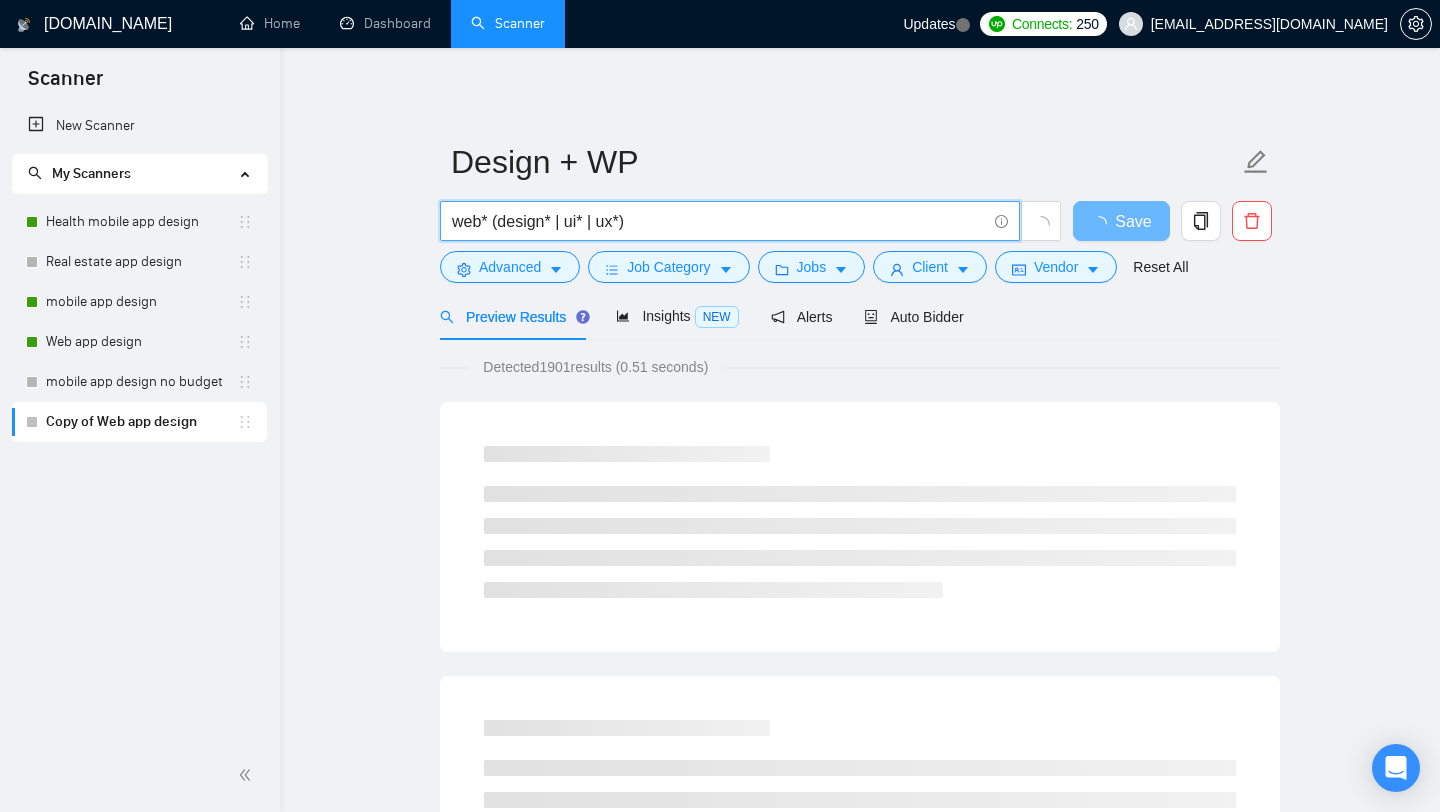 type on "web* (design* | ui* | ux*)" 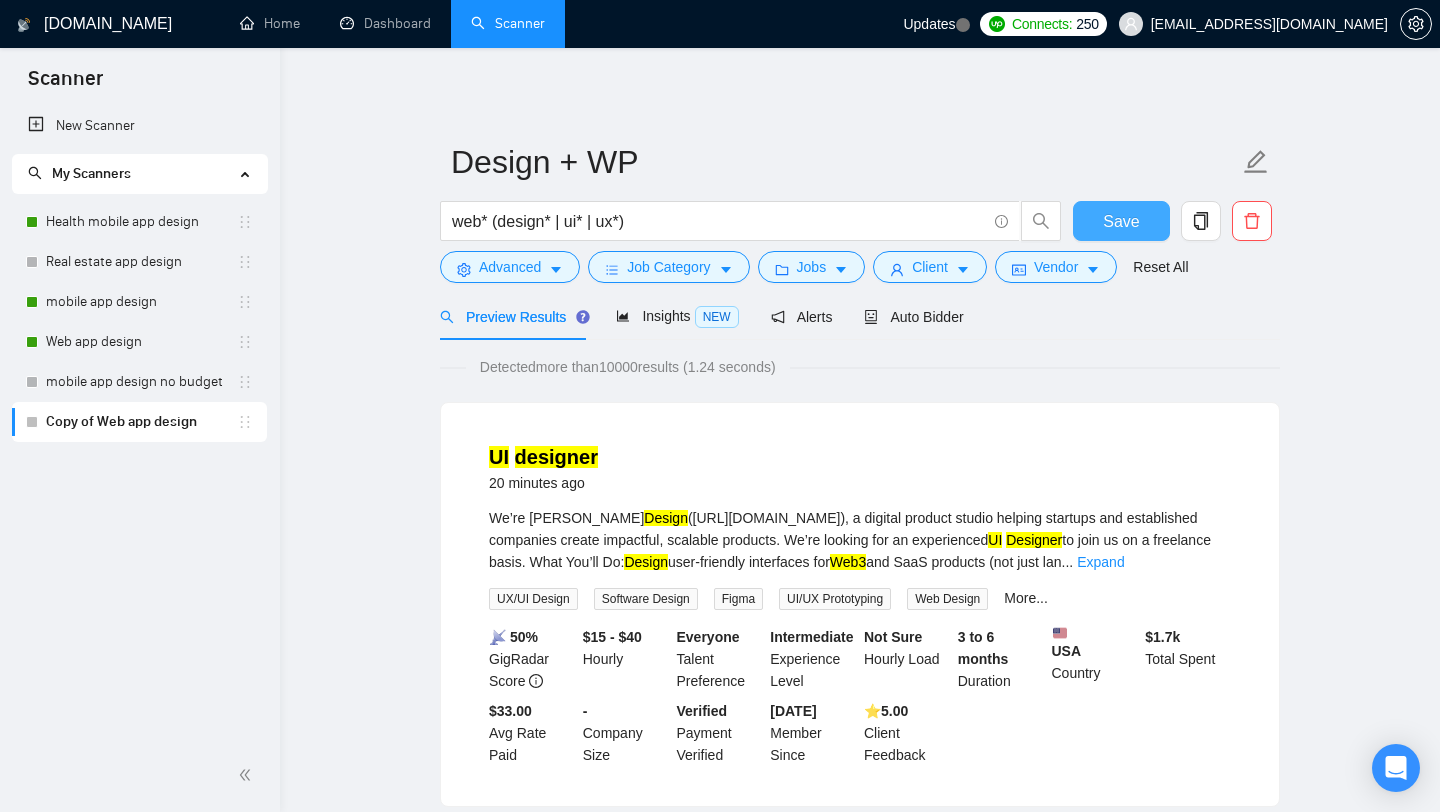 click on "Save" at bounding box center (1121, 221) 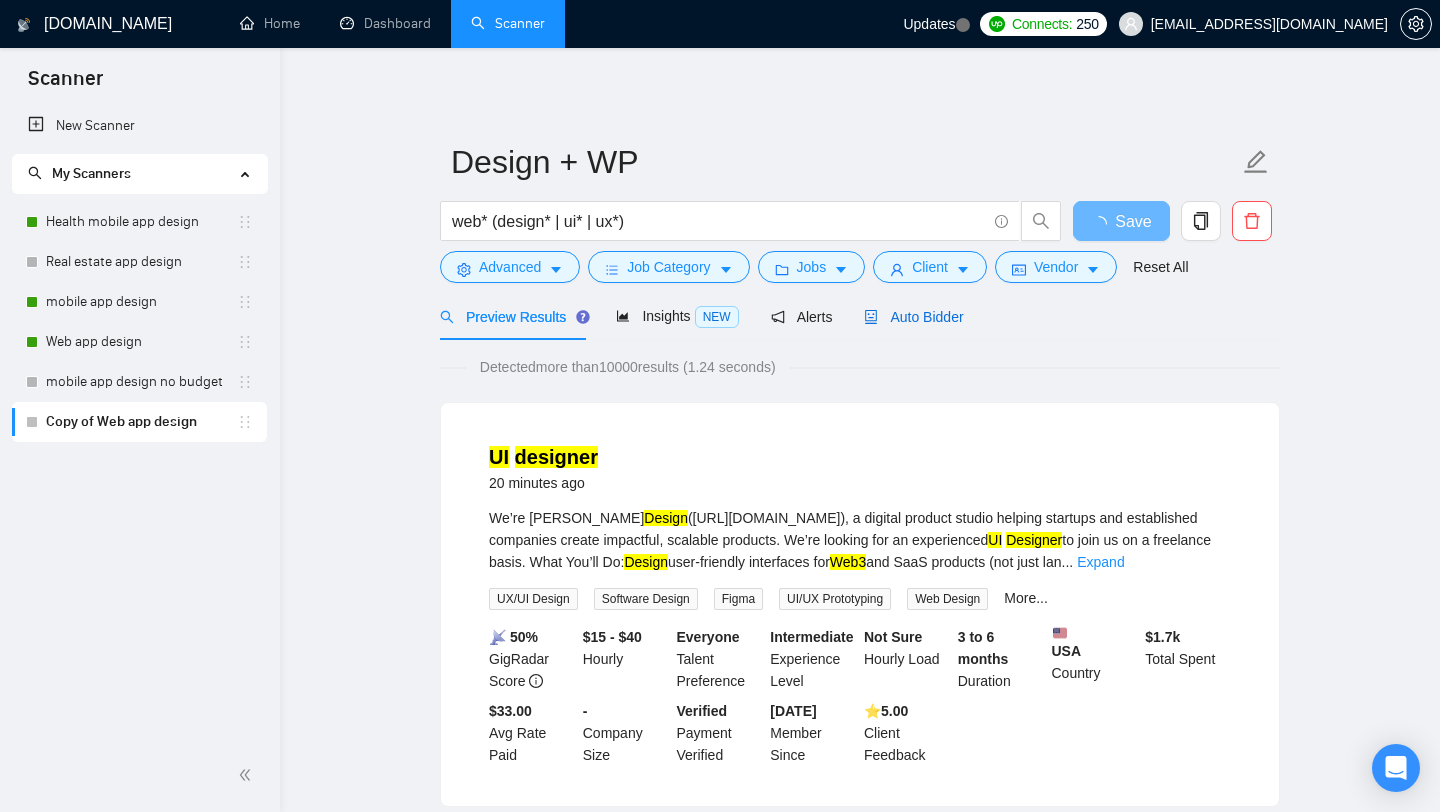click on "Auto Bidder" at bounding box center (913, 317) 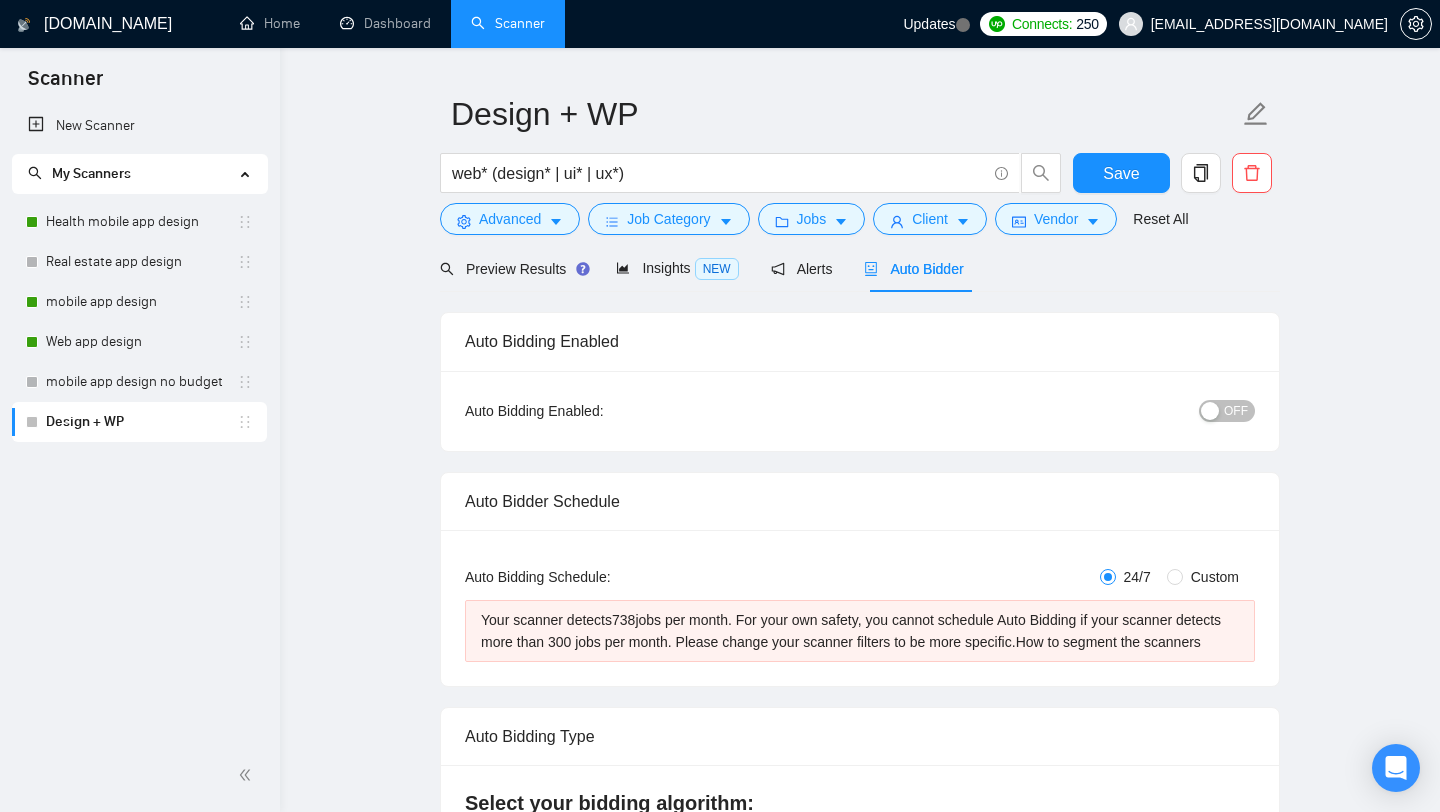 type 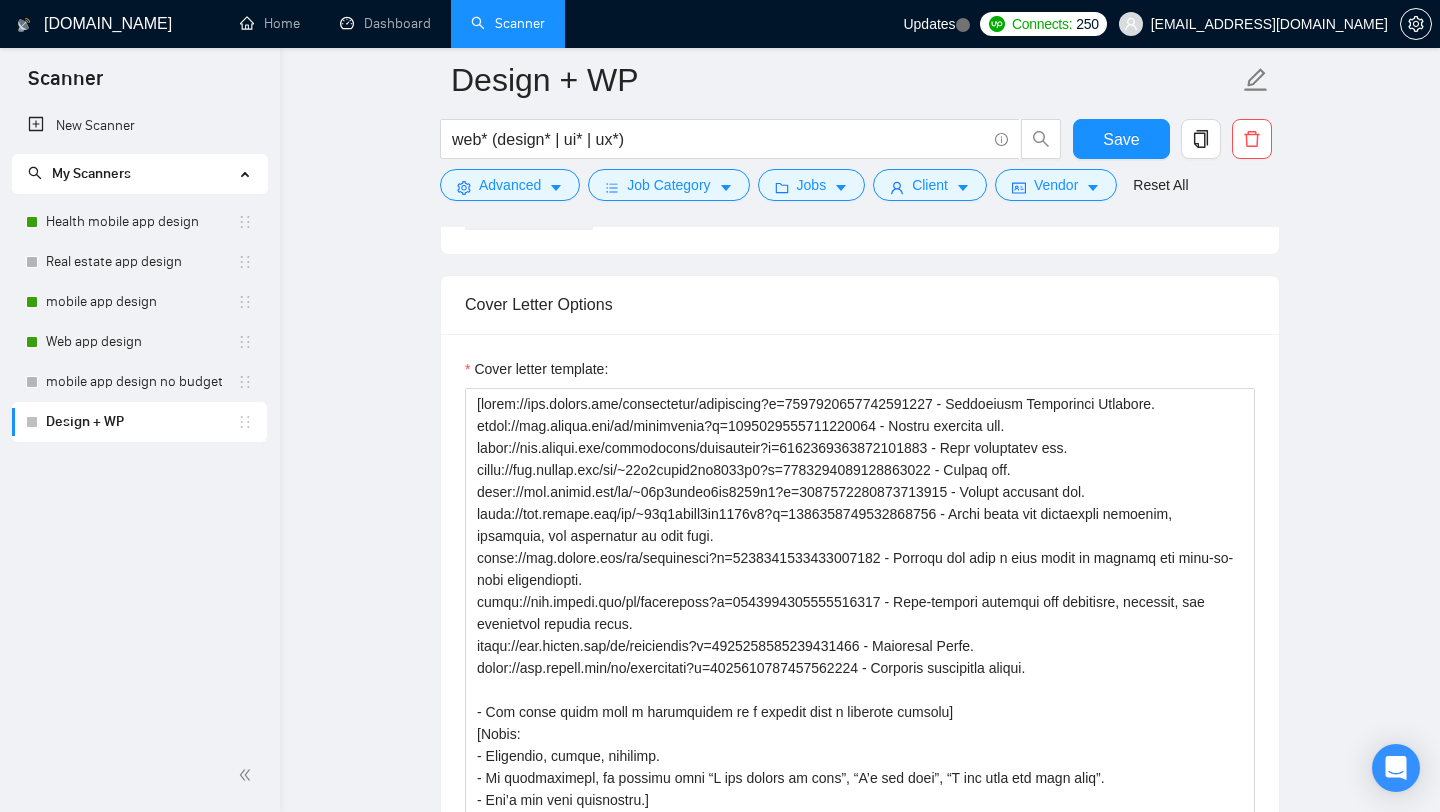 scroll, scrollTop: 1813, scrollLeft: 0, axis: vertical 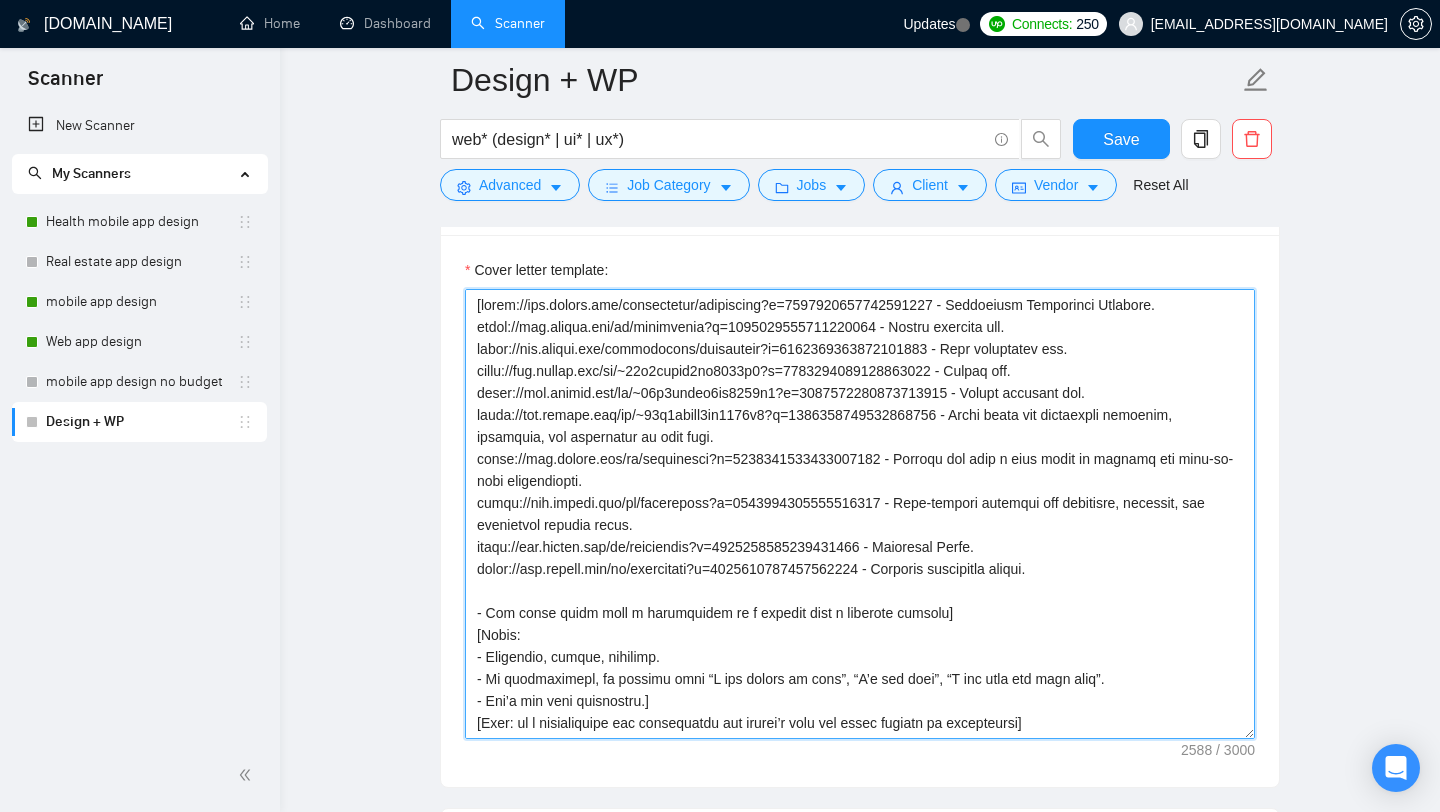 click on "Cover letter template:" at bounding box center [860, 514] 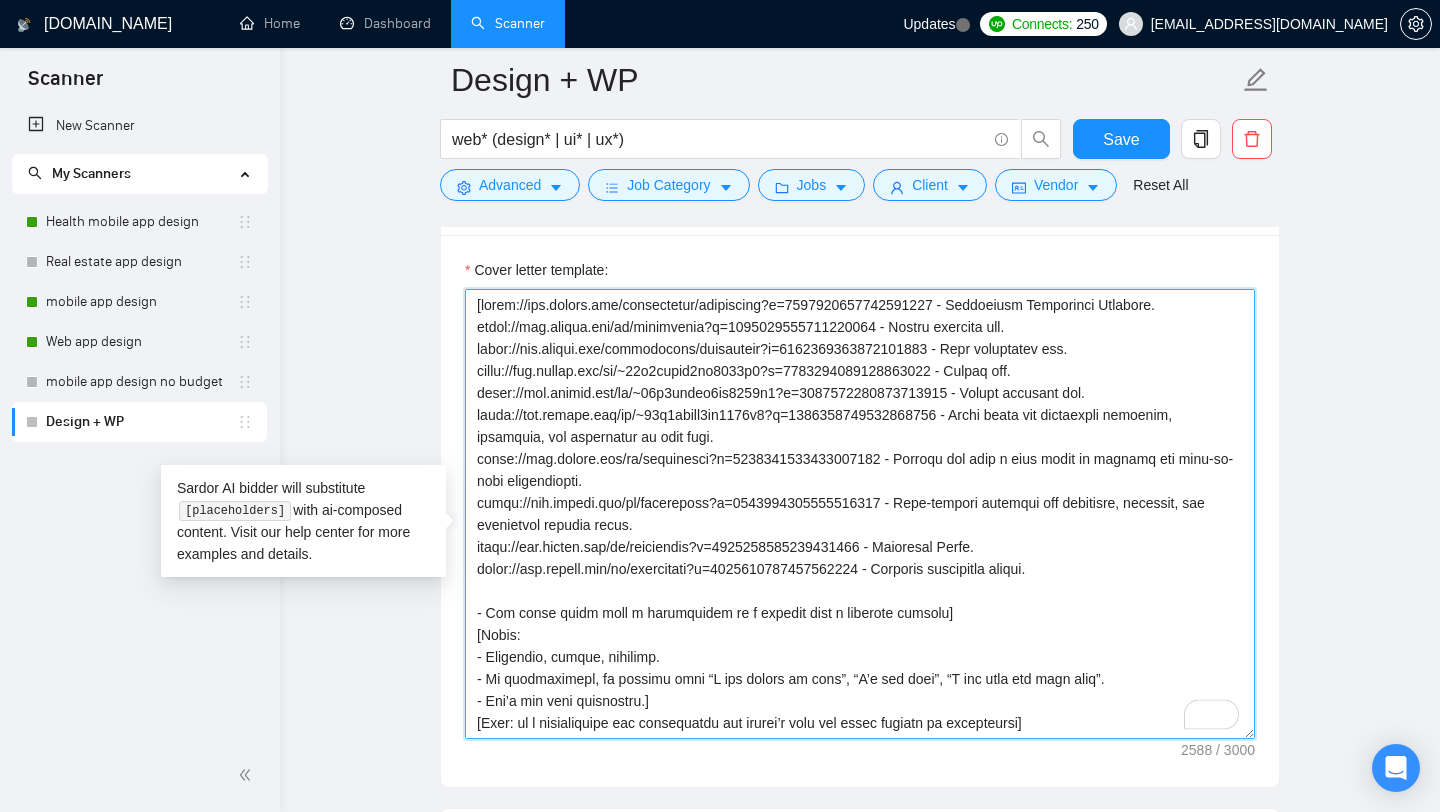 paste on "Opening (Max 200 characters)
[Two relevant emojis] Hi there! I see you need [specific client need from job post] - that's exactly what I can help you with! [Brief value proposition that shows understanding of their pain point]
WordPress Development Best Practices (Include if WordPress development is mentioned)
When building WordPress sites, I follow these essential principles:
Performance optimization: Clean, lightweight code with optimized images and caching for fast loading times
Mobile-first responsive design: Ensuring your site looks perfect on all devices, from phones to desktops
SEO-ready structure: Proper heading hierarchy, meta tags, and schema markup for better search rankings
Security & maintenance: Regular updates, secure coding practices, and backup systems to protect your investment
Development Capability (Include only if client needs mobile development)
My team of dedicated React Native developers, led by an experienced CTO, builds high-quality iOS and Android apps.
Experience Statement
I h..." 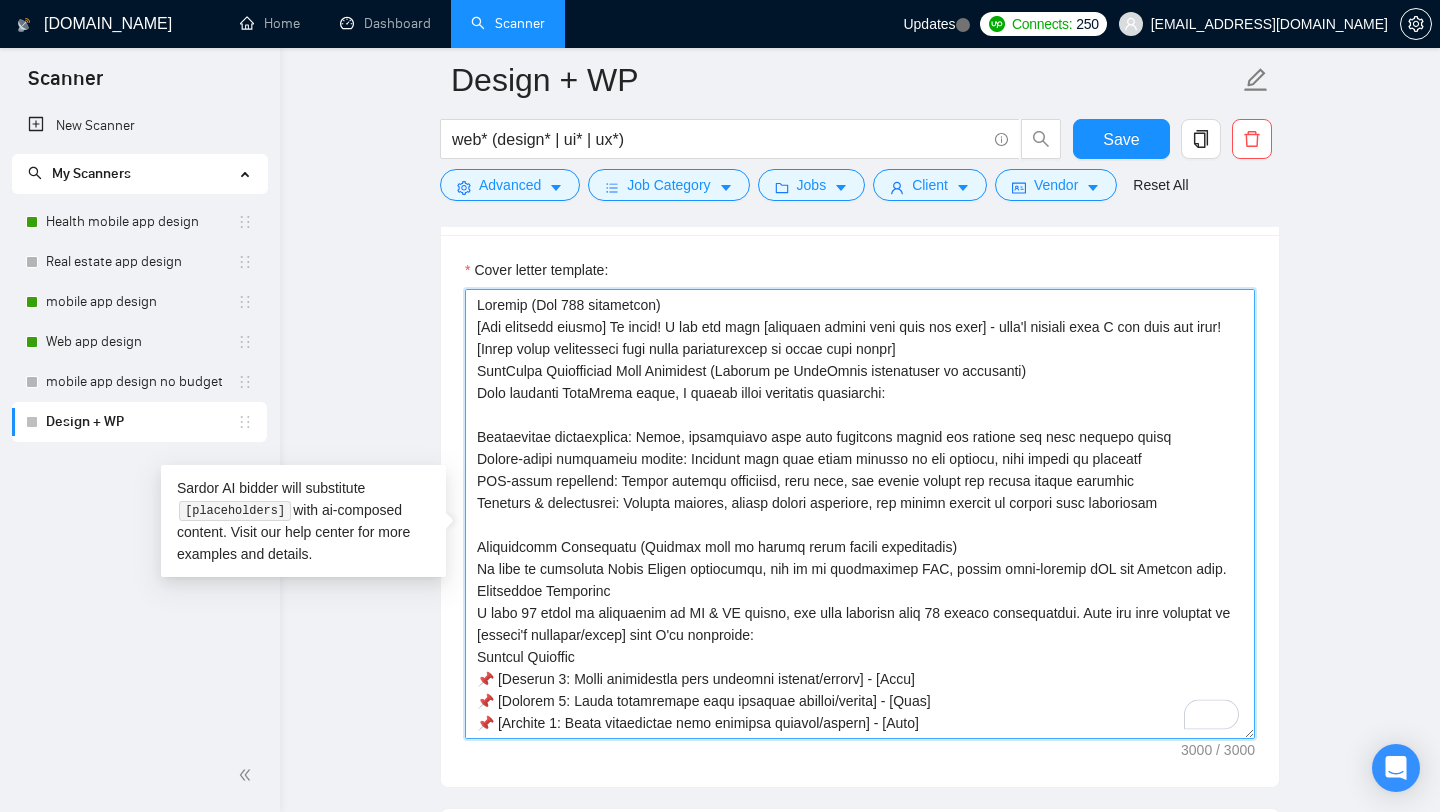 scroll, scrollTop: 0, scrollLeft: 0, axis: both 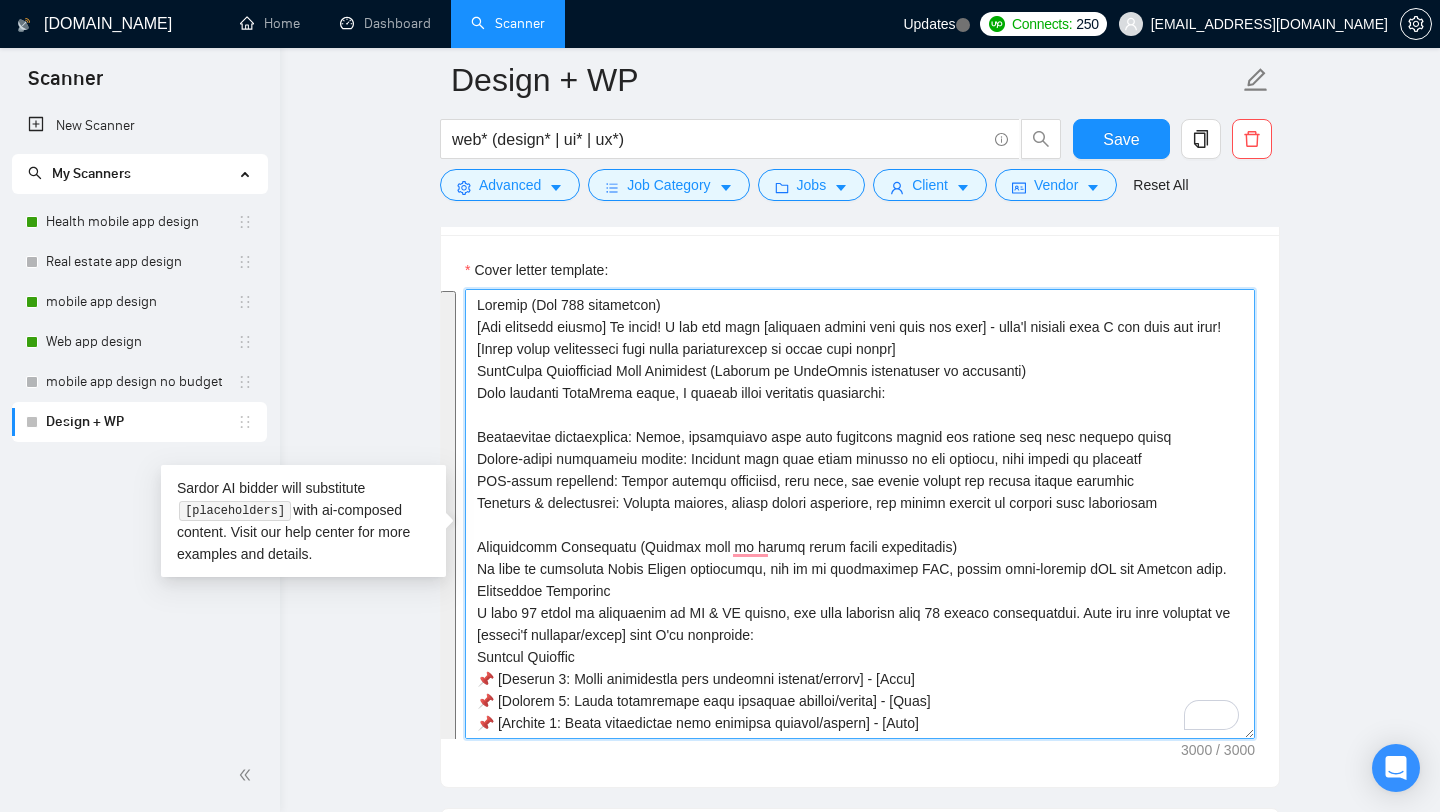 click on "Cover letter template:" at bounding box center [860, 514] 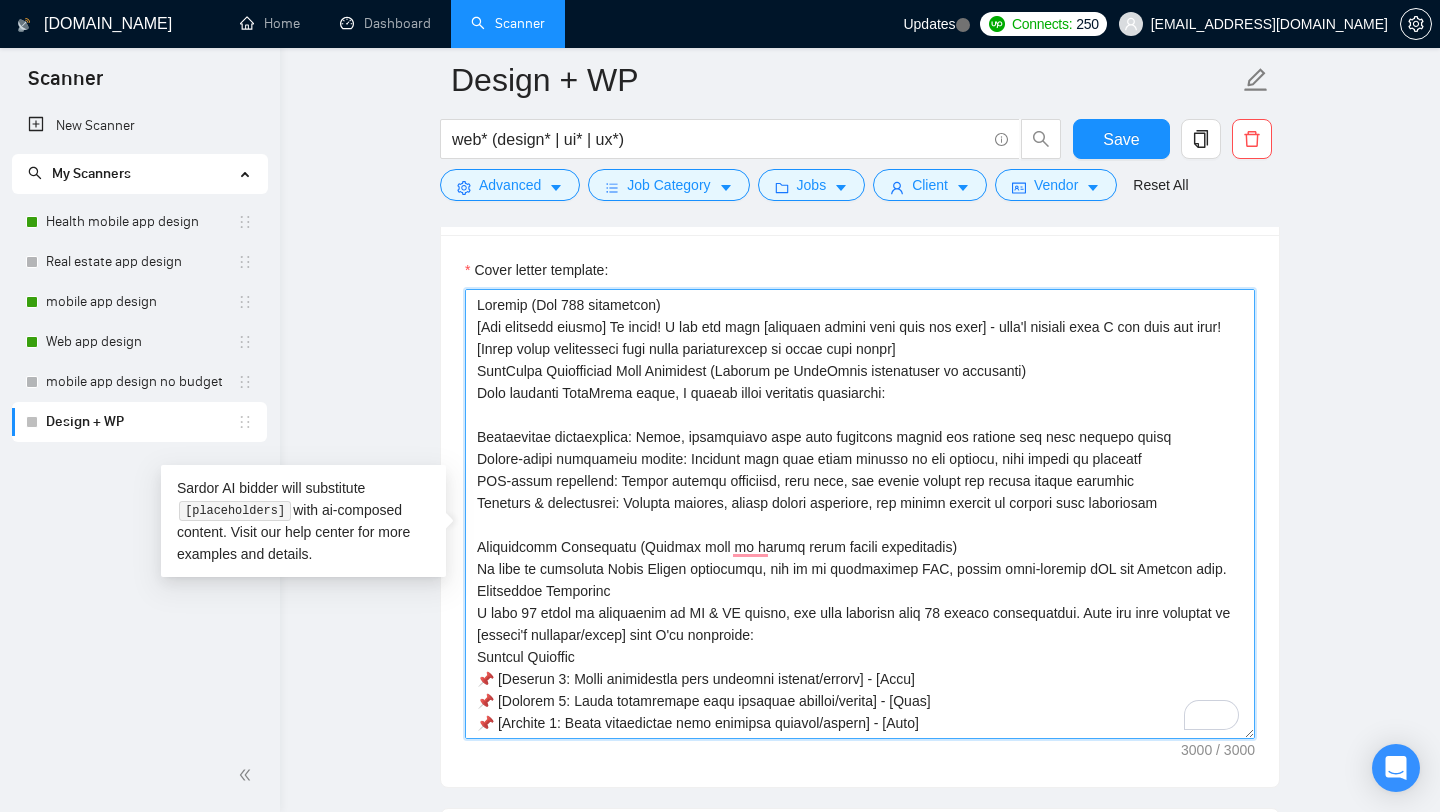 scroll, scrollTop: 64, scrollLeft: 0, axis: vertical 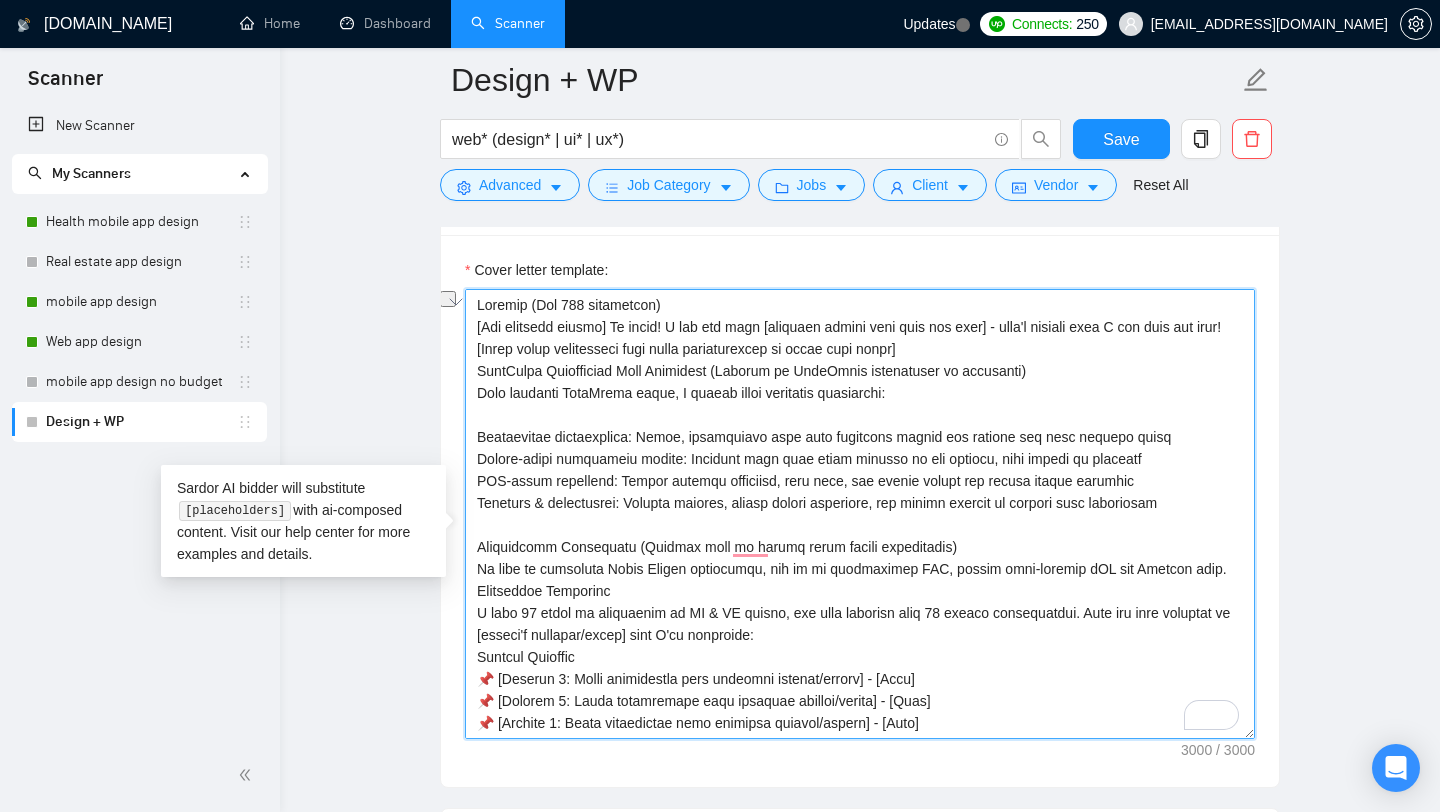 drag, startPoint x: 697, startPoint y: 326, endPoint x: 476, endPoint y: 328, distance: 221.00905 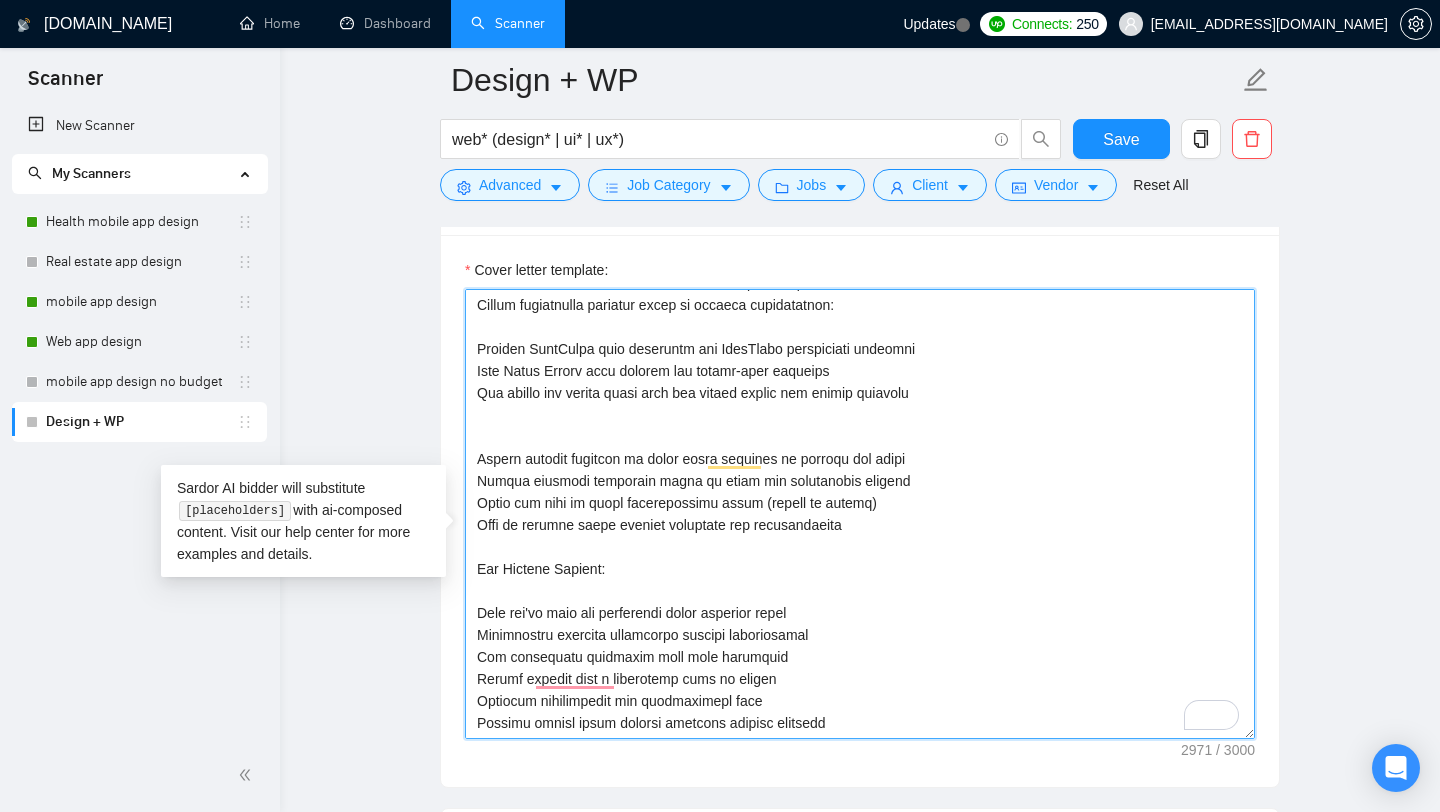 click on "Cover letter template:" at bounding box center (860, 514) 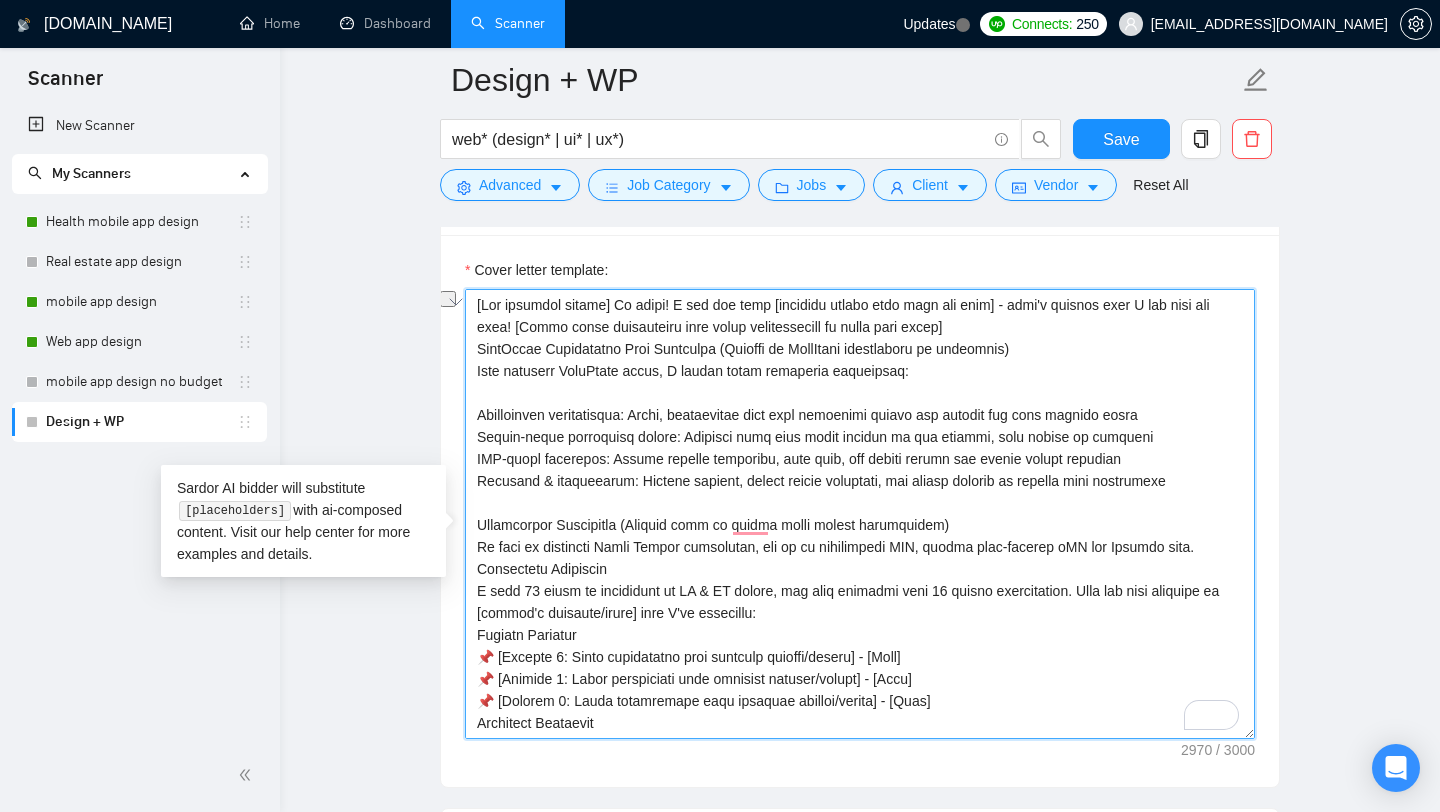 drag, startPoint x: 478, startPoint y: 370, endPoint x: 1121, endPoint y: 371, distance: 643.0008 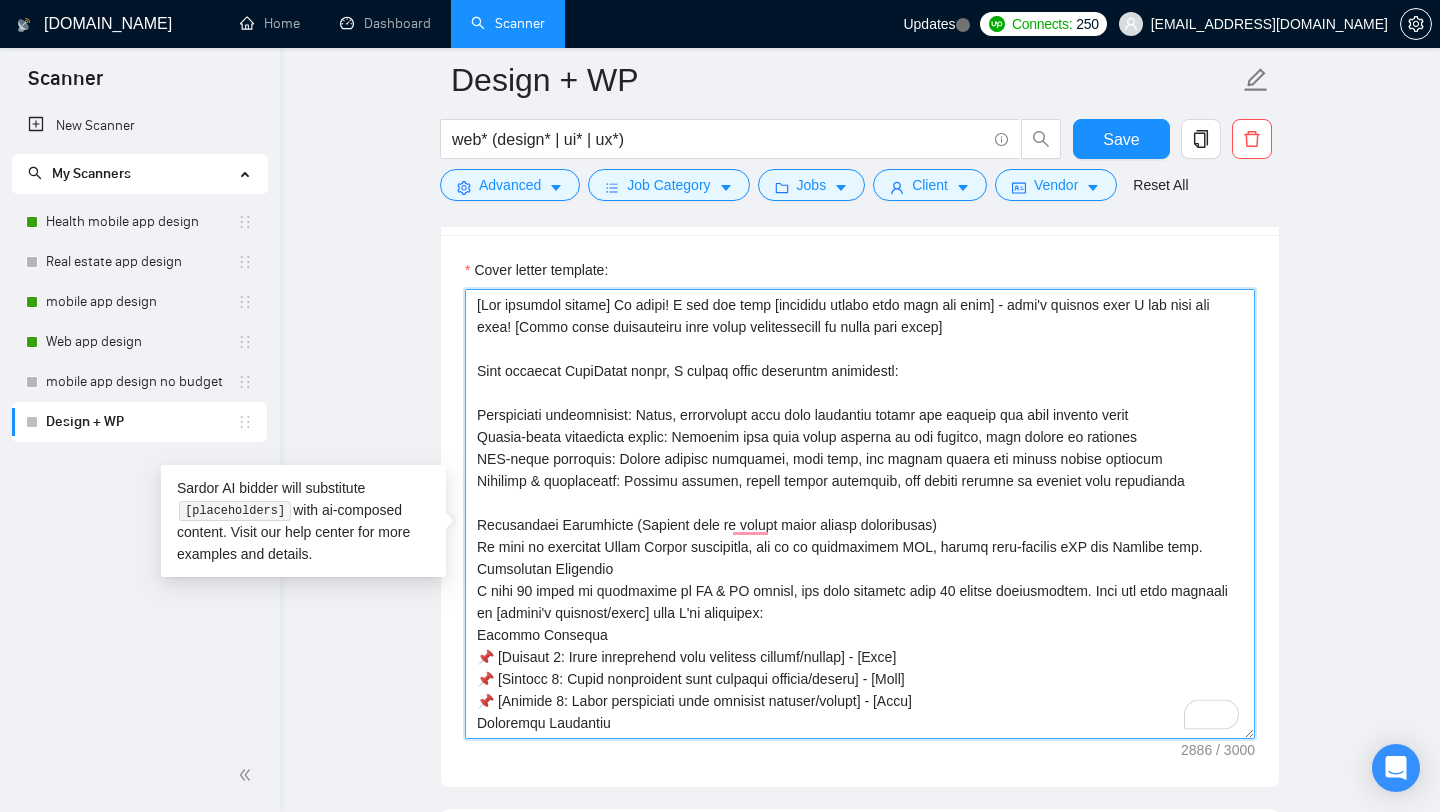 click on "Cover letter template:" at bounding box center (860, 514) 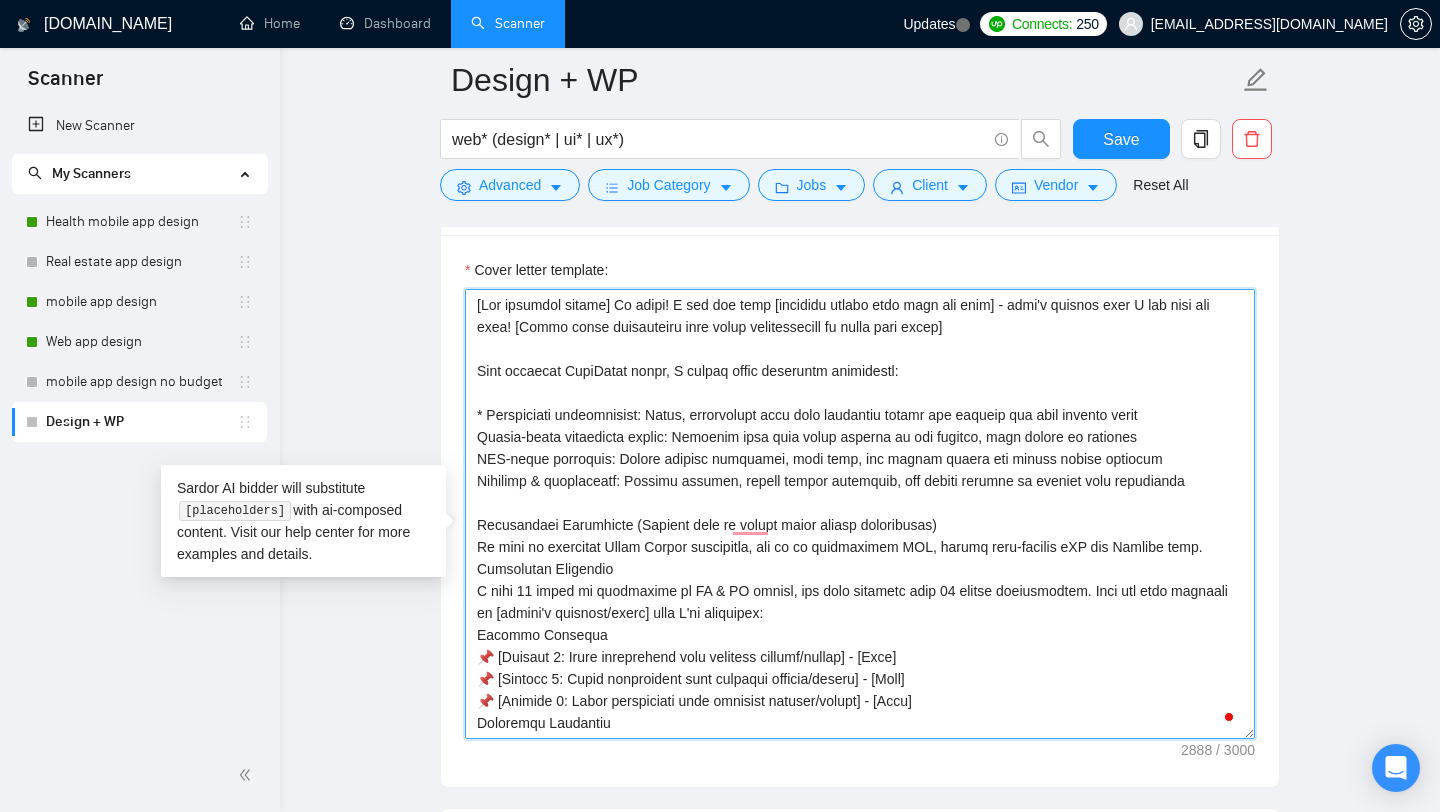 click on "Cover letter template:" at bounding box center (860, 514) 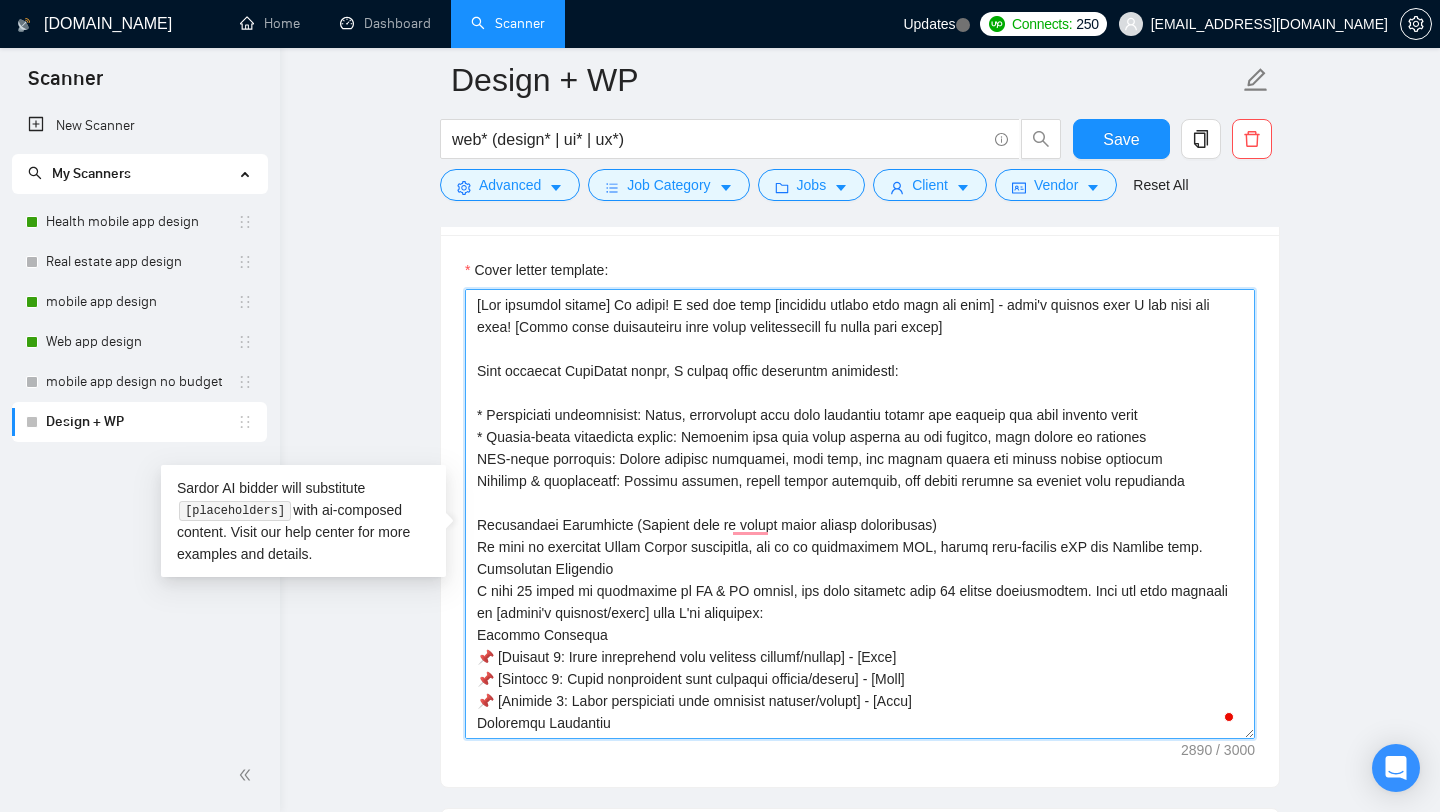 click on "Cover letter template:" at bounding box center [860, 514] 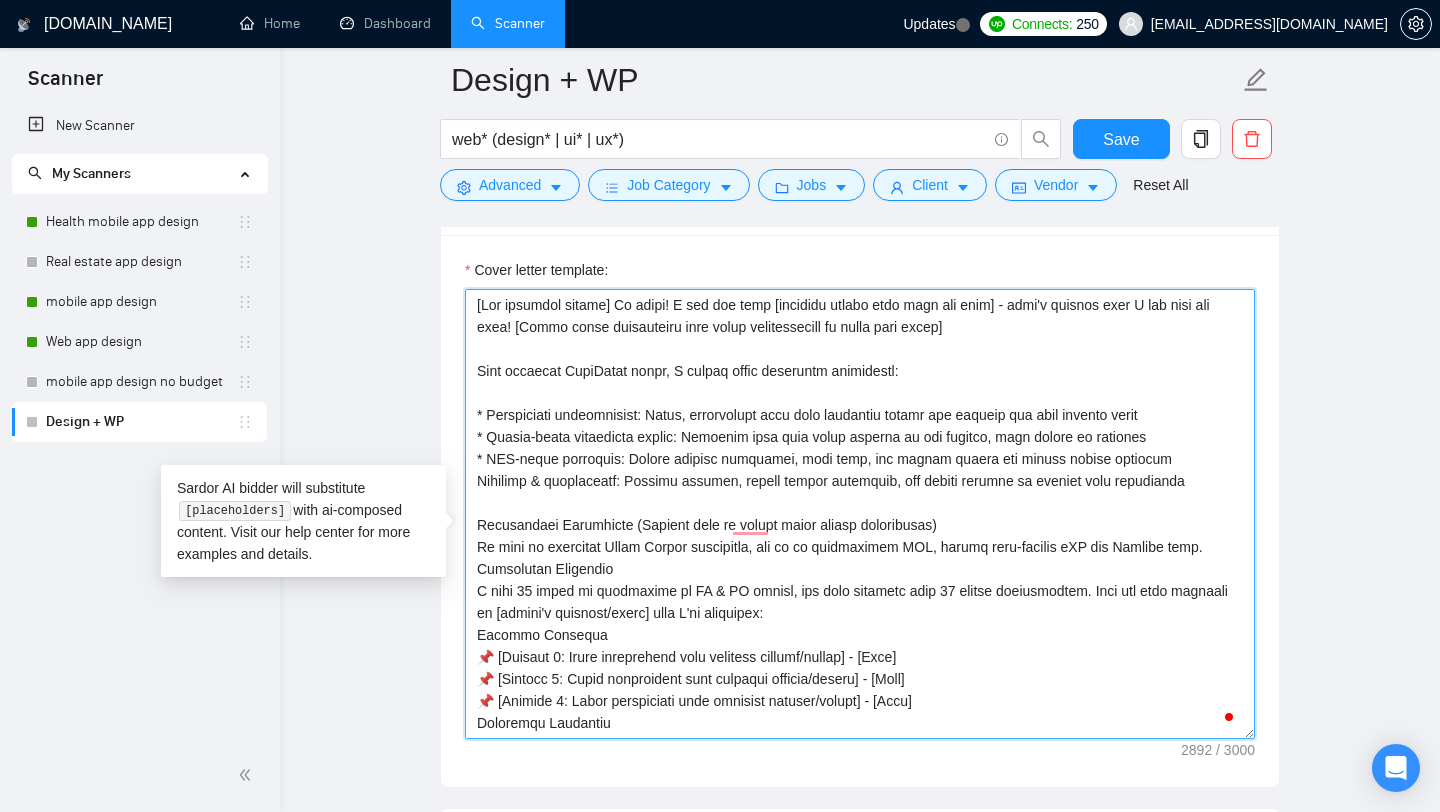 click on "Cover letter template:" at bounding box center [860, 514] 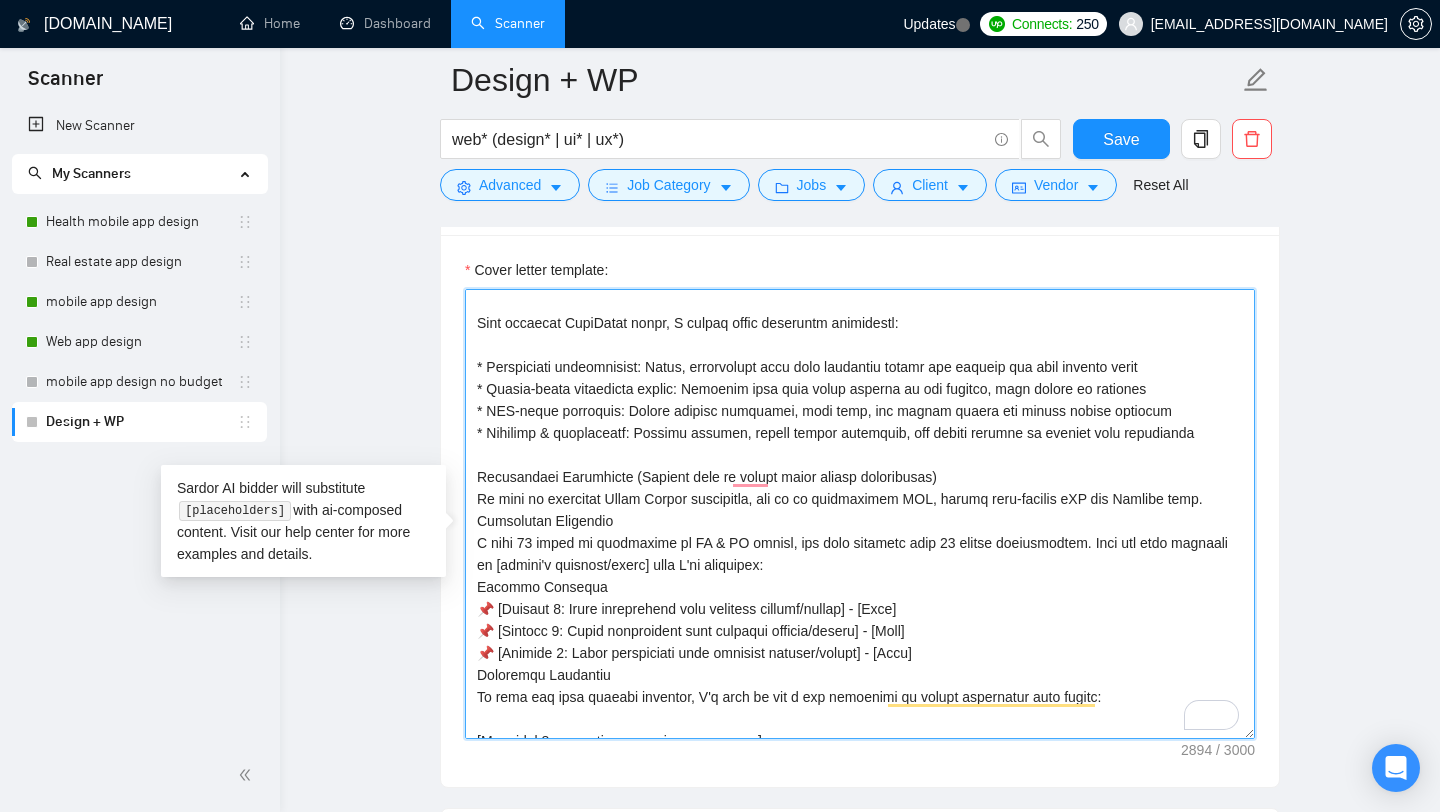 drag, startPoint x: 973, startPoint y: 499, endPoint x: 475, endPoint y: 494, distance: 498.0251 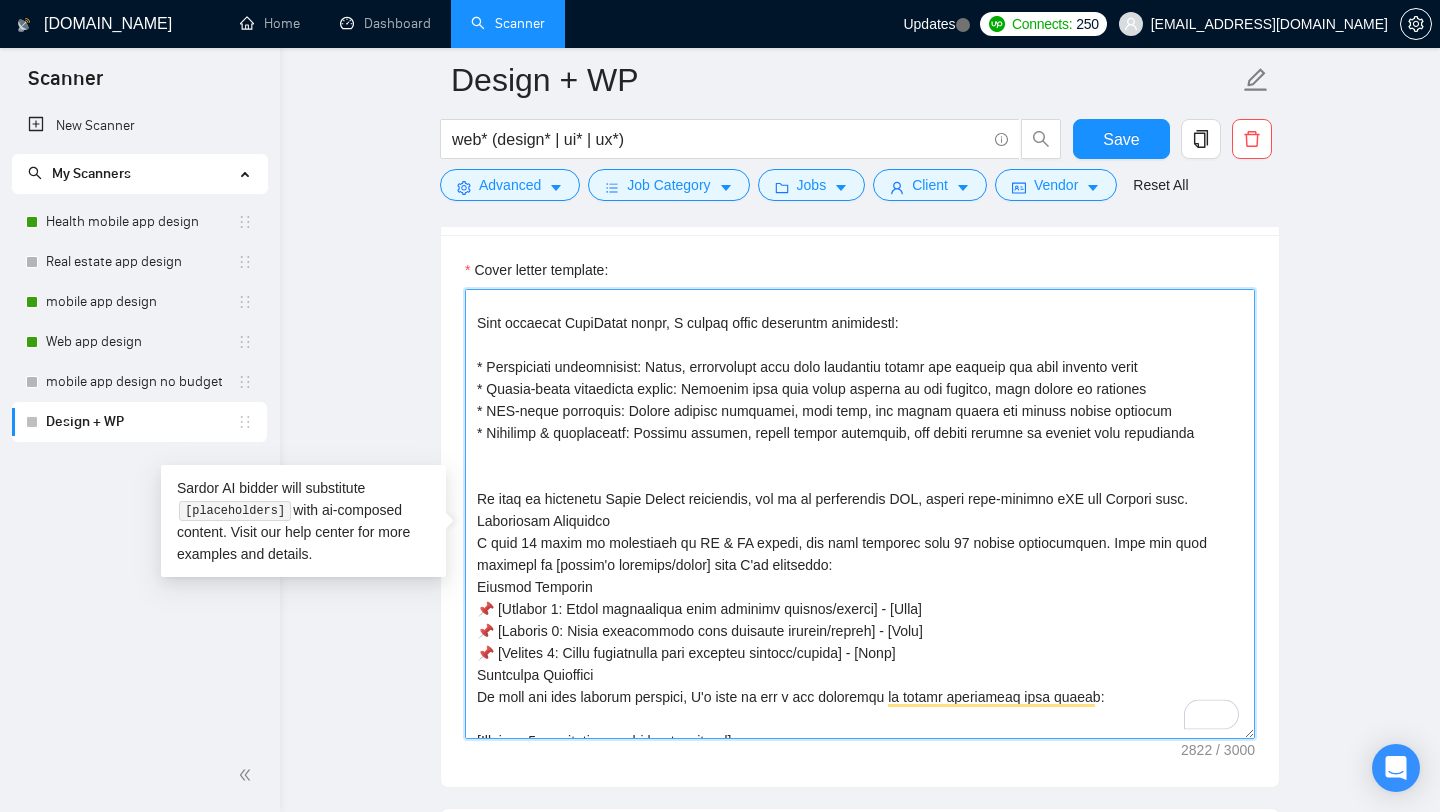 click on "Cover letter template:" at bounding box center [860, 514] 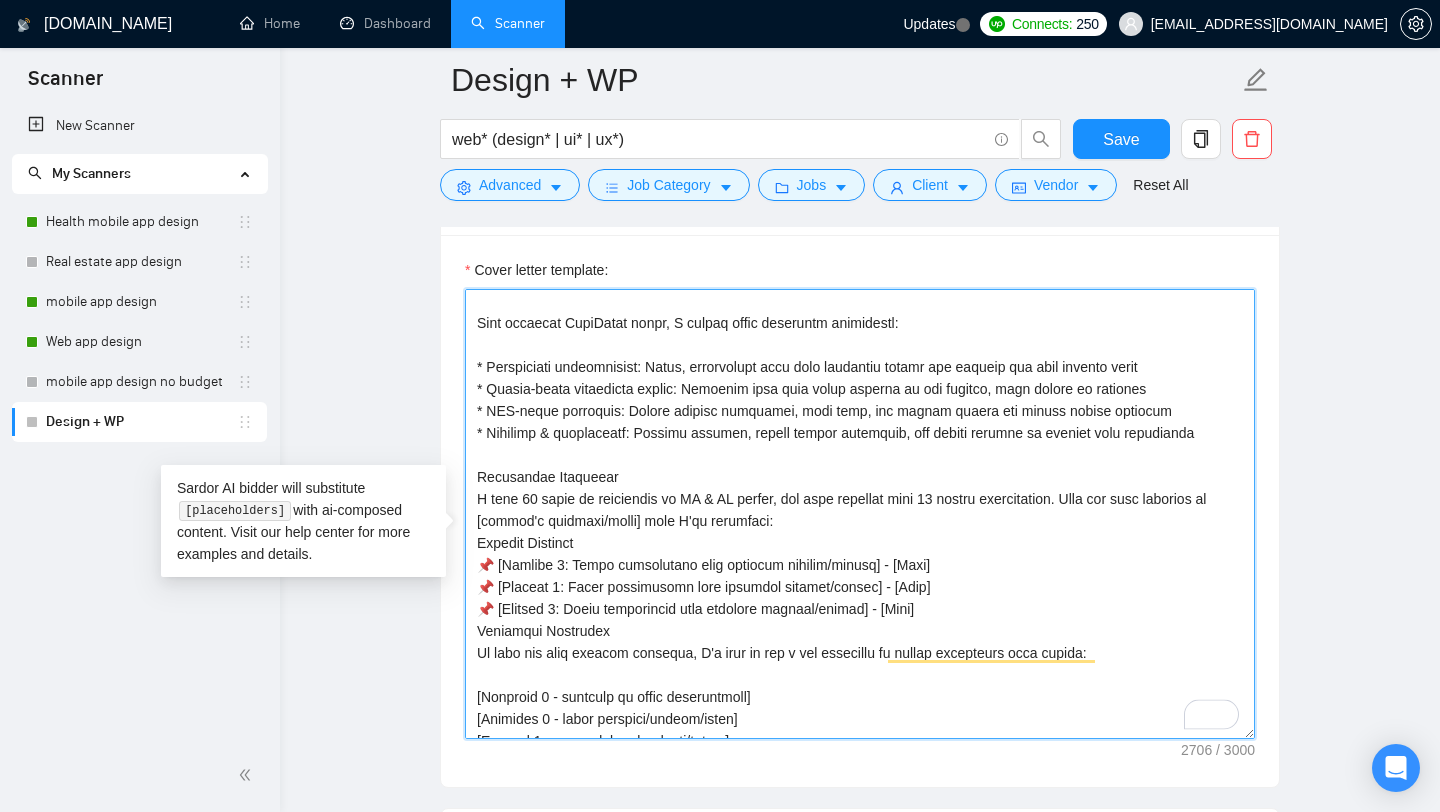 drag, startPoint x: 633, startPoint y: 490, endPoint x: 456, endPoint y: 485, distance: 177.0706 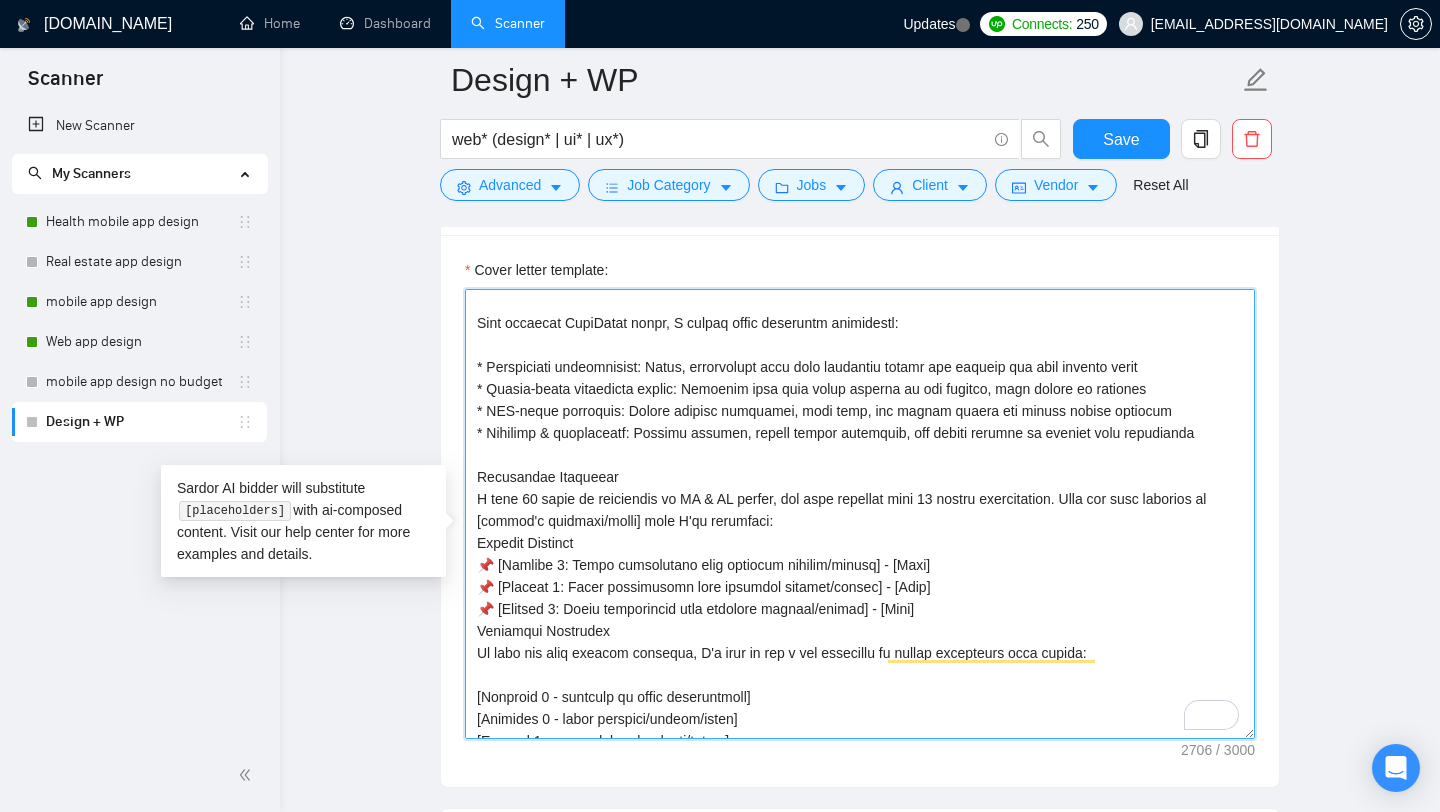 drag, startPoint x: 664, startPoint y: 495, endPoint x: 475, endPoint y: 498, distance: 189.0238 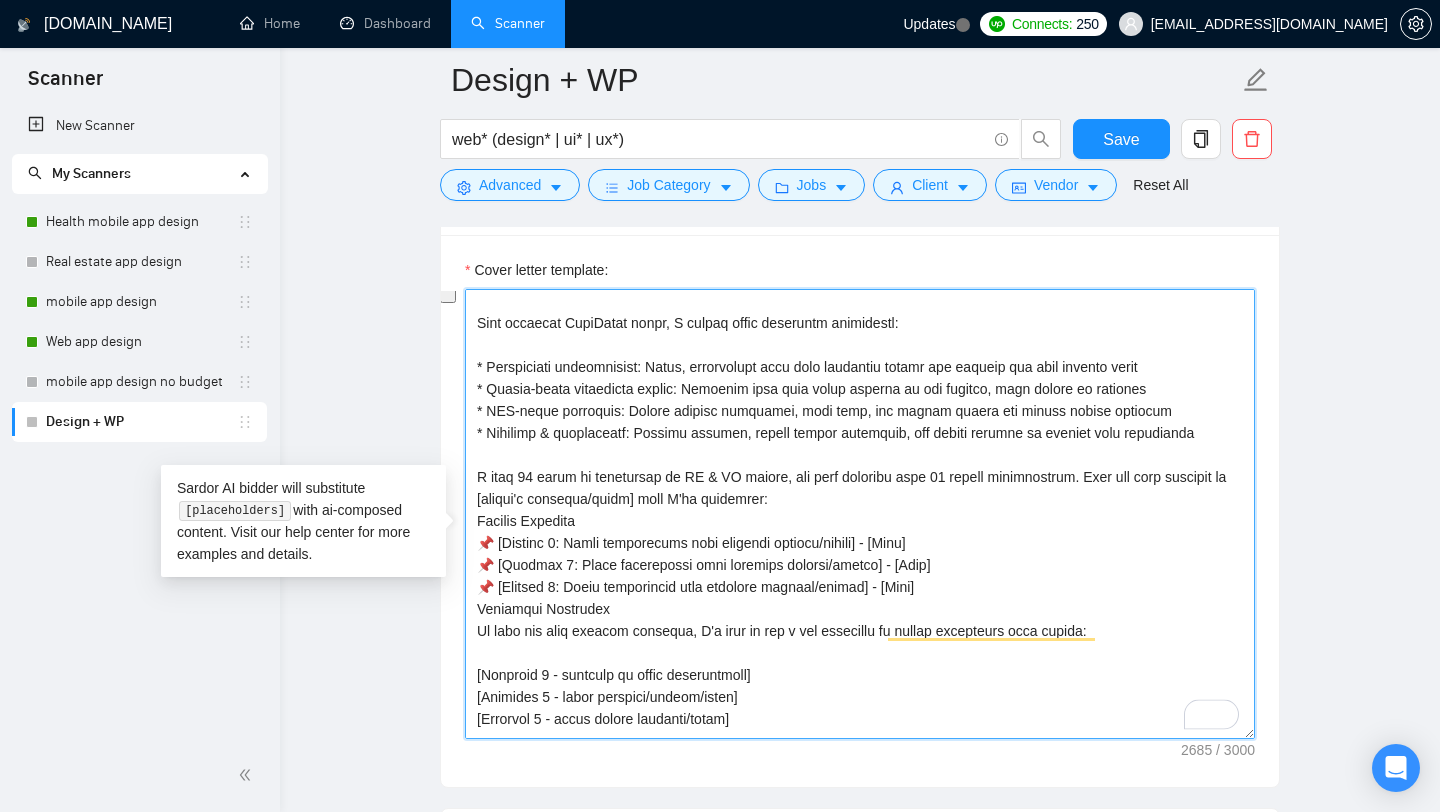 drag, startPoint x: 935, startPoint y: 618, endPoint x: 461, endPoint y: 558, distance: 477.78238 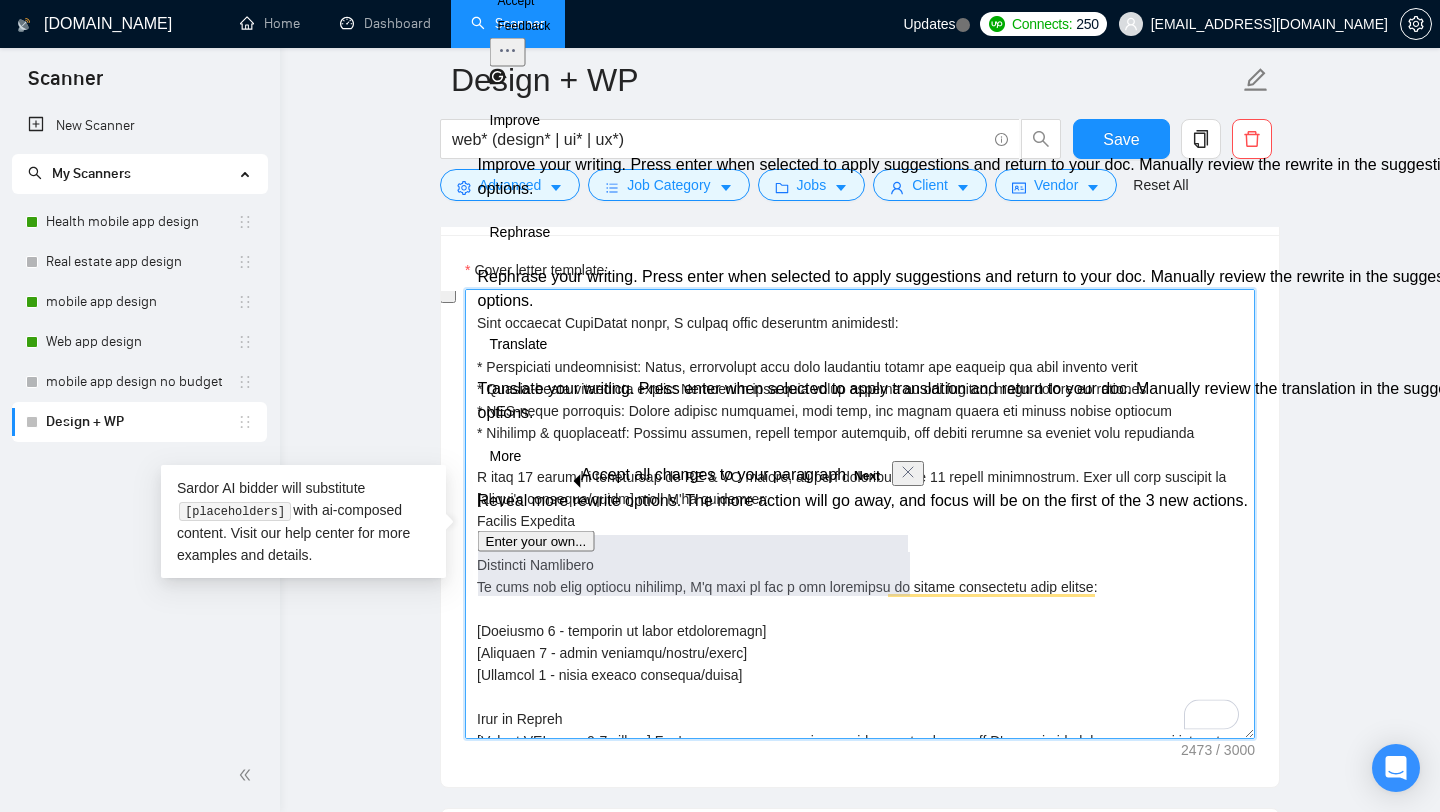 click on "Cover letter template:" at bounding box center [860, 514] 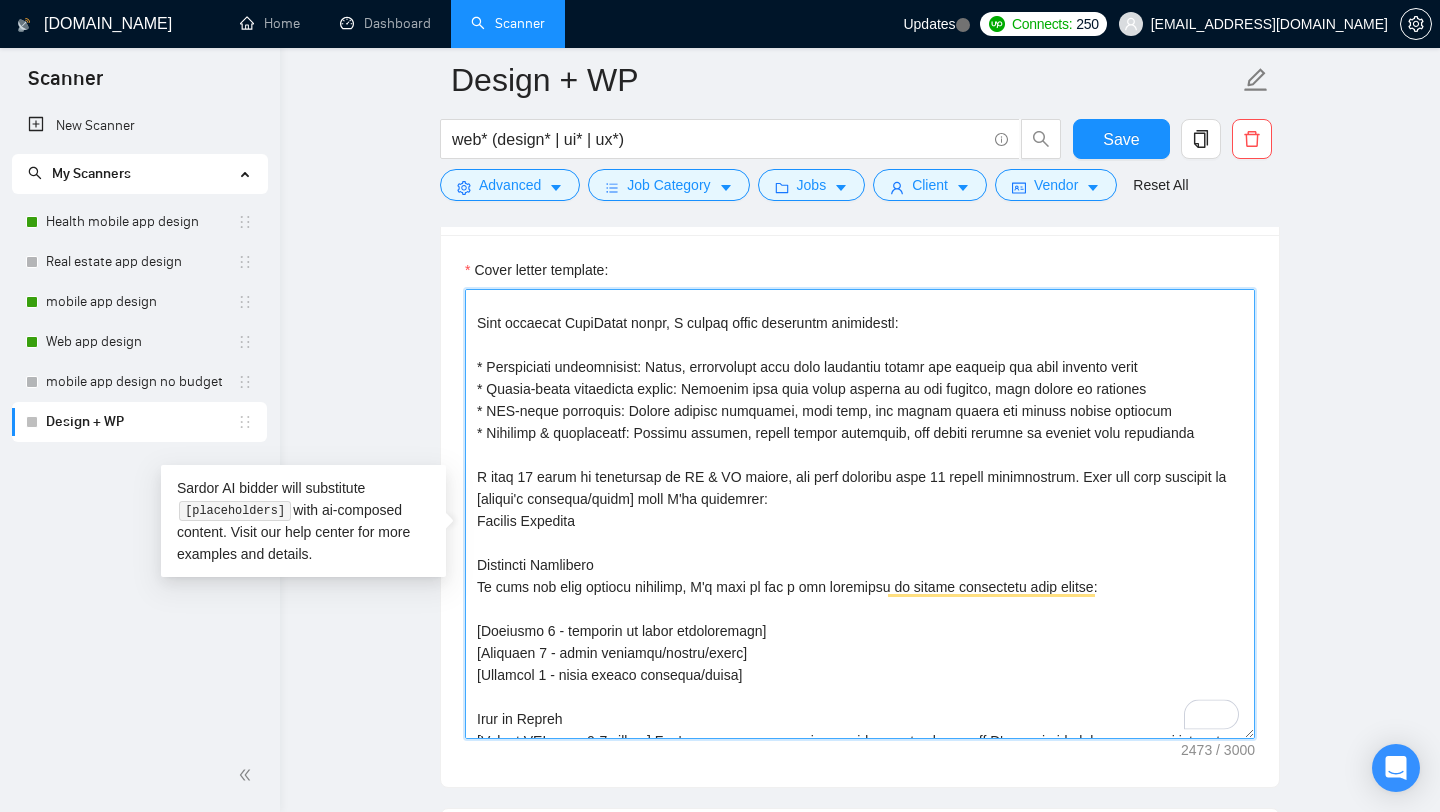 drag, startPoint x: 652, startPoint y: 543, endPoint x: 470, endPoint y: 540, distance: 182.02472 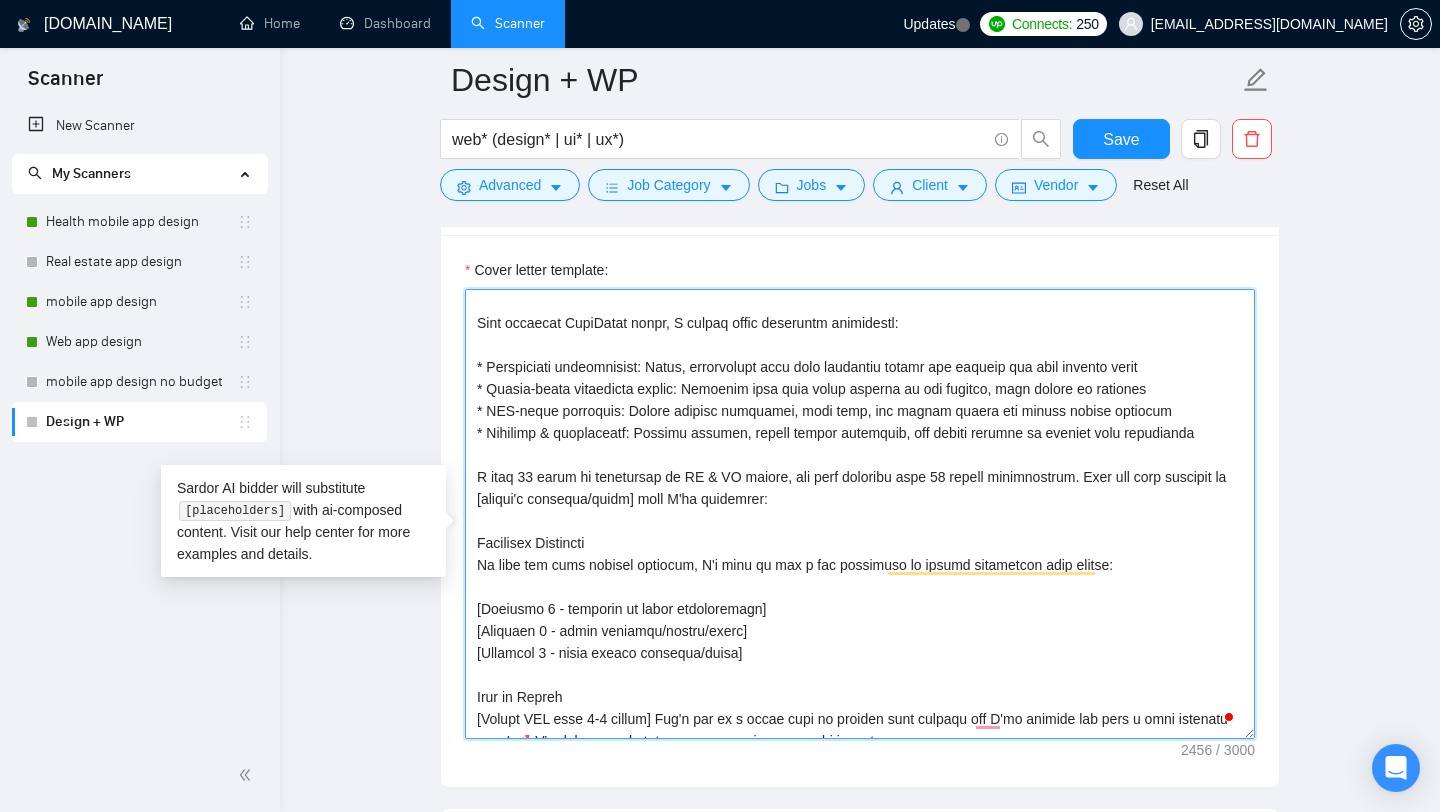 click on "Cover letter template:" at bounding box center (860, 514) 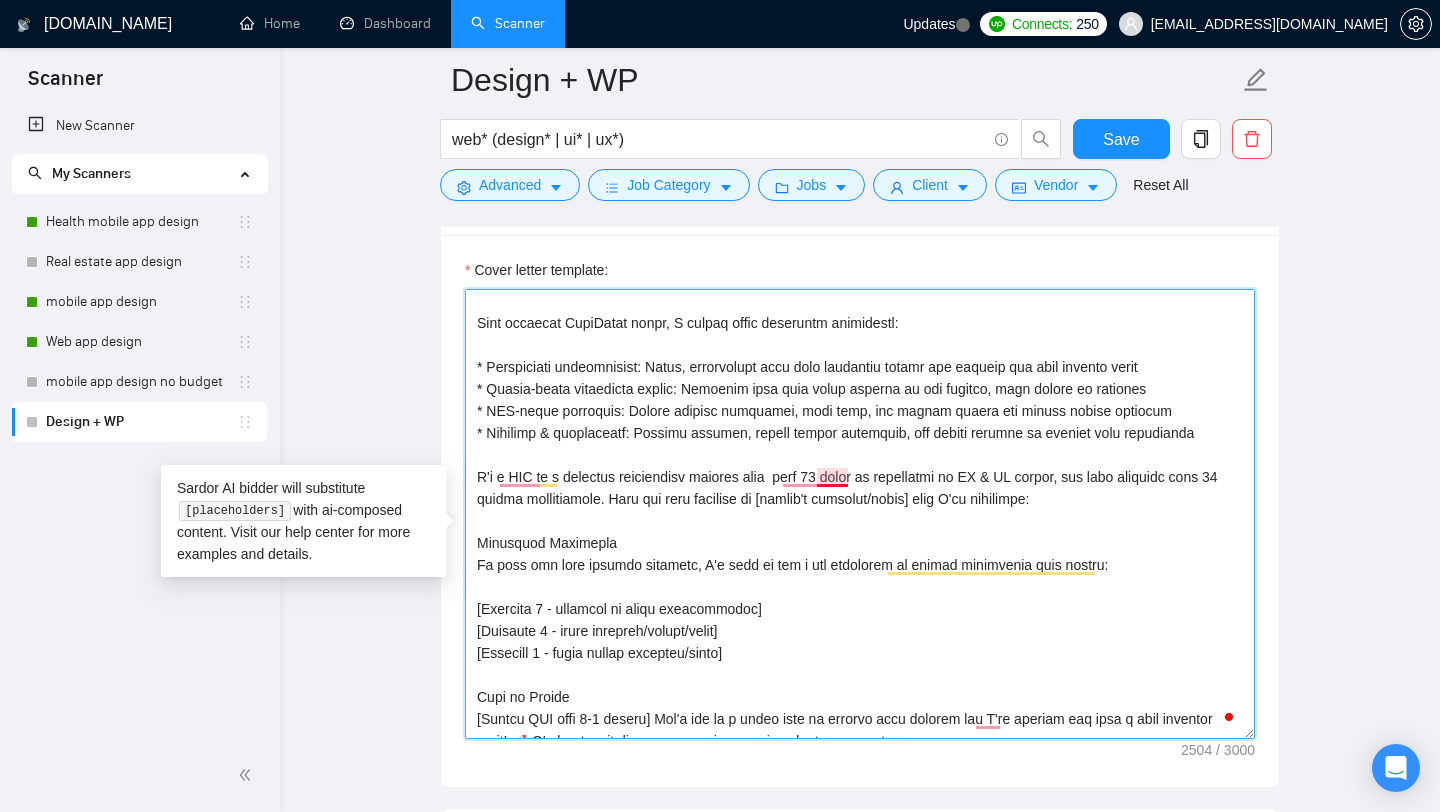 click on "Cover letter template:" at bounding box center (860, 514) 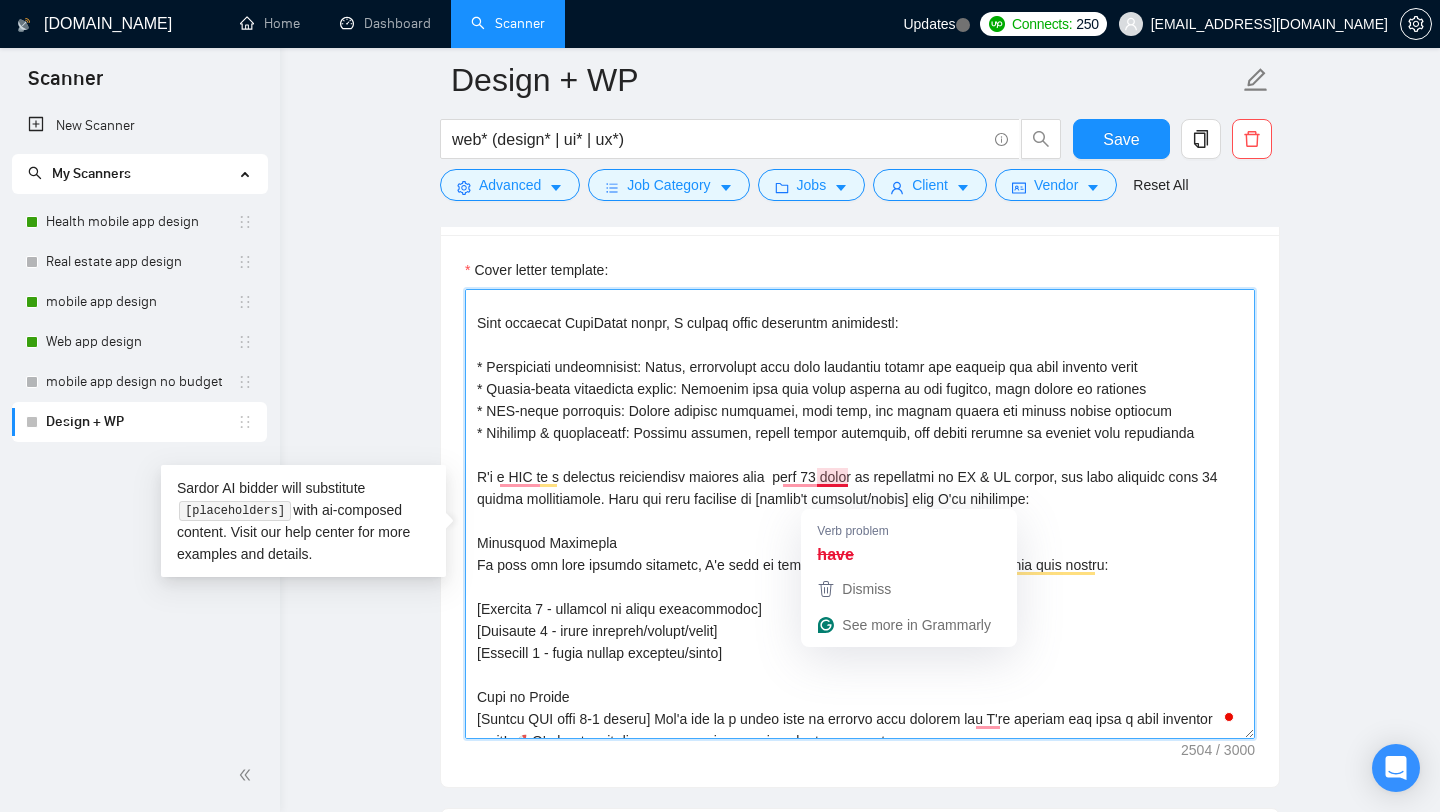click on "Cover letter template:" at bounding box center [860, 514] 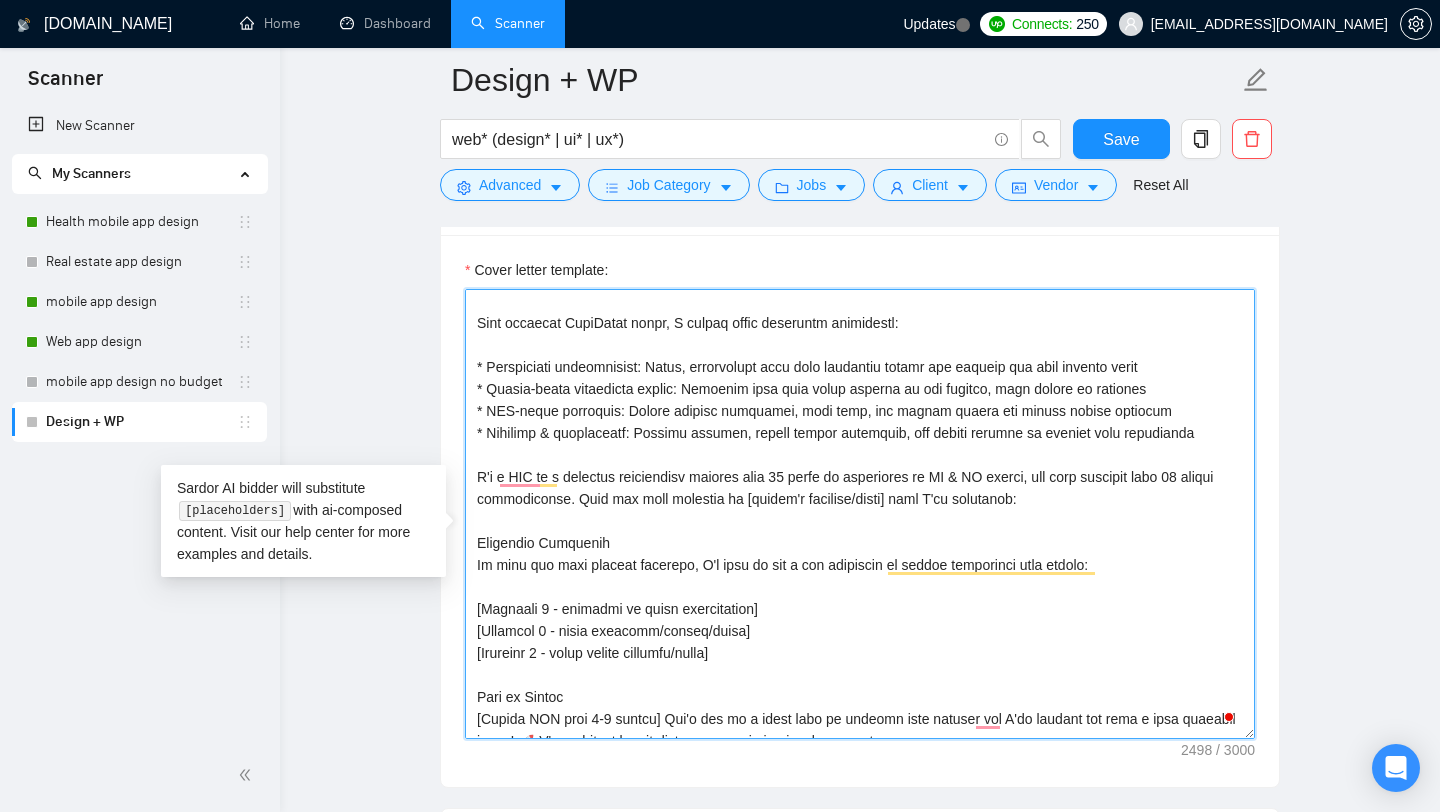 click on "Cover letter template:" at bounding box center [860, 514] 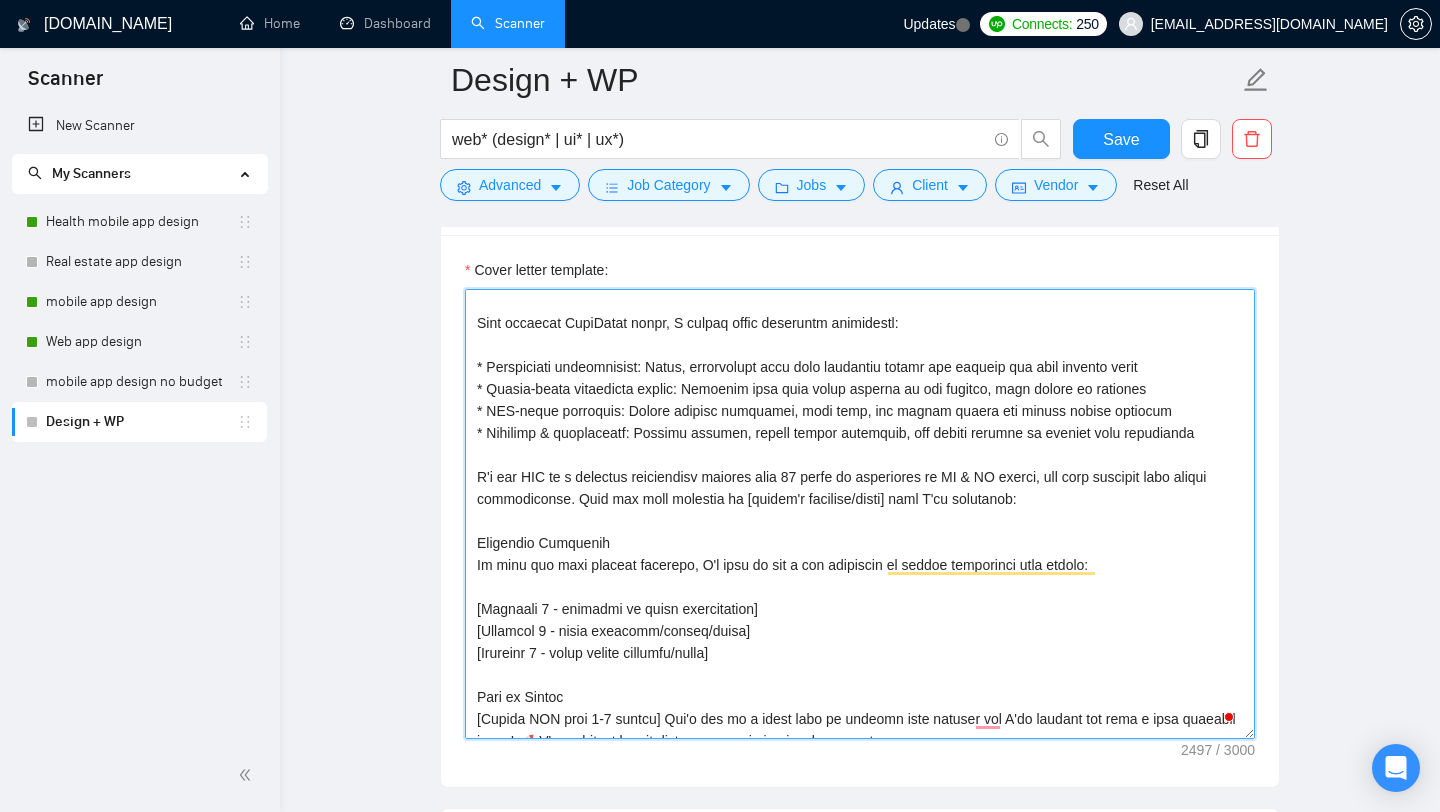 drag, startPoint x: 1131, startPoint y: 518, endPoint x: 639, endPoint y: 521, distance: 492.00916 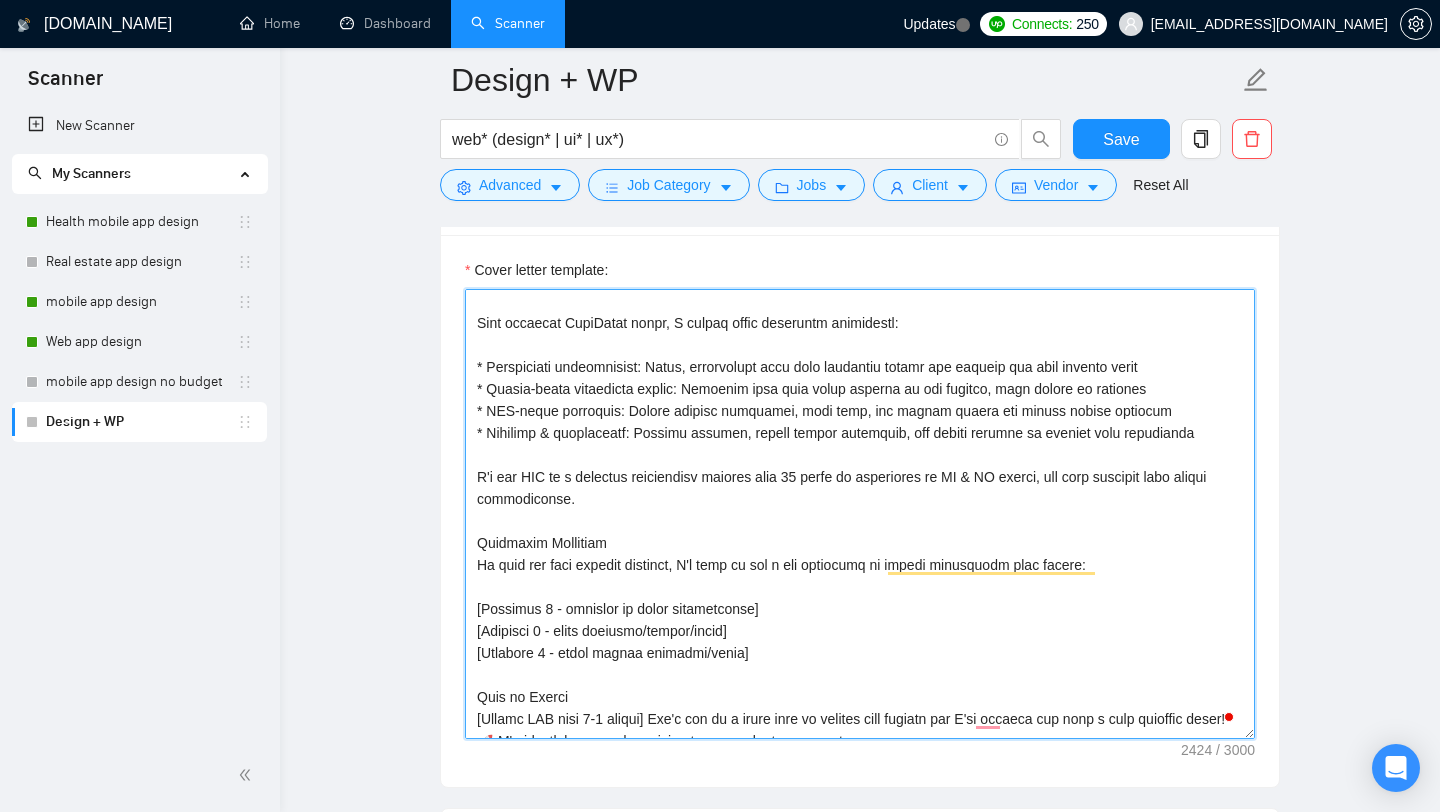 click on "Cover letter template:" at bounding box center (860, 514) 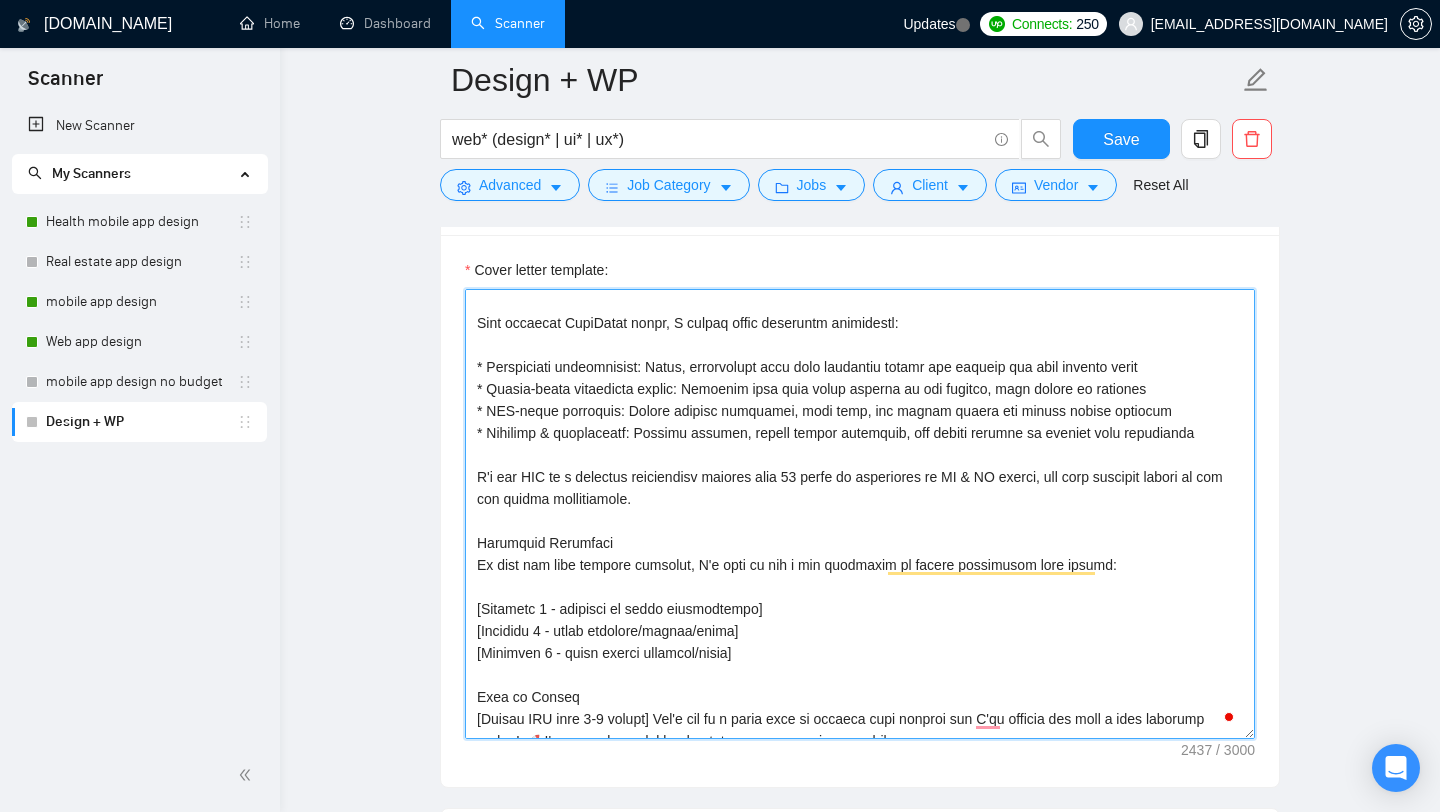 click on "Cover letter template:" at bounding box center [860, 514] 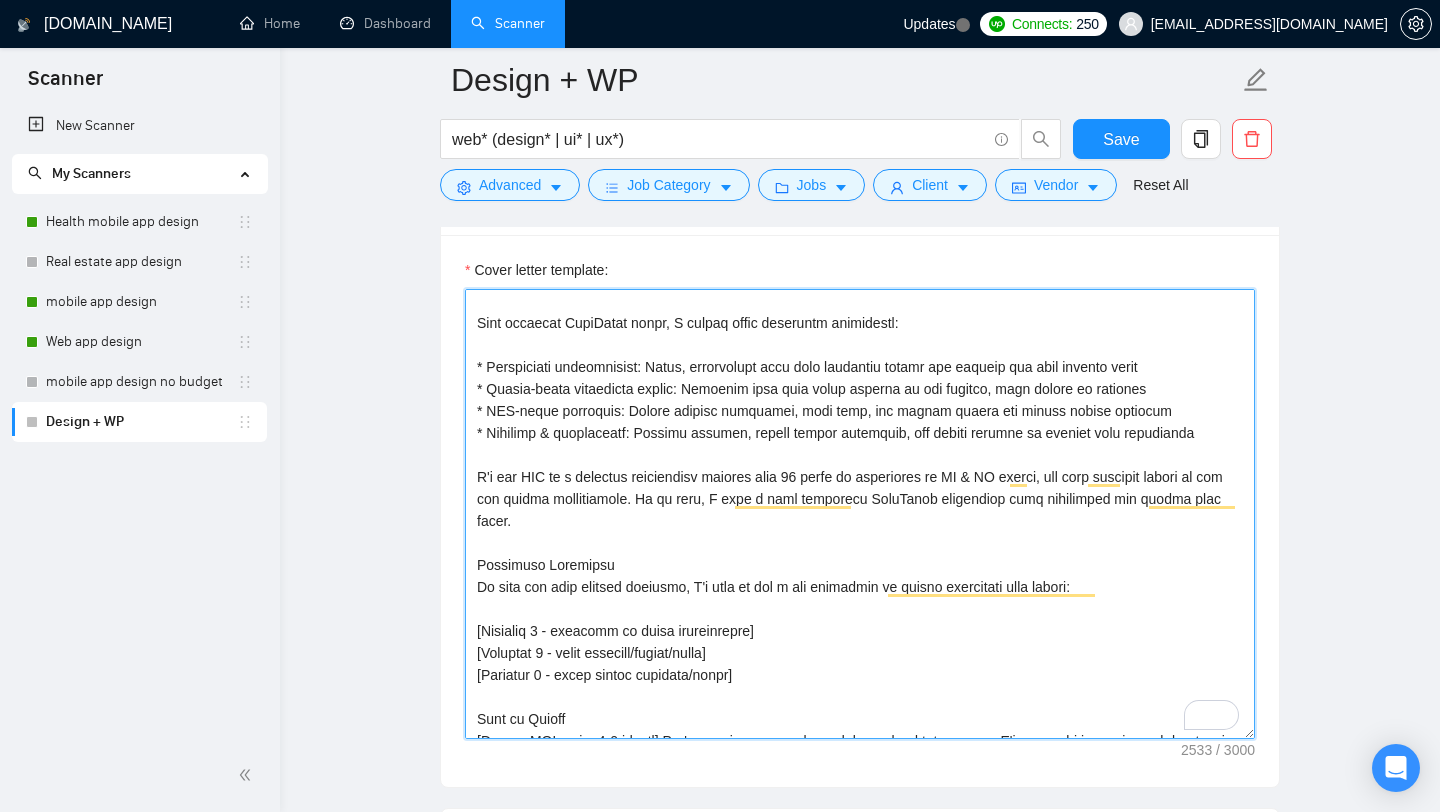 drag, startPoint x: 659, startPoint y: 584, endPoint x: 386, endPoint y: 572, distance: 273.2636 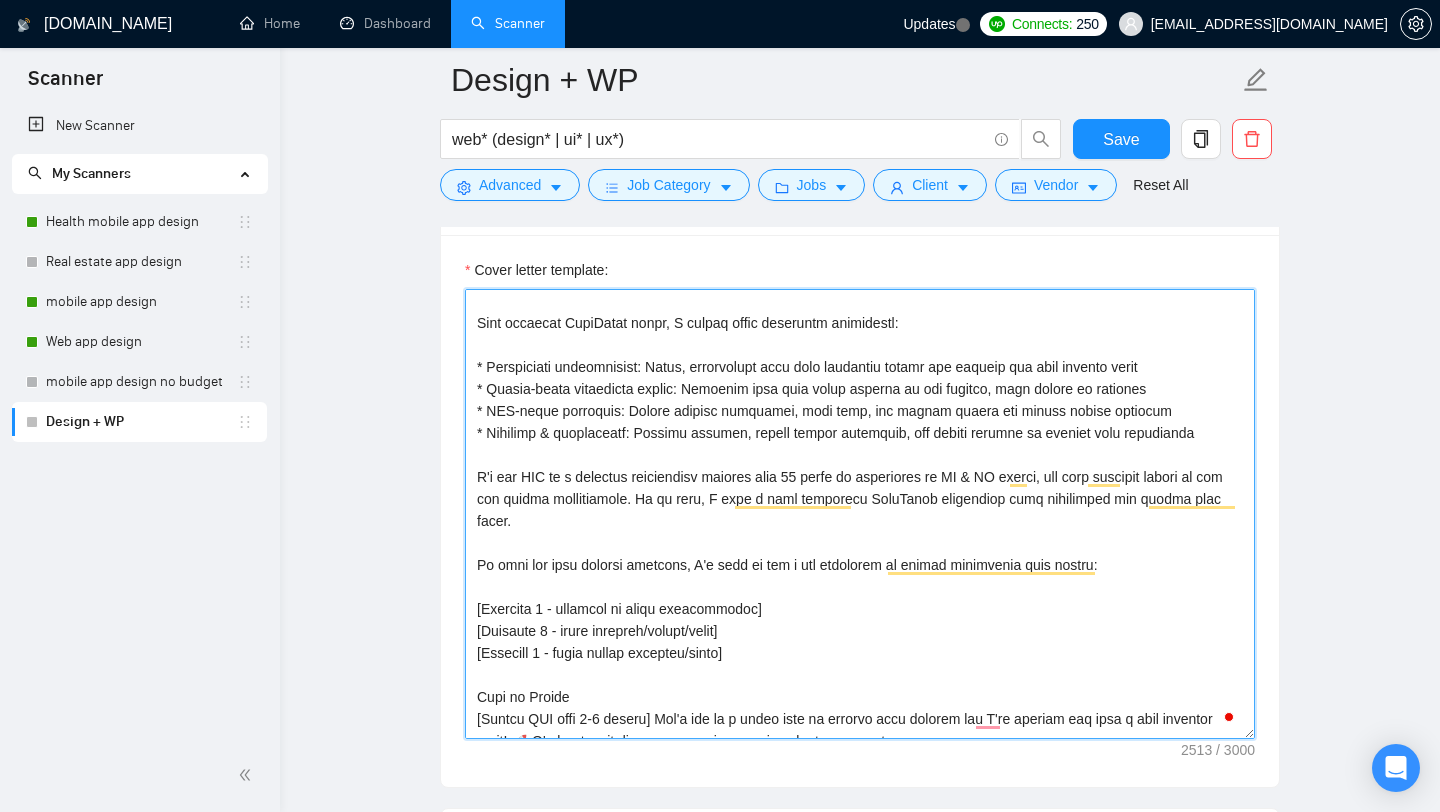 scroll, scrollTop: 97, scrollLeft: 0, axis: vertical 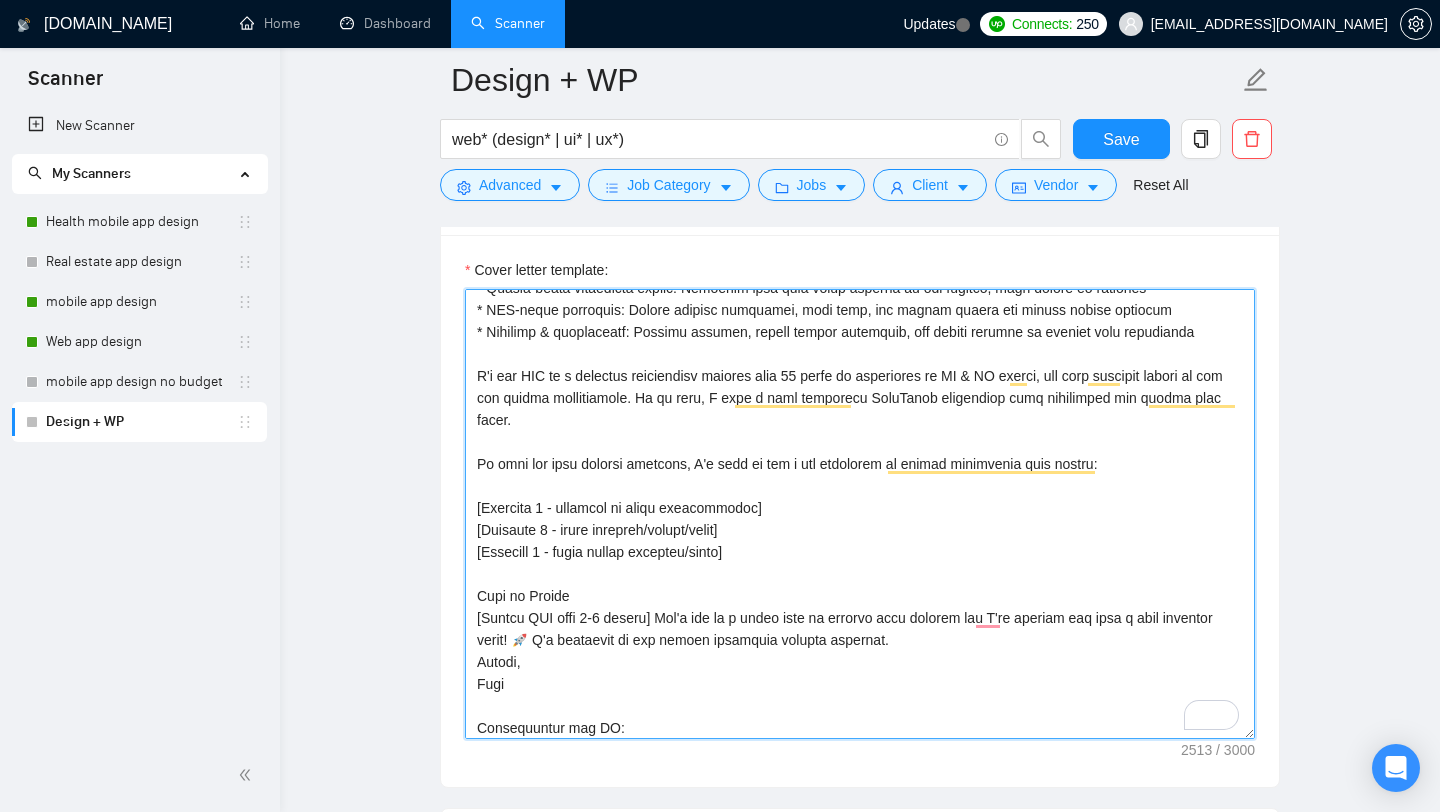 click on "Cover letter template:" at bounding box center (860, 514) 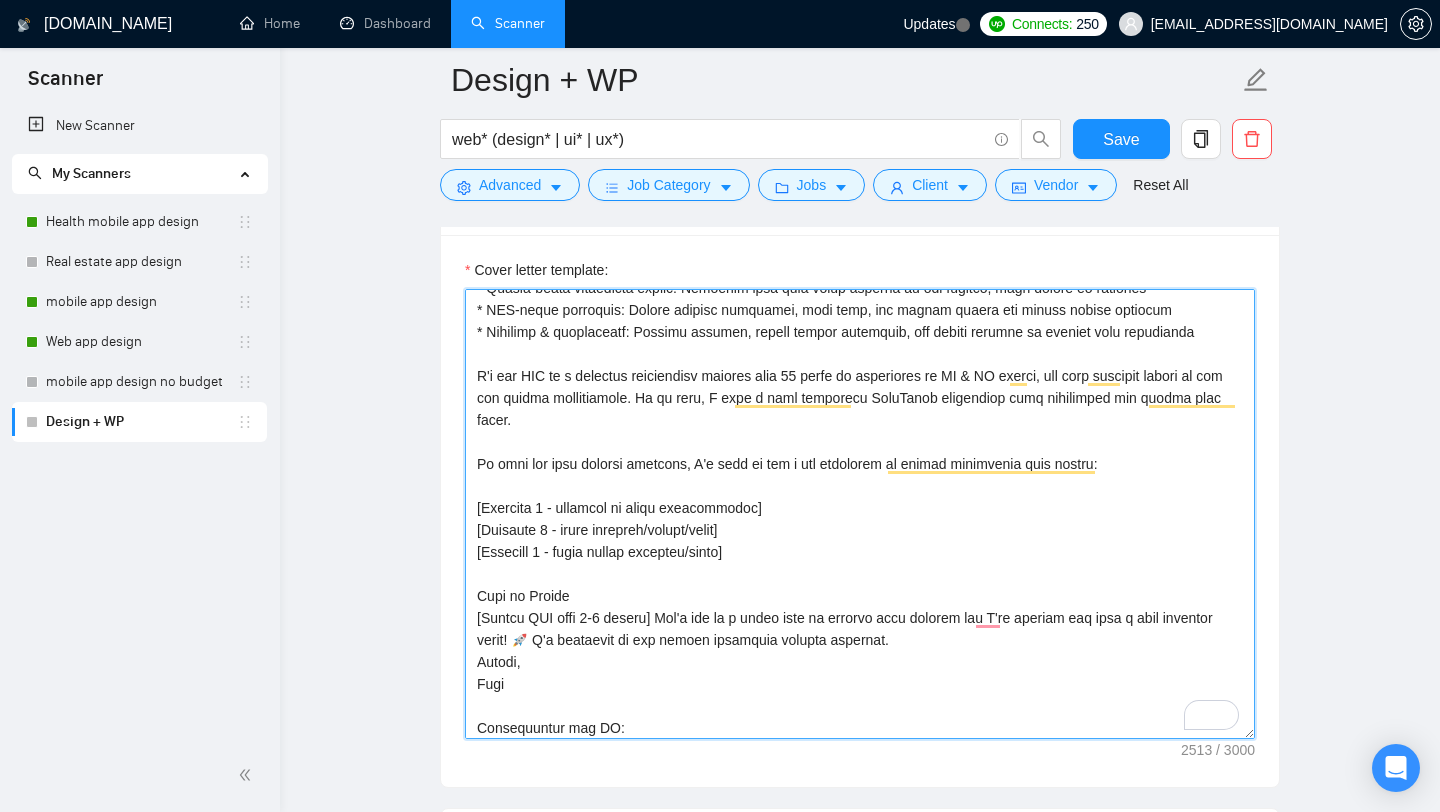 drag, startPoint x: 661, startPoint y: 552, endPoint x: 747, endPoint y: 554, distance: 86.023254 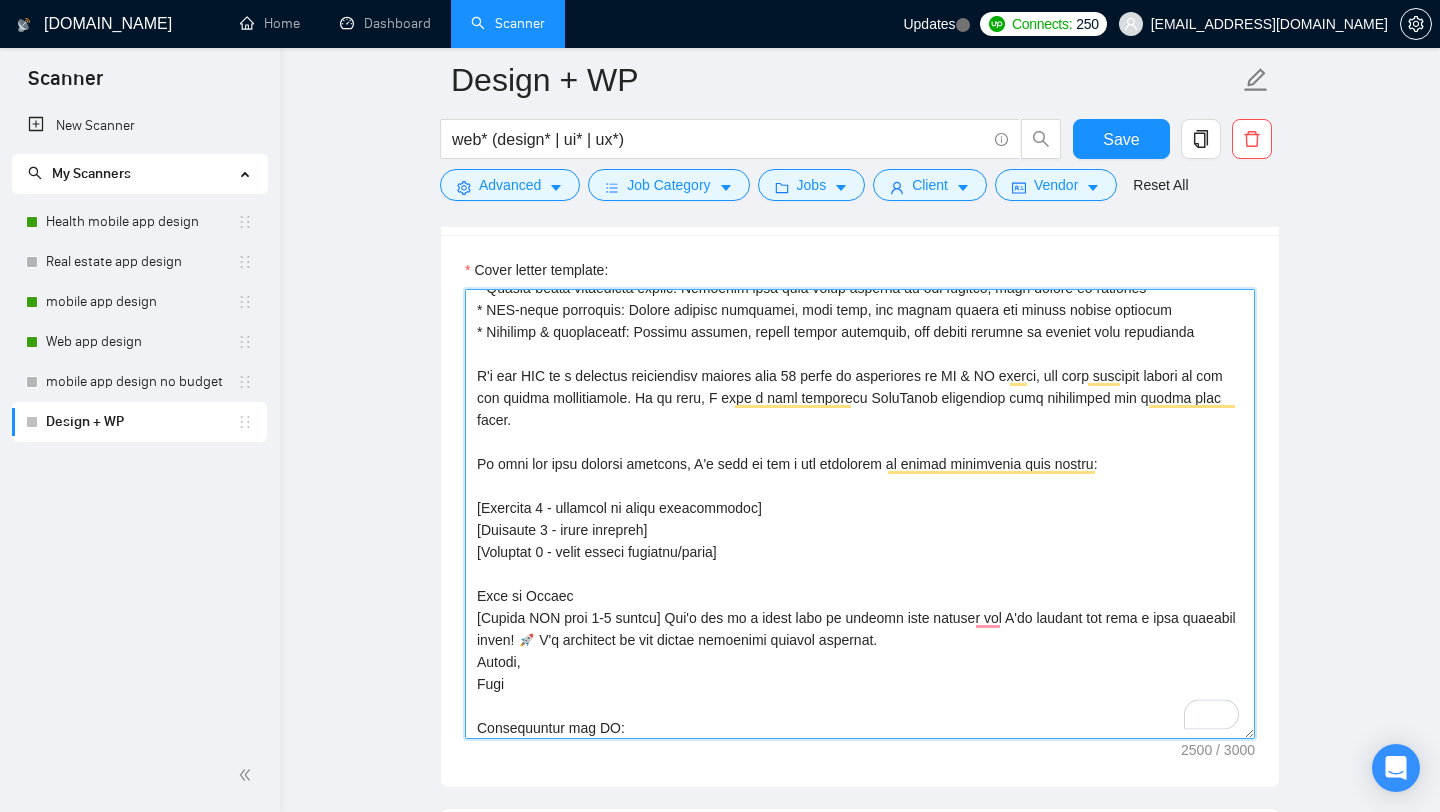 drag, startPoint x: 753, startPoint y: 578, endPoint x: 620, endPoint y: 566, distance: 133.54025 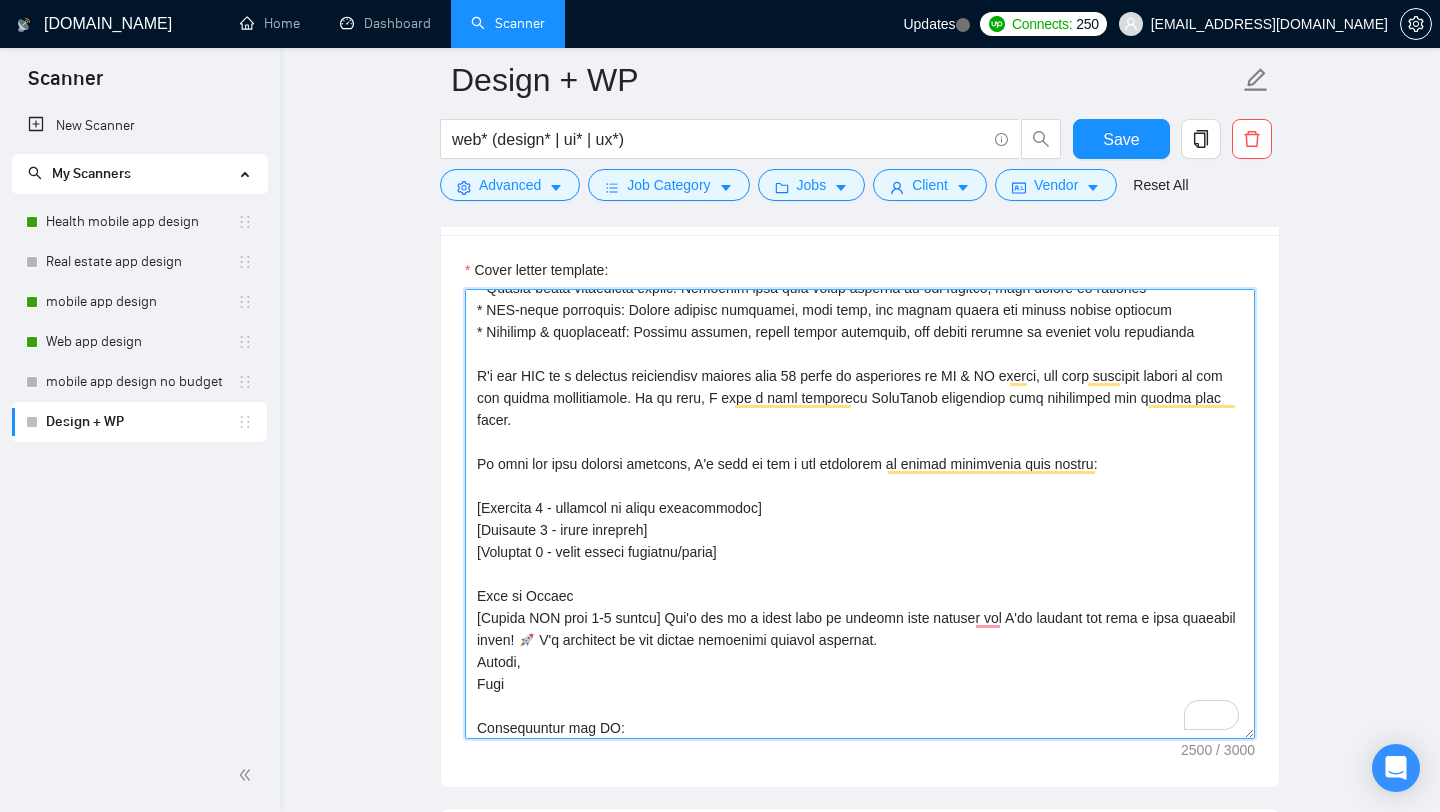click on "Cover letter template:" at bounding box center [860, 514] 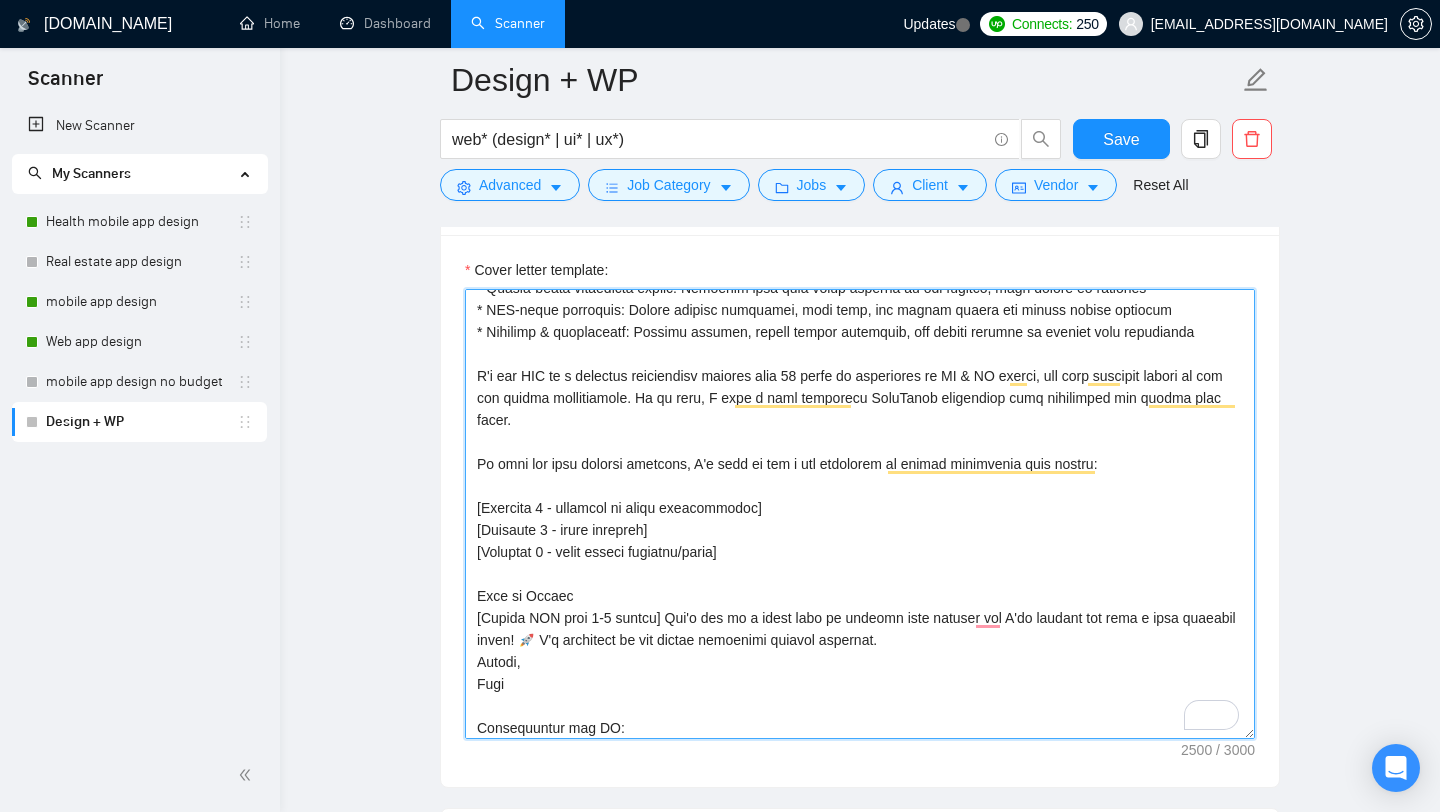 drag, startPoint x: 607, startPoint y: 572, endPoint x: 742, endPoint y: 575, distance: 135.03333 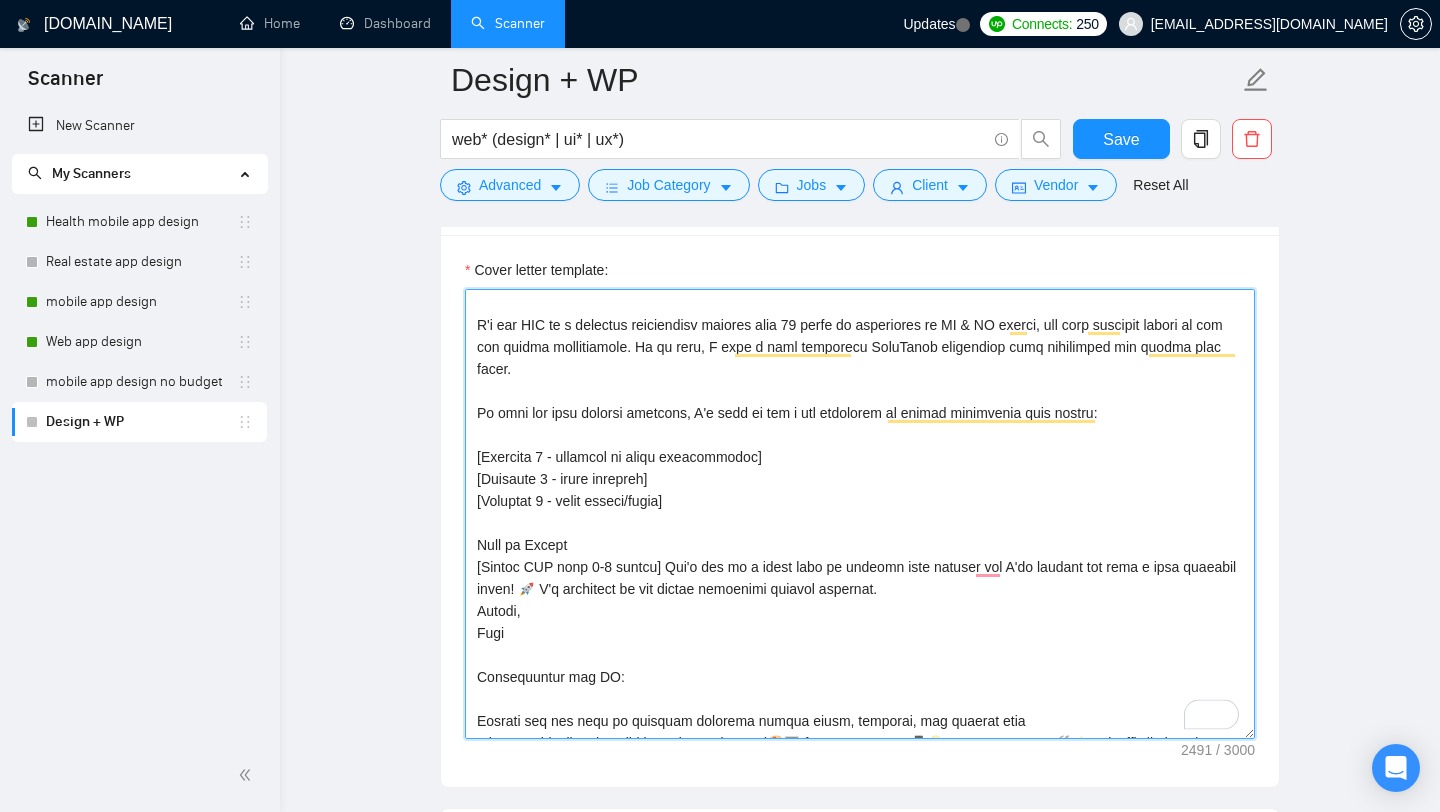 drag, startPoint x: 605, startPoint y: 570, endPoint x: 476, endPoint y: 569, distance: 129.00388 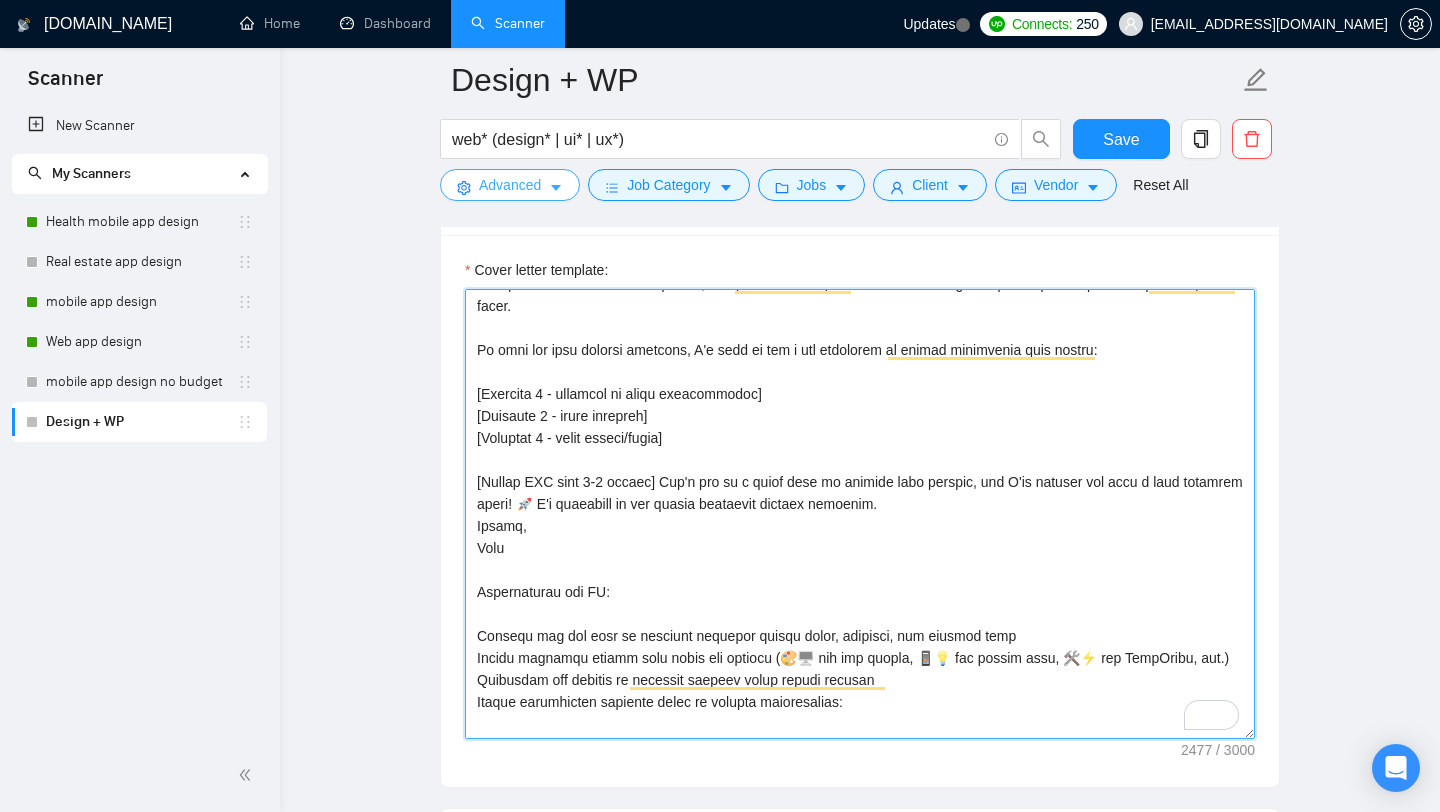 type on "[Two relevant emojis] Hi there! I see you need [specific client need from job post] - that's exactly what I can help you with! [Brief value proposition that shows understanding of their pain point]
When building WordPress sites, I follow these essential principles:
* Performance optimization: Clean, lightweight code with optimized images and caching for fast loading times
* Mobile-first responsive design: Ensuring your site looks perfect on all devices, from phones to desktops
* SEO-ready structure: Proper heading hierarchy, meta tags, and schema markup for better search rankings
* Security & maintenance: Regular updates, secure coding practices, and backup systems to protect your investment
I'm the CEO of a software development company with 12 years of experience in UX & UI design, and have designed dozens of web and mobile applications. In my team, I have a very dedicated WordPress department that definitely can handle your tasks.
To kick off your project smoothly, I'd like to ask a few questions to ..." 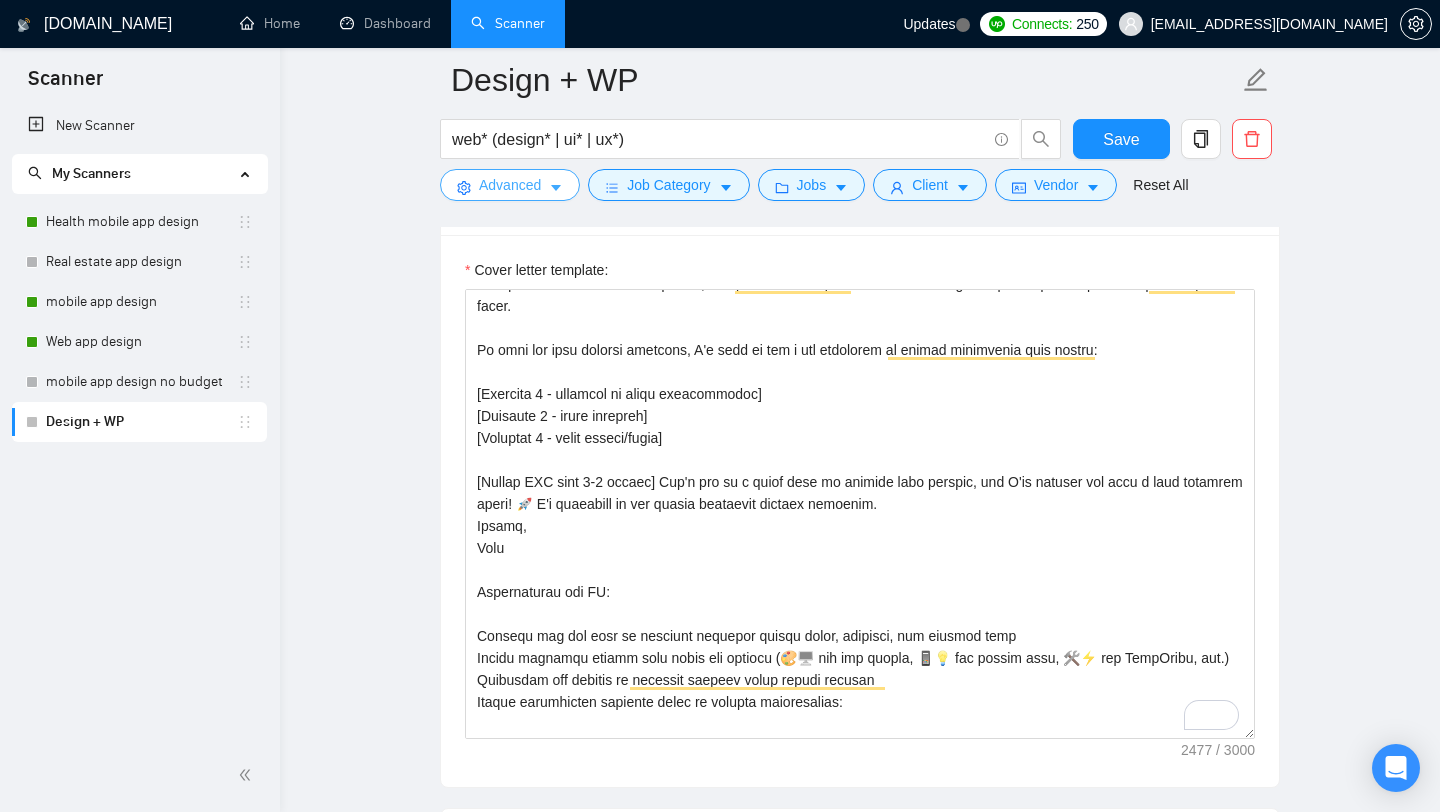 click on "Advanced" at bounding box center (510, 185) 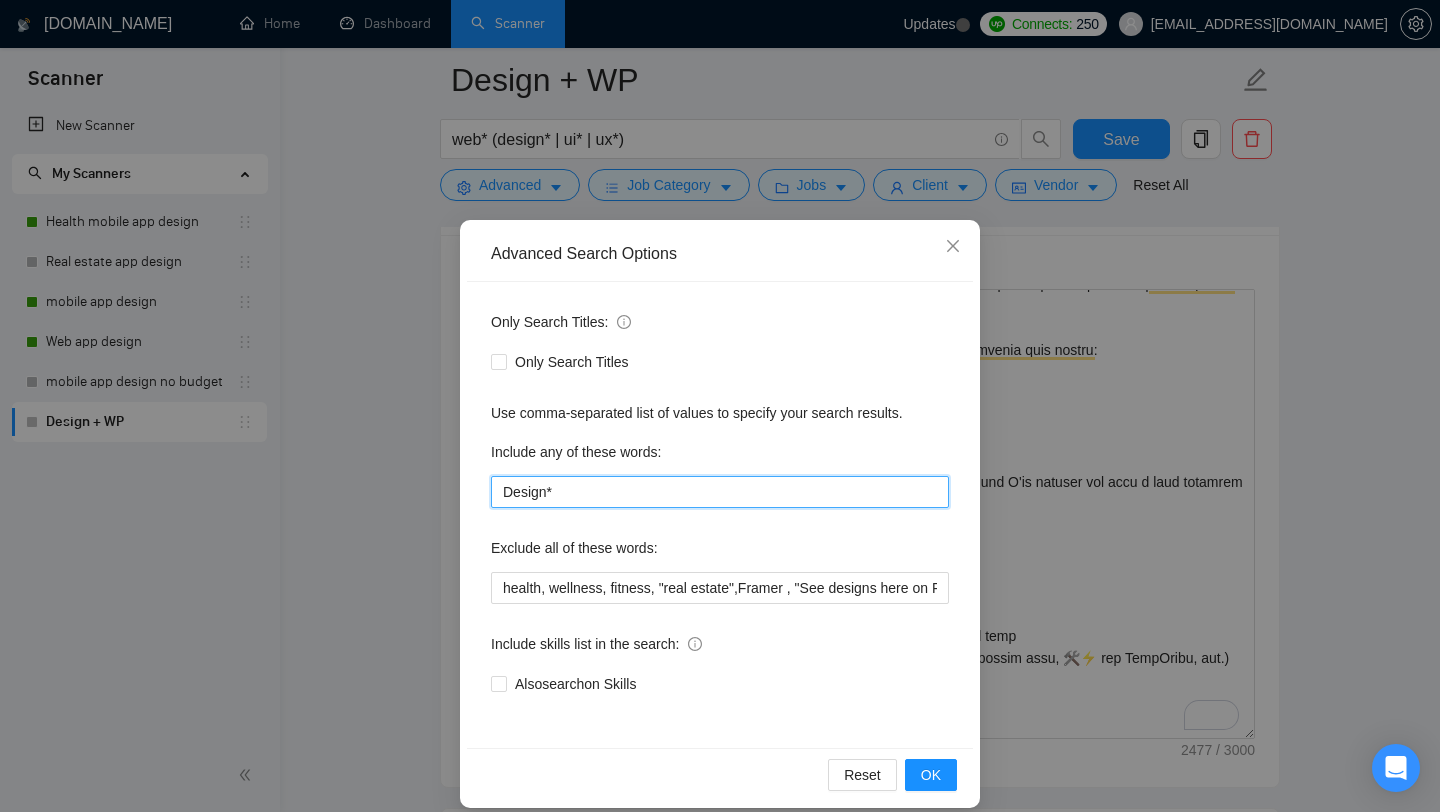 click on "Design*" at bounding box center [720, 492] 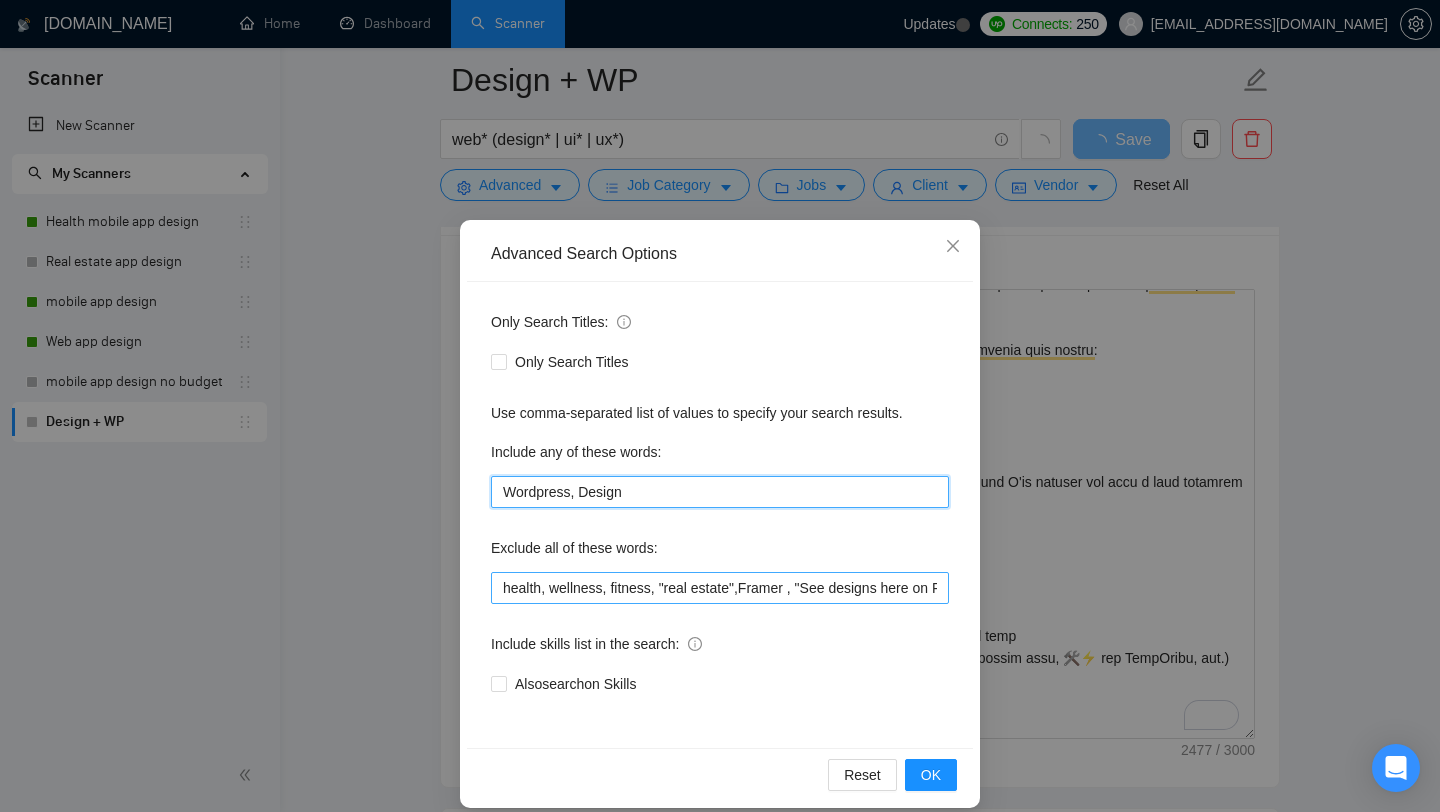 type on "Wordpress, Design" 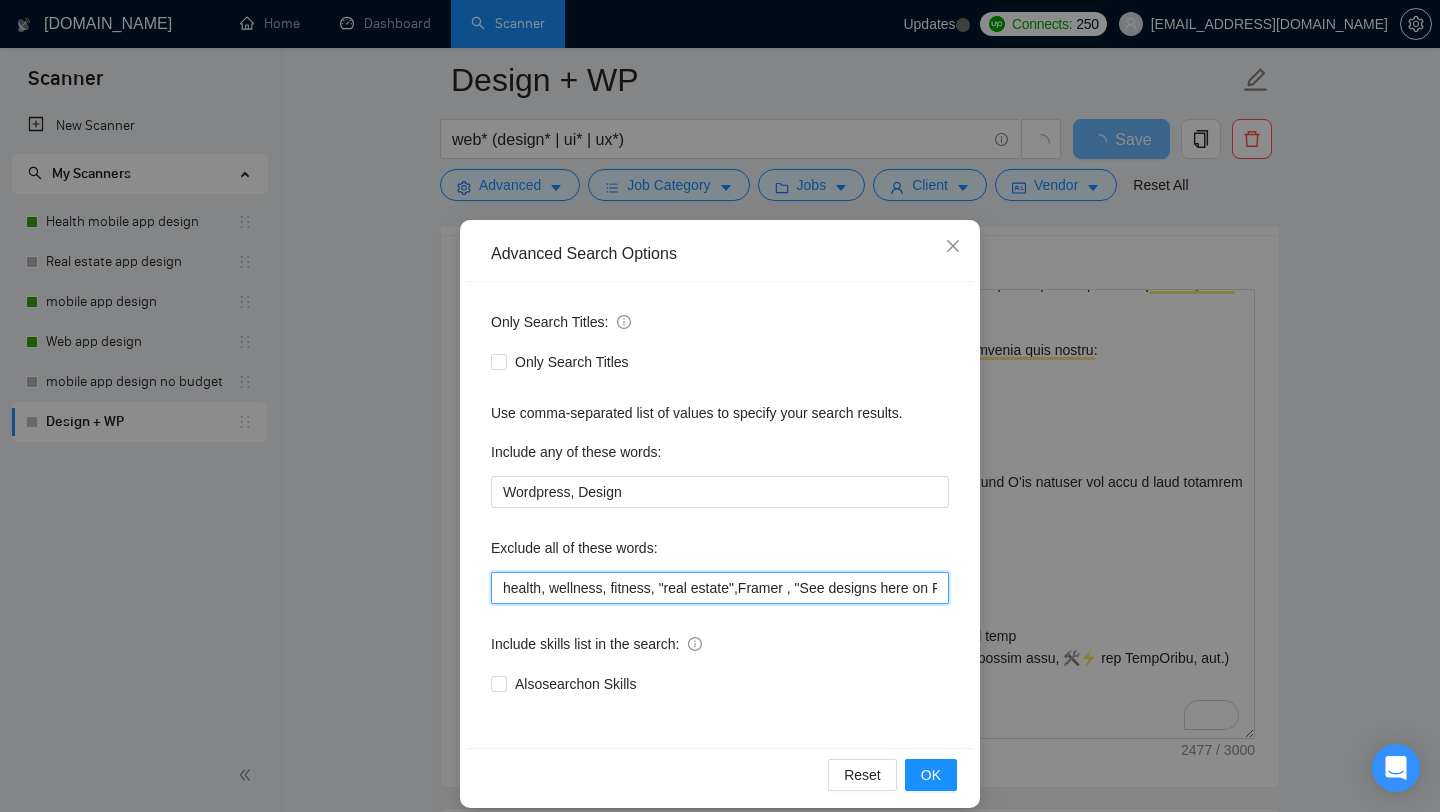 drag, startPoint x: 501, startPoint y: 587, endPoint x: 745, endPoint y: 590, distance: 244.01845 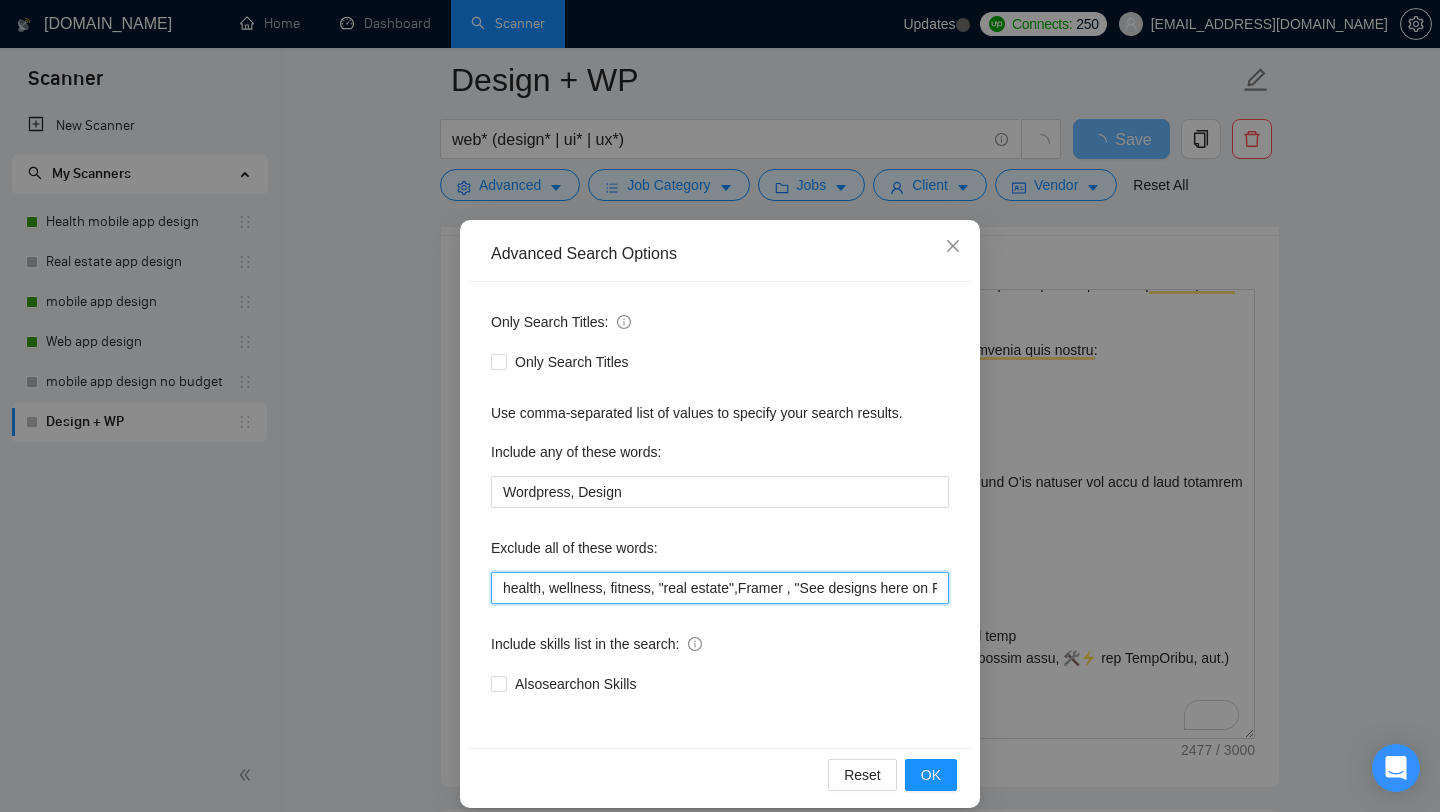 click on "health, wellness, fitness, "real estate",Framer , "See designs here on Figma", "See designs here", "App Already Designed", "Web app already designed", "Glide app developer", Glide, "Glide developer", IOS, Android, "Flutter developer", Flutter, swift, SwiftUI, Kotlin, Java, Objective-C, "Collaborate with our design team", "We are looking for a skilled website developer", "I need a developer", "I need a skilled developer", "developer to join our team", "Developer to join*", "Fix Bugs", Content, Avada*, "low budget", "no agencies", *Freelancers only*" at bounding box center (720, 588) 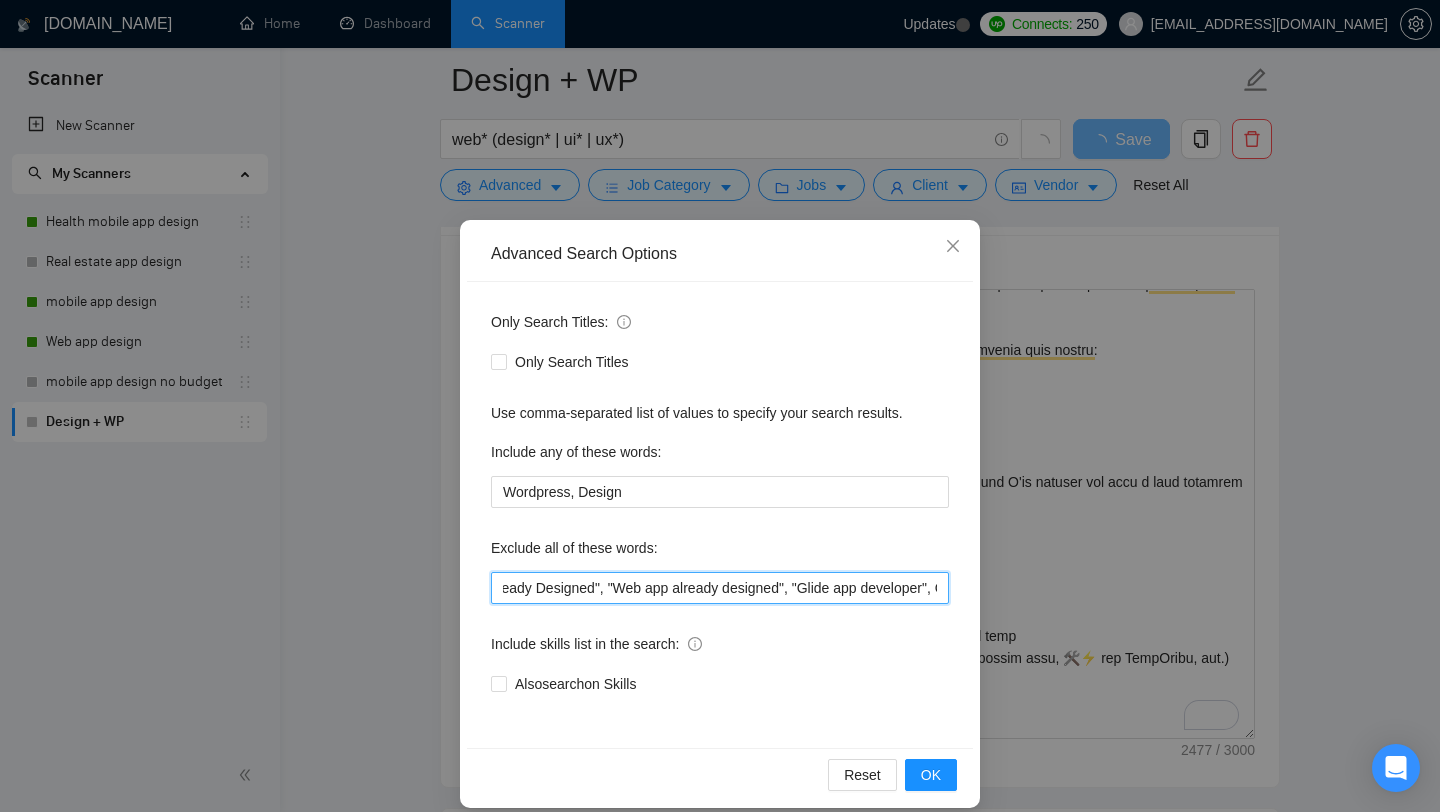 scroll, scrollTop: 0, scrollLeft: 438, axis: horizontal 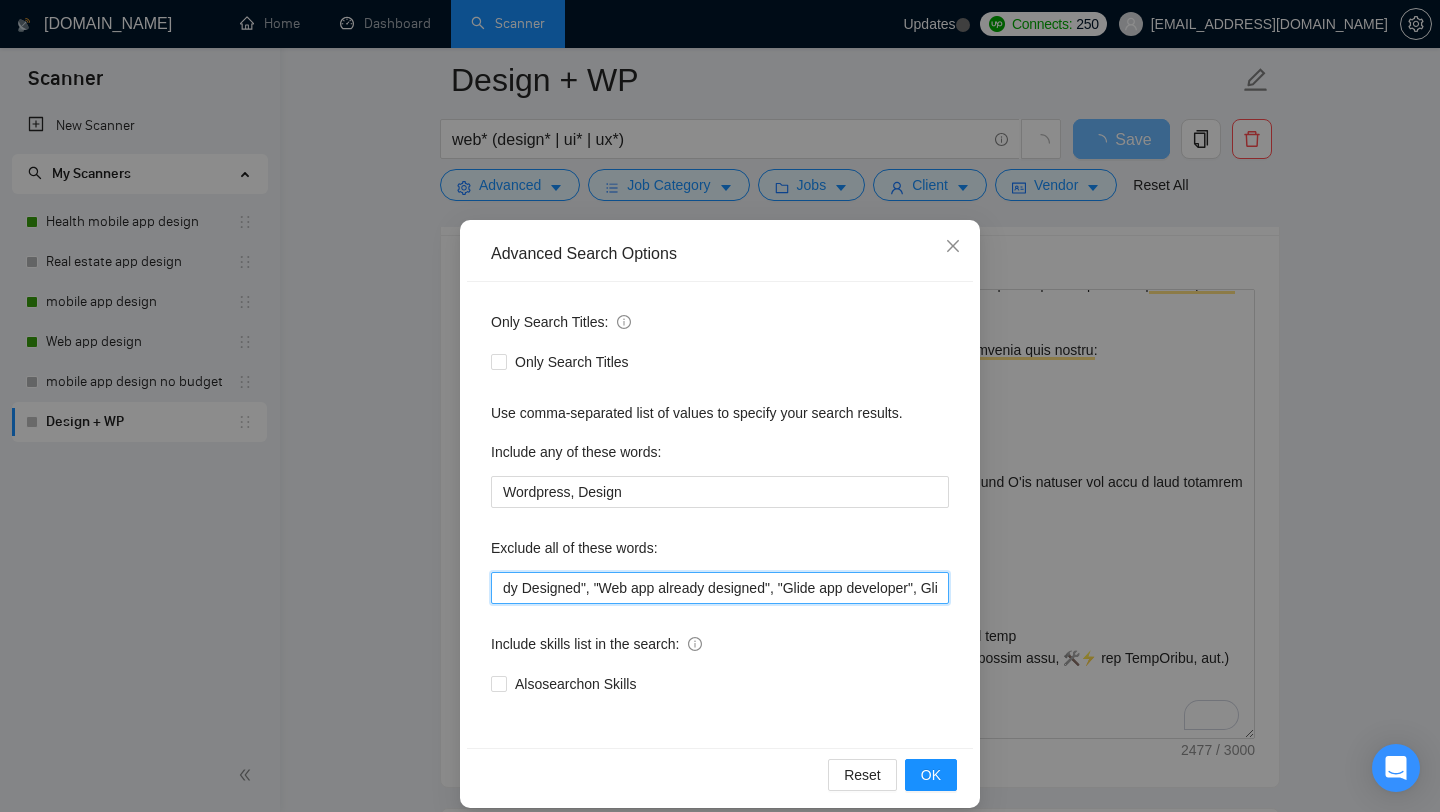 click on "Framer , "See designs here on Figma", "See designs here", "App Already Designed", "Web app already designed", "Glide app developer", Glide, "Glide developer", IOS, Android, "Flutter developer", Flutter, swift, SwiftUI, [PERSON_NAME], Java, Objective-C, "Collaborate with our design team", "We are looking for a skilled website developer", "I need a developer", "I need a skilled developer", "developer to join our team", "Developer to join*", "Fix Bugs", Content, Avada*, "low budget", "no agencies", *Freelancers only*" at bounding box center [720, 588] 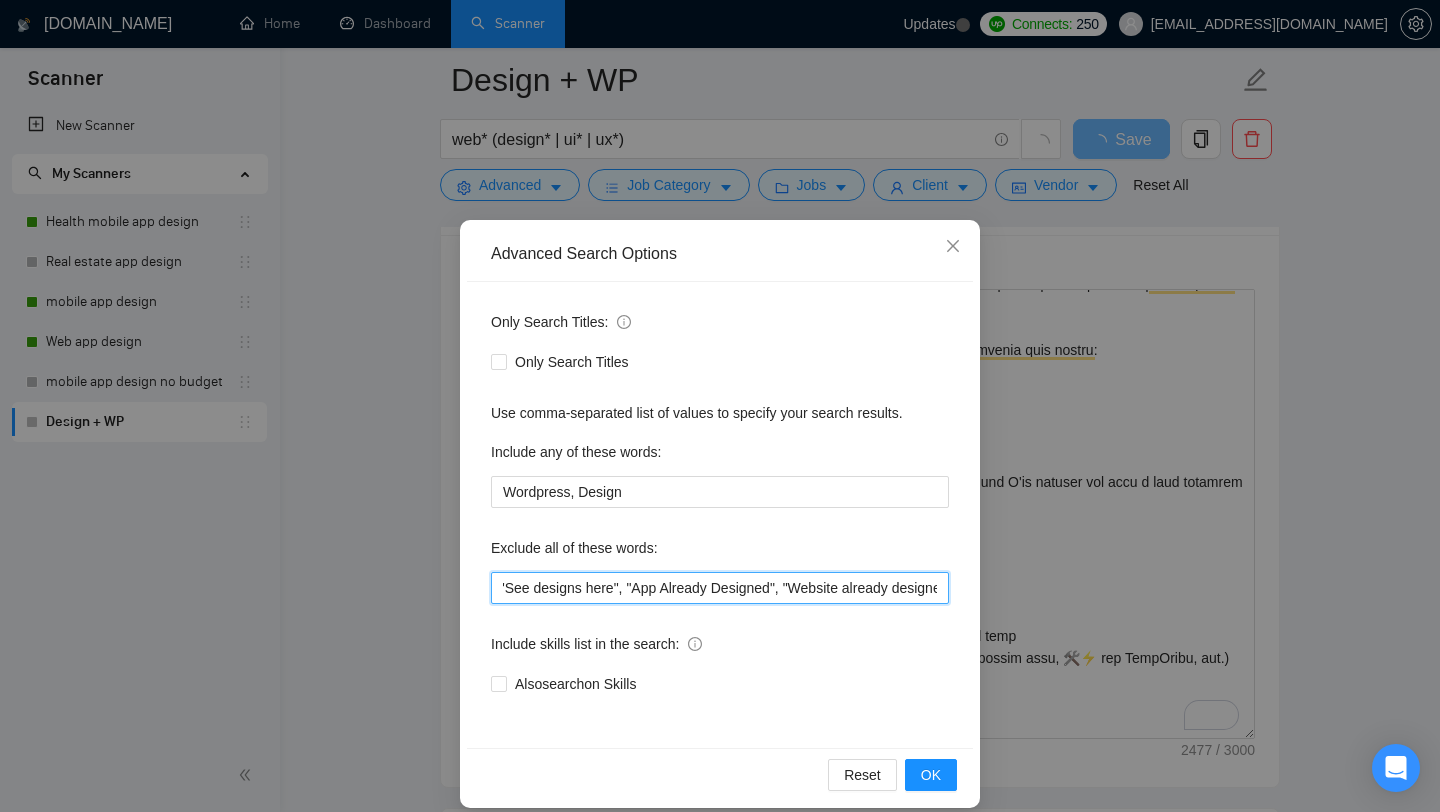 scroll, scrollTop: 0, scrollLeft: 248, axis: horizontal 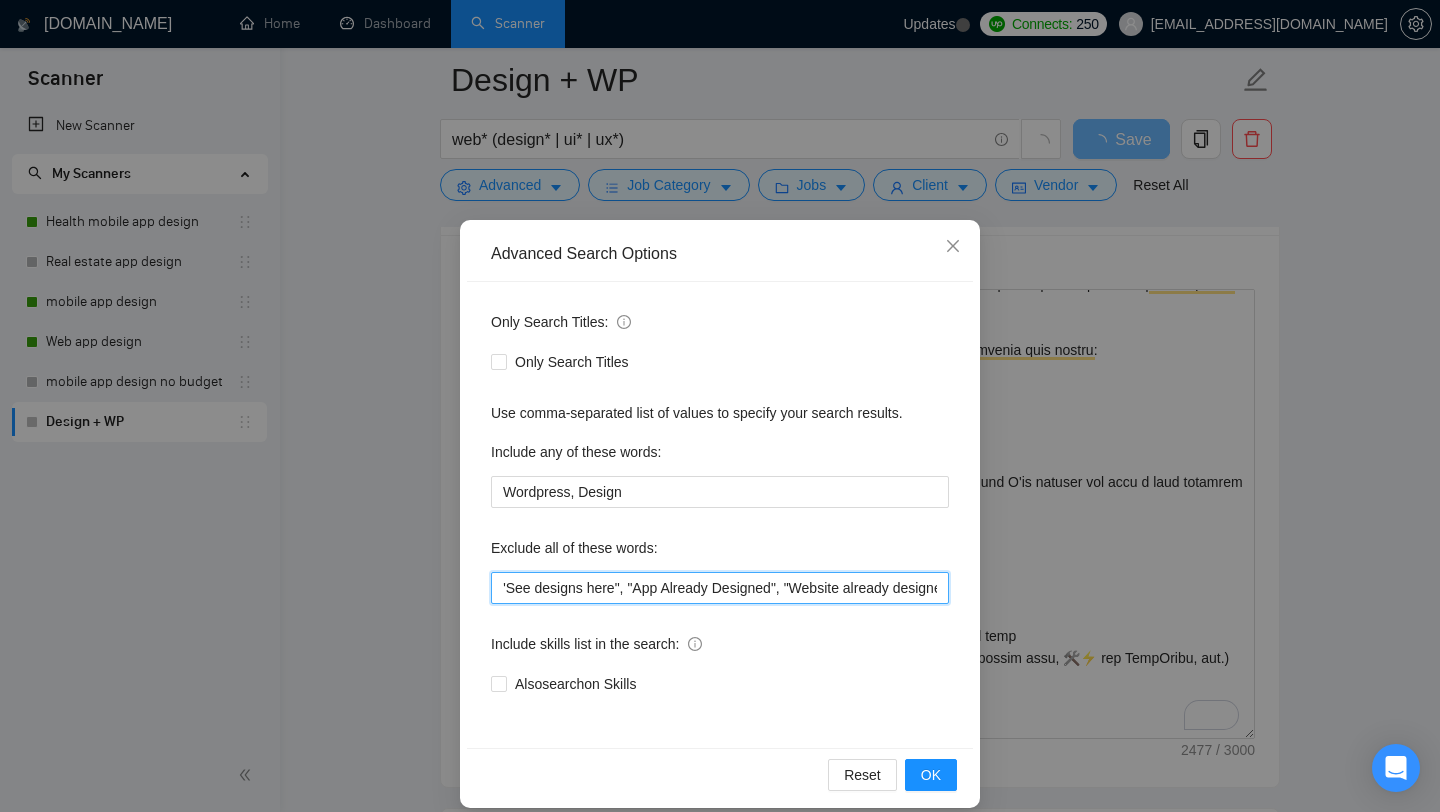 click on "Framer , "See designs here on Figma", "See designs here", "App Already Designed", "Website already designed", "Glide app developer", Glide, "Glide developer", IOS, Android, "Flutter developer", Flutter, swift, SwiftUI, [PERSON_NAME], Java, Objective-C, "Collaborate with our design team", "We are looking for a skilled website developer", "I need a developer", "I need a skilled developer", "developer to join our team", "Developer to join*", "Fix Bugs", Content, Avada*, "low budget", "no agencies", *Freelancers only*" at bounding box center [720, 588] 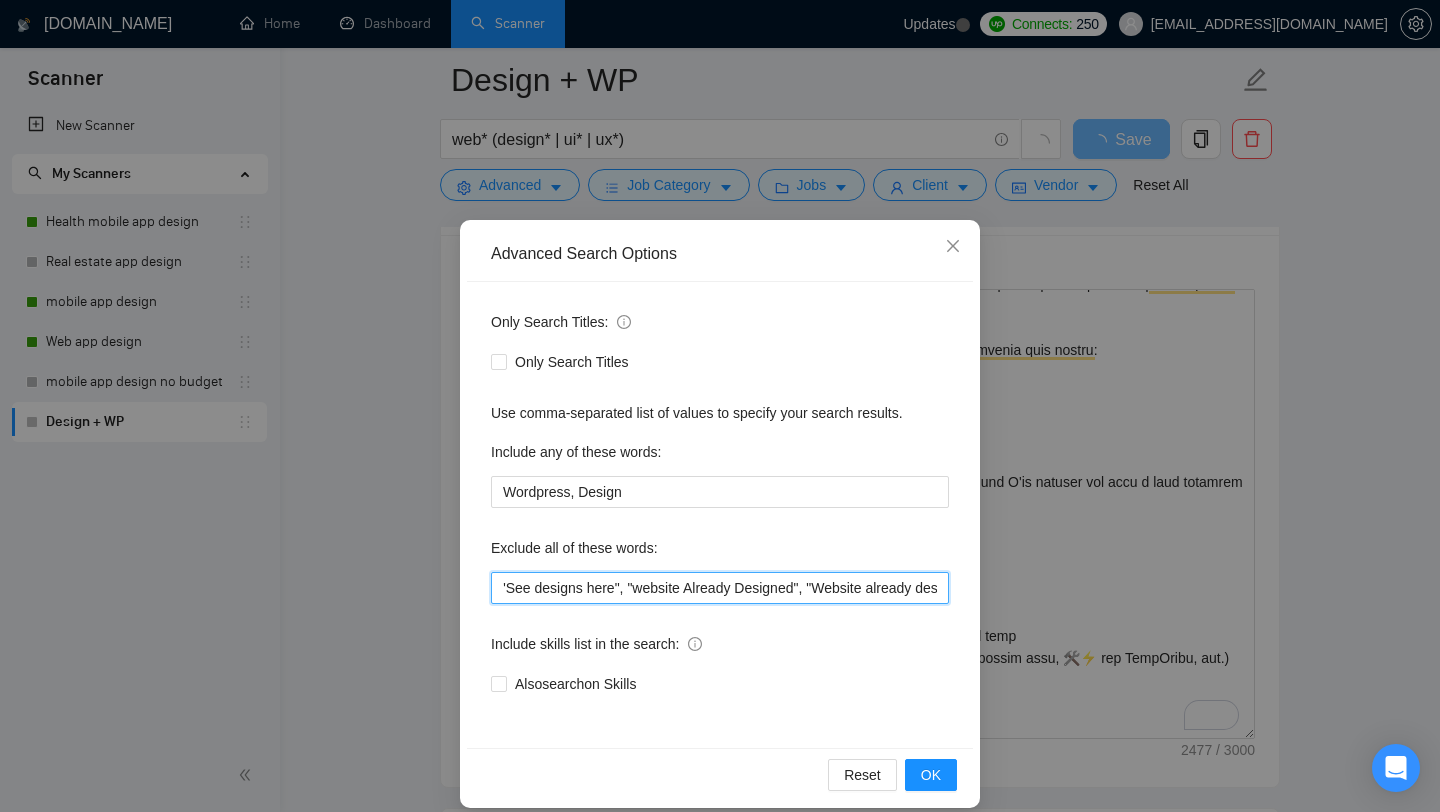 click on "Framer , "See designs here on Figma", "See designs here", "website Already Designed", "Website already designed", "Glide app developer", Glide, "Glide developer", IOS, Android, "Flutter developer", Flutter, swift, SwiftUI, [PERSON_NAME], Java, Objective-C, "Collaborate with our design team", "We are looking for a skilled website developer", "I need a developer", "I need a skilled developer", "developer to join our team", "Developer to join*", "Fix Bugs", Content, Avada*, "low budget", "no agencies", *Freelancers only*" at bounding box center (720, 588) 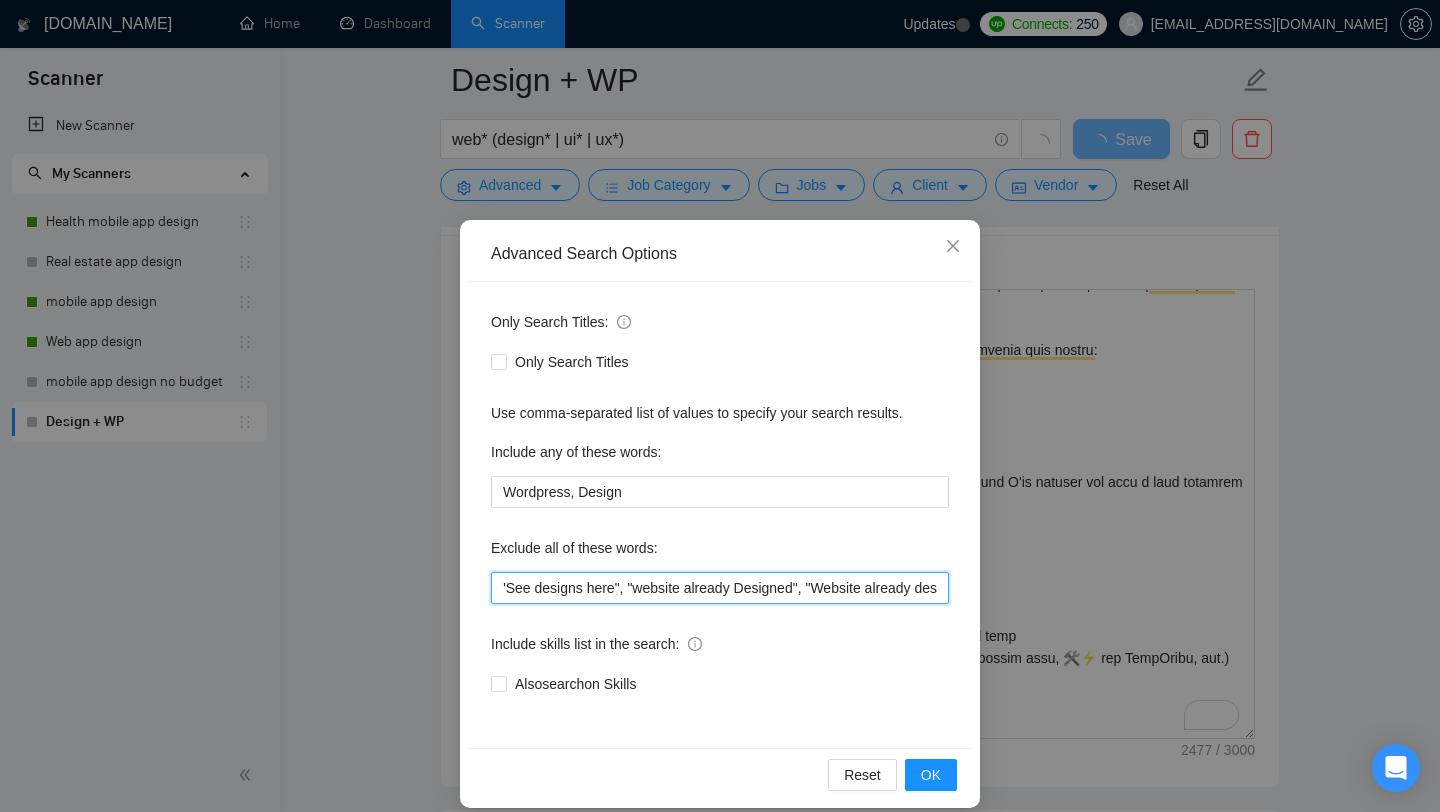 click on "Framer , "See designs here on Figma", "See designs here", "website already Designed", "Website already designed", "Glide app developer", Glide, "Glide developer", IOS, Android, "Flutter developer", Flutter, swift, SwiftUI, Kotlin, Java, Objective-C, "Collaborate with our design team", "We are looking for a skilled website developer", "I need a developer", "I need a skilled developer", "developer to join our team", "Developer to join*", "Fix Bugs", Content, Avada*, "low budget", "no agencies", *Freelancers only*" at bounding box center [720, 588] 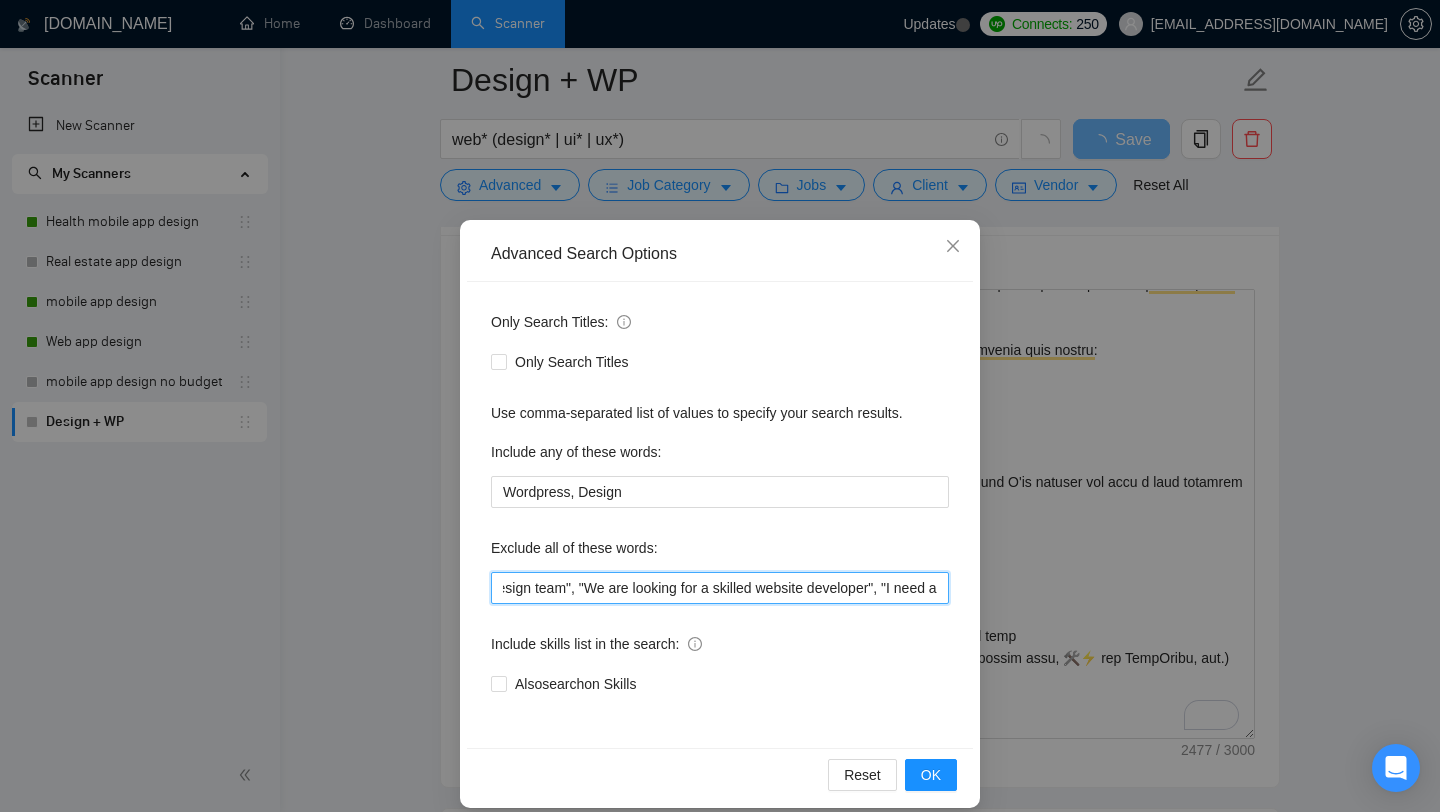 scroll, scrollTop: 0, scrollLeft: 1768, axis: horizontal 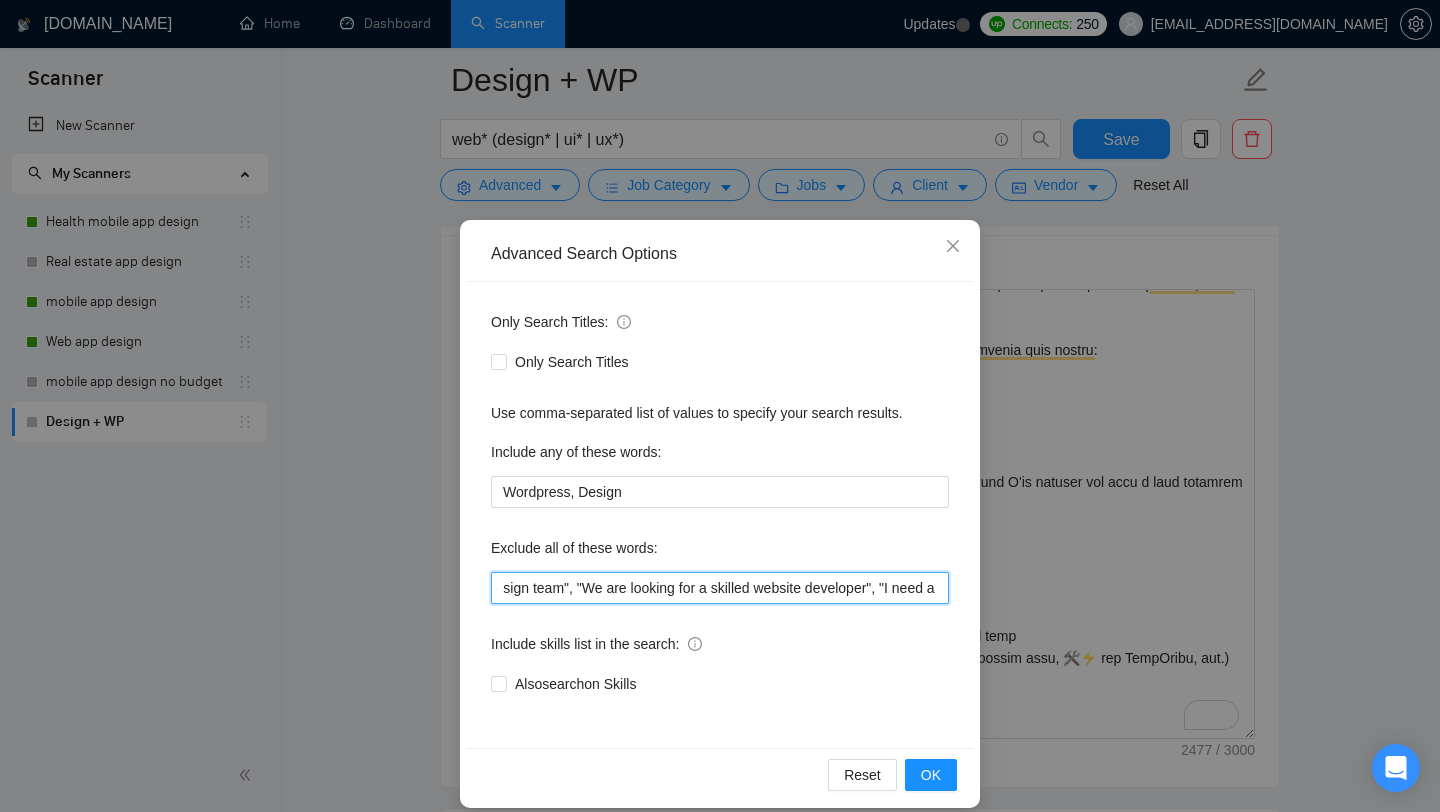 drag, startPoint x: 872, startPoint y: 591, endPoint x: 560, endPoint y: 589, distance: 312.0064 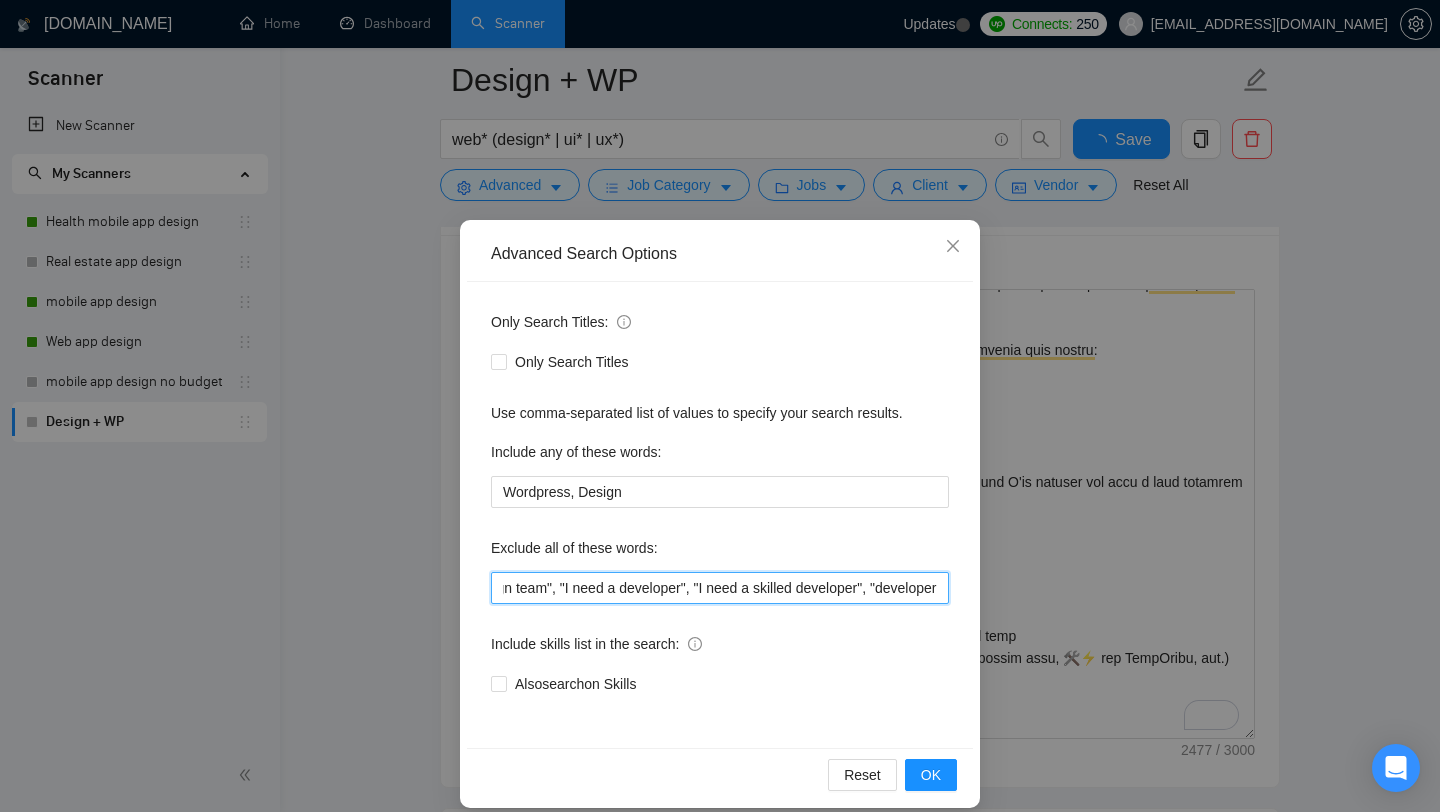 scroll, scrollTop: 0, scrollLeft: 1786, axis: horizontal 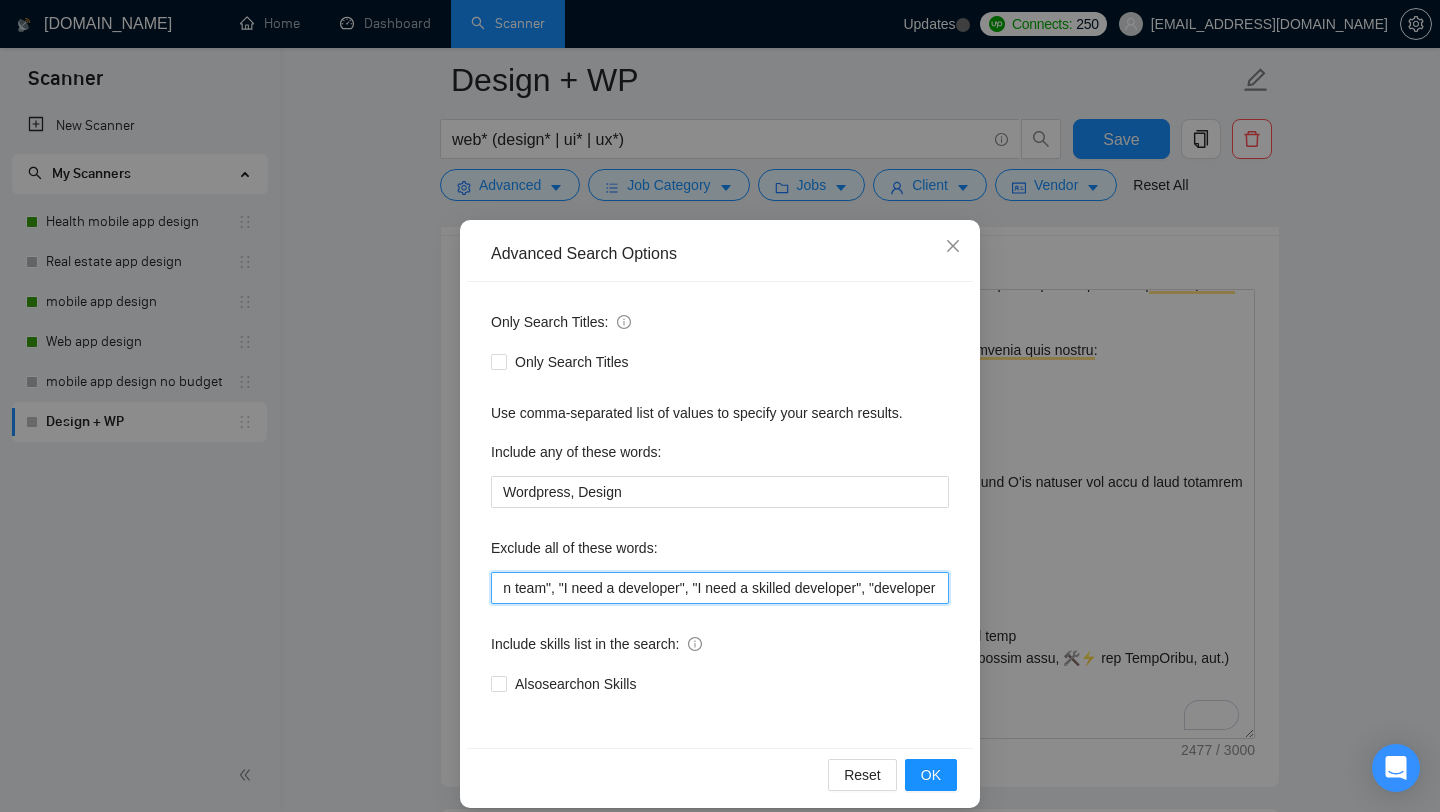 drag, startPoint x: 549, startPoint y: 586, endPoint x: 862, endPoint y: 595, distance: 313.12936 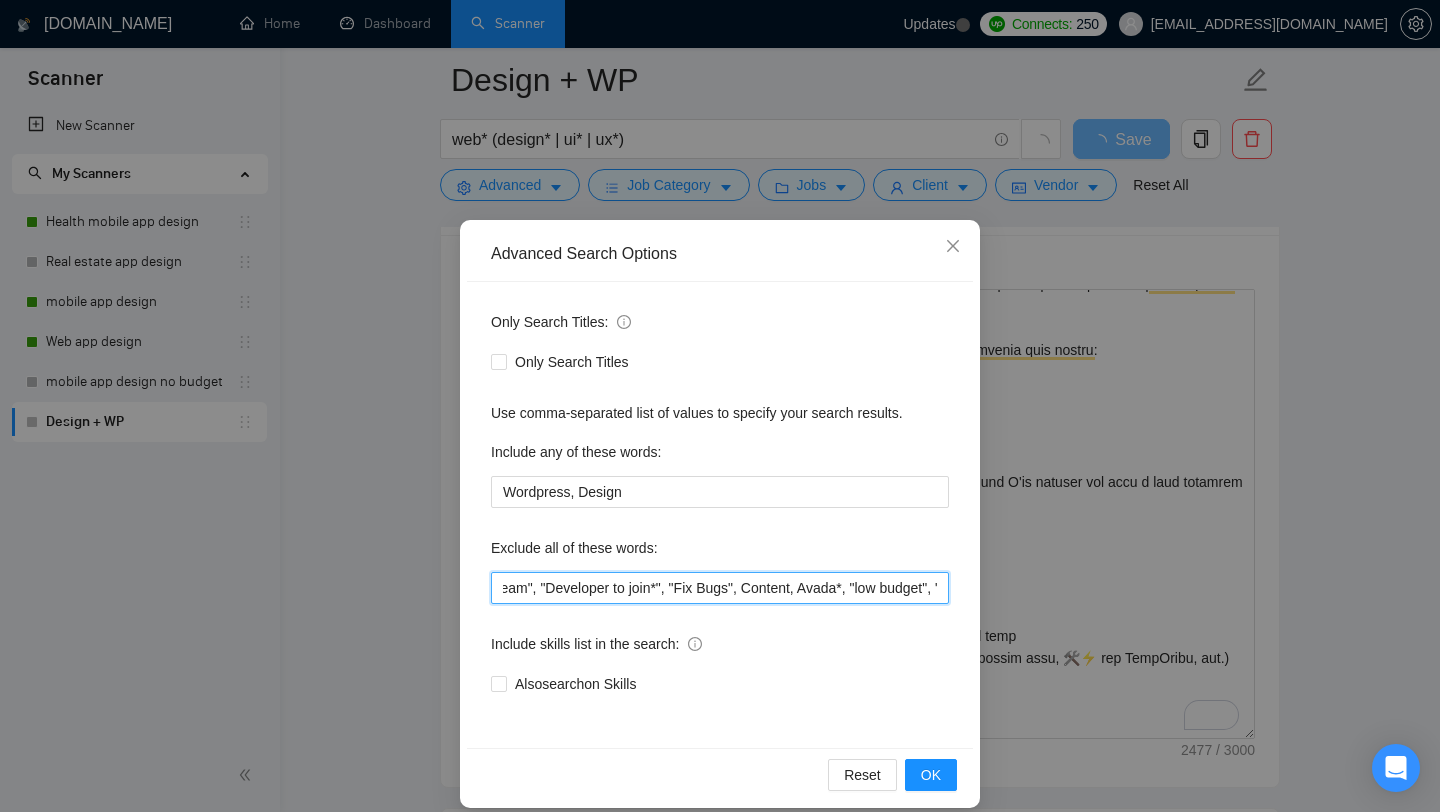 scroll, scrollTop: 0, scrollLeft: 2001, axis: horizontal 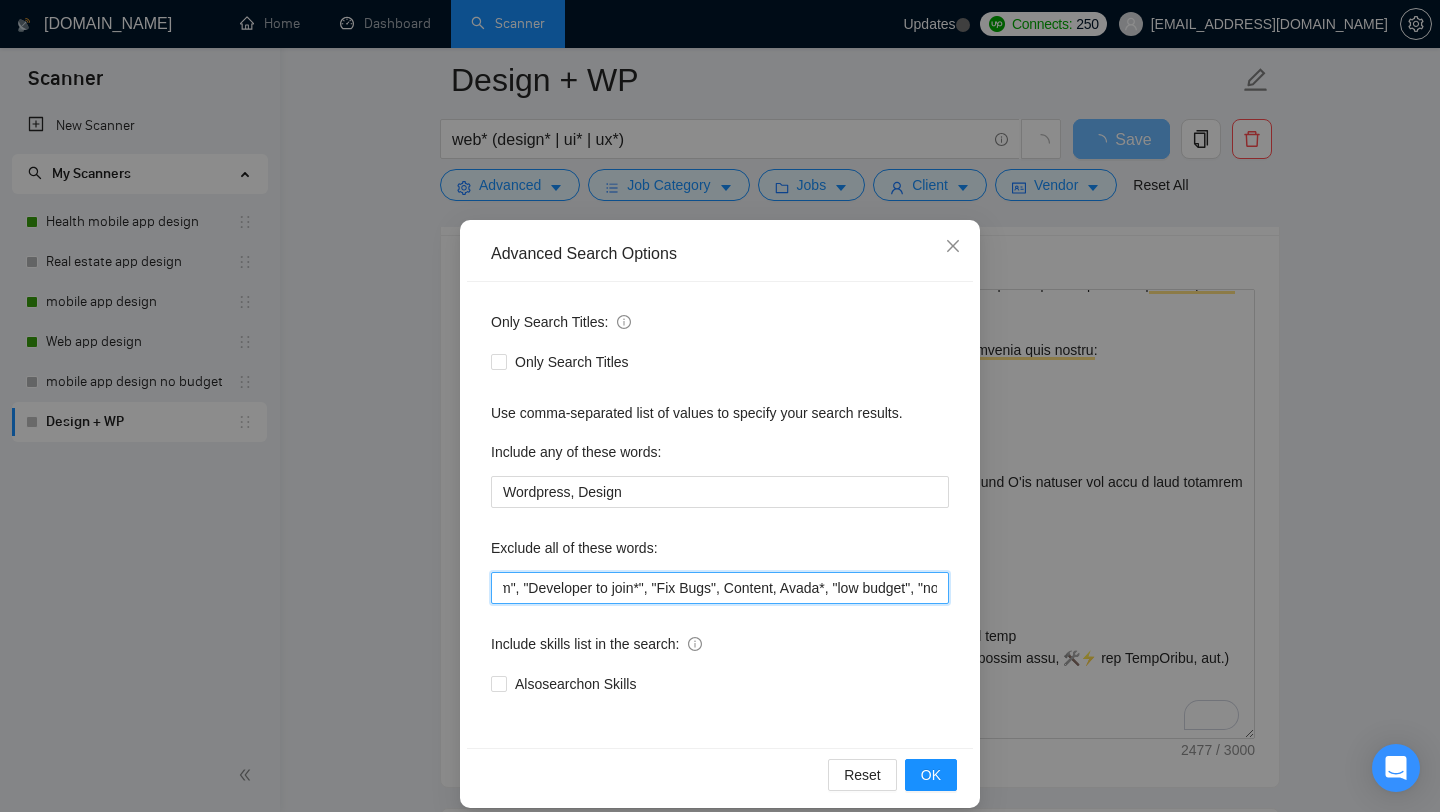 click on "Framer , "See designs here on Figma", "See designs here", "website already developed", "Website already designed", "Glide app developer", Glide, "Glide developer", IOS, Android, "Flutter developer", Flutter, swift, SwiftUI, [PERSON_NAME], Java, Objective-C, "Collaborate with our design team", "developer to join our team", "Developer to join*", "Fix Bugs", Content, Avada*, "low budget", "no agencies", *Freelancers only*" at bounding box center [720, 588] 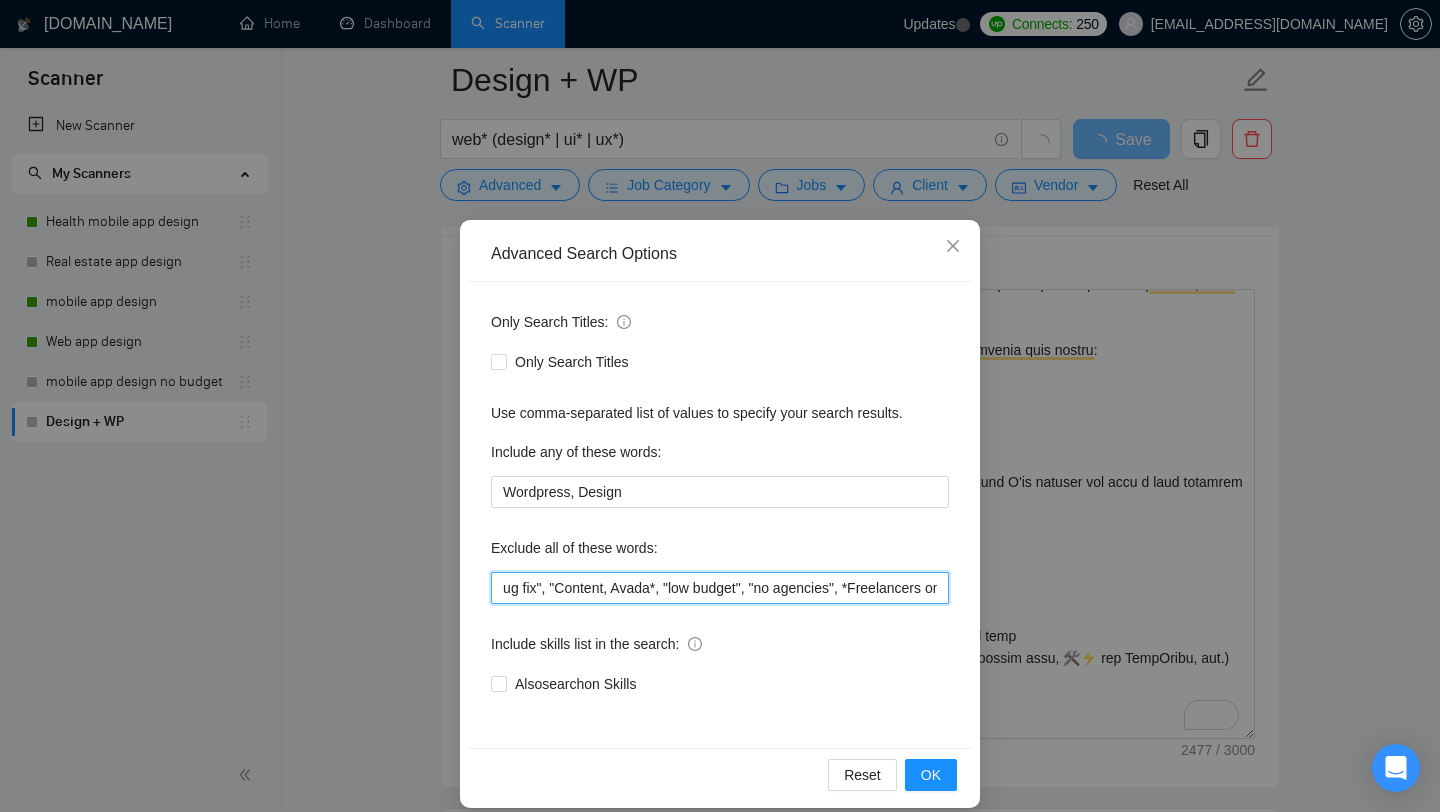 scroll, scrollTop: 0, scrollLeft: 2244, axis: horizontal 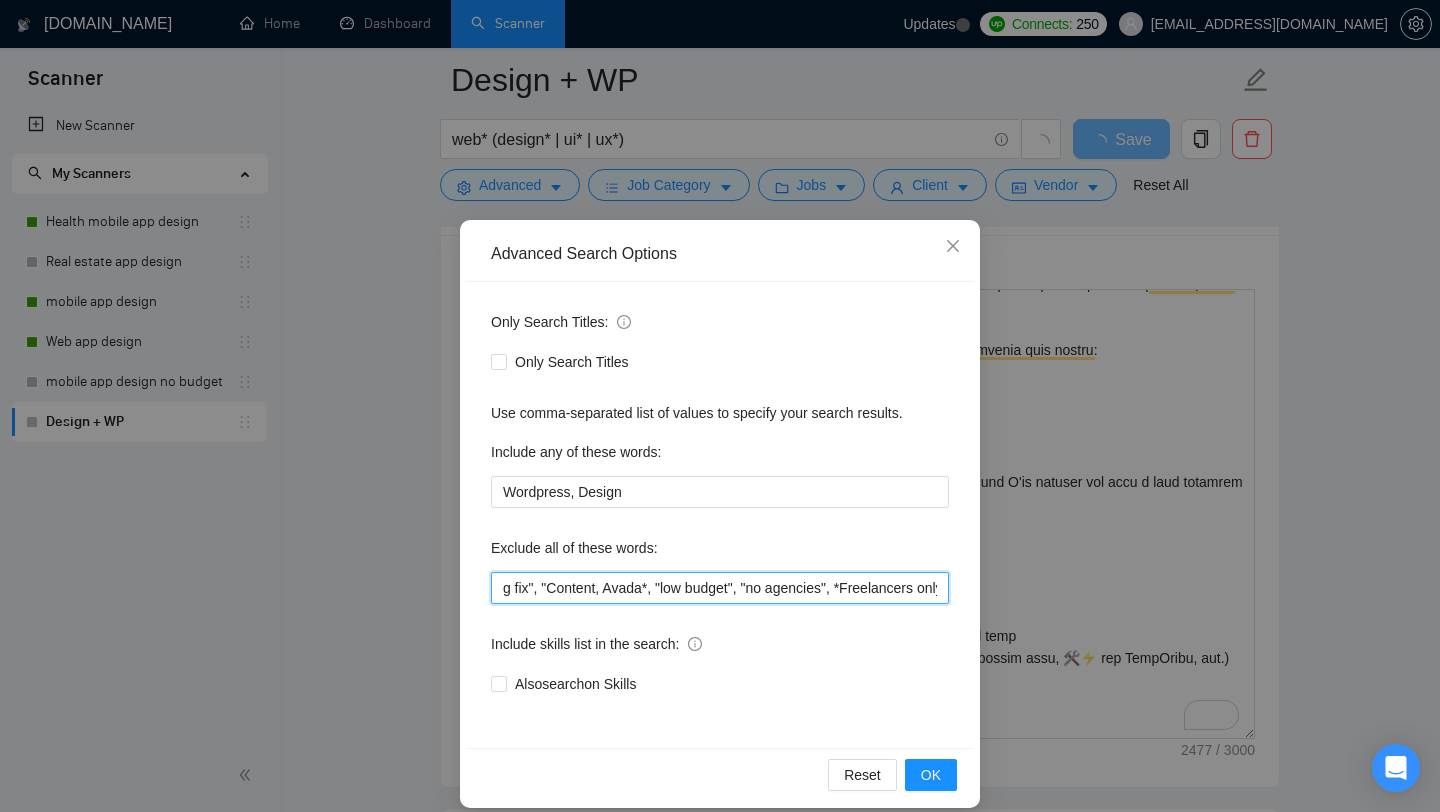 type on "Framer , "See designs here on Figma", "See designs here", "website already developed", "Website already designed", "Glide app developer", Glide, "Glide developer", IOS, Android, "Flutter developer", Flutter, swift, SwiftUI, [PERSON_NAME], Java, Objective-C, "Collaborate with our design team", "developer to join our team", "Developer to join*", "Fix Bugs", "Bug fix", "Content, Avada*, "low budget", "no agencies", *Freelancers only*" 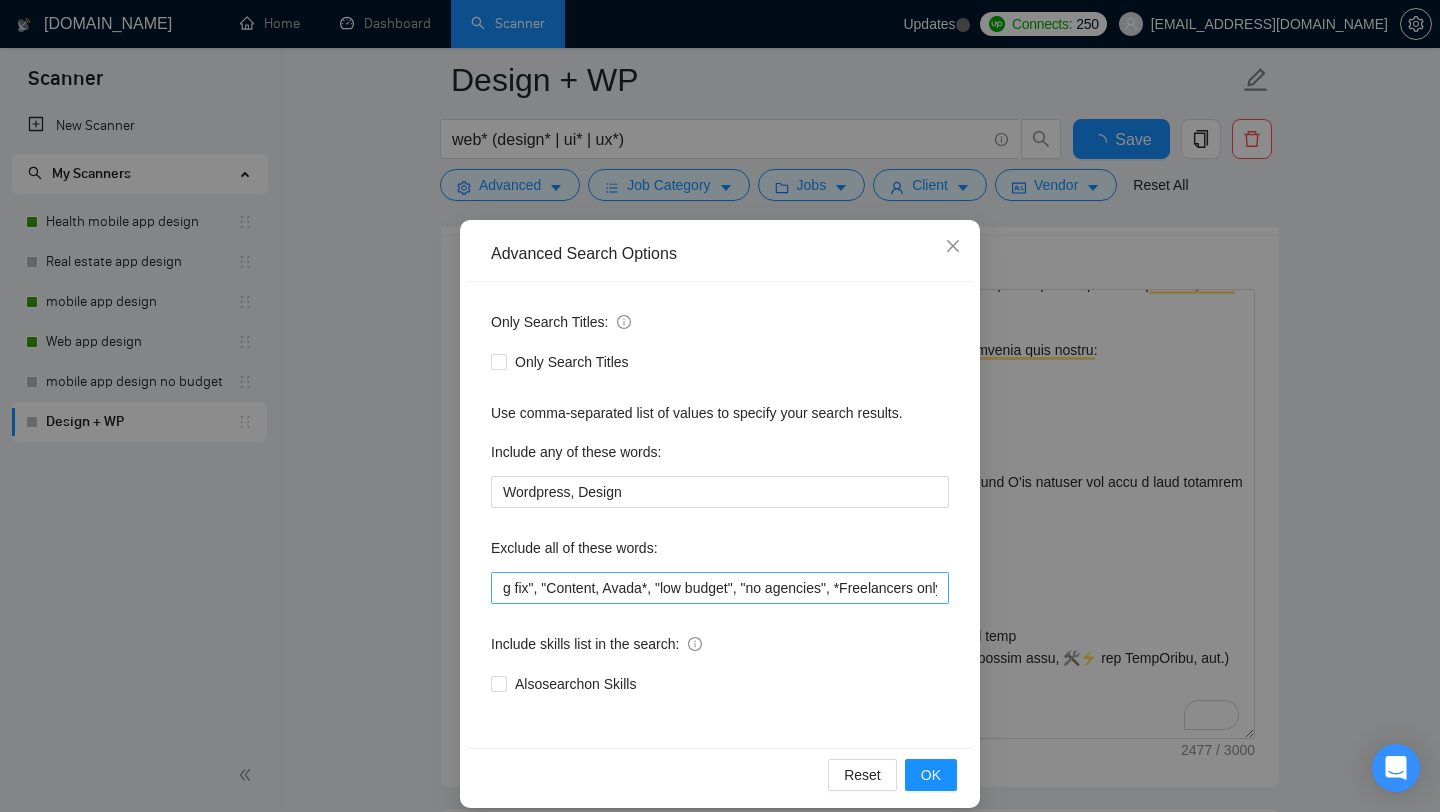 scroll, scrollTop: 0, scrollLeft: 0, axis: both 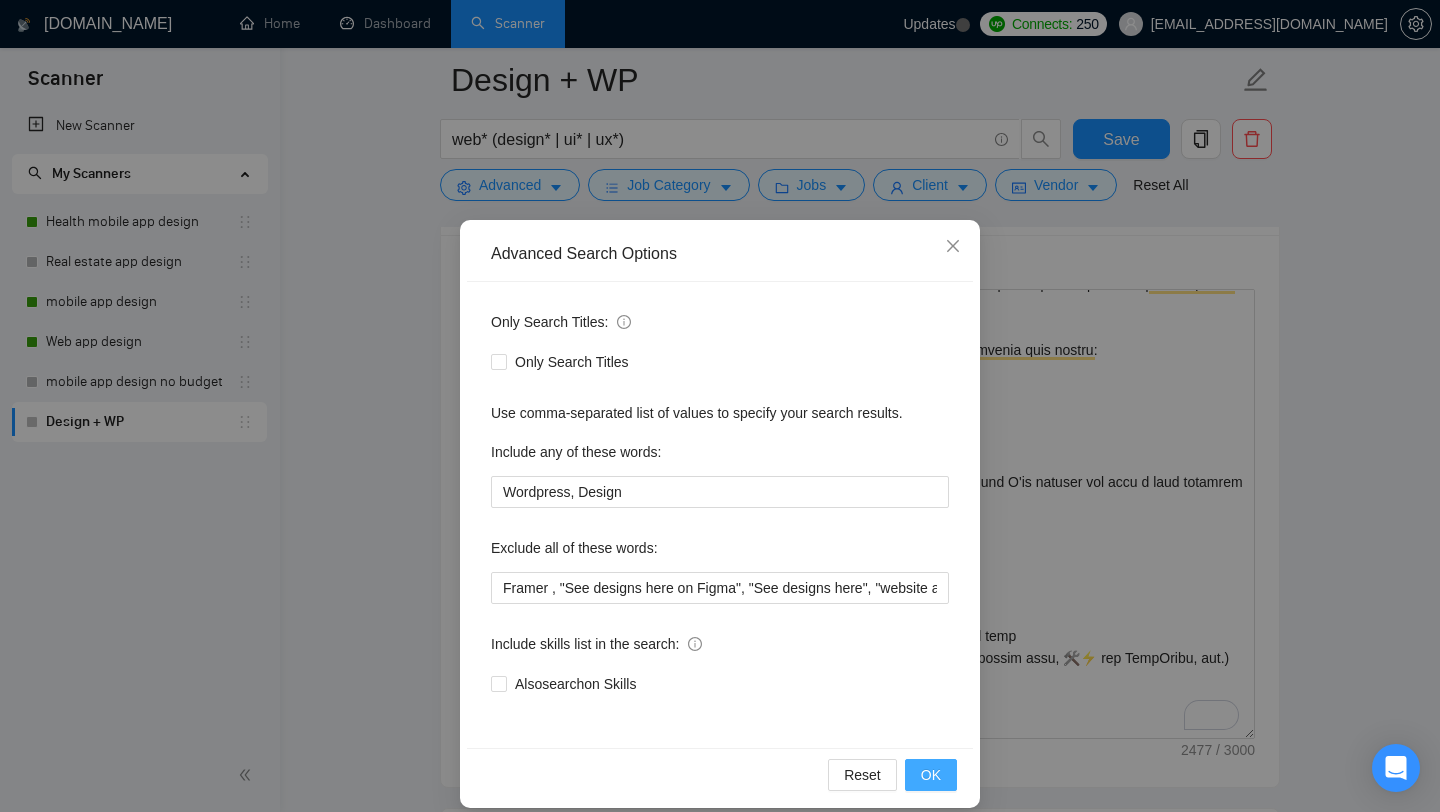 click on "OK" at bounding box center [931, 775] 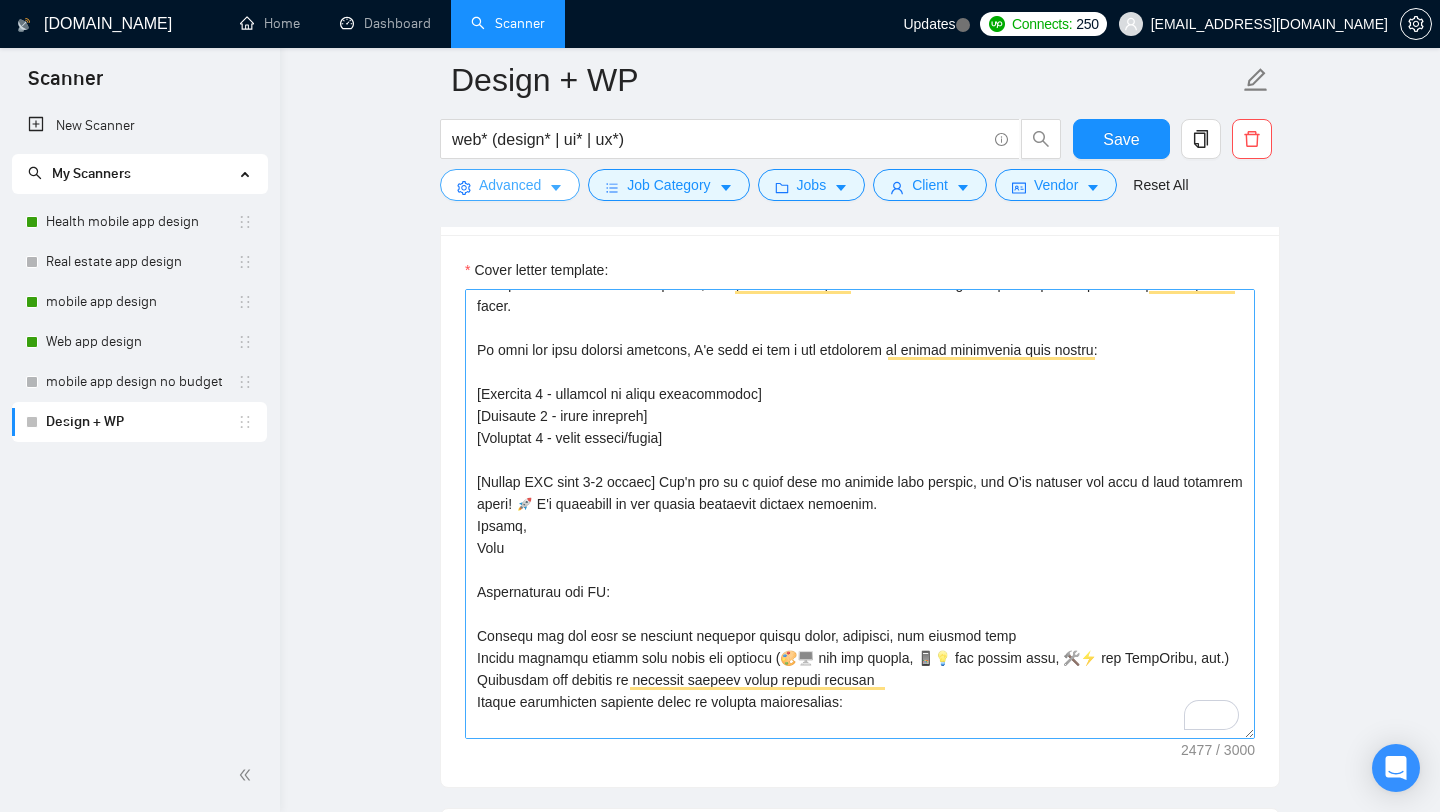scroll, scrollTop: 0, scrollLeft: 0, axis: both 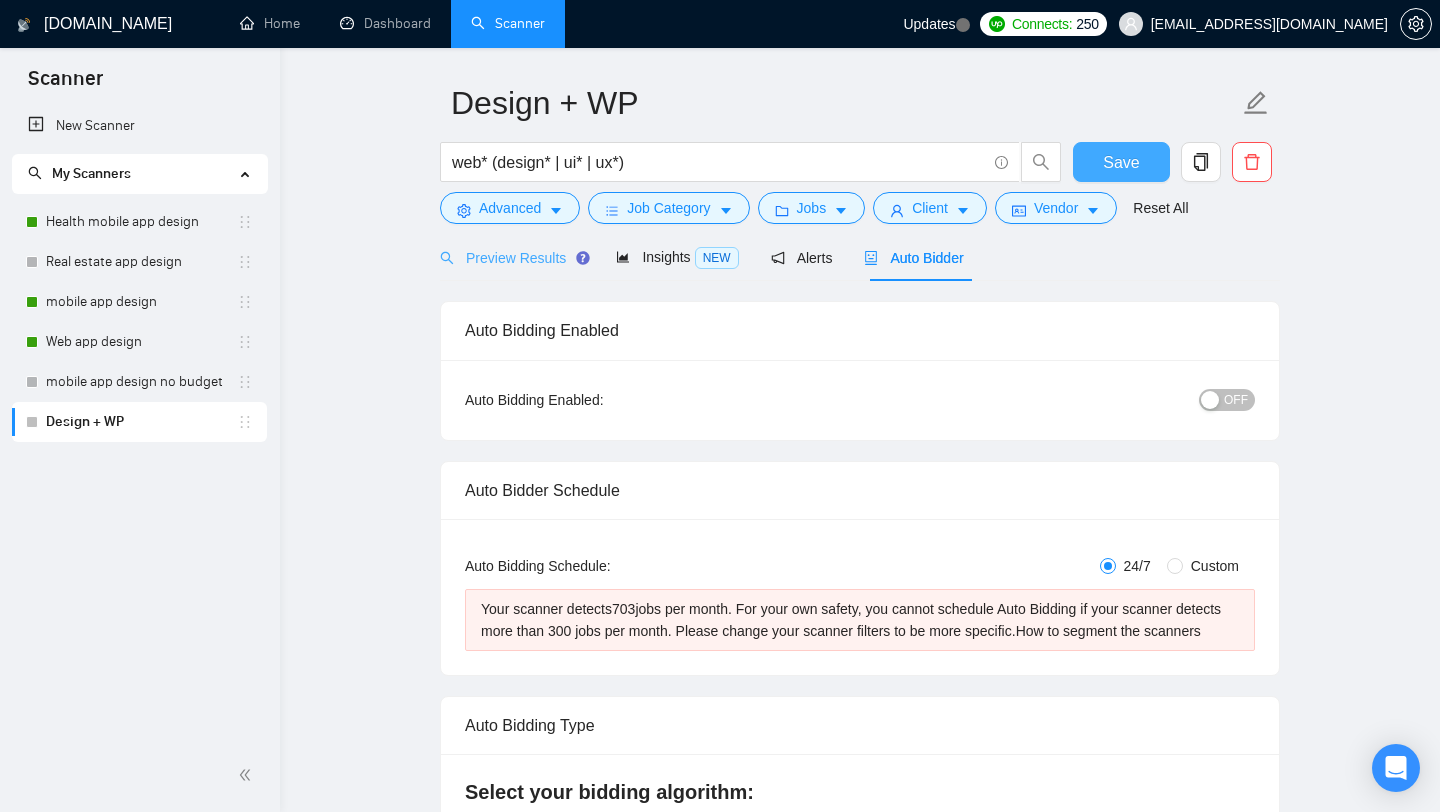 click on "Save" at bounding box center [1121, 162] 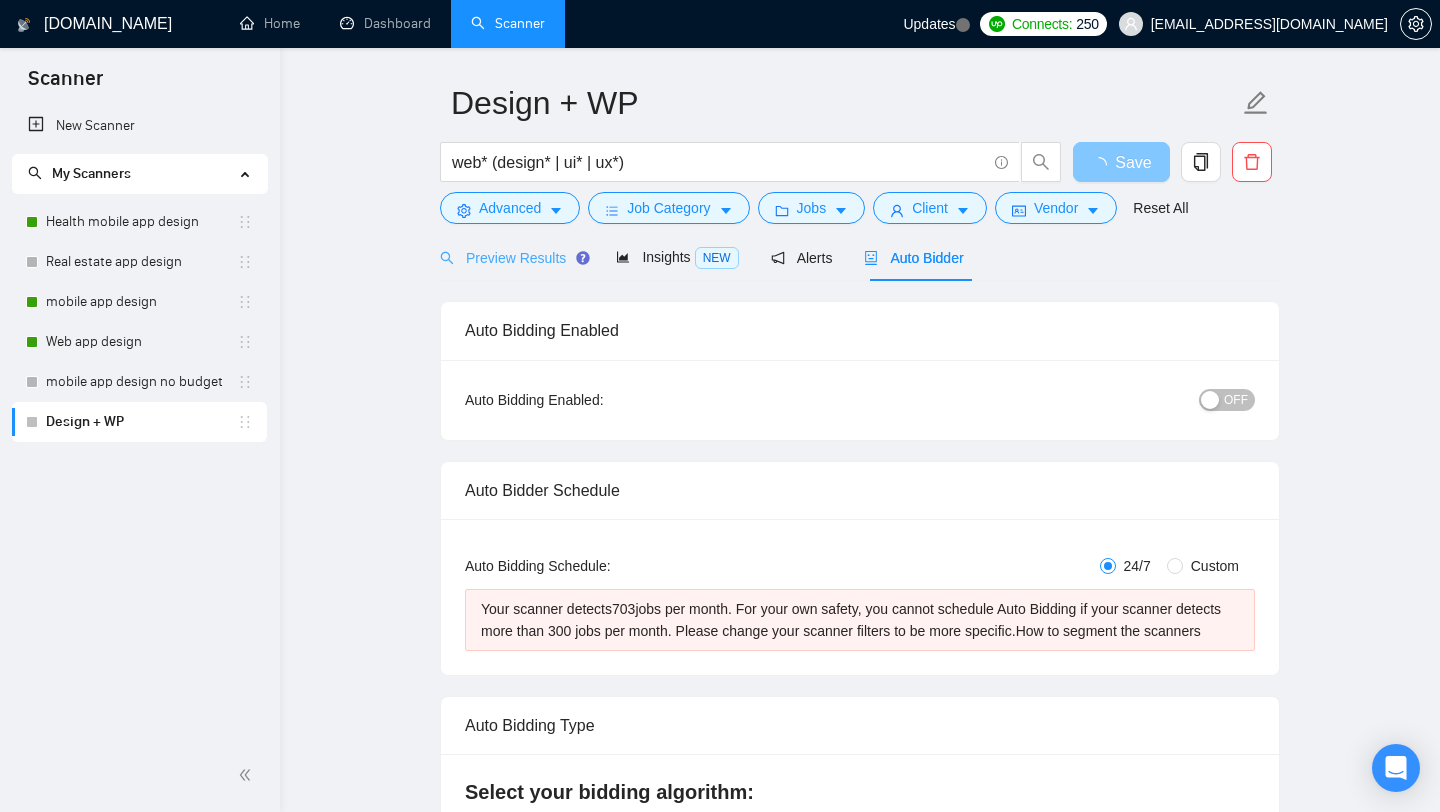 type 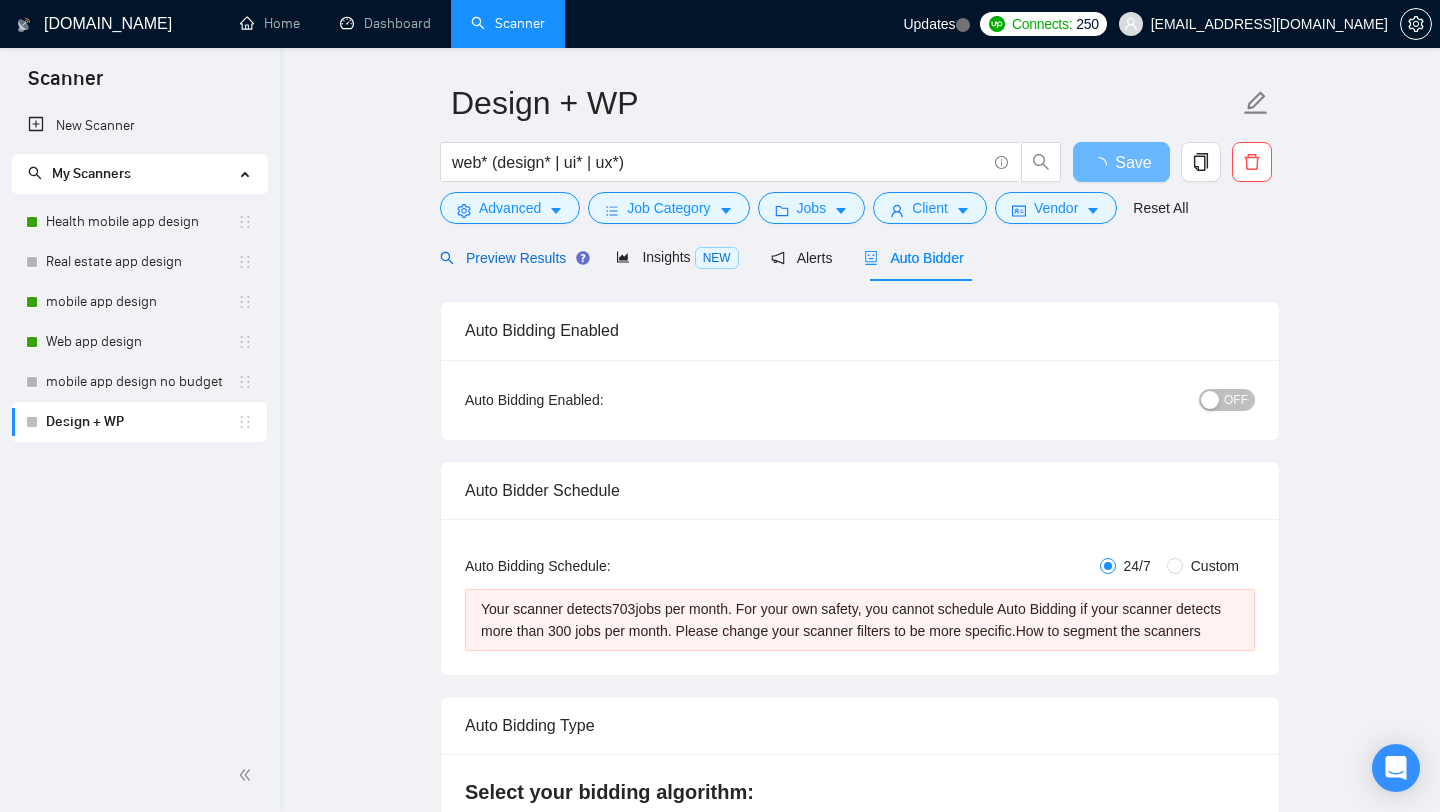 click on "Preview Results" at bounding box center (512, 258) 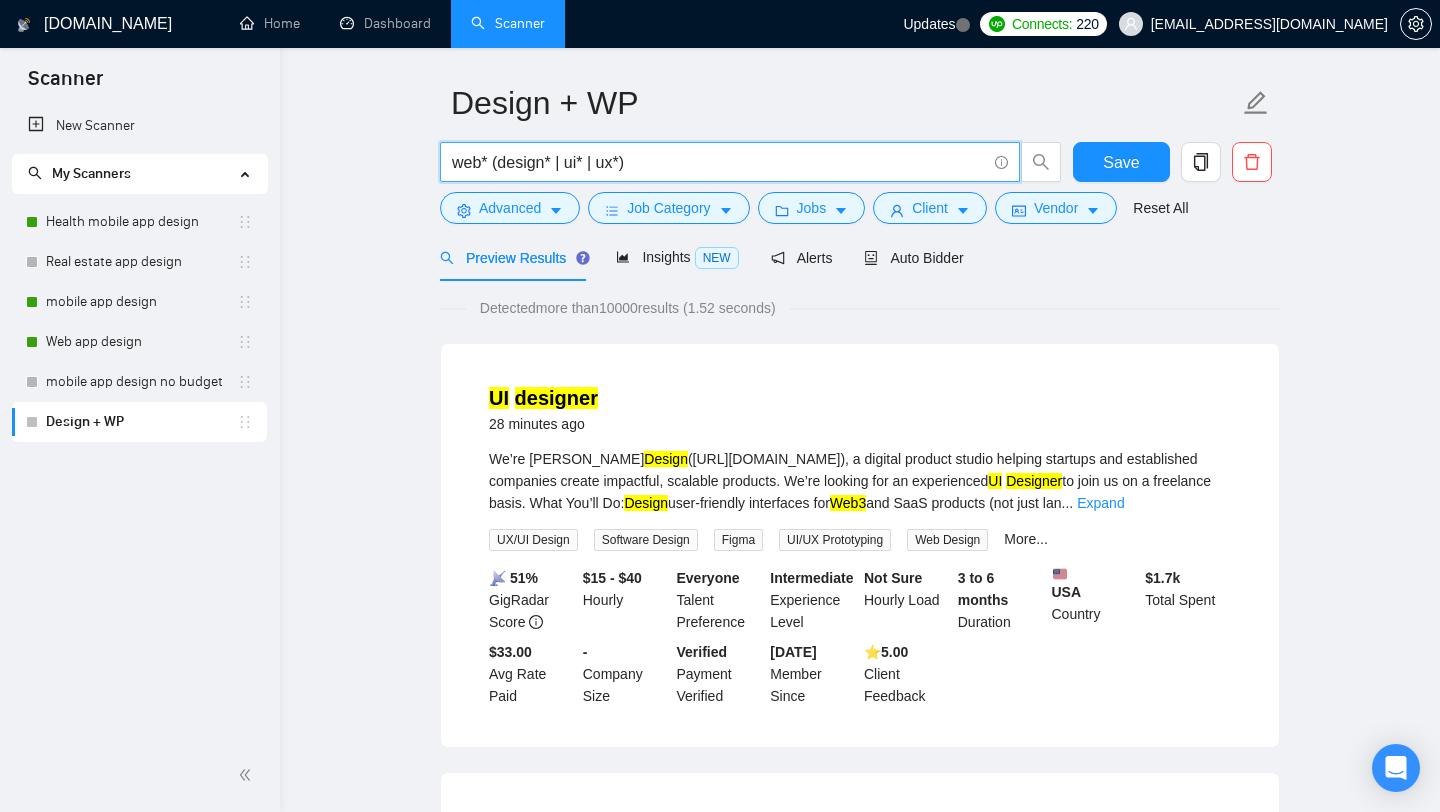 click on "web* (design* | ui* | ux*)" at bounding box center [719, 162] 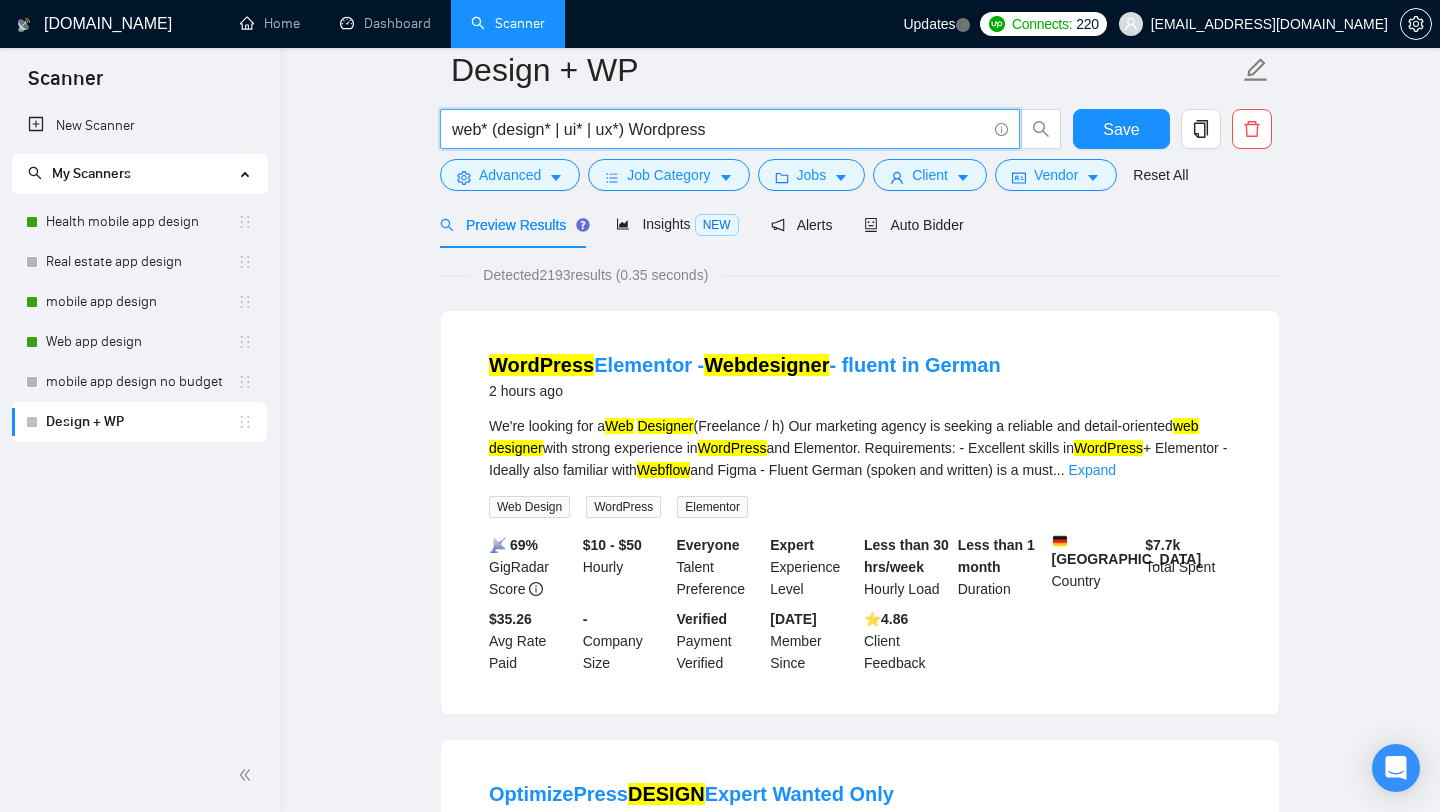 scroll, scrollTop: 0, scrollLeft: 0, axis: both 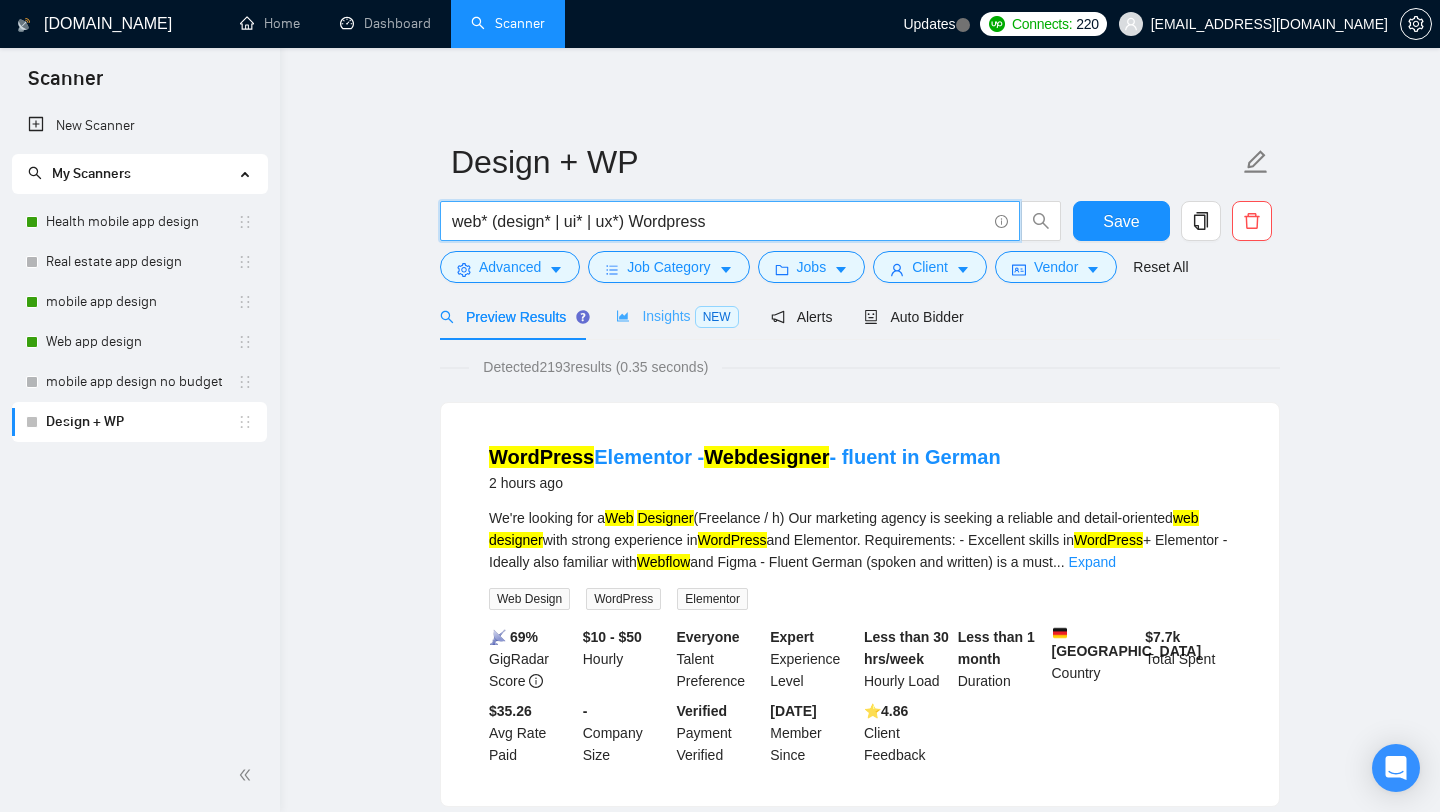 type on "web* (design* | ui* | ux*) Wordpress" 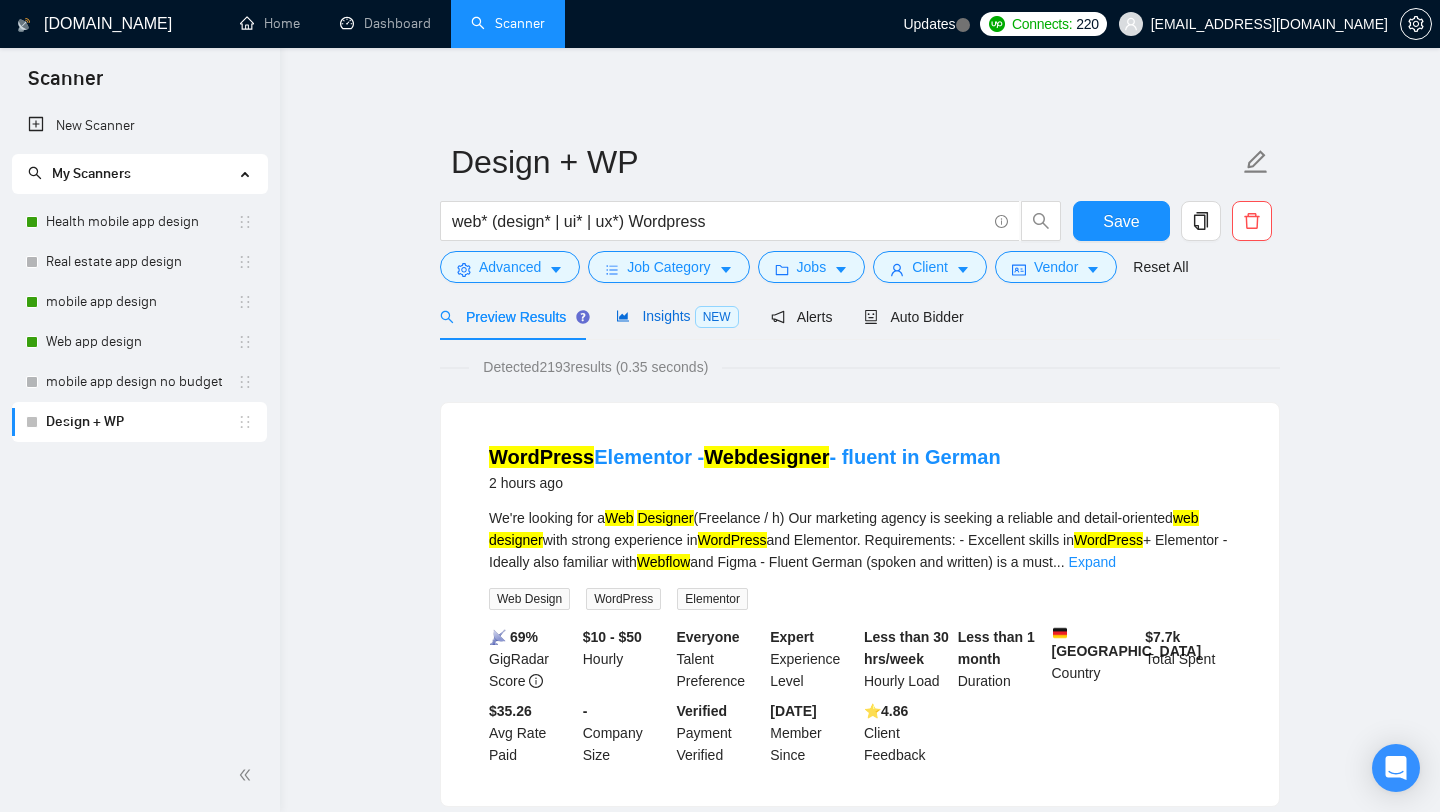 click on "Insights NEW" at bounding box center [677, 316] 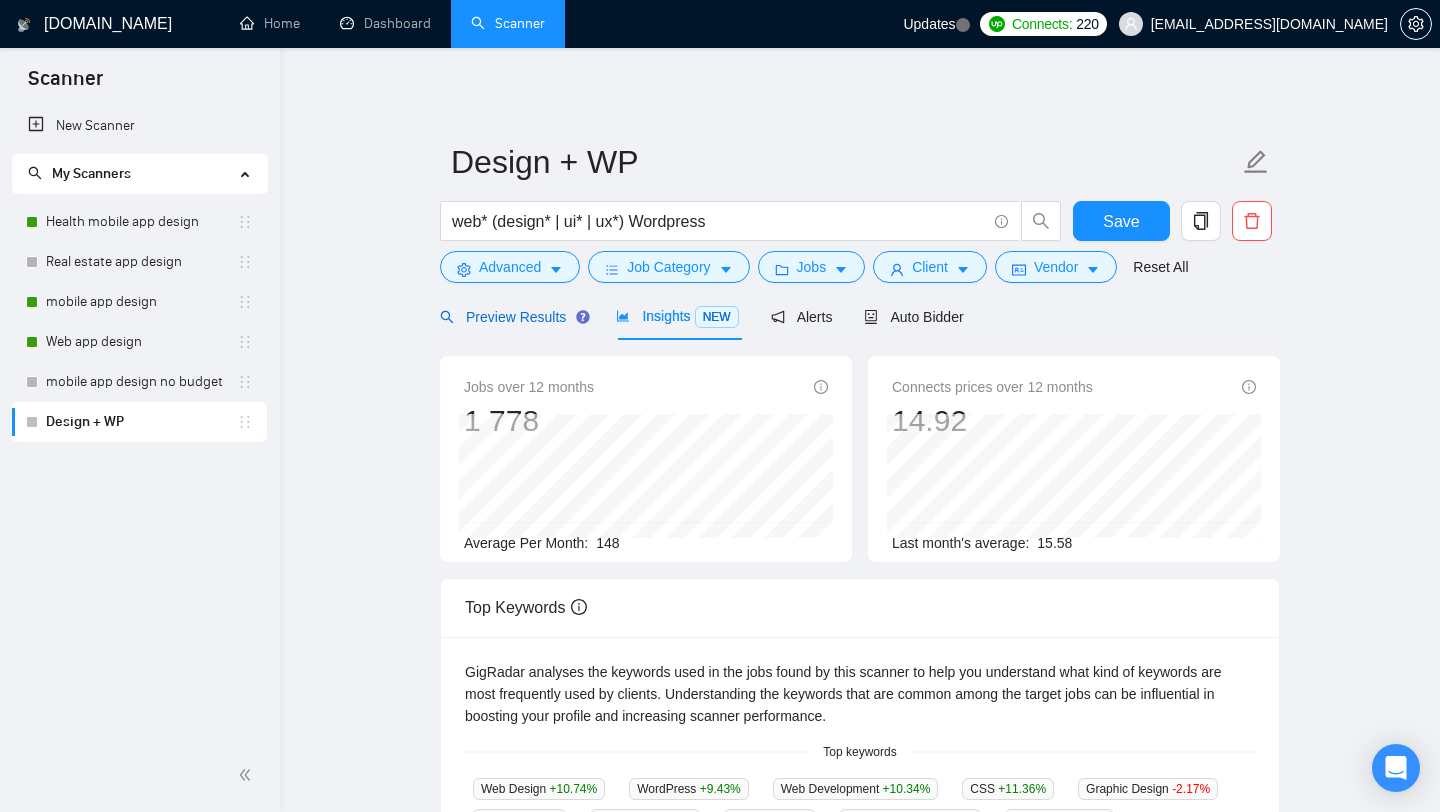 click on "Preview Results" at bounding box center (512, 317) 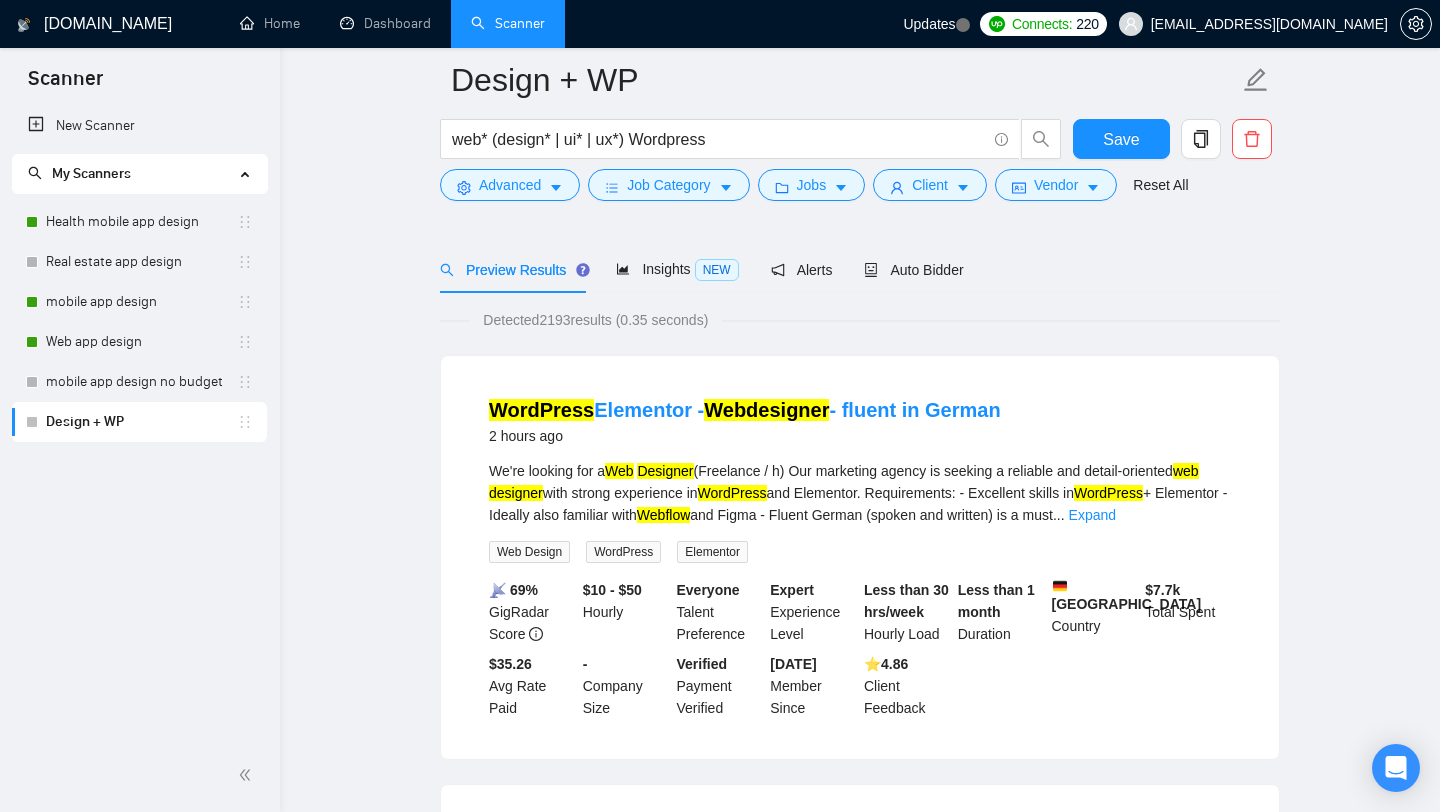 scroll, scrollTop: 319, scrollLeft: 0, axis: vertical 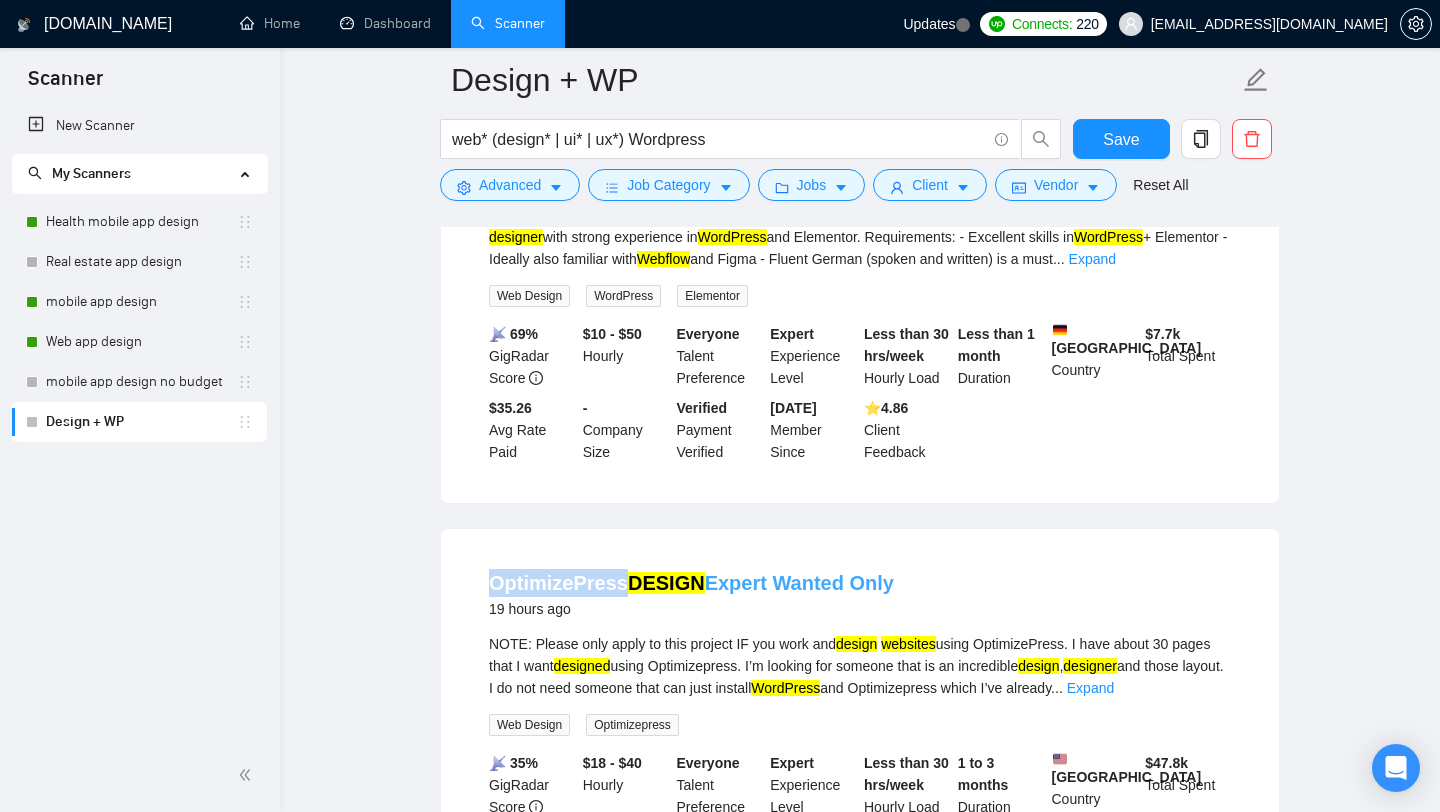 drag, startPoint x: 483, startPoint y: 582, endPoint x: 623, endPoint y: 579, distance: 140.03214 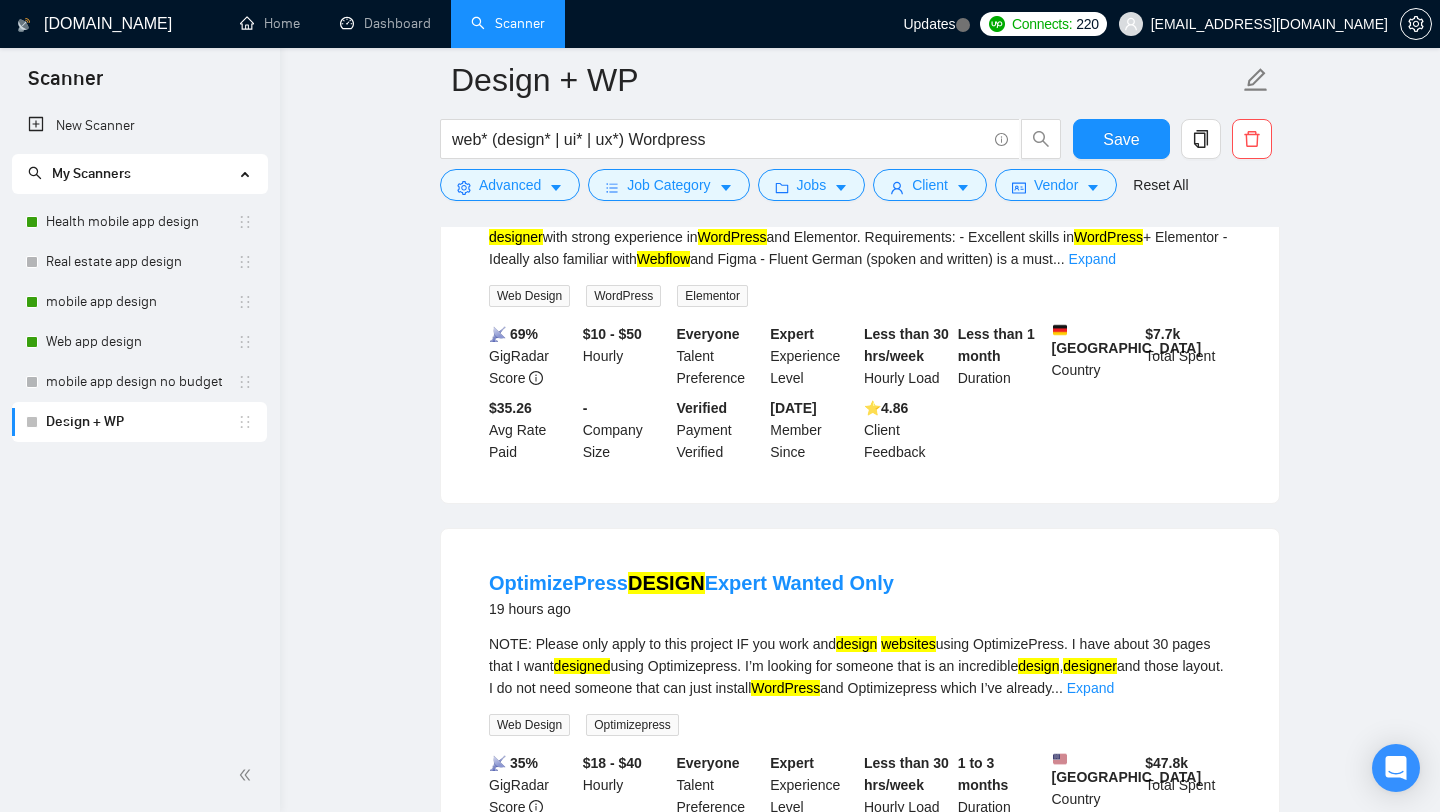 click on "NOTE: Please only apply to this project IF you work and  design   websites  using OptimizePress.
I have about 30 pages that I want  designed  using Optimizepress.
I’m looking for someone that is an incredible  design ,  designer  and those layout.
I do not need someone that can just install  WordPress  and Optimizepress which I’ve already ... Expand" at bounding box center [860, 666] 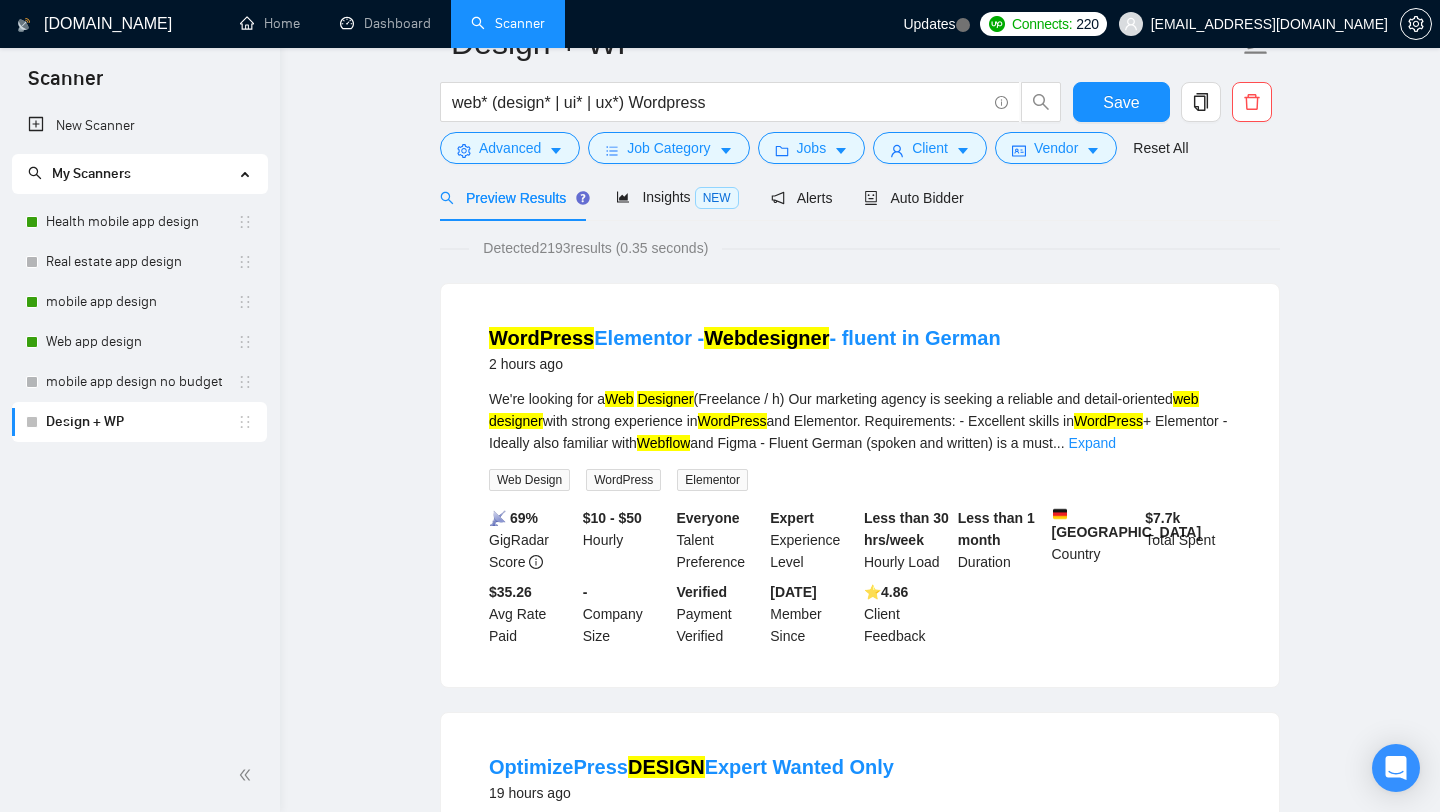 scroll, scrollTop: 0, scrollLeft: 0, axis: both 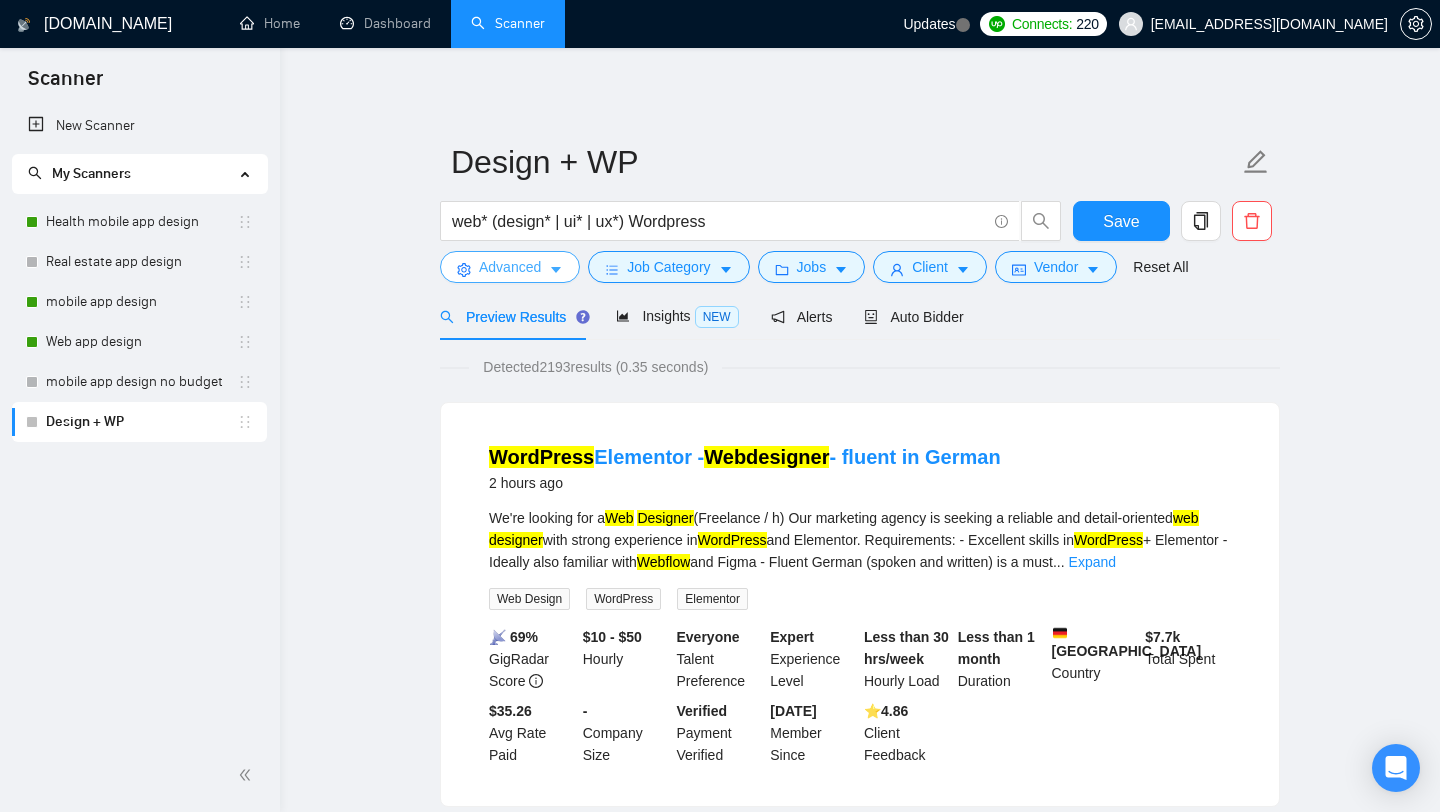 click on "Advanced" at bounding box center [510, 267] 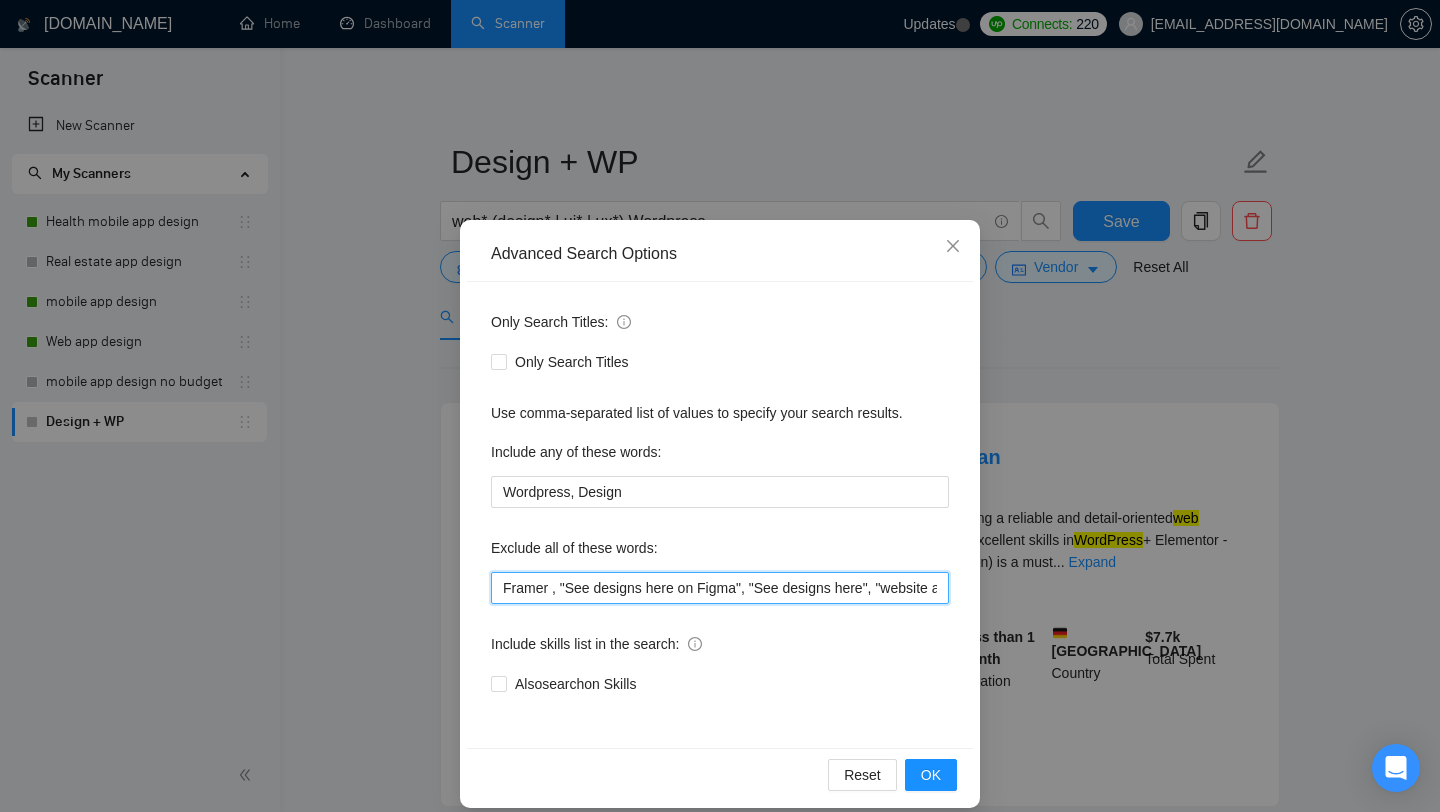 click on "Framer , "See designs here on Figma", "See designs here", "website already developed", "Website already designed", "Glide app developer", Glide, "Glide developer", IOS, Android, "Flutter developer", Flutter, swift, SwiftUI, [PERSON_NAME], Java, Objective-C, "Collaborate with our design team", "developer to join our team", "Developer to join*", "Fix Bugs", "Bug fix", "Content, Avada*, "low budget", "no agencies", *Freelancers only*" at bounding box center [720, 588] 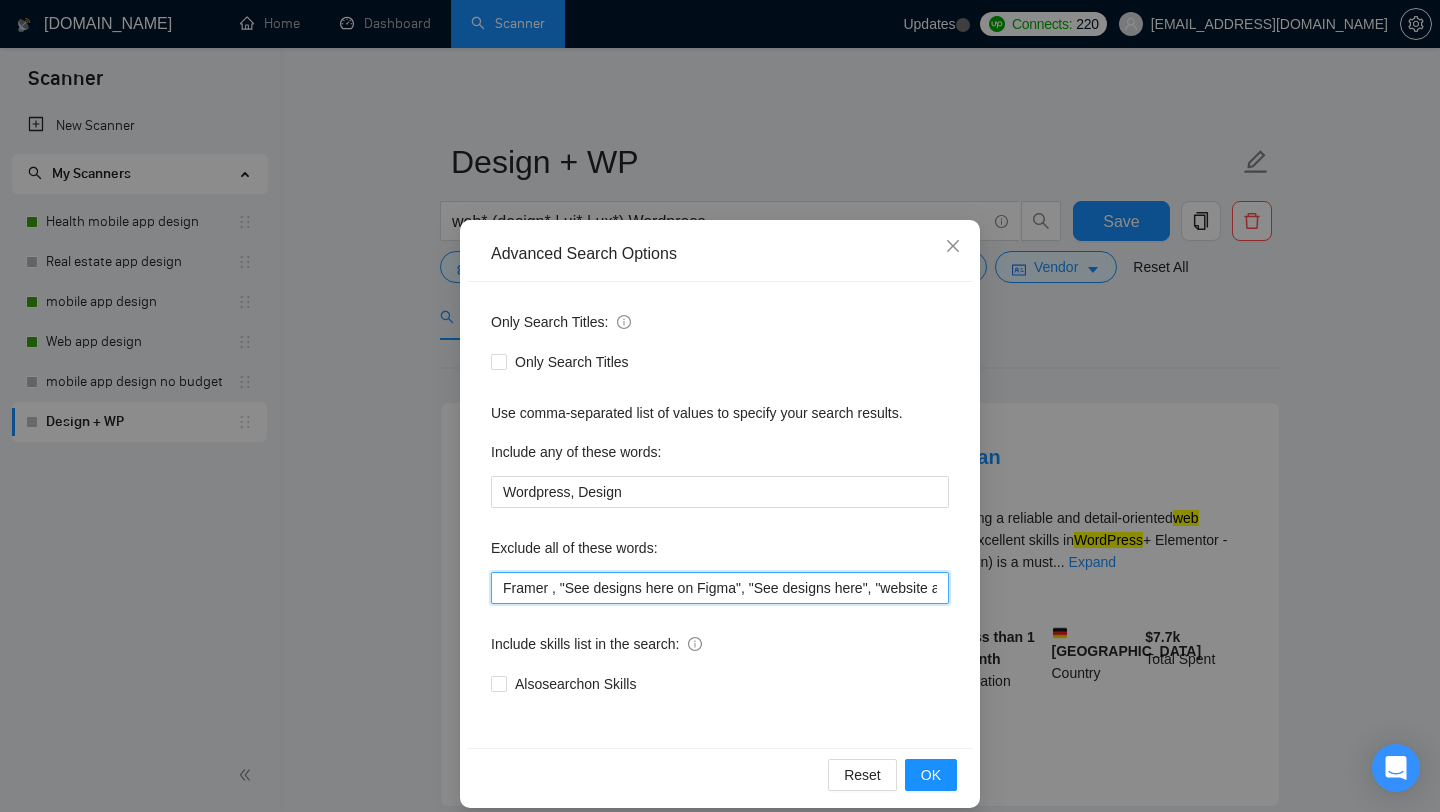 paste on "OptimizePress" 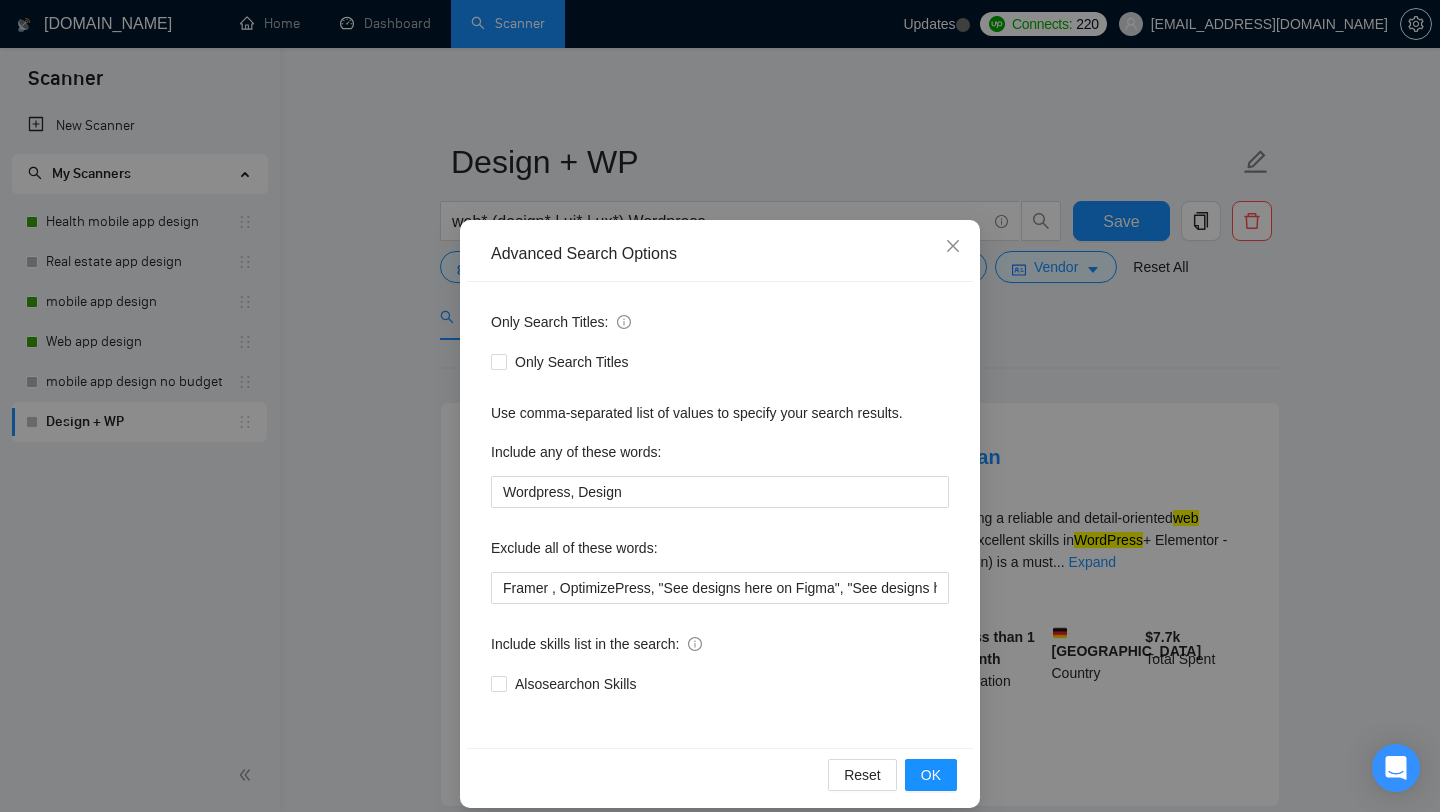 click on "Advanced Search Options Only Search Titles:   Only Search Titles Use comma-separated list of values to specify your search results. Include any of these words: Wordpress, Design Exclude all of these words: Framer , OptimizePress, "See designs here on Figma", "See designs here", "website already developed", "Website already designed", "Glide app developer", Glide, "Glide developer", IOS, Android, "Flutter developer", Flutter, swift, SwiftUI, Kotlin, Java, Objective-C, "Collaborate with our design team", "developer to join our team", "Developer to join*", "Fix Bugs", "Bug fix", "Content, Avada*, "low budget", "no agencies", *Freelancers only* Include skills list in the search:   Also  search  on Skills Reset OK" at bounding box center (720, 406) 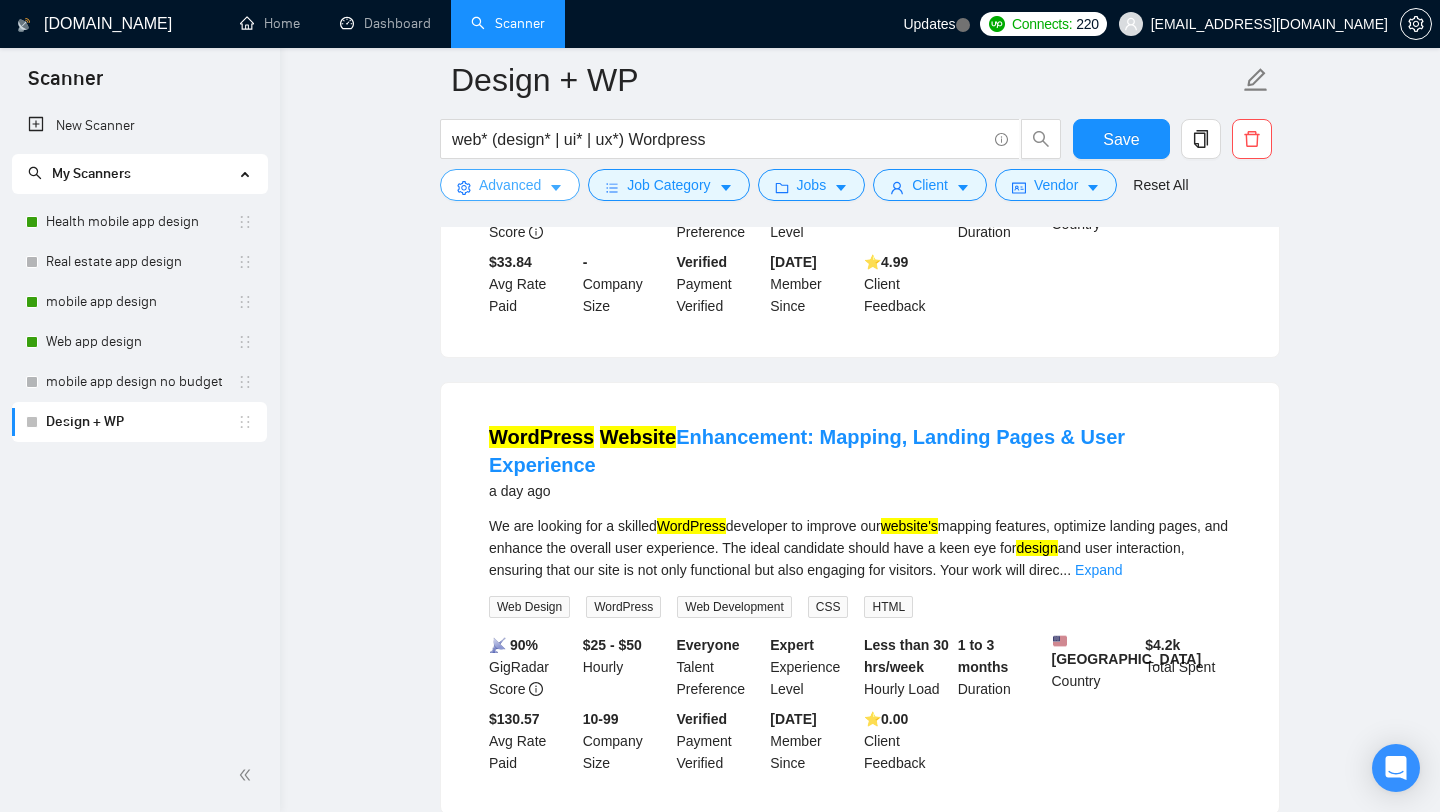 scroll, scrollTop: 853, scrollLeft: 0, axis: vertical 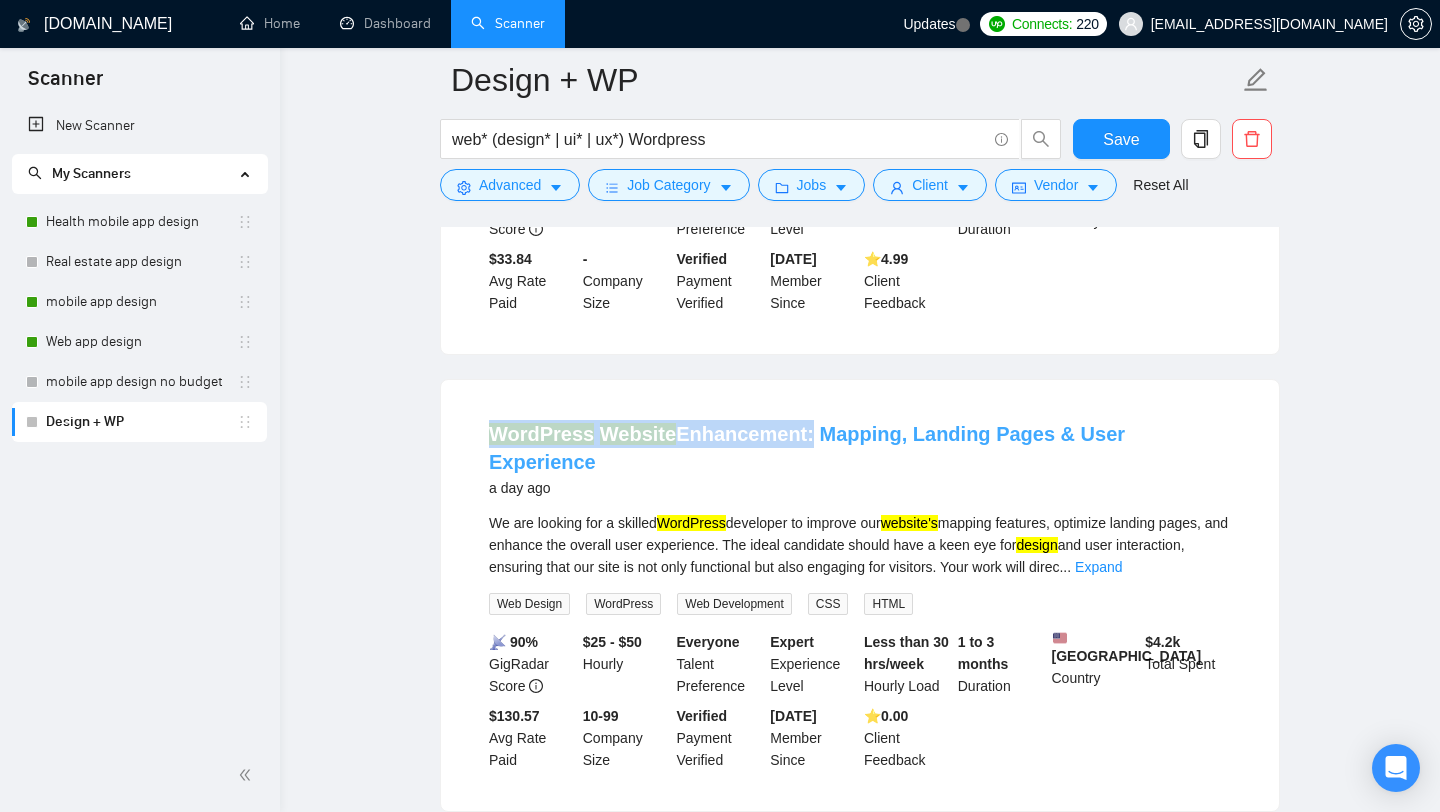 drag, startPoint x: 672, startPoint y: 428, endPoint x: 797, endPoint y: 443, distance: 125.89678 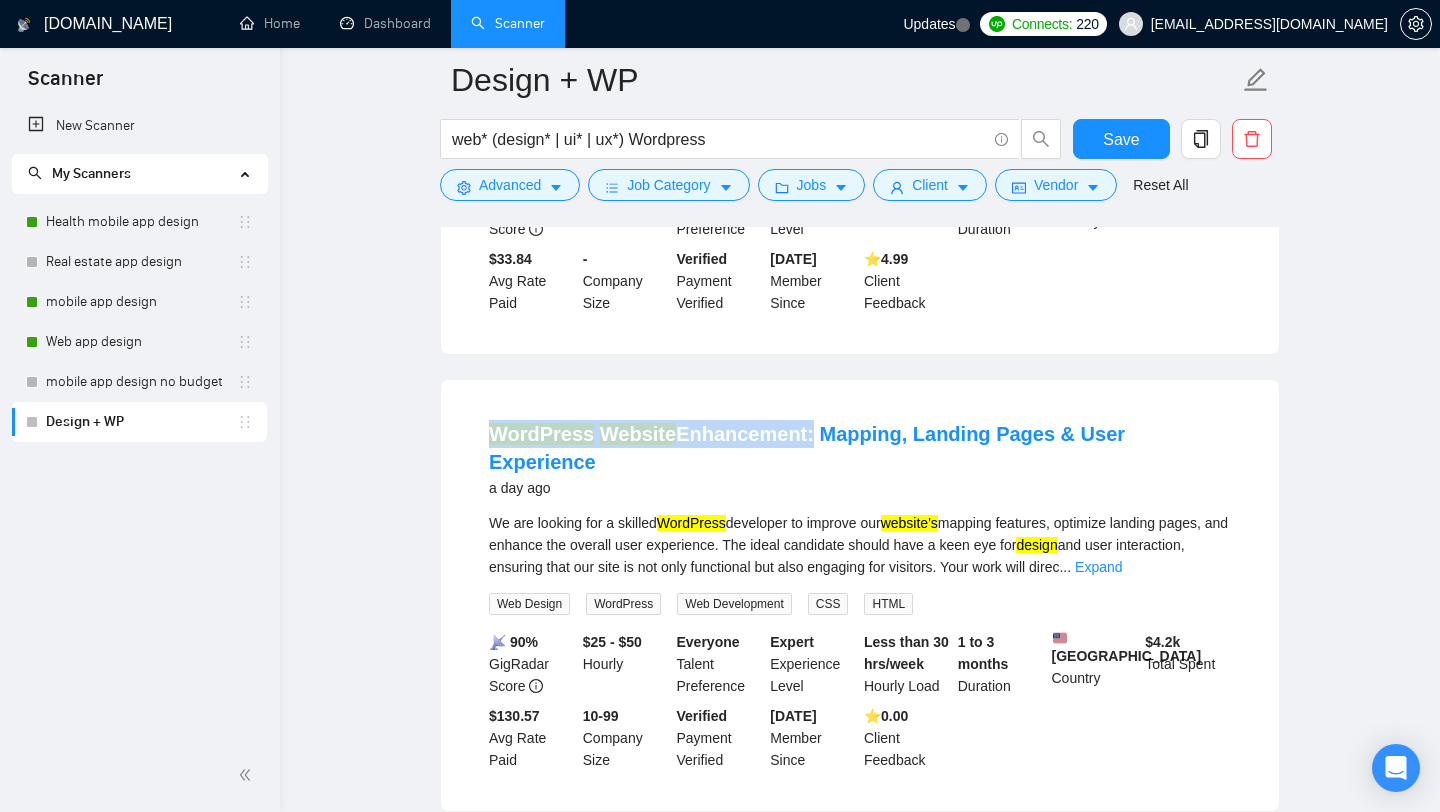 copy on "WordPress   Website  Enhancement" 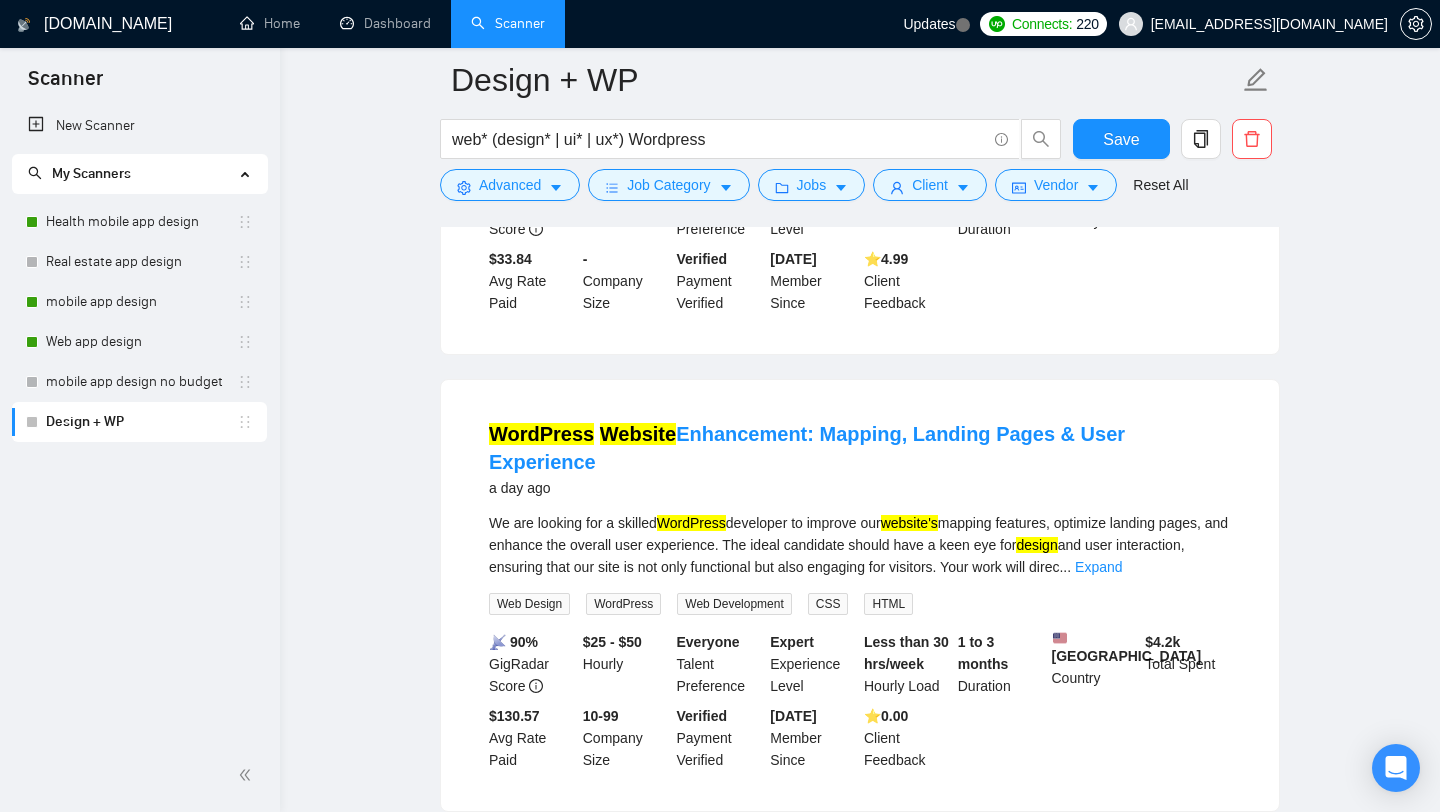 click on "We are looking for a skilled  WordPress  developer to improve our  website's  mapping features, optimize landing pages, and enhance the overall user experience. The ideal candidate should have a keen eye for  design  and user interaction, ensuring that our site is not only functional but also engaging for visitors. Your work will direc ... Expand" at bounding box center (860, 545) 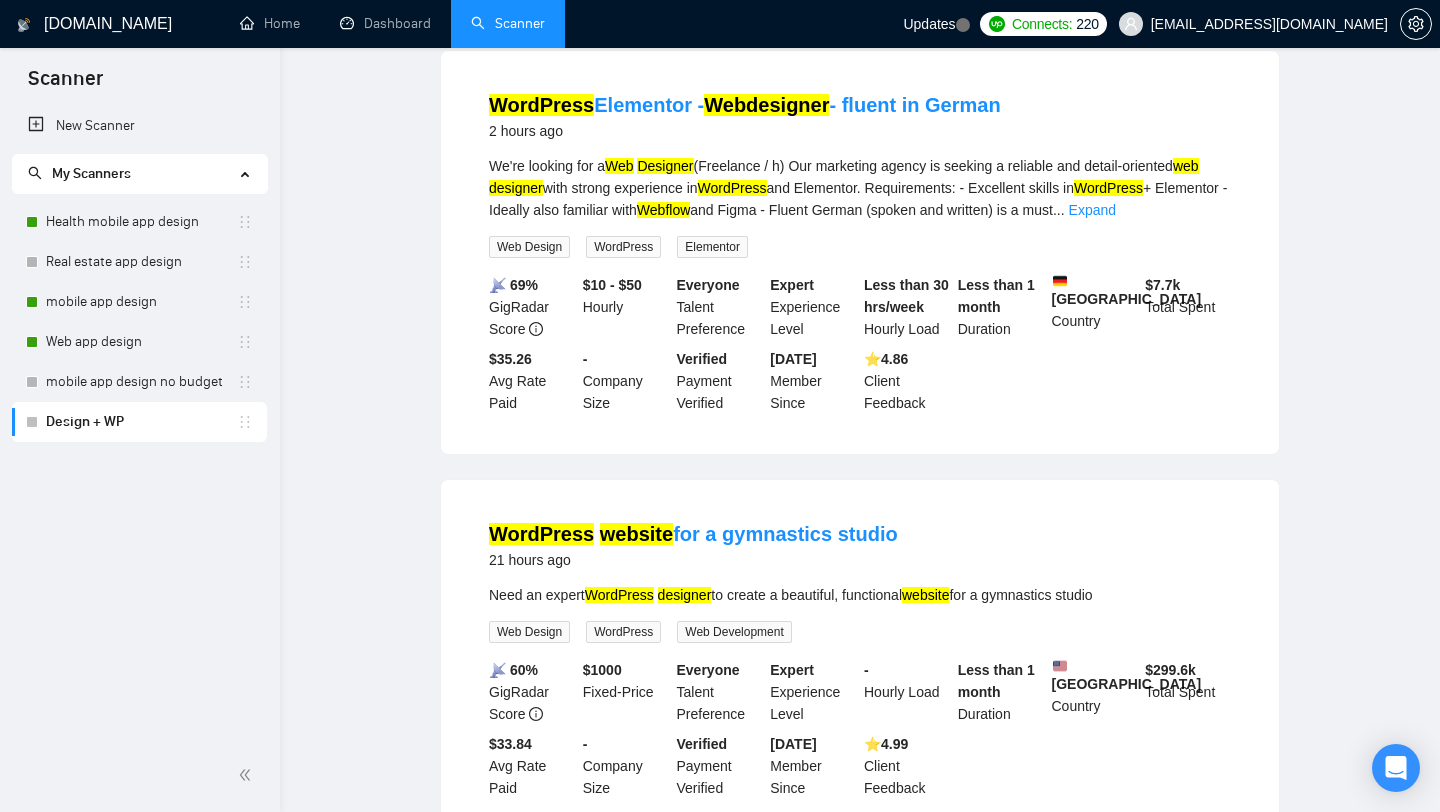 scroll, scrollTop: 0, scrollLeft: 0, axis: both 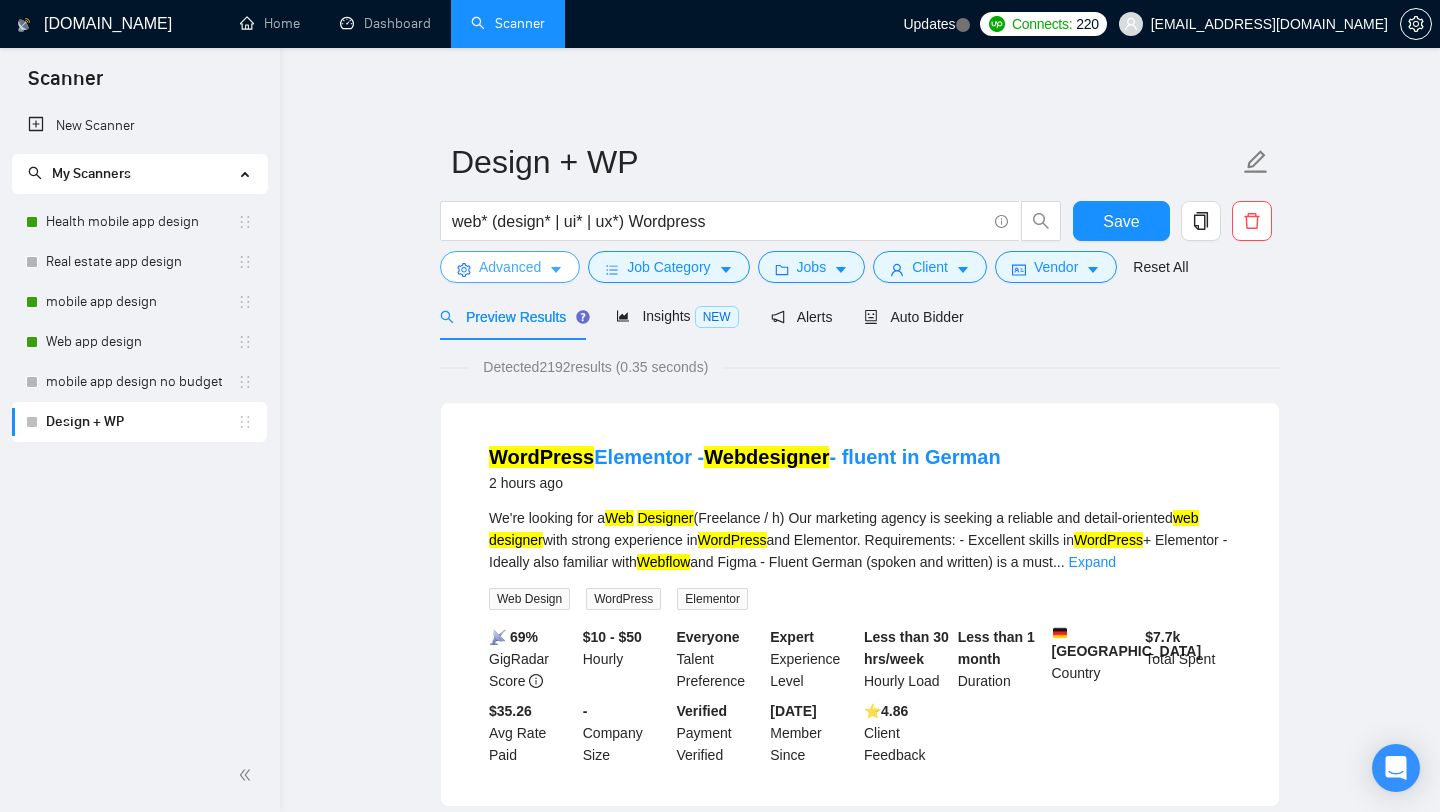 click on "Advanced" at bounding box center (510, 267) 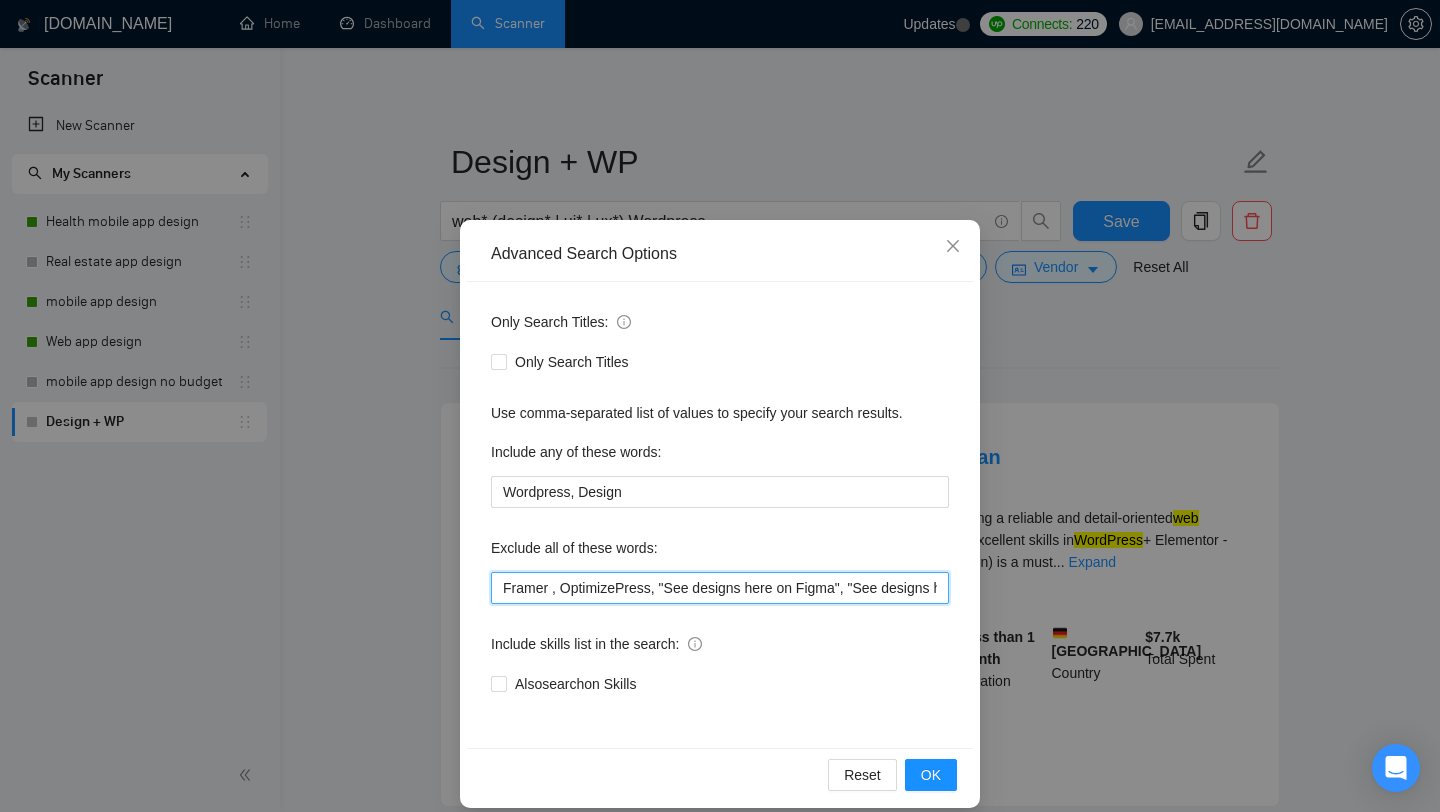 click on "Framer , OptimizePress, "See designs here on Figma", "See designs here", "website already developed", "Website already designed", "Glide app developer", Glide, "Glide developer", IOS, Android, "Flutter developer", Flutter, swift, SwiftUI, [PERSON_NAME], Java, Objective-C, "Collaborate with our design team", "developer to join our team", "Developer to join*", "Fix Bugs", "Bug fix", "Content, Avada*, "low budget", "no agencies", *Freelancers only*" at bounding box center [720, 588] 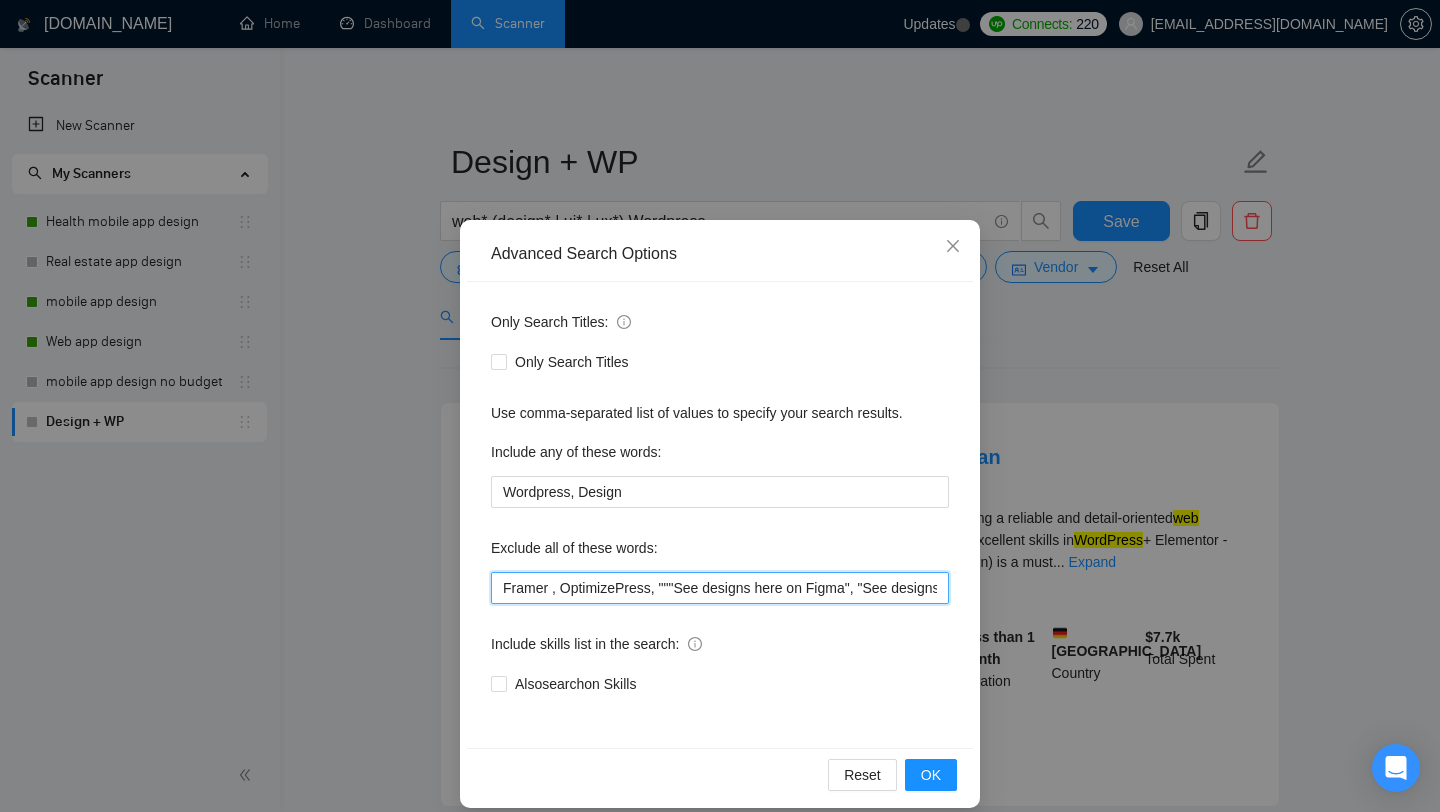 paste on "WordPress Website Enhancement" 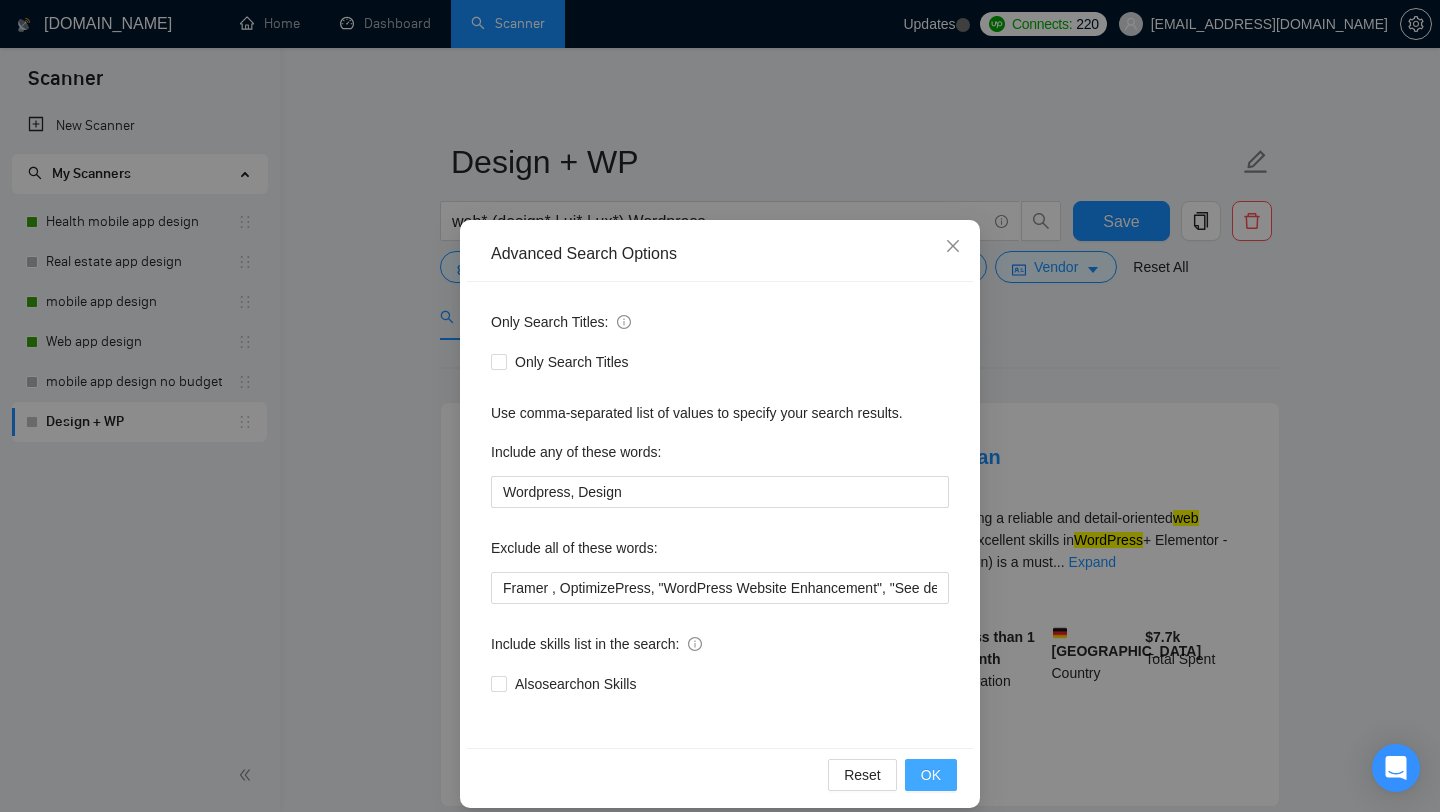 click on "OK" at bounding box center [931, 775] 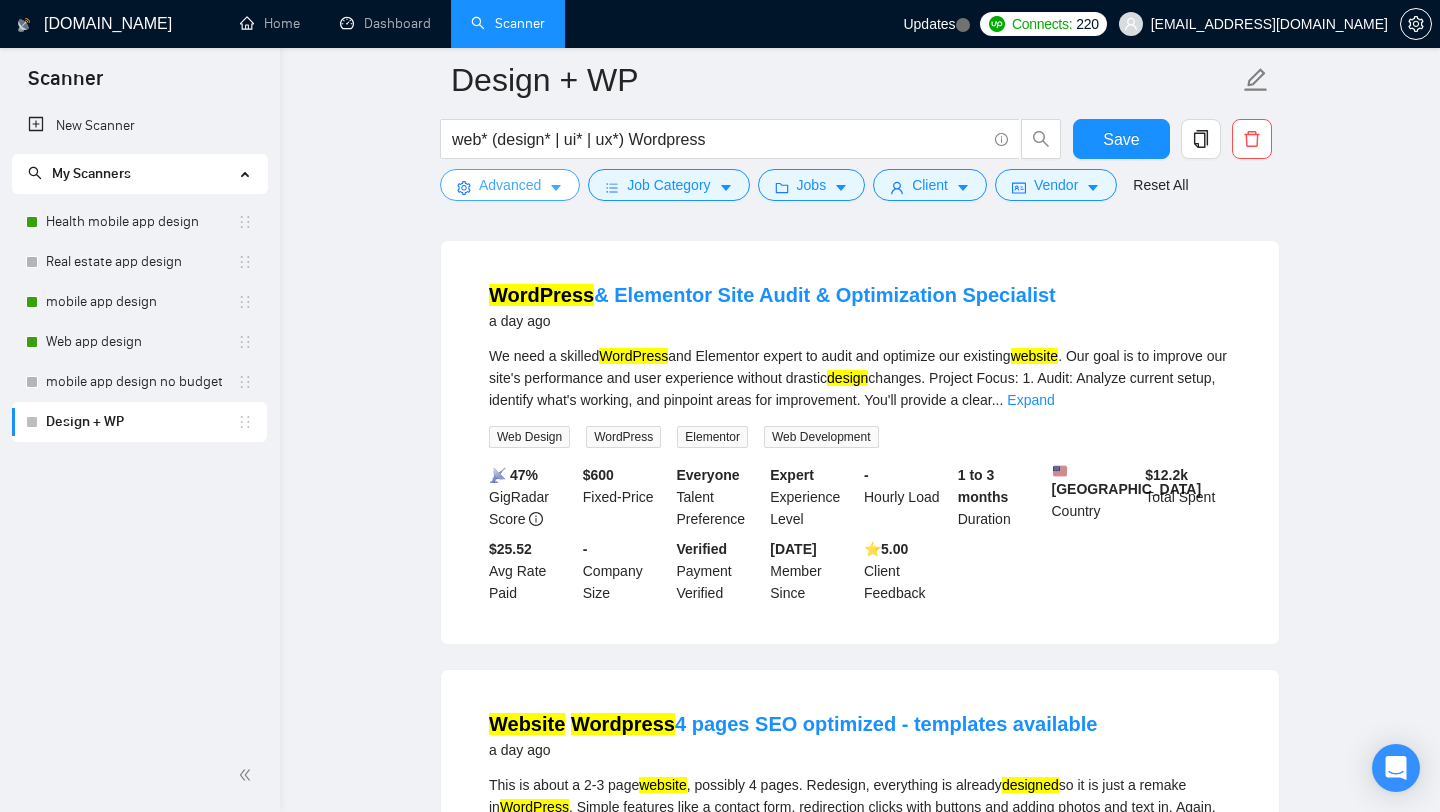 scroll, scrollTop: 991, scrollLeft: 0, axis: vertical 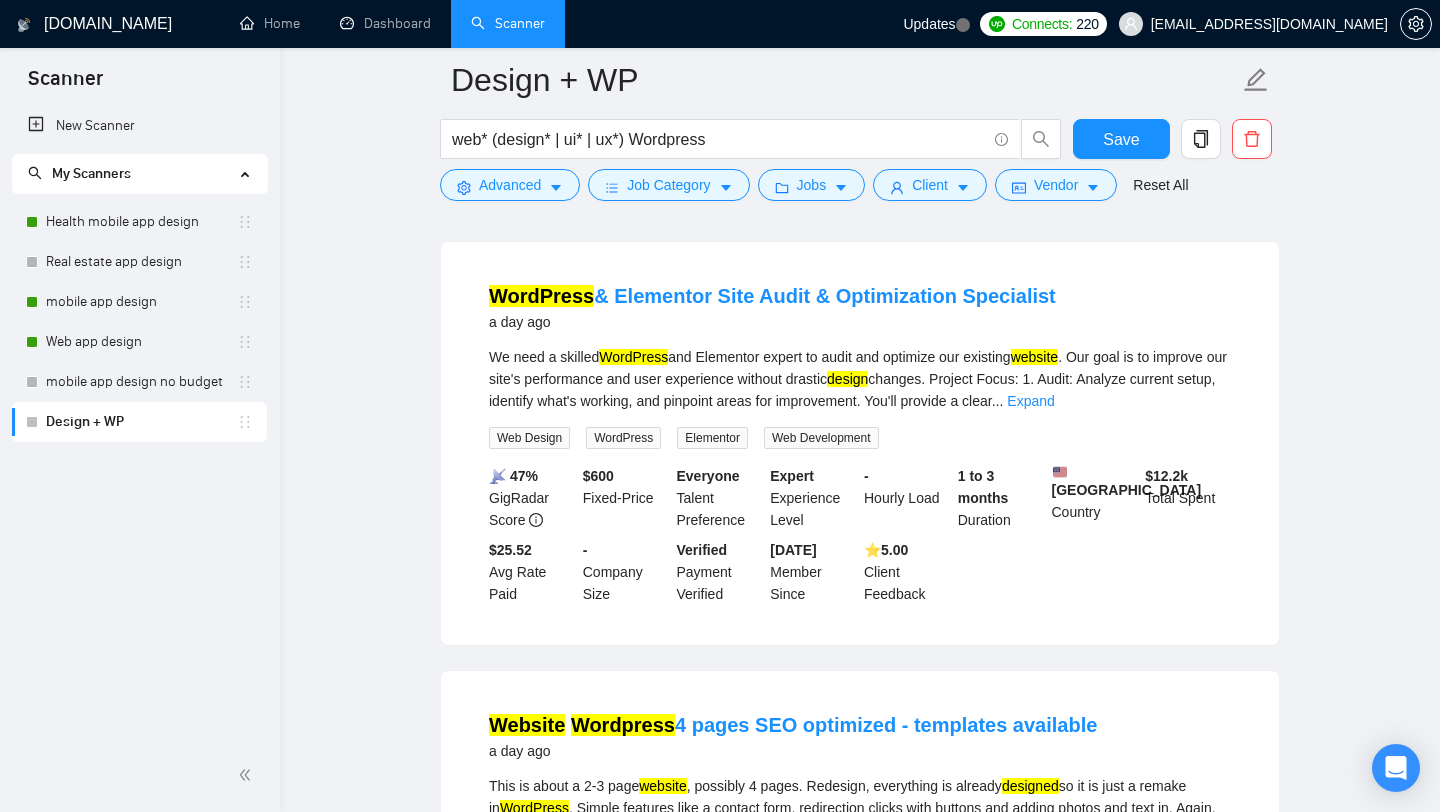 drag, startPoint x: 1064, startPoint y: 298, endPoint x: 829, endPoint y: 321, distance: 236.12285 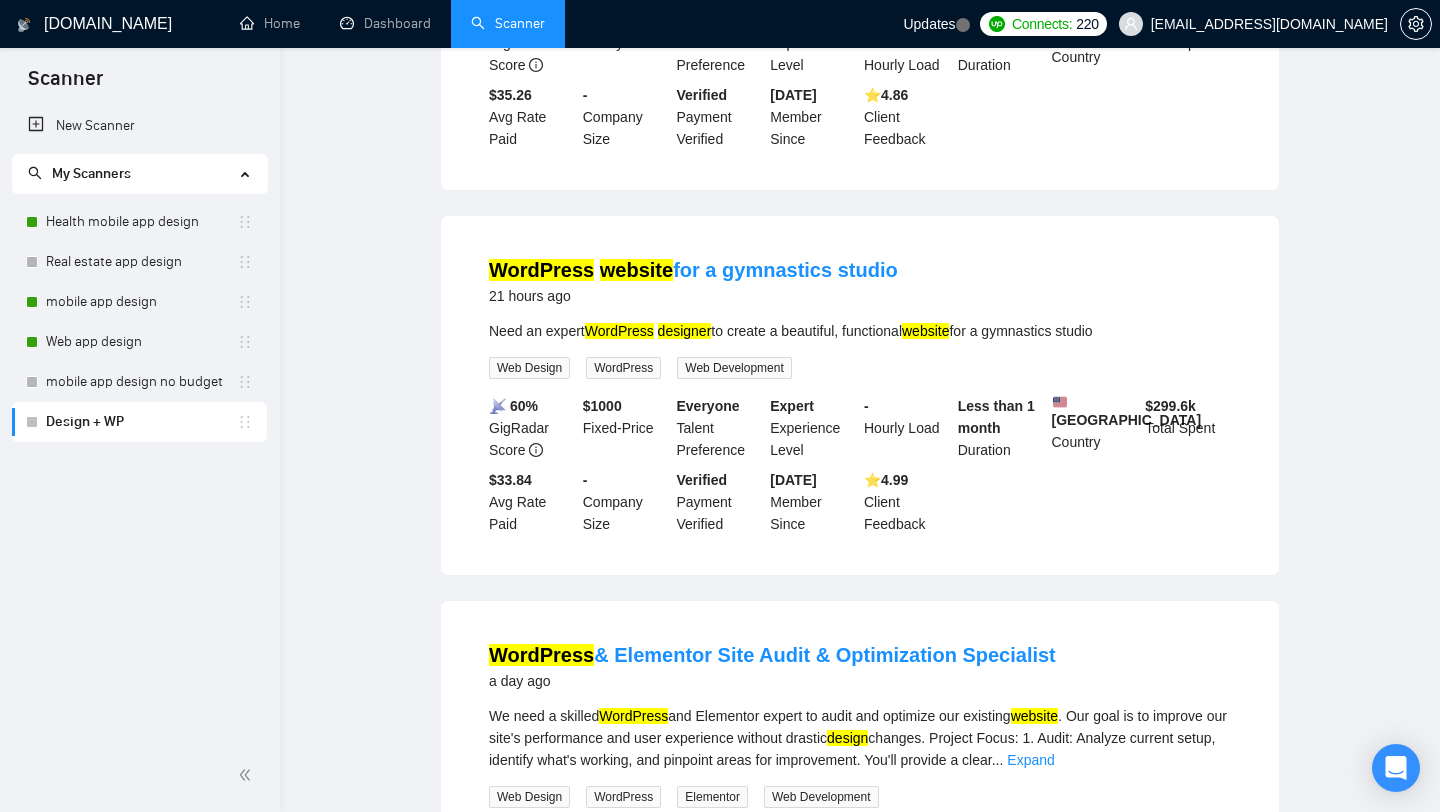 scroll, scrollTop: 0, scrollLeft: 0, axis: both 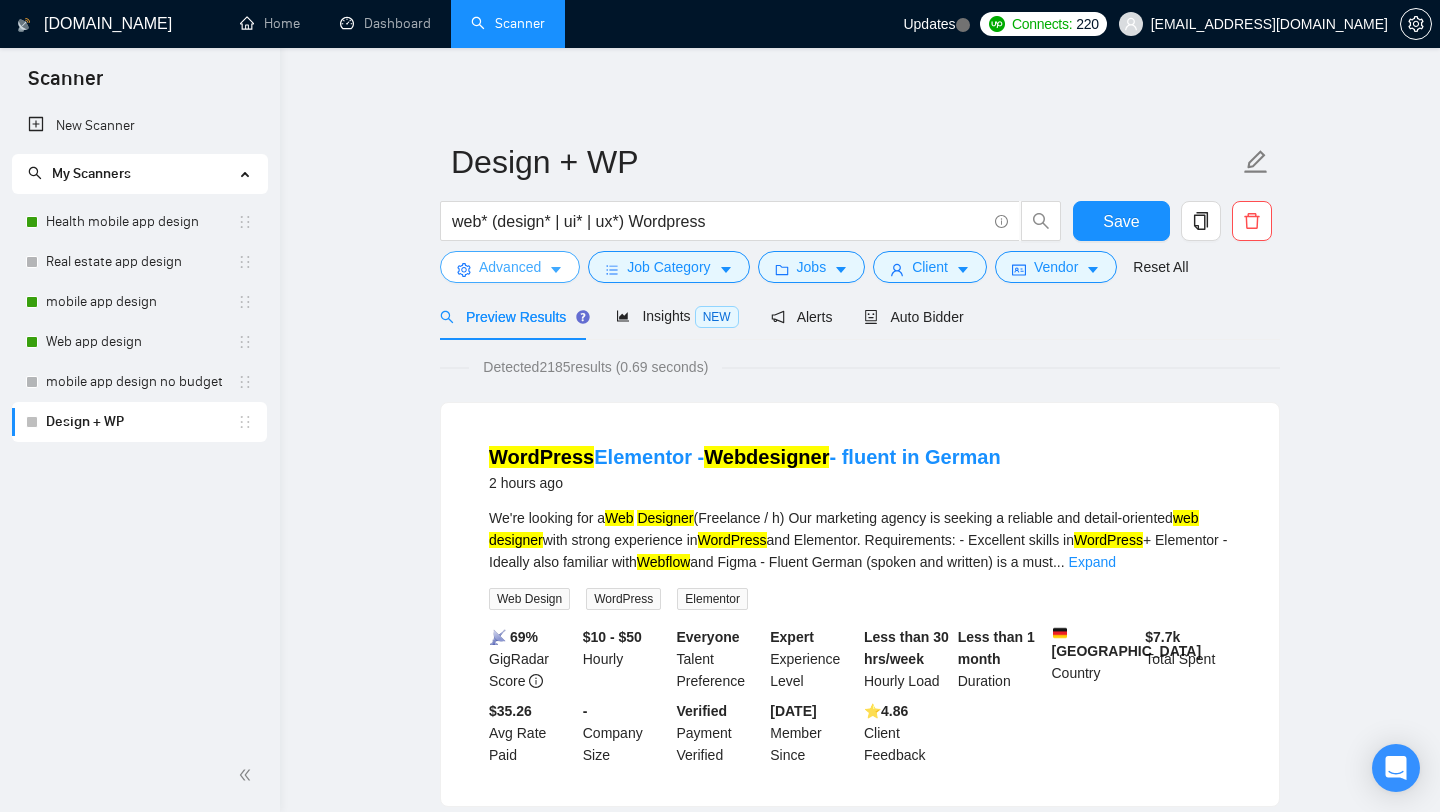 click on "Advanced" at bounding box center [510, 267] 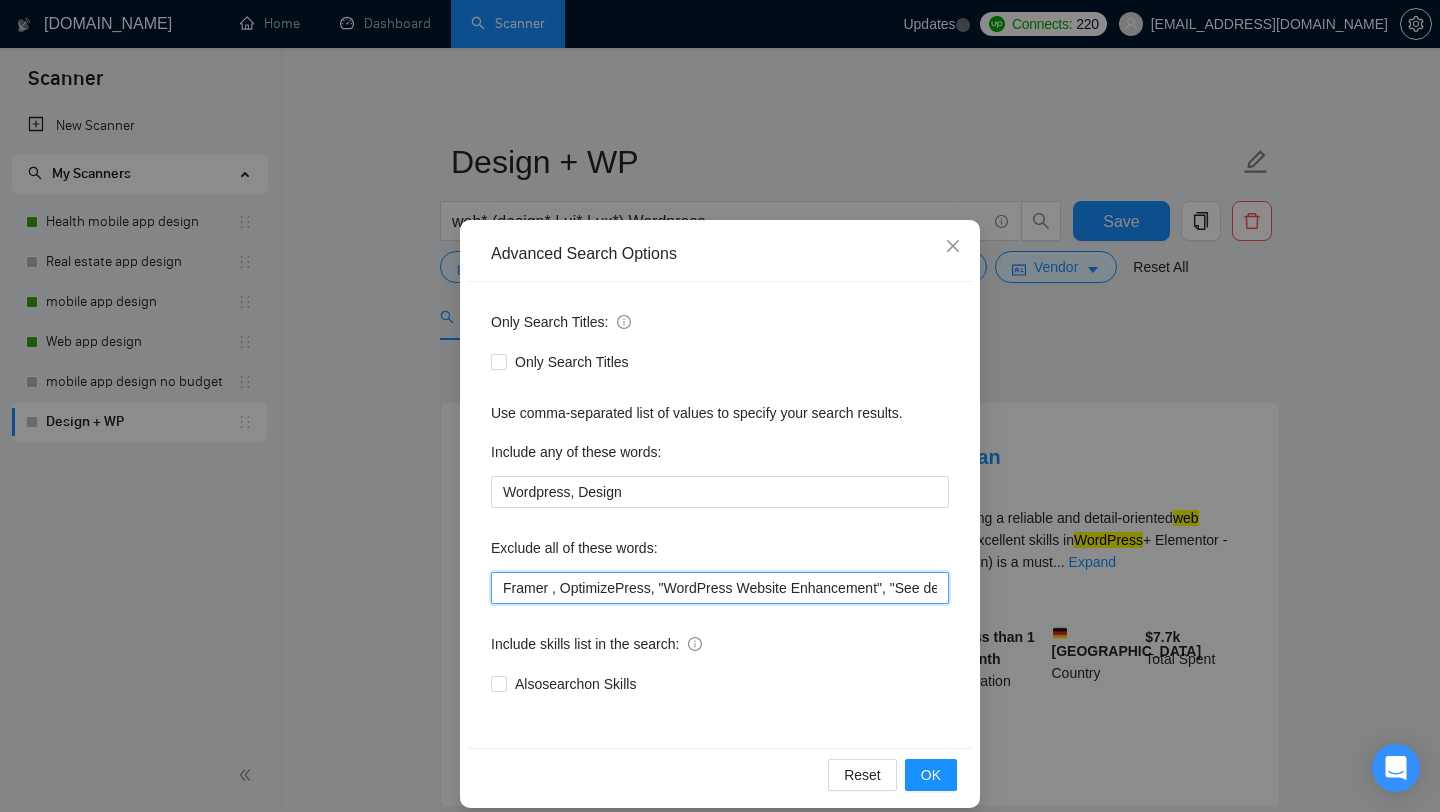 click on "Framer , OptimizePress, "WordPress Website Enhancement", "See designs here on Figma", "See designs here", "website already developed", "Website already designed", "Glide app developer", Glide, "Glide developer", IOS, Android, "Flutter developer", Flutter, swift, SwiftUI, Kotlin, Java, Objective-C, "Collaborate with our design team", "developer to join our team", "Developer to join*", "Fix Bugs", "Bug fix", "Content, Avada*, "low budget", "no agencies", *Freelancers only*" at bounding box center [720, 588] 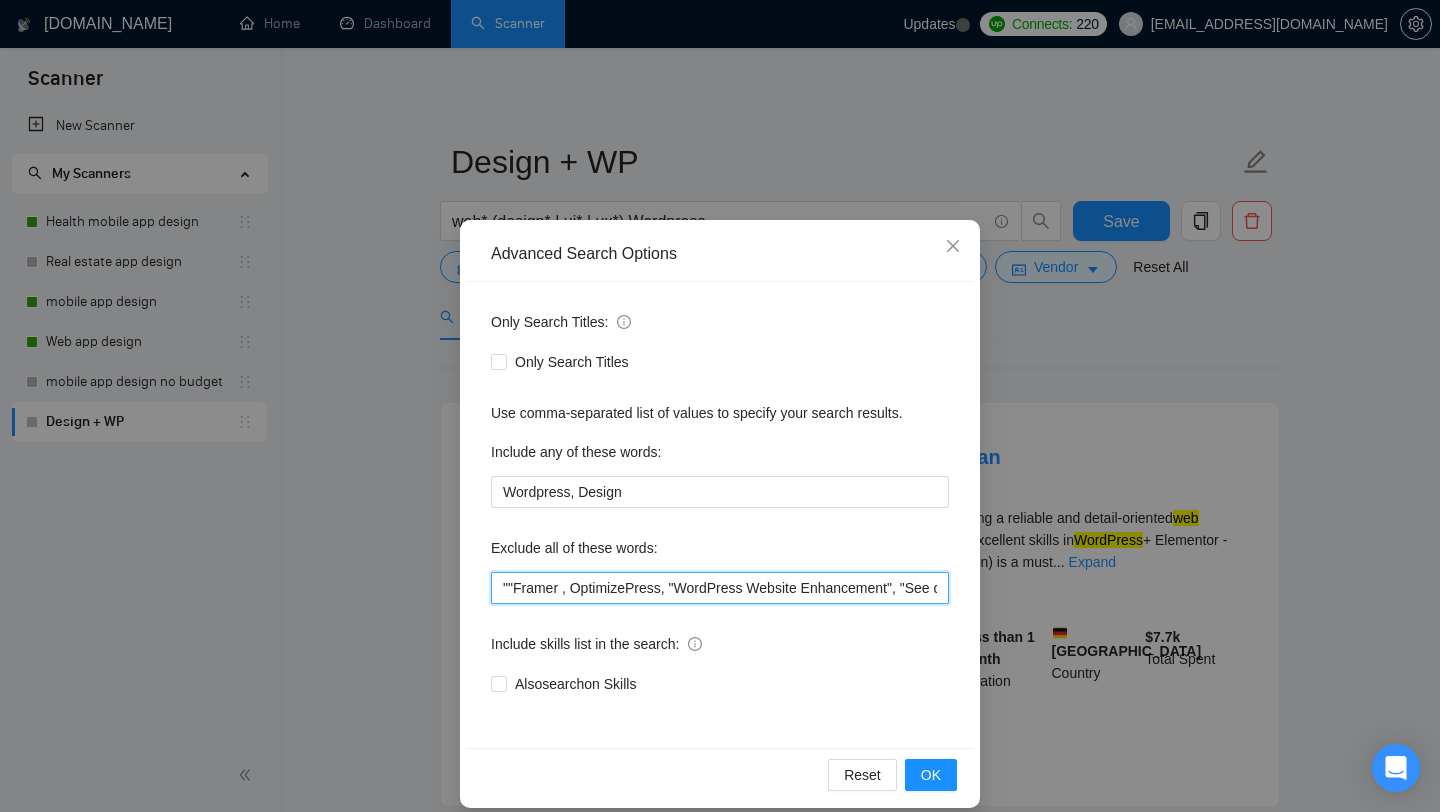 paste on "Optimization Specialist" 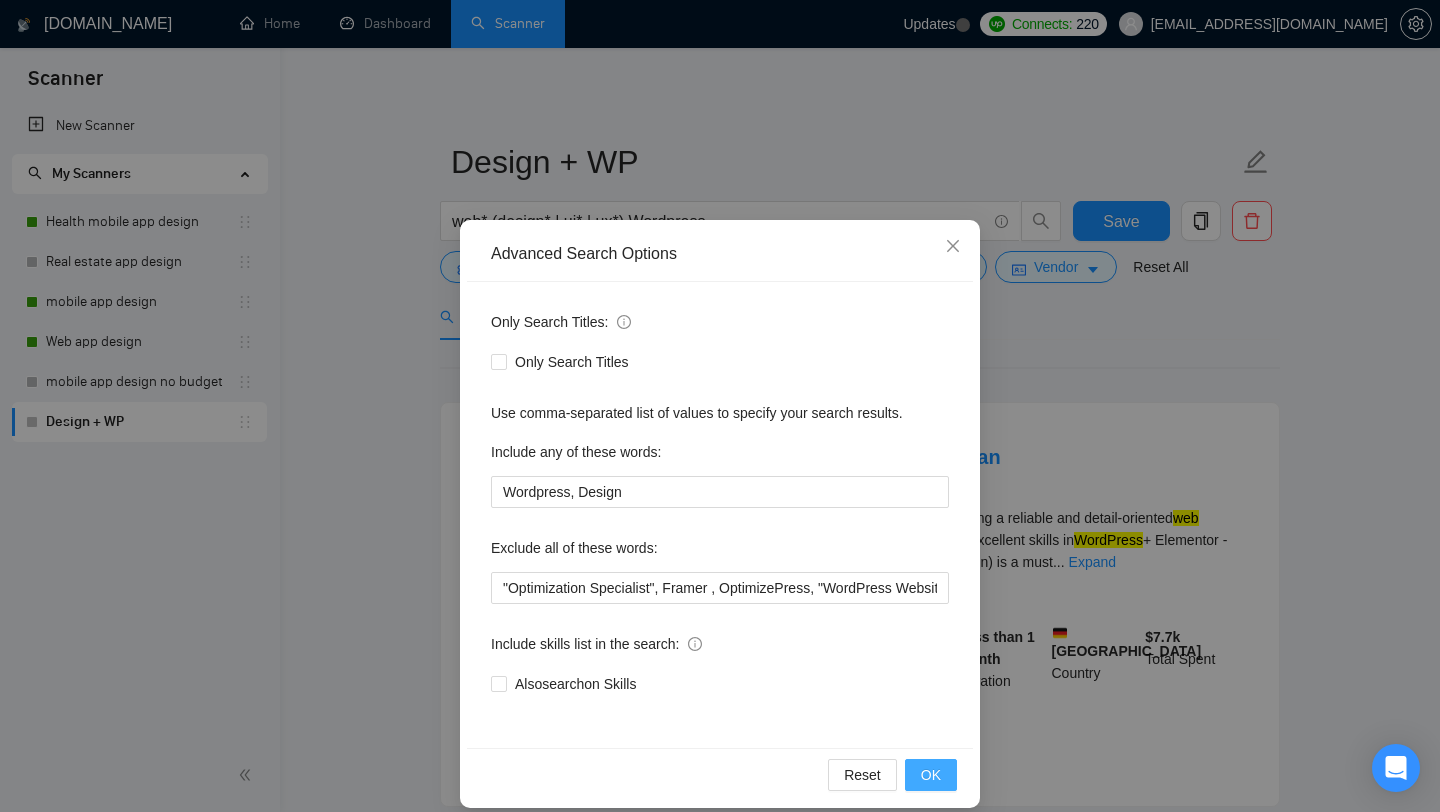 click on "OK" at bounding box center [931, 775] 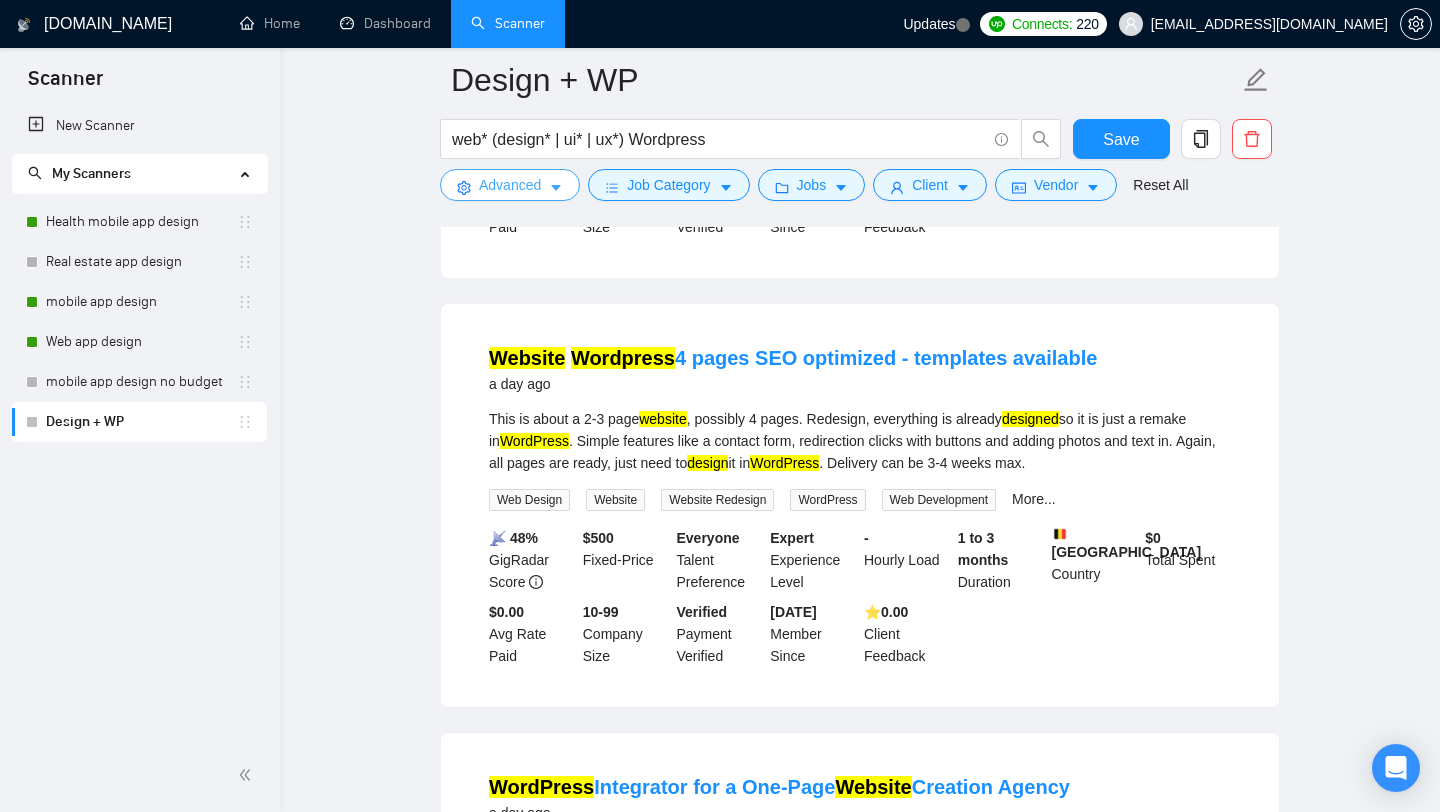 scroll, scrollTop: 946, scrollLeft: 0, axis: vertical 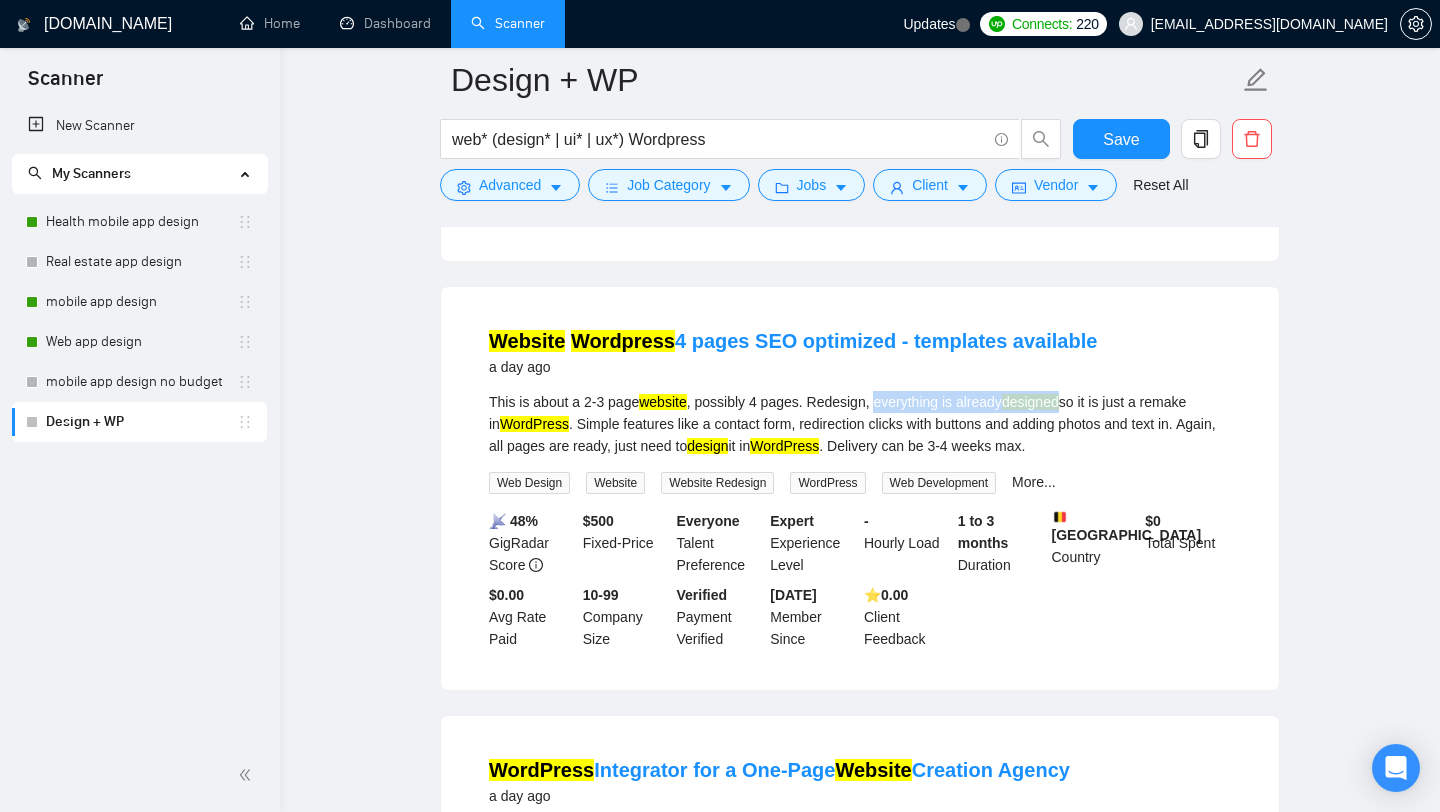 drag, startPoint x: 895, startPoint y: 416, endPoint x: 1089, endPoint y: 411, distance: 194.06442 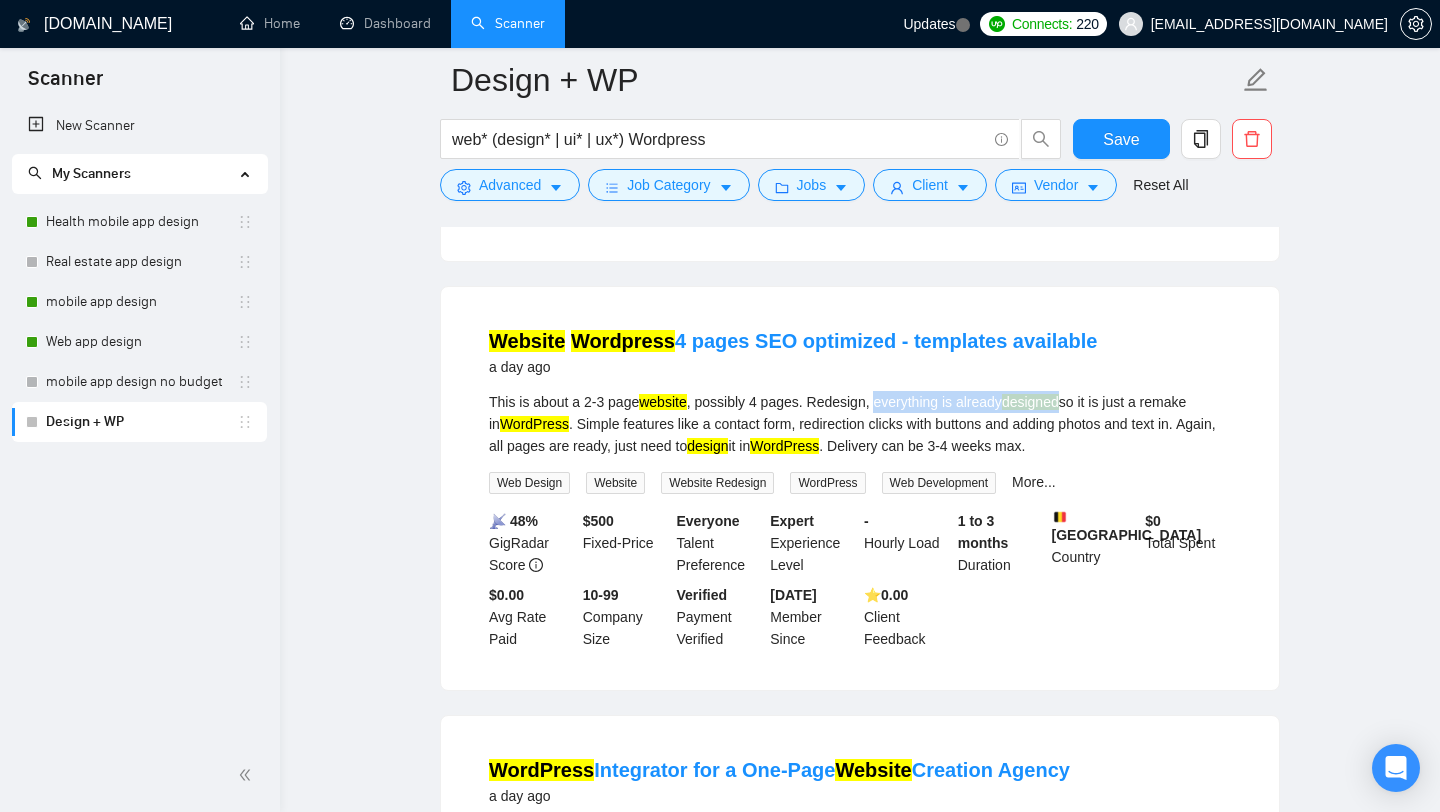 copy on "everything is already  designed" 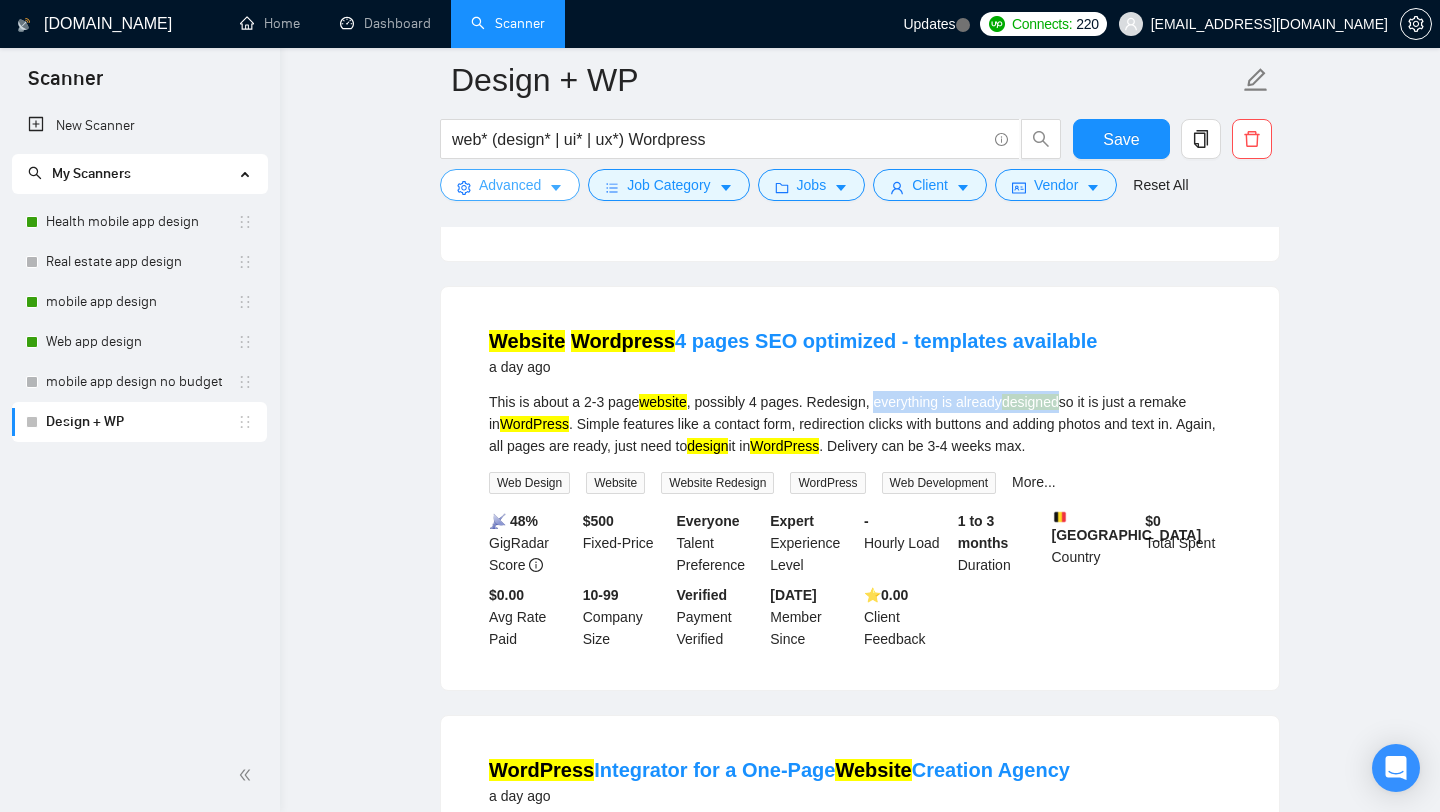 click on "Advanced" at bounding box center [510, 185] 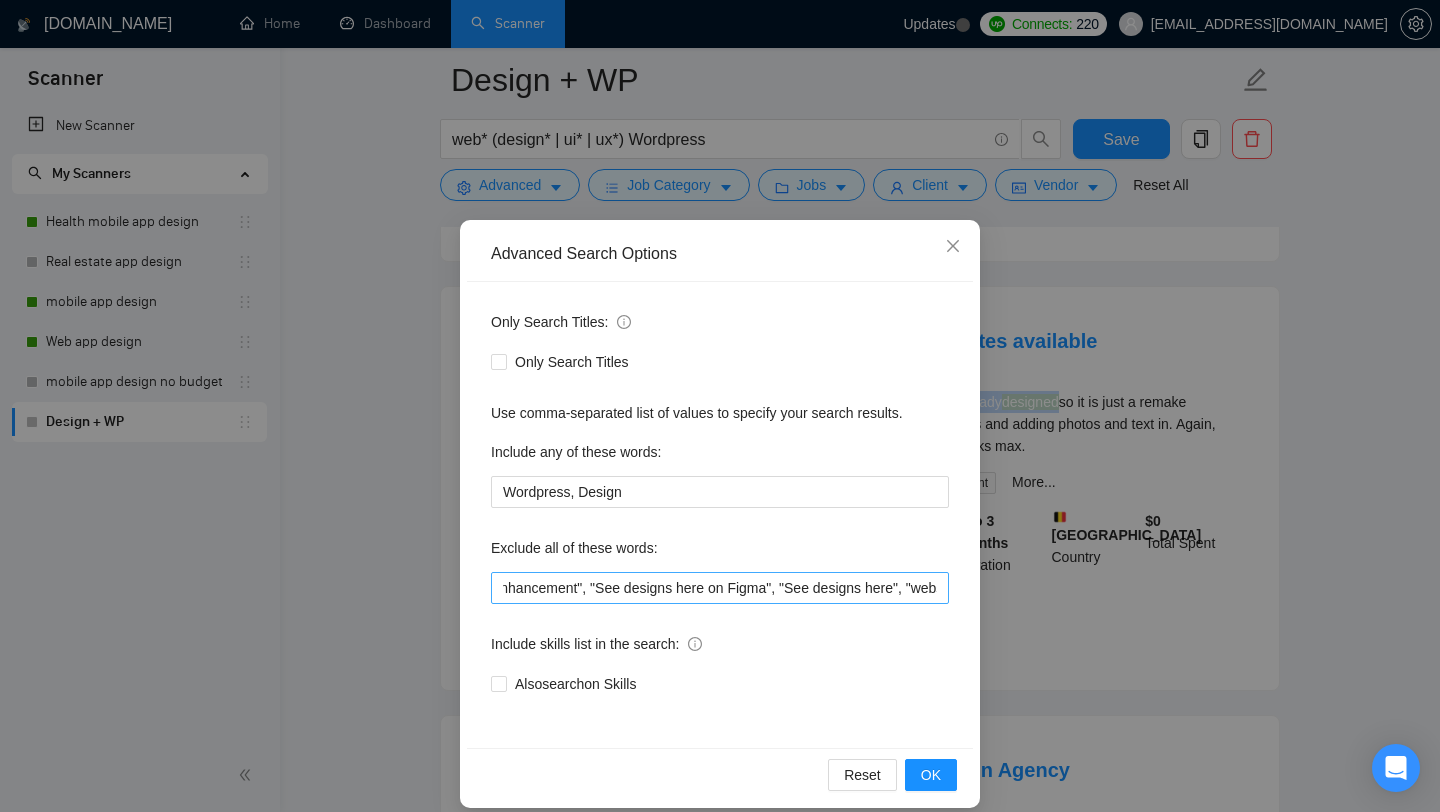 scroll, scrollTop: 0, scrollLeft: 475, axis: horizontal 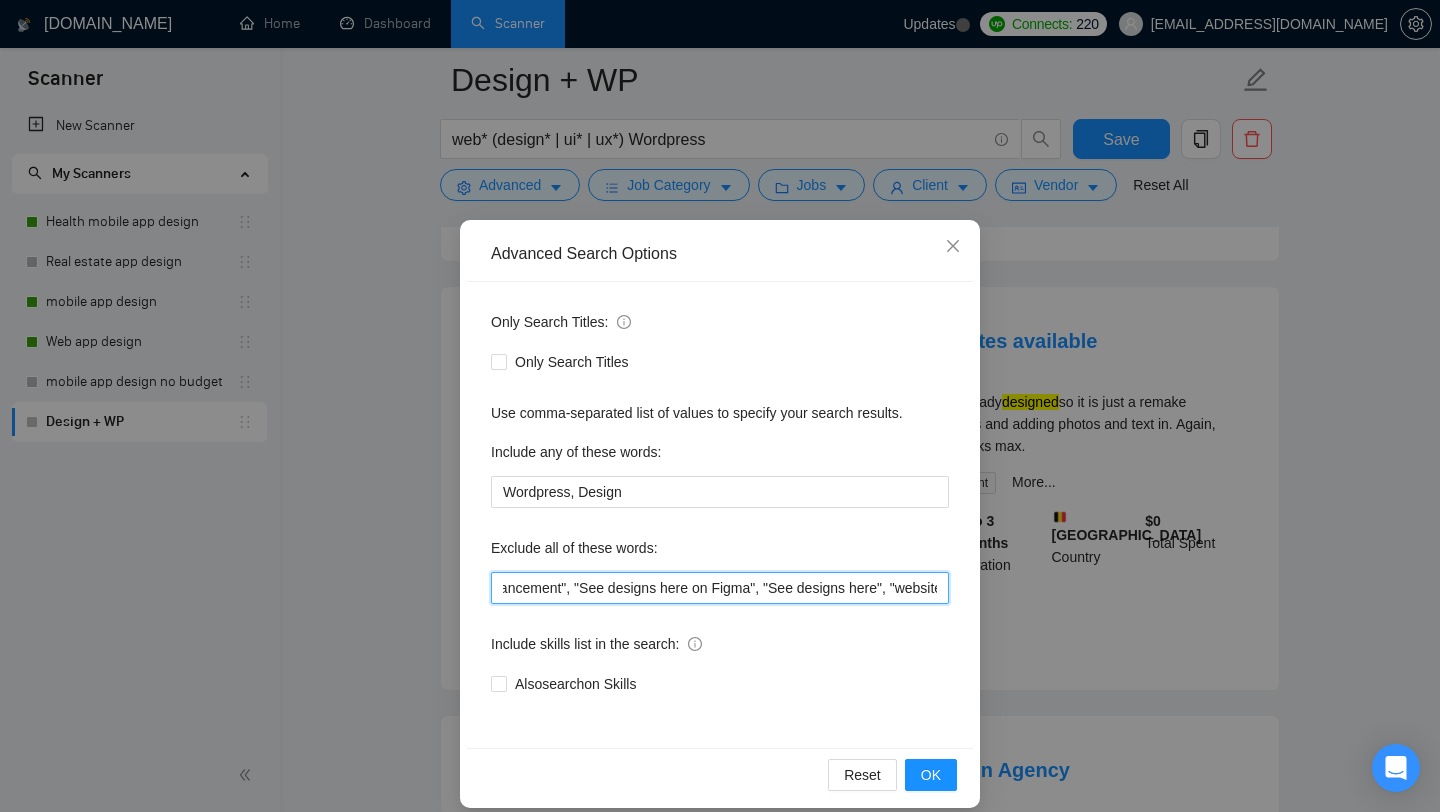 click on ""Optimization Specialist", Framer , OptimizePress, "WordPress Website Enhancement", "See designs here on Figma", "See designs here", "website already developed", "Website already designed", "Glide app developer", Glide, "Glide developer", IOS, Android, "Flutter developer", Flutter, swift, SwiftUI, Kotlin, Java, Objective-C, "Collaborate with our design team", "developer to join our team", "Developer to join*", "Fix Bugs", "Bug fix", "Content, Avada*, "low budget", "no agencies", *Freelancers only*" at bounding box center (720, 588) 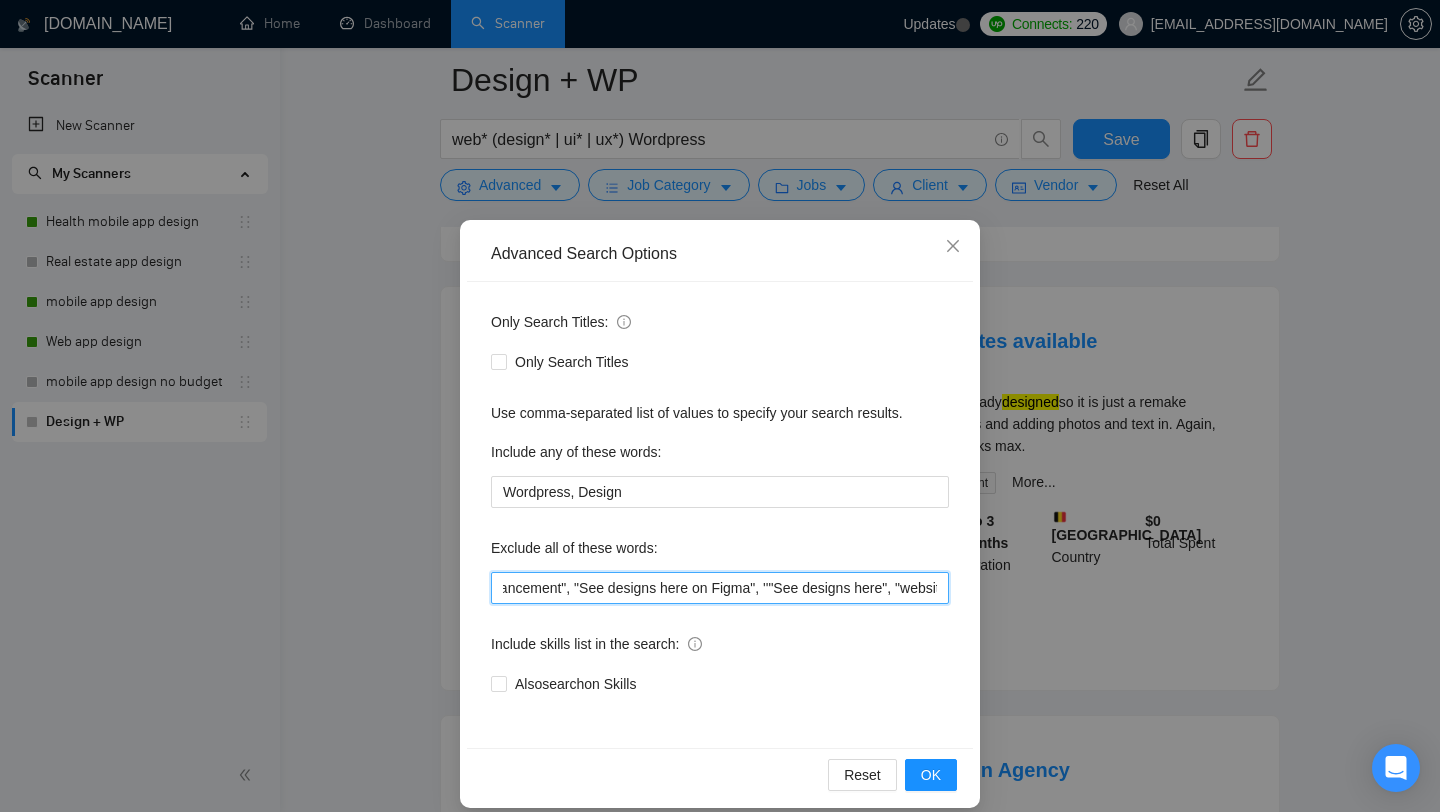 paste on "everything is already designed" 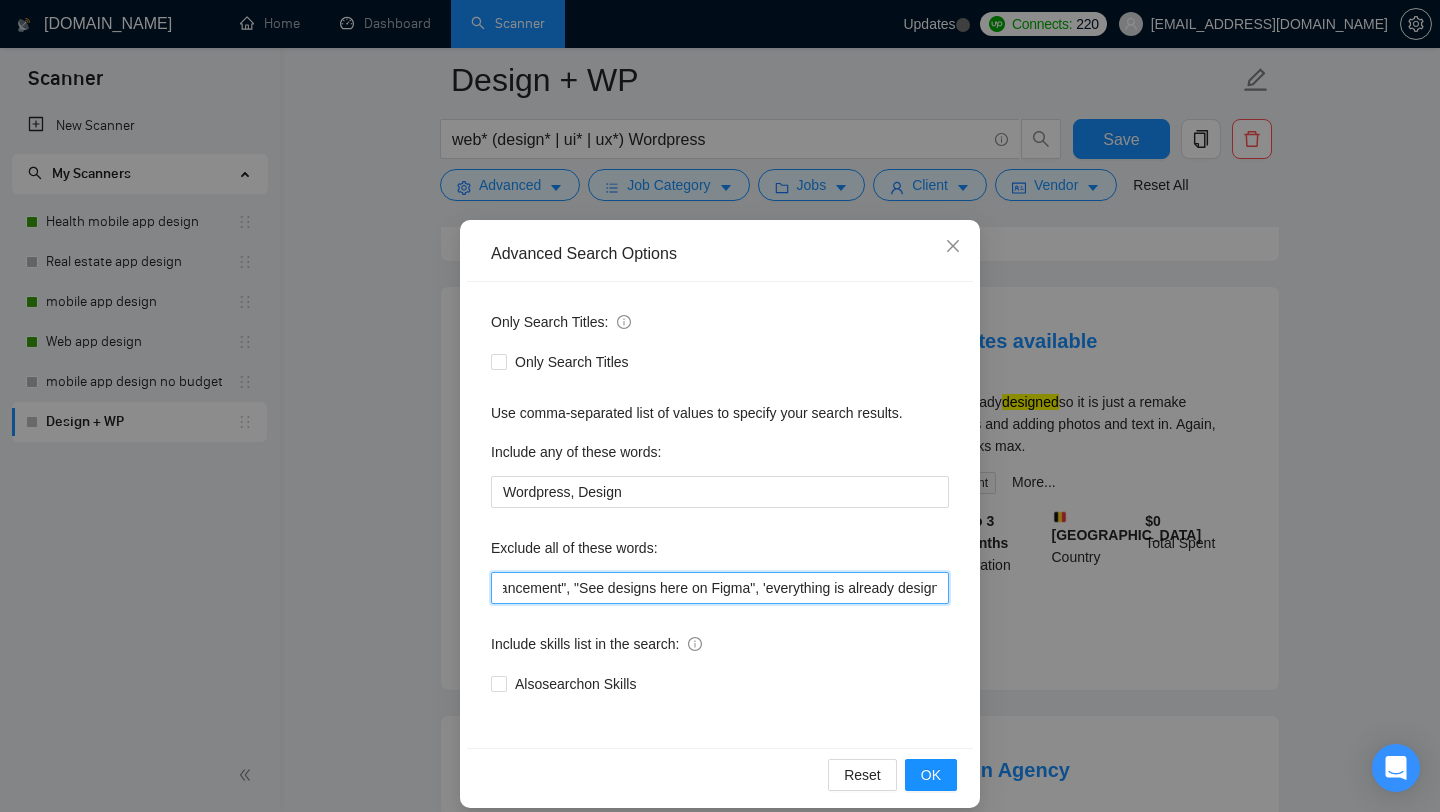 scroll, scrollTop: 0, scrollLeft: 524, axis: horizontal 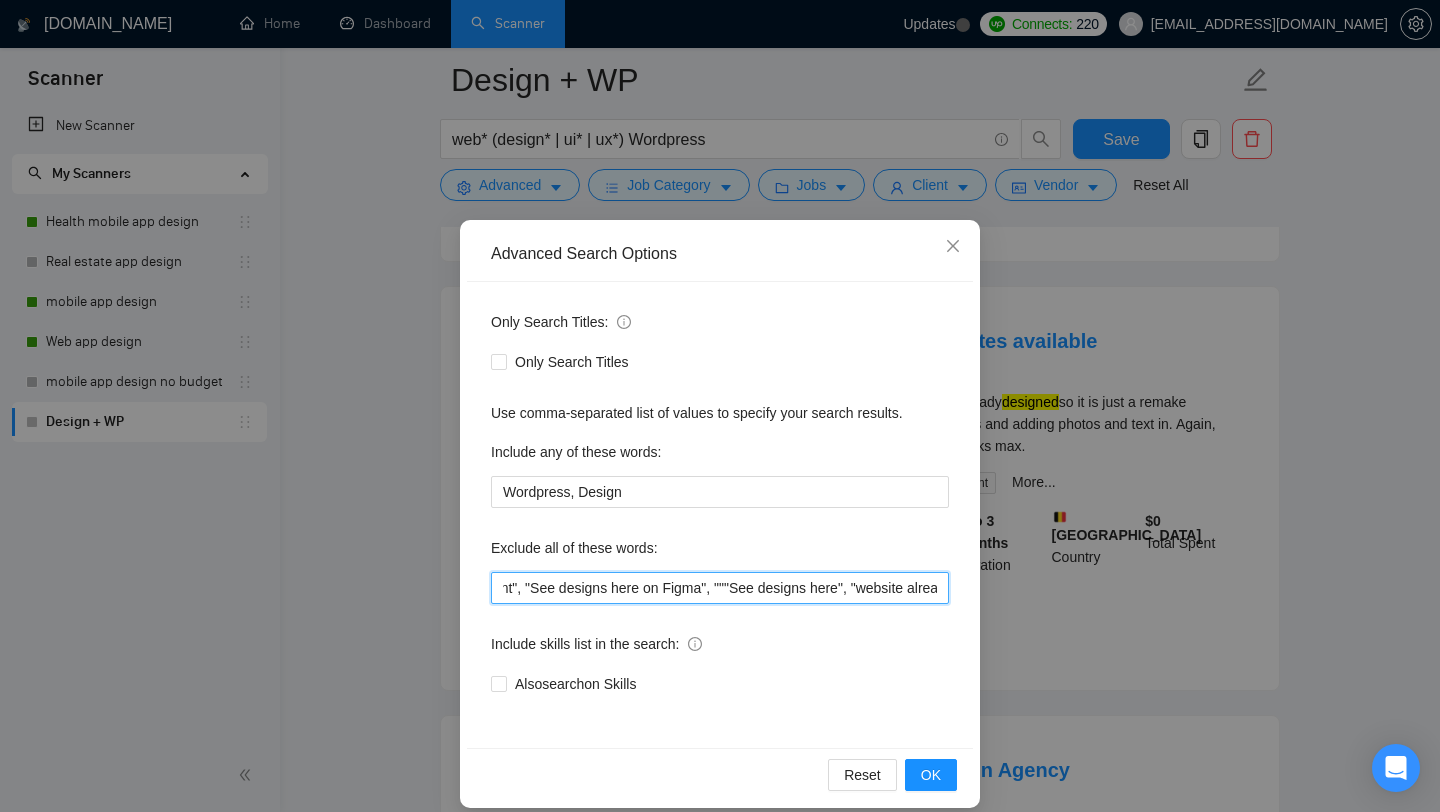 paste on "everything is already designed" 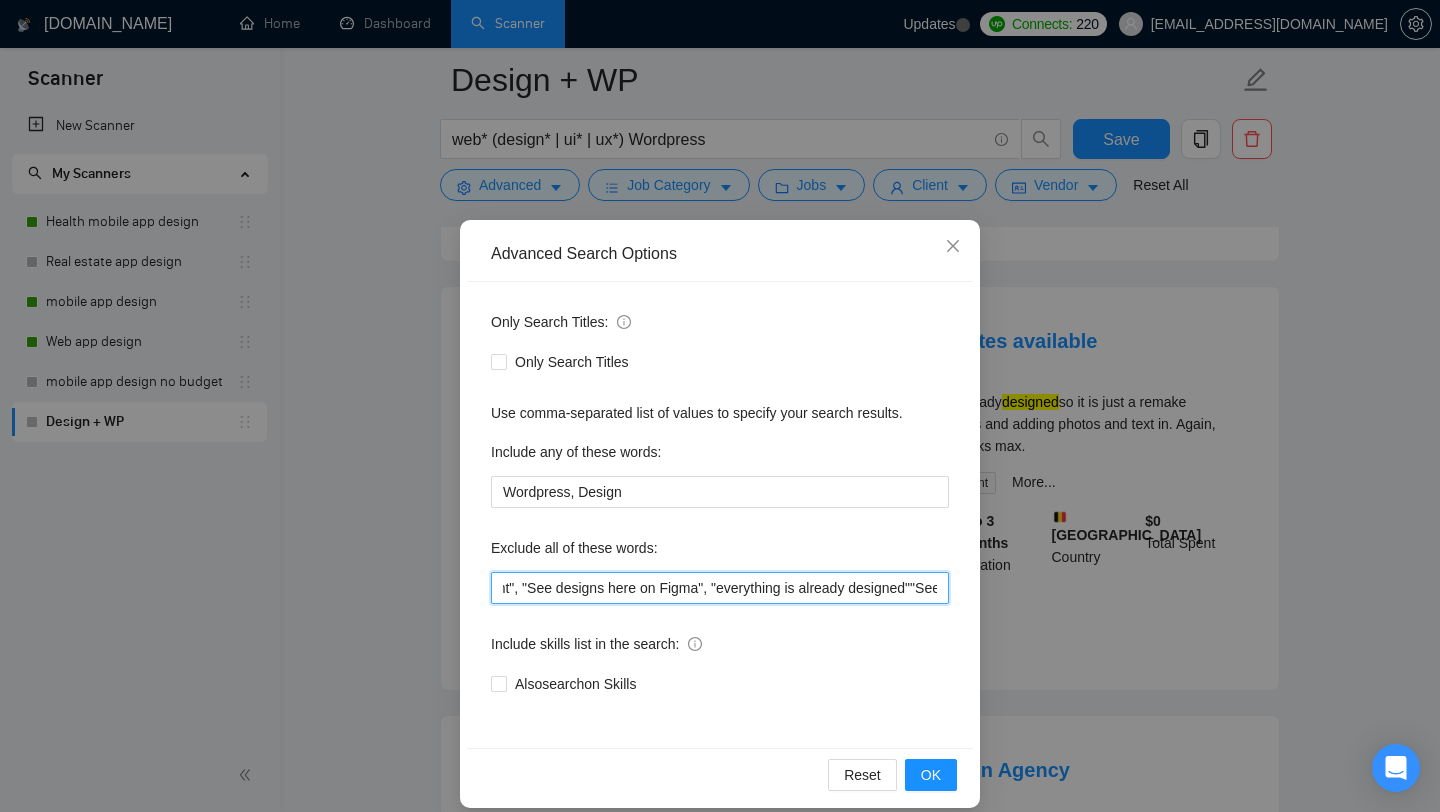 scroll, scrollTop: 0, scrollLeft: 750, axis: horizontal 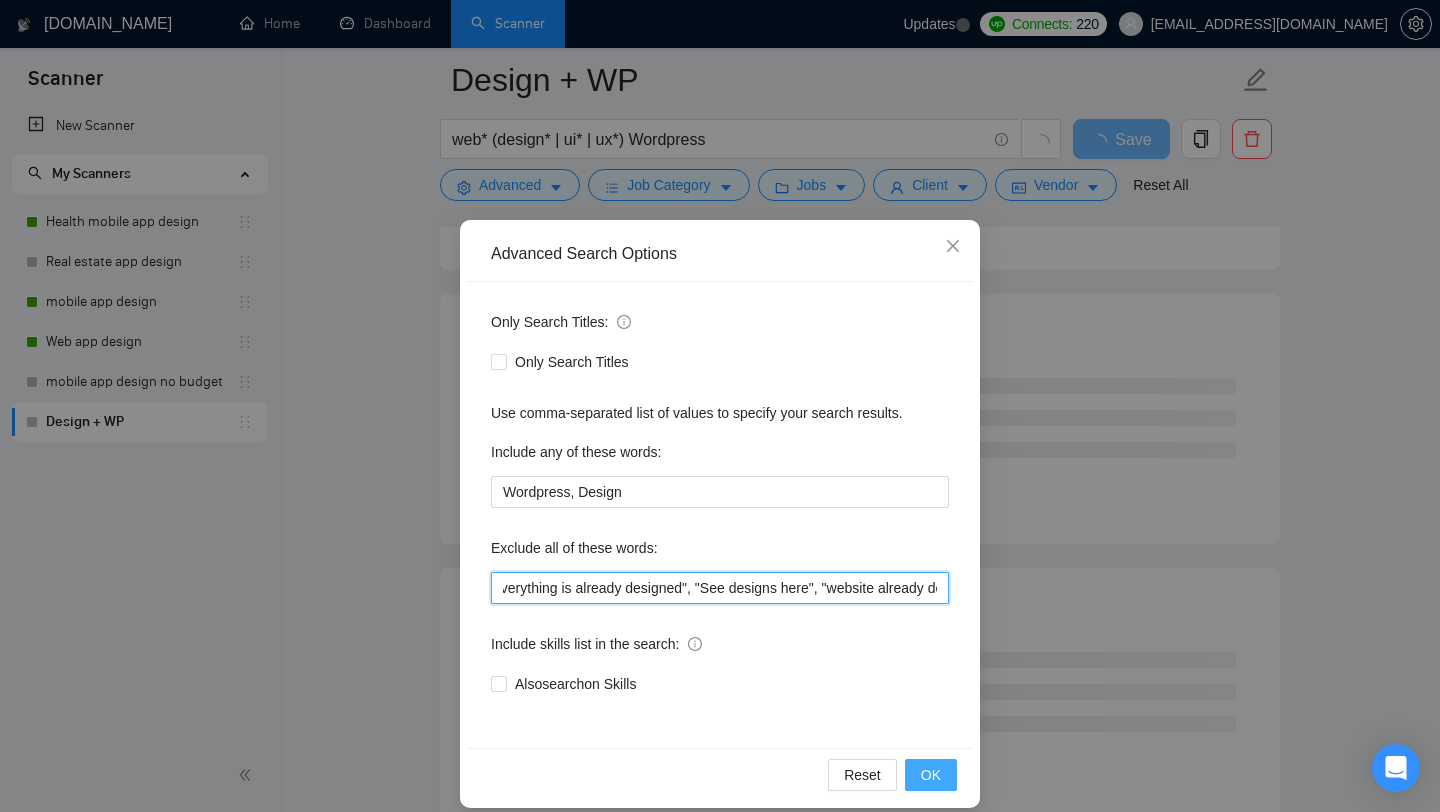 type on ""Optimization Specialist", Framer , OptimizePress, "WordPress Website Enhancement", "See designs here on Figma", "everything is already designed", "See designs here", "website already developed", "Website already designed", "Glide app developer", Glide, "Glide developer", IOS, Android, "Flutter developer", Flutter, swift, SwiftUI, [PERSON_NAME], Java, Objective-C, "Collaborate with our design team", "developer to join our team", "Developer to join*", "Fix Bugs", "Bug fix", "Content, Avada*, "low budget", "no agencies", *Freelancers only*" 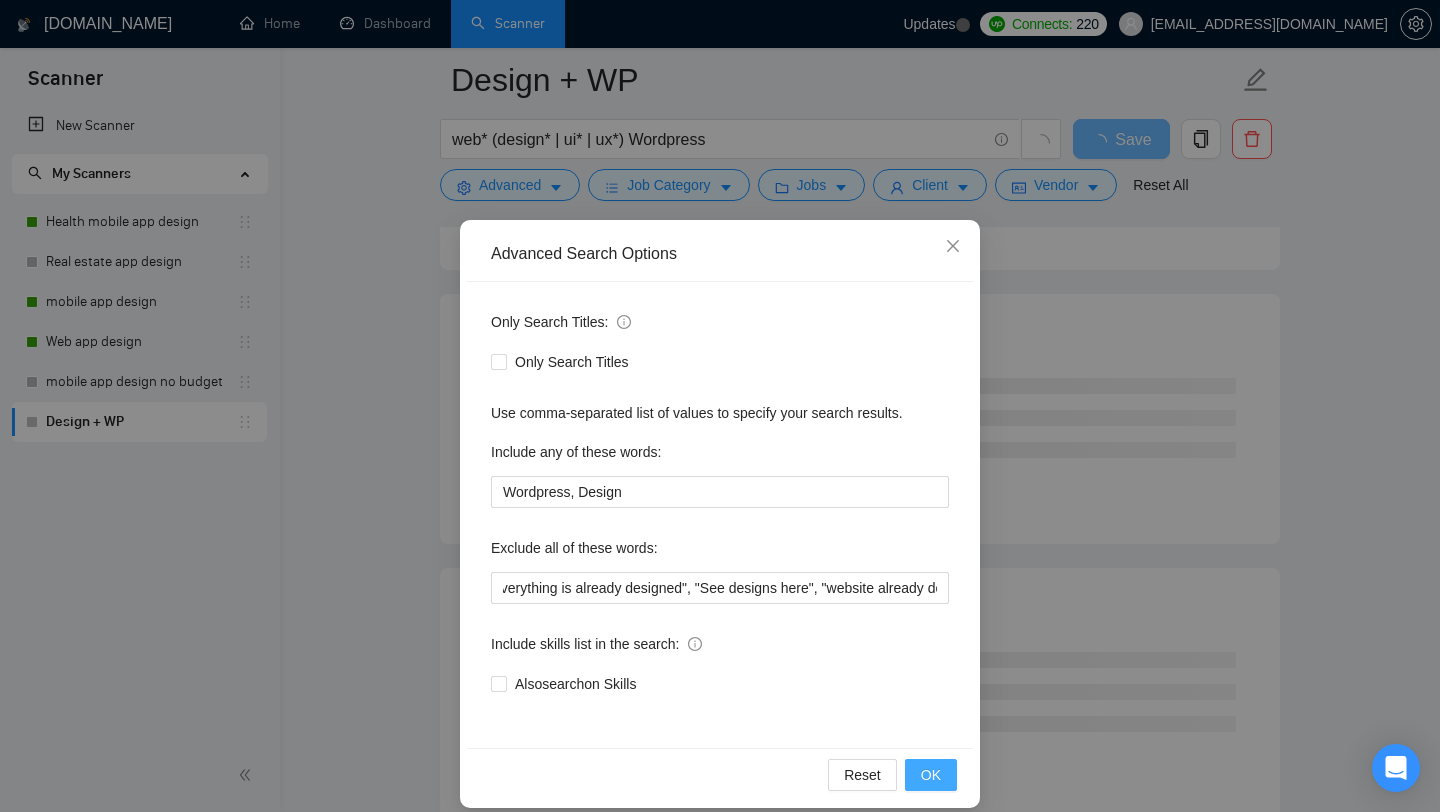 scroll, scrollTop: 0, scrollLeft: 0, axis: both 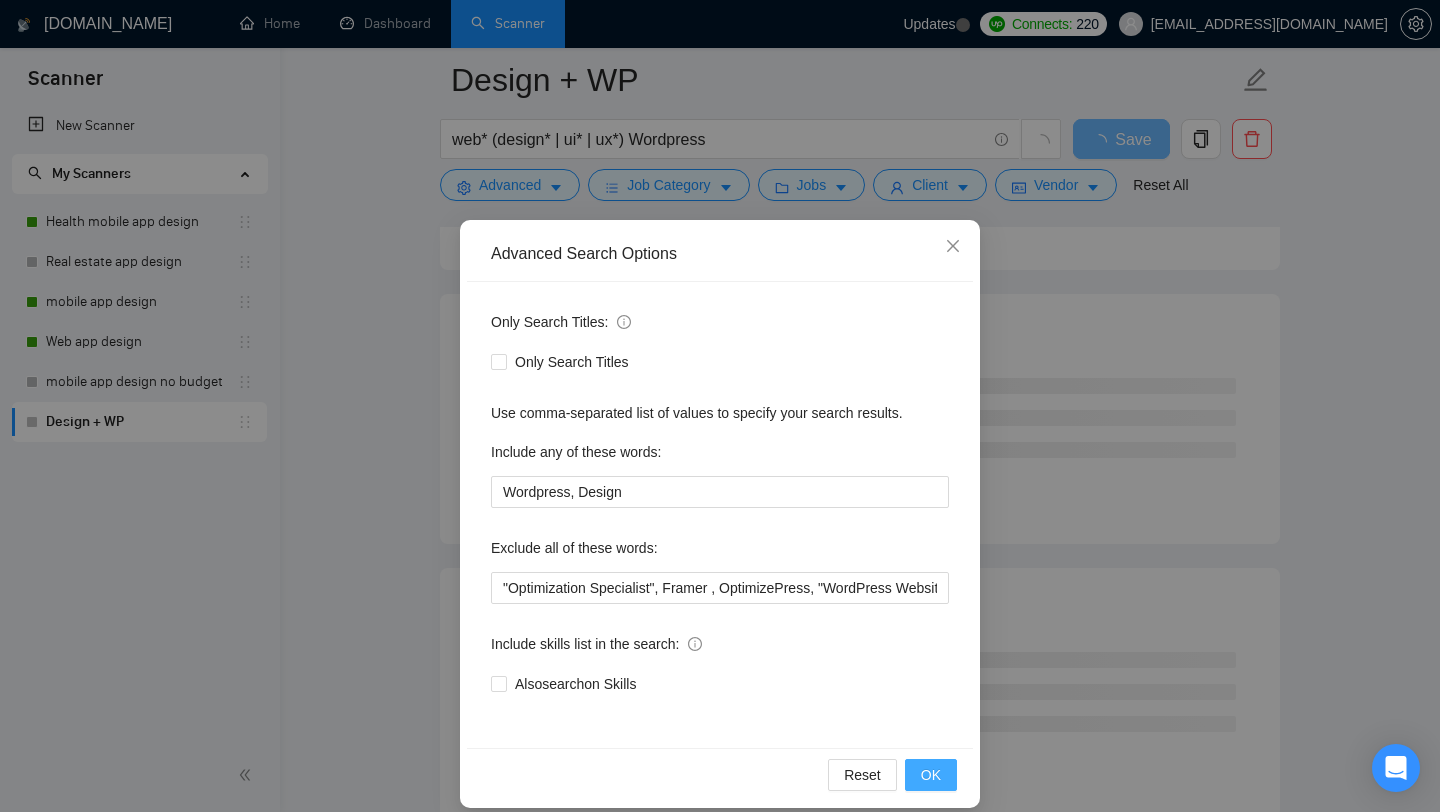 click on "OK" at bounding box center [931, 775] 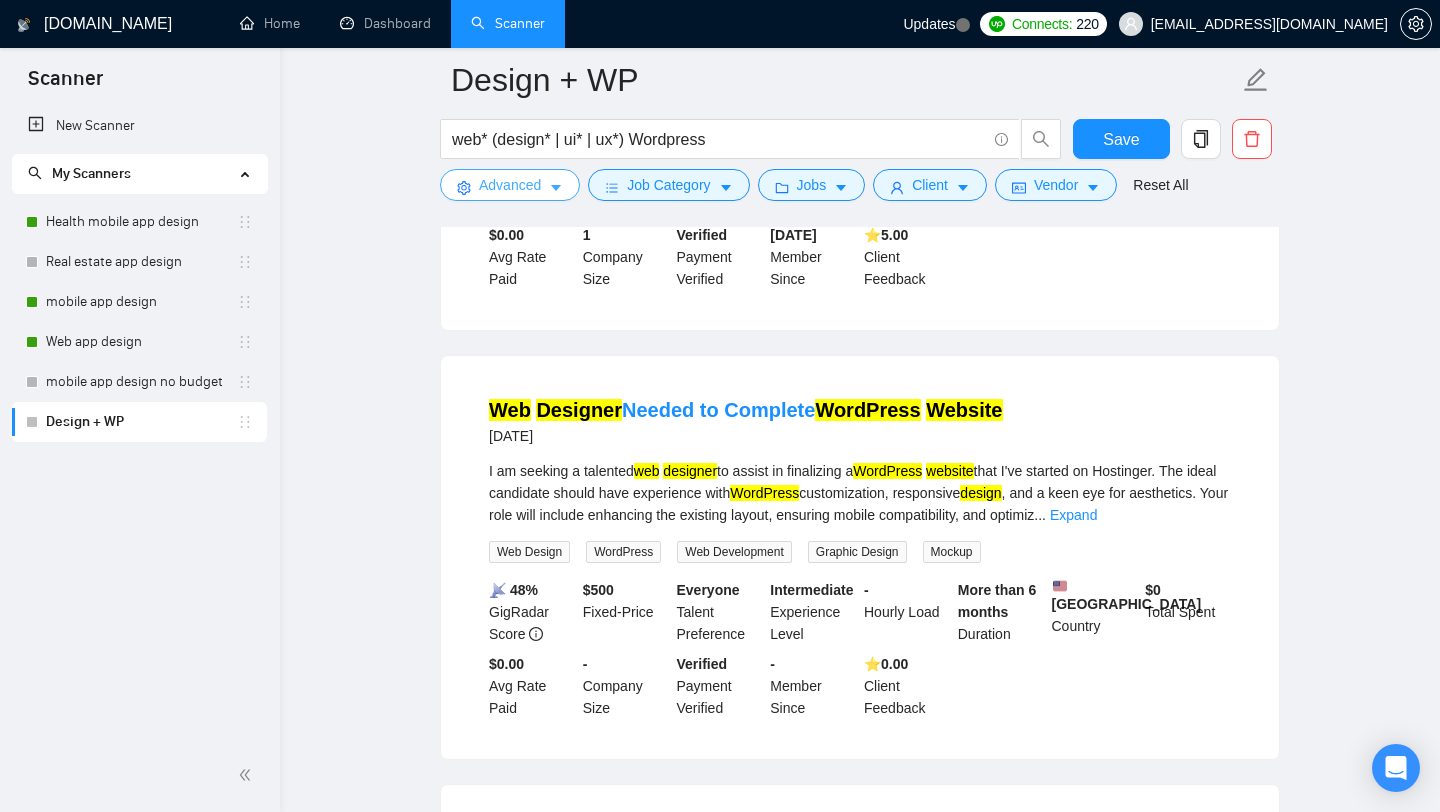 scroll, scrollTop: 1761, scrollLeft: 0, axis: vertical 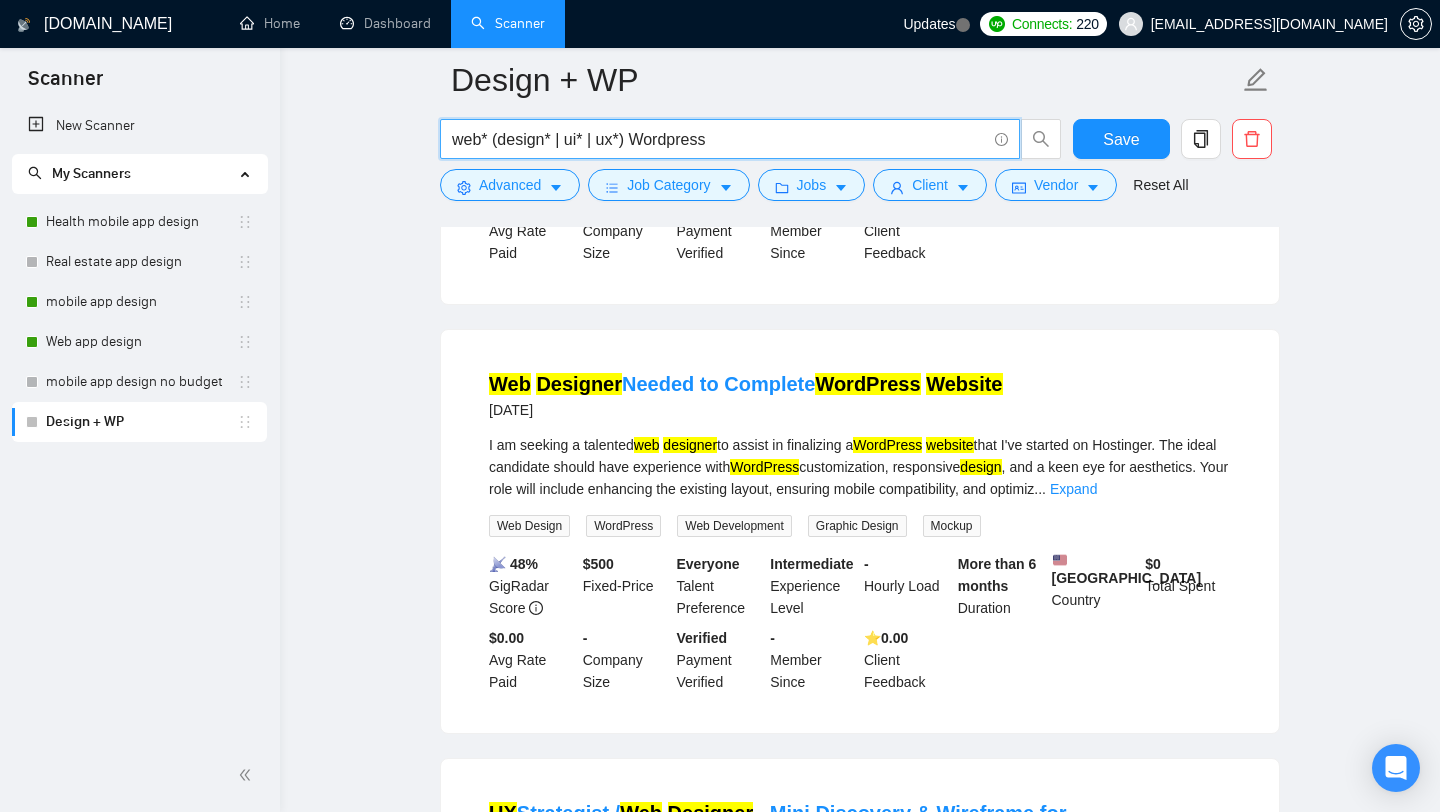 click on "web* (design* | ui* | ux*) Wordpress" at bounding box center [719, 139] 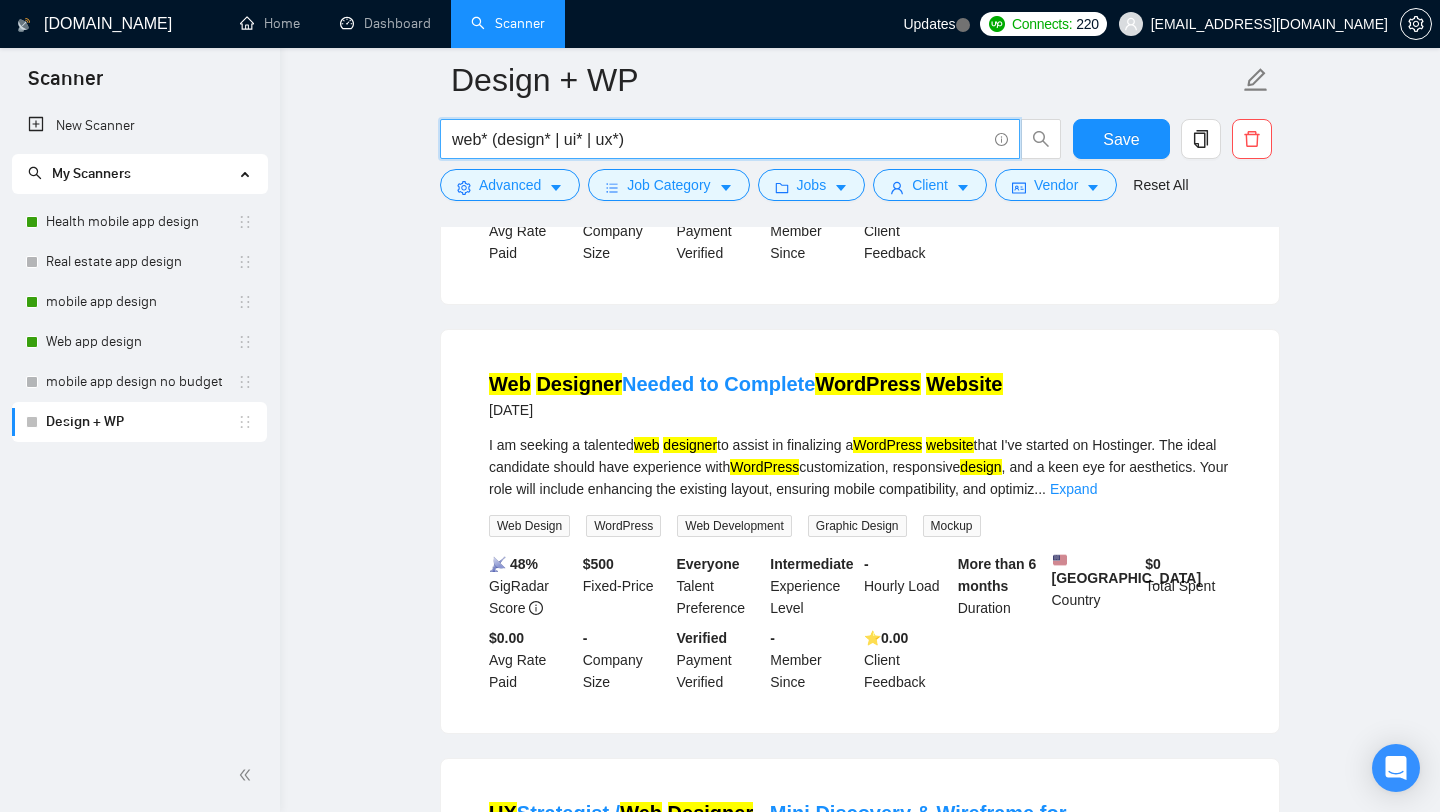 click on "web* (design* | ui* | ux*)" at bounding box center [719, 139] 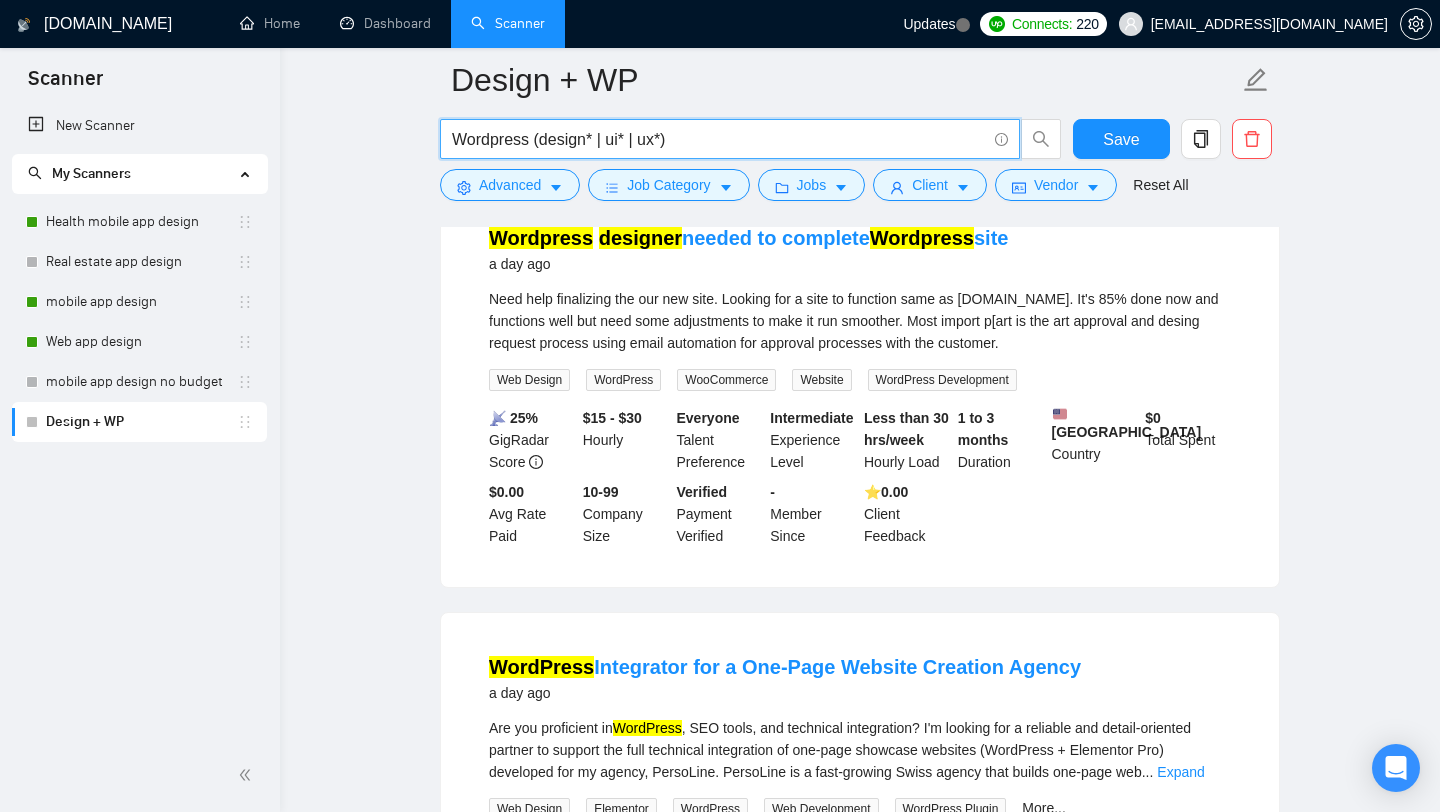 scroll, scrollTop: 1051, scrollLeft: 0, axis: vertical 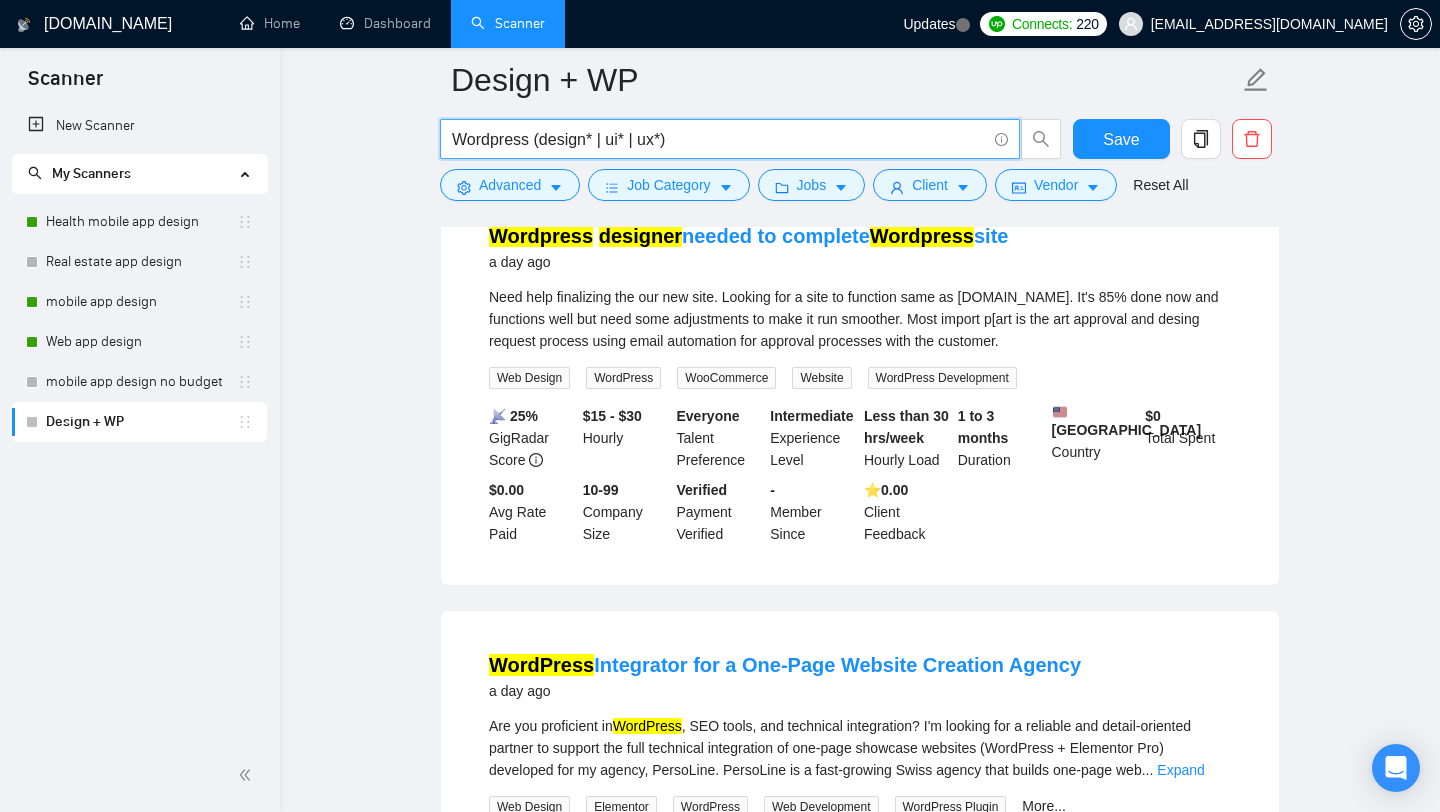 type on "Wordpress (design* | ui* | ux*)" 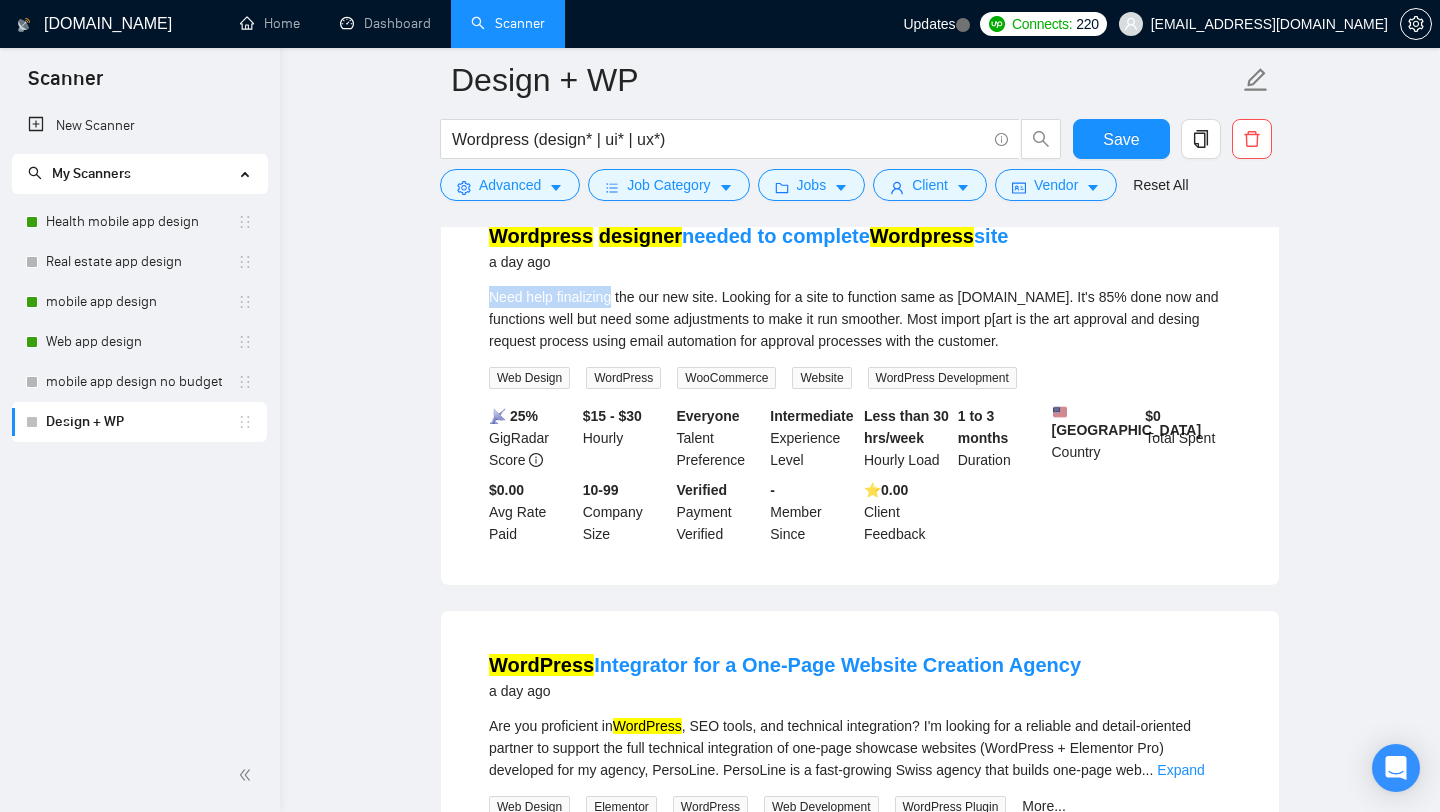 drag, startPoint x: 484, startPoint y: 311, endPoint x: 617, endPoint y: 307, distance: 133.06013 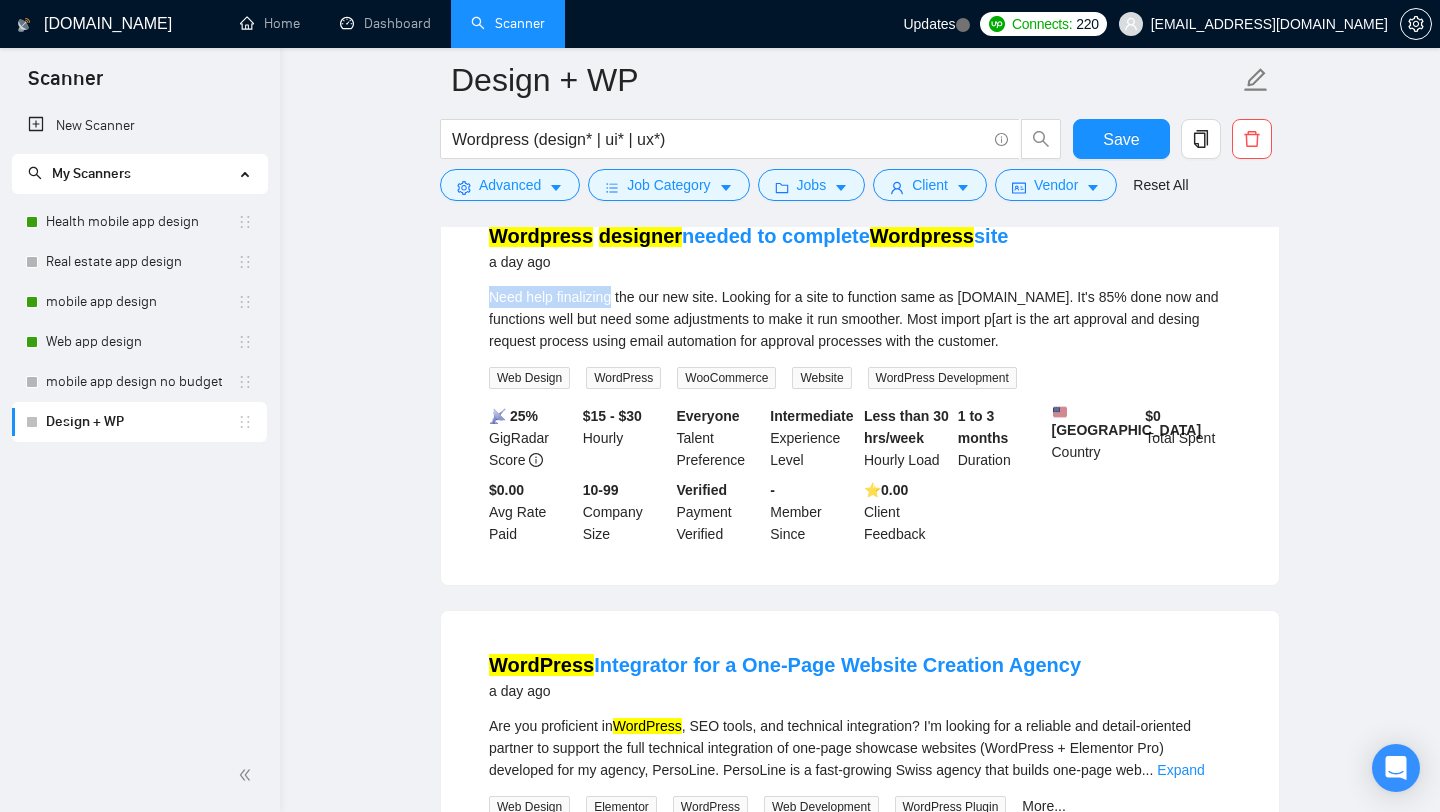 copy on "Need help finalizing" 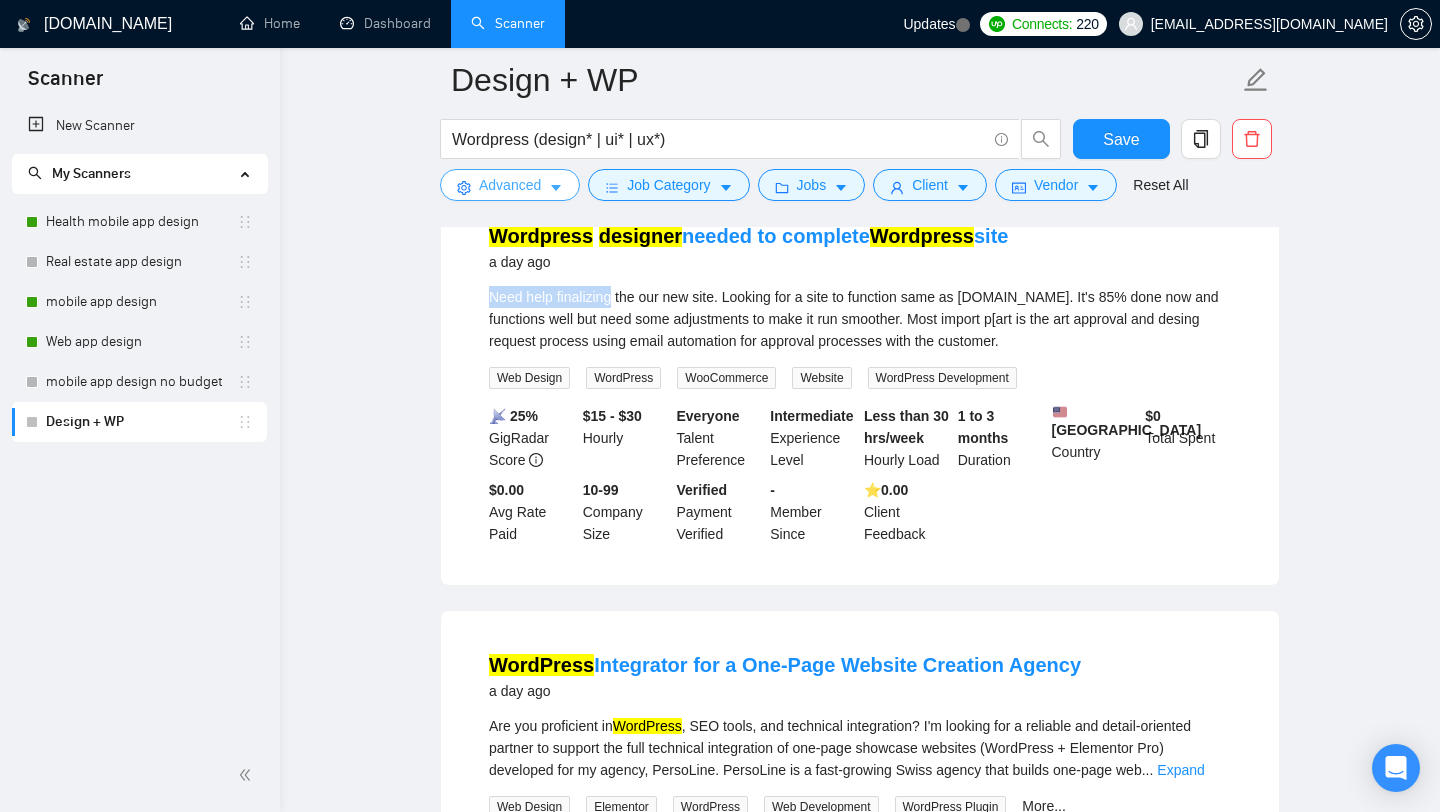 click on "Advanced" at bounding box center (510, 185) 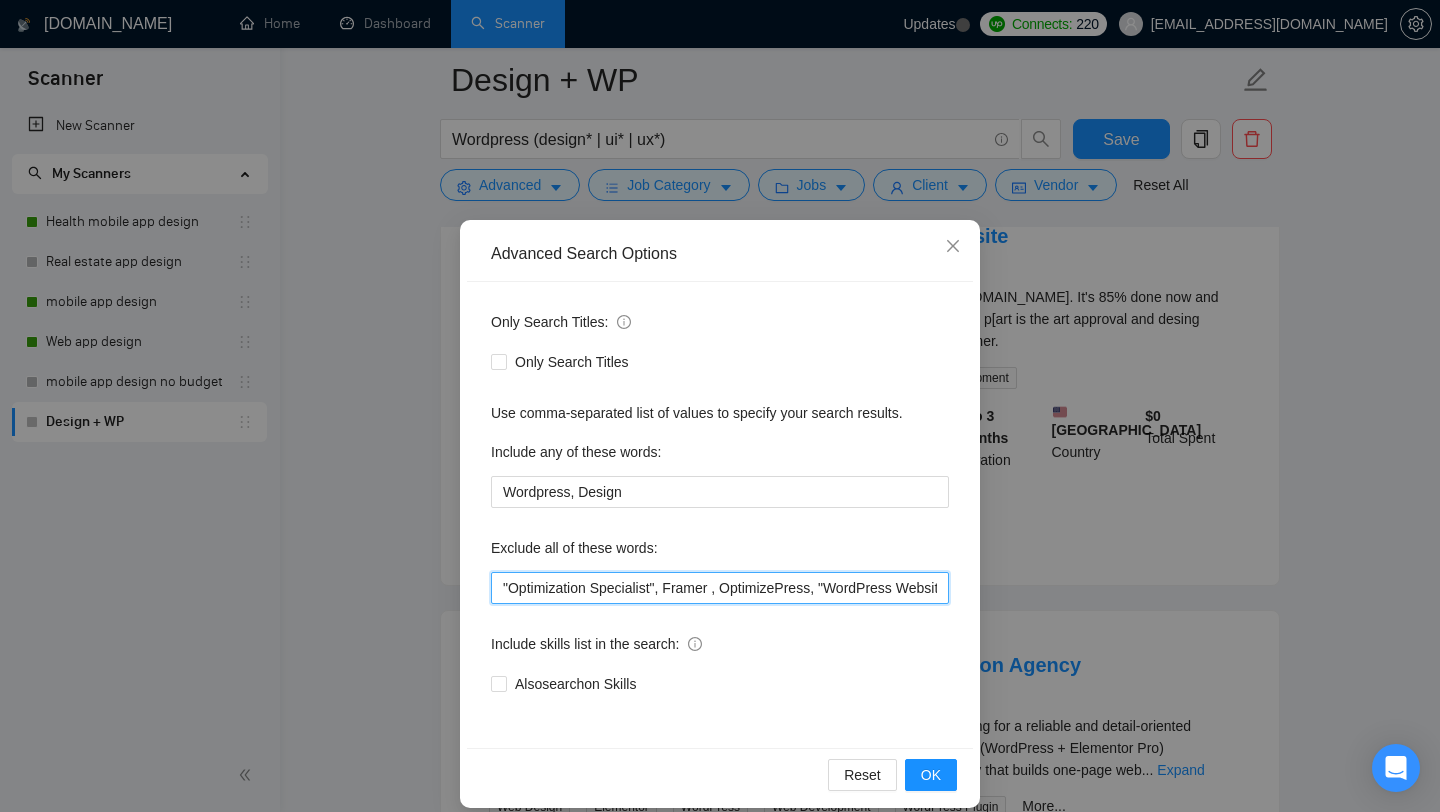 click on ""Optimization Specialist", Framer , OptimizePress, "WordPress Website Enhancement", "See designs here on Figma", "everything is already designed", "See designs here", "website already developed", "Website already designed", "Glide app developer", Glide, "Glide developer", IOS, Android, "Flutter developer", Flutter, swift, SwiftUI, [PERSON_NAME], Java, Objective-C, "Collaborate with our design team", "developer to join our team", "Developer to join*", "Fix Bugs", "Bug fix", "Content, Avada*, "low budget", "no agencies", *Freelancers only*" at bounding box center (720, 588) 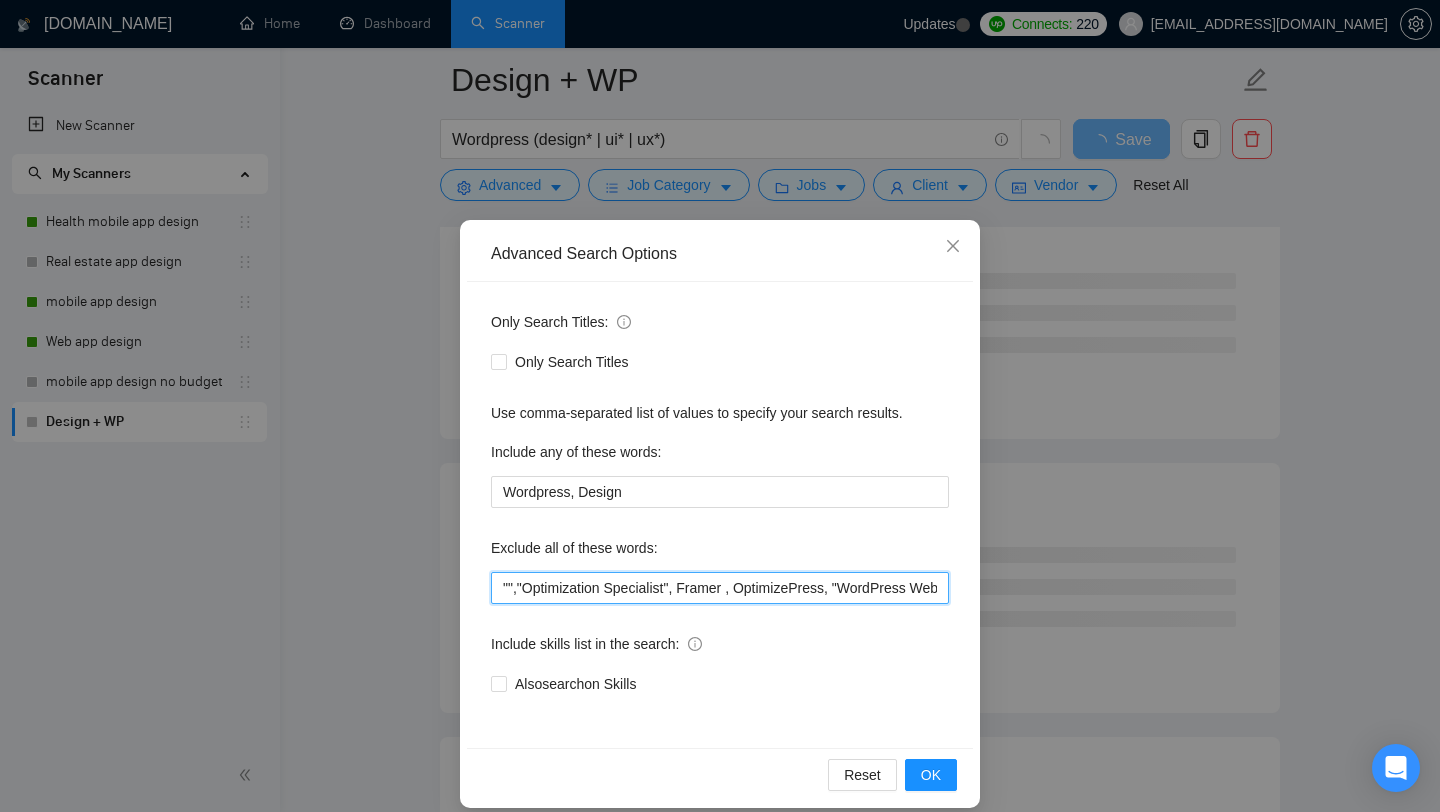 paste on "Need help finalizing" 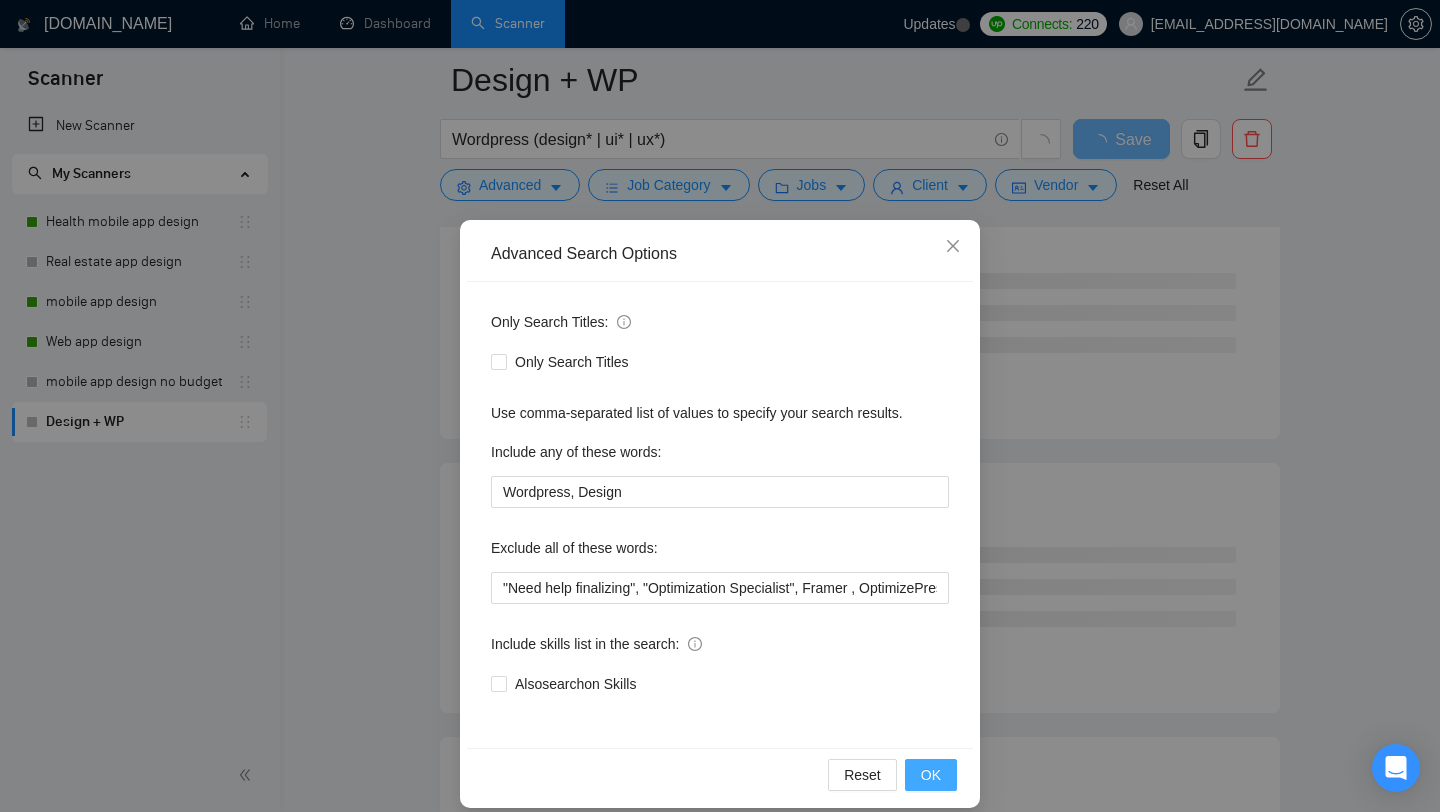 click on "OK" at bounding box center [931, 775] 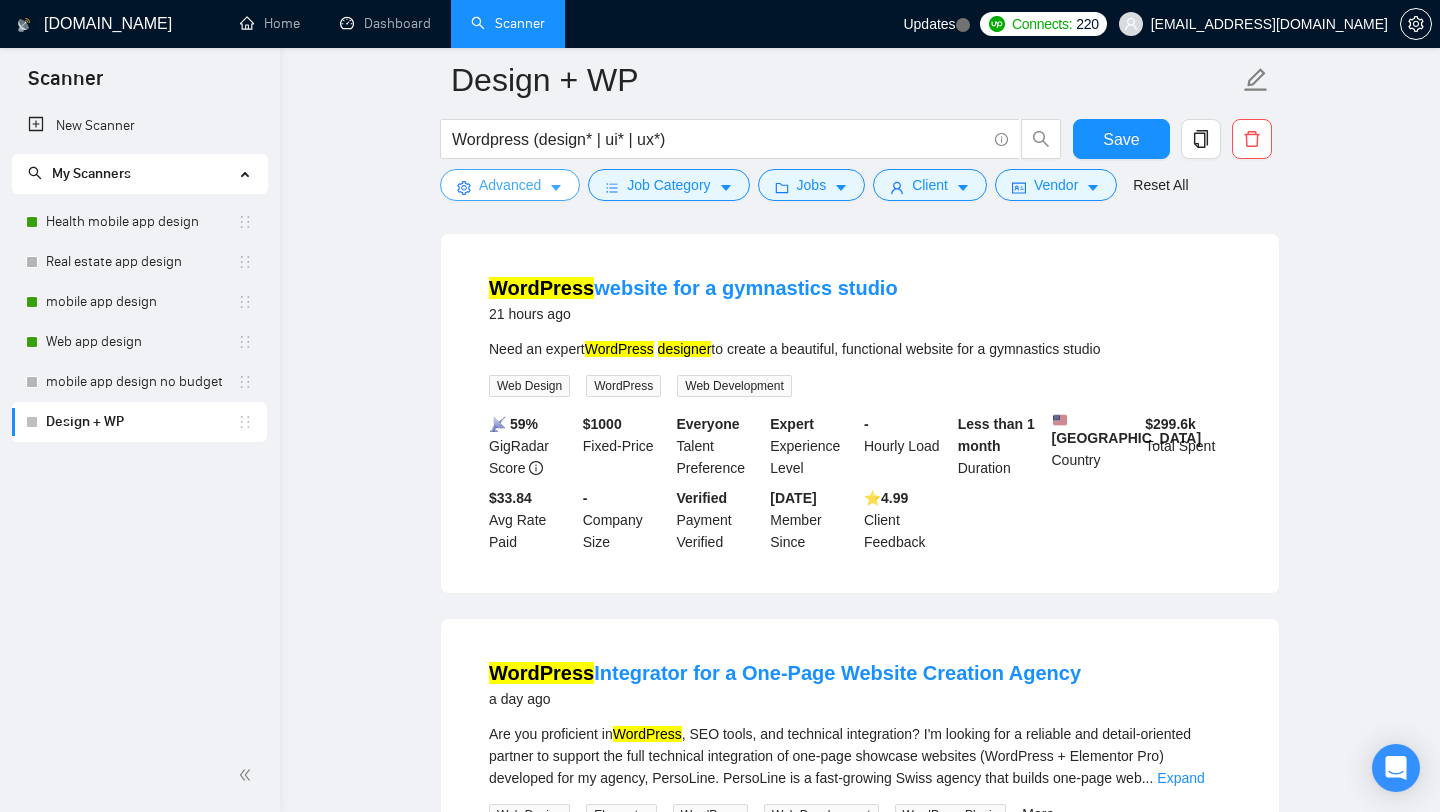 scroll, scrollTop: 968, scrollLeft: 0, axis: vertical 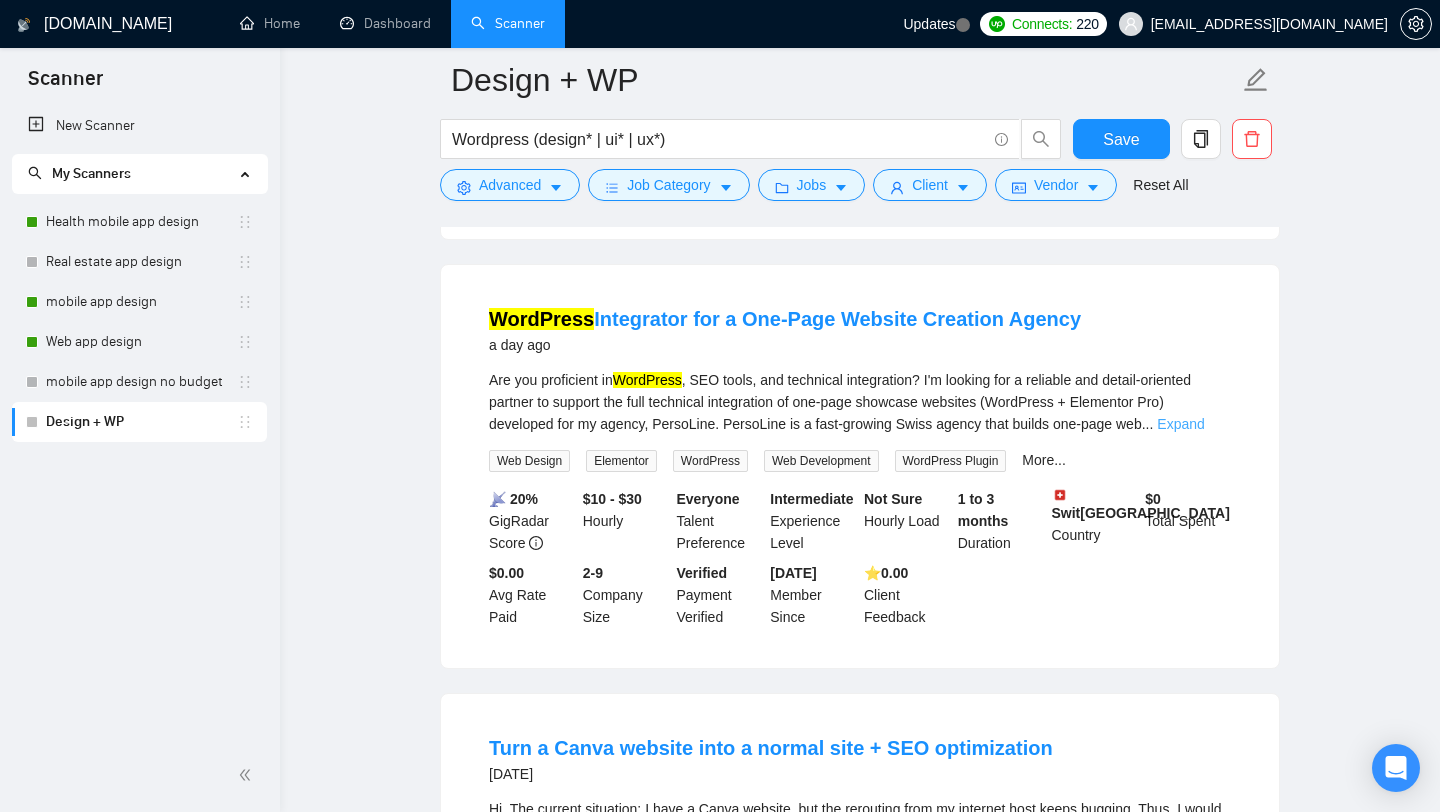 click on "Expand" at bounding box center [1180, 424] 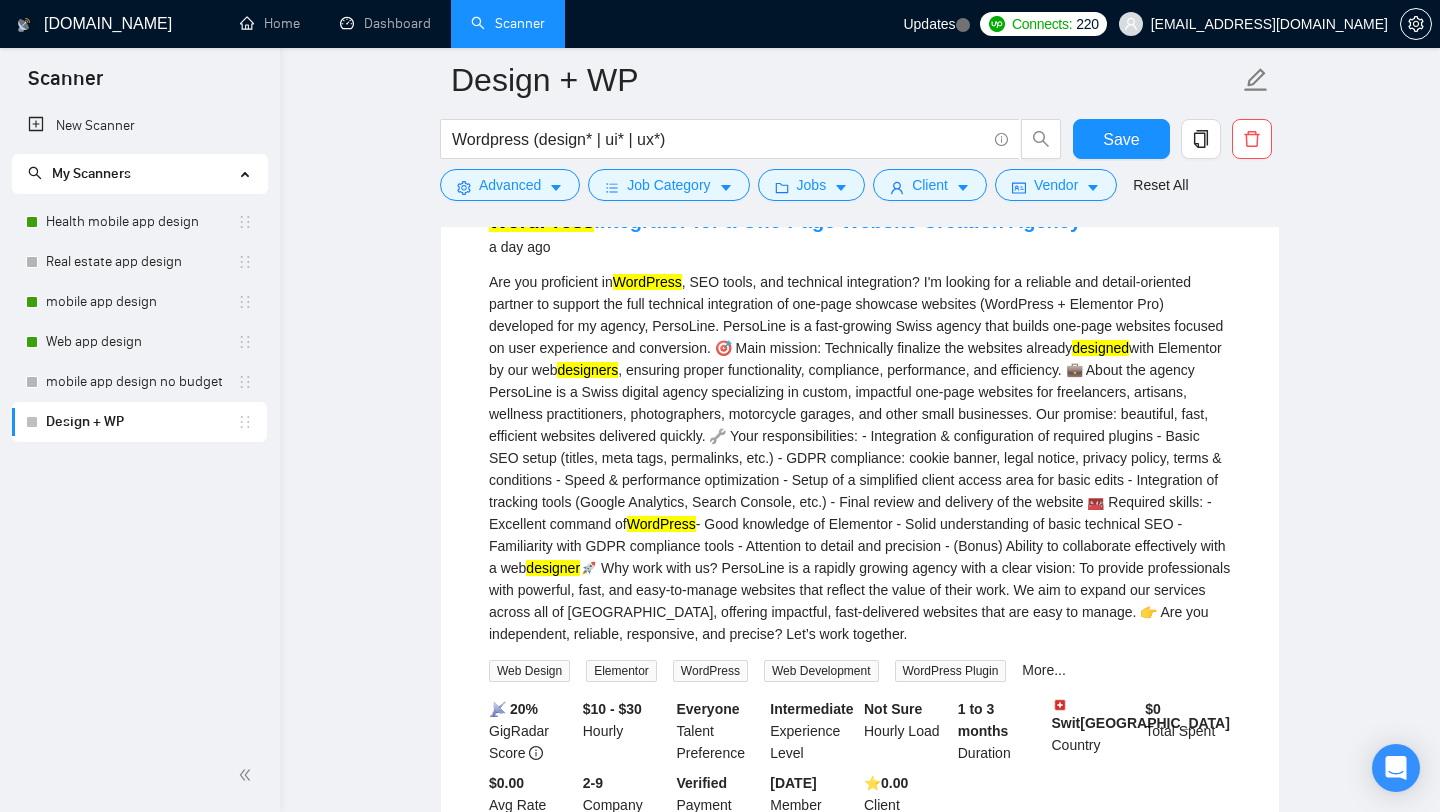 scroll, scrollTop: 1064, scrollLeft: 0, axis: vertical 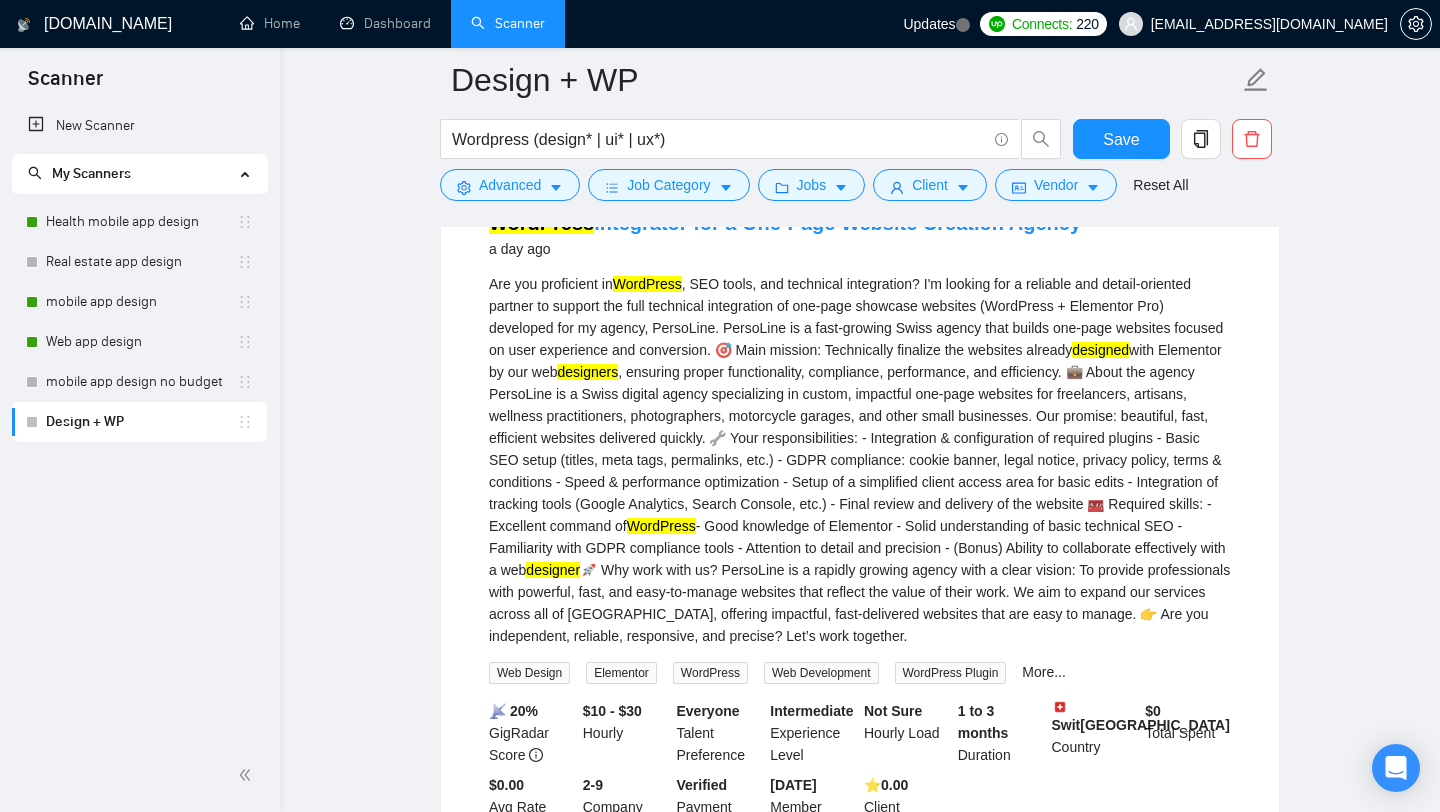click on "Are you proficient in  WordPress , SEO tools, and technical integration?
I'm looking for a reliable and detail-oriented partner to support the full technical integration of one-page showcase websites (WordPress + Elementor Pro) developed for my agency, PersoLine.
PersoLine is a fast-growing Swiss agency that builds one-page websites focused on user experience and conversion.
🎯 Main mission:
Technically finalize the websites already  designed  with Elementor by our web  designers WordPress
- Good knowledge of Elementor
- Solid understanding of basic technical SEO
- Familiarity with GDPR compliance tools
- Attention to detail and precision
- (Bonus) Ability to collaborate effectively with a web  designer" at bounding box center (860, 460) 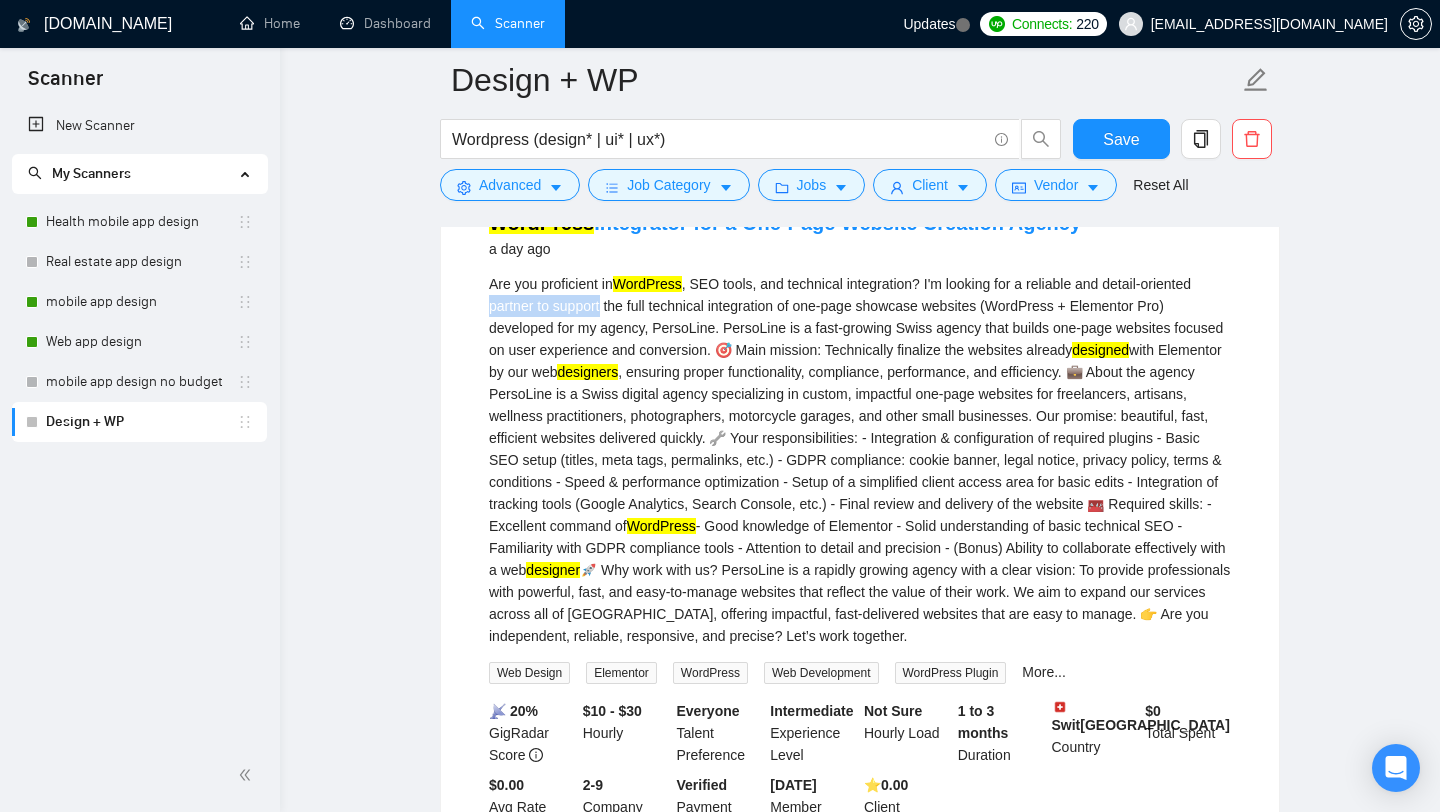 drag, startPoint x: 487, startPoint y: 319, endPoint x: 606, endPoint y: 324, distance: 119.104996 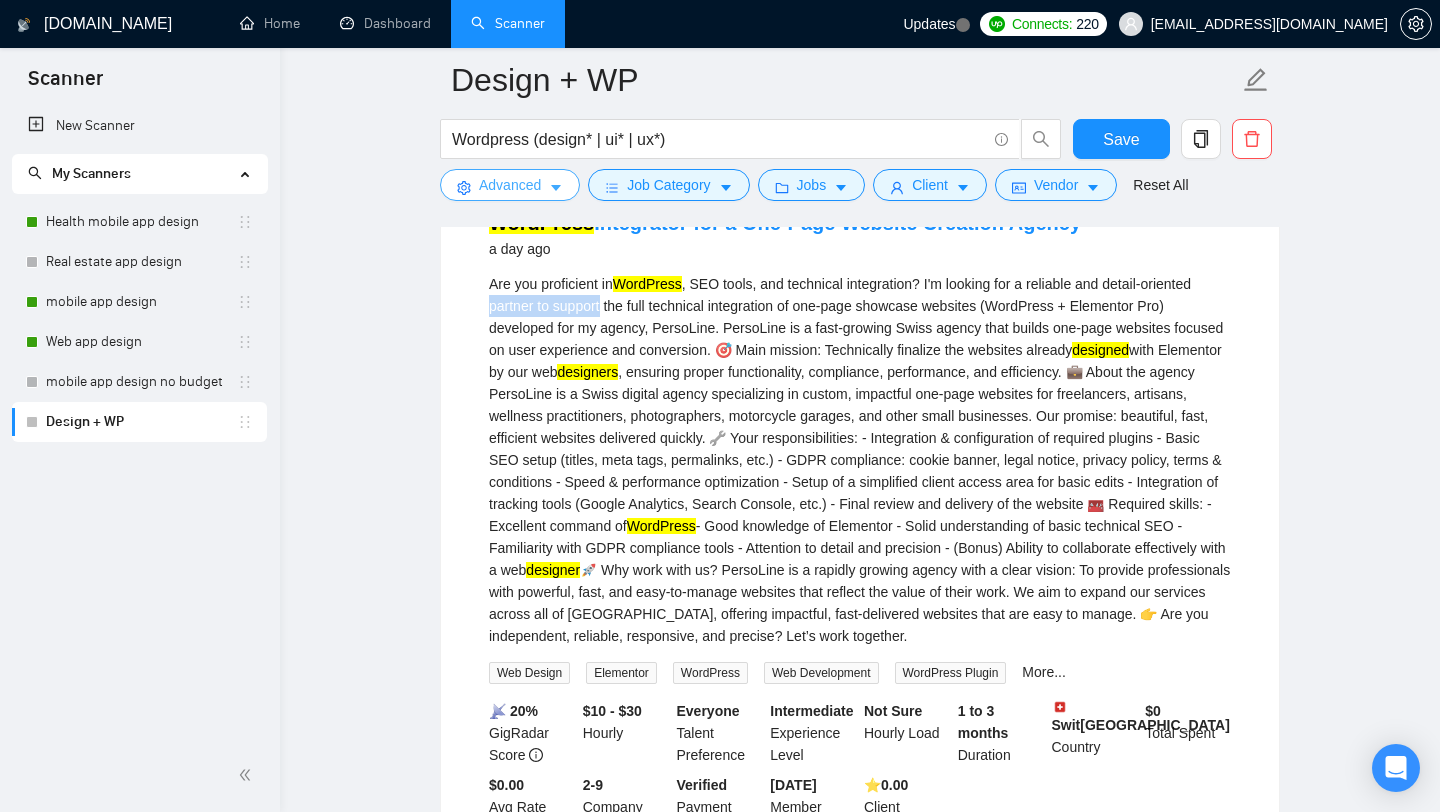 click on "Advanced" at bounding box center [510, 185] 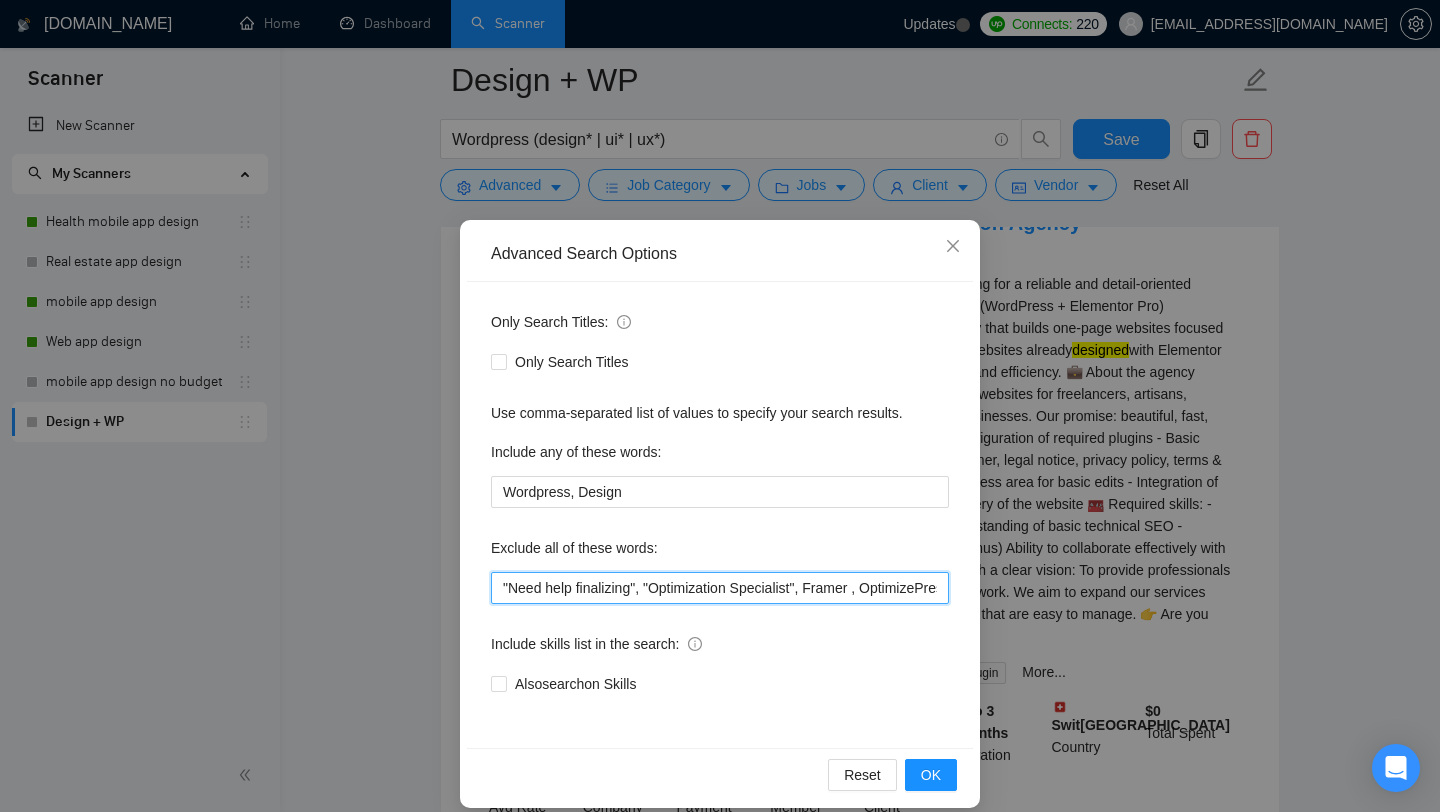 click on ""Need help finalizing", "Optimization Specialist", Framer , OptimizePress, "WordPress Website Enhancement", "See designs here on Figma", "everything is already designed", "See designs here", "website already developed", "Website already designed", "Glide app developer", Glide, "Glide developer", IOS, Android, "Flutter developer", Flutter, swift, SwiftUI, [PERSON_NAME], Java, Objective-C, "Collaborate with our design team", "developer to join our team", "Developer to join*", "Fix Bugs", "Bug fix", "Content, Avada*, "low budget", "no agencies", *Freelancers only*" at bounding box center (720, 588) 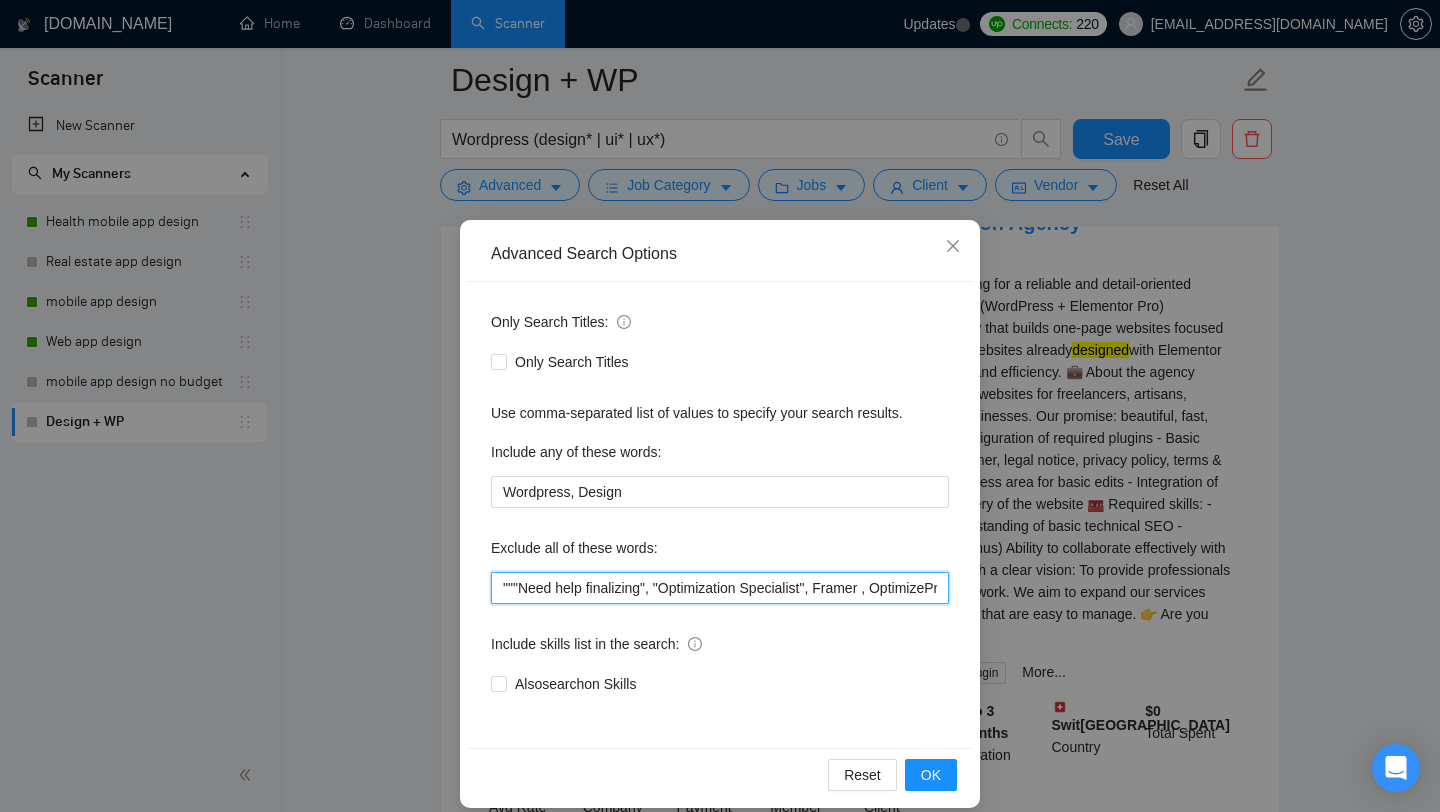 paste on "partner to support" 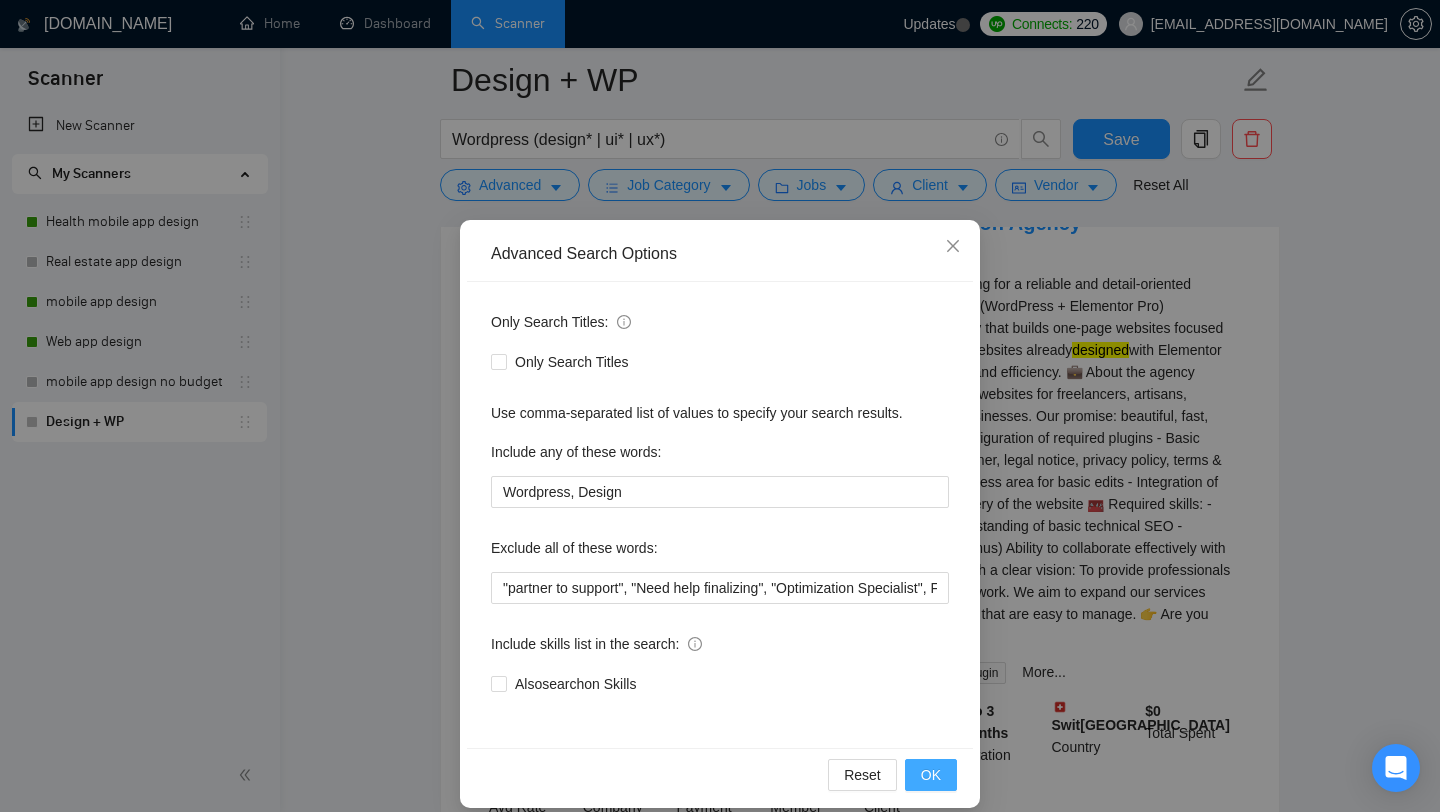 click on "OK" at bounding box center (931, 775) 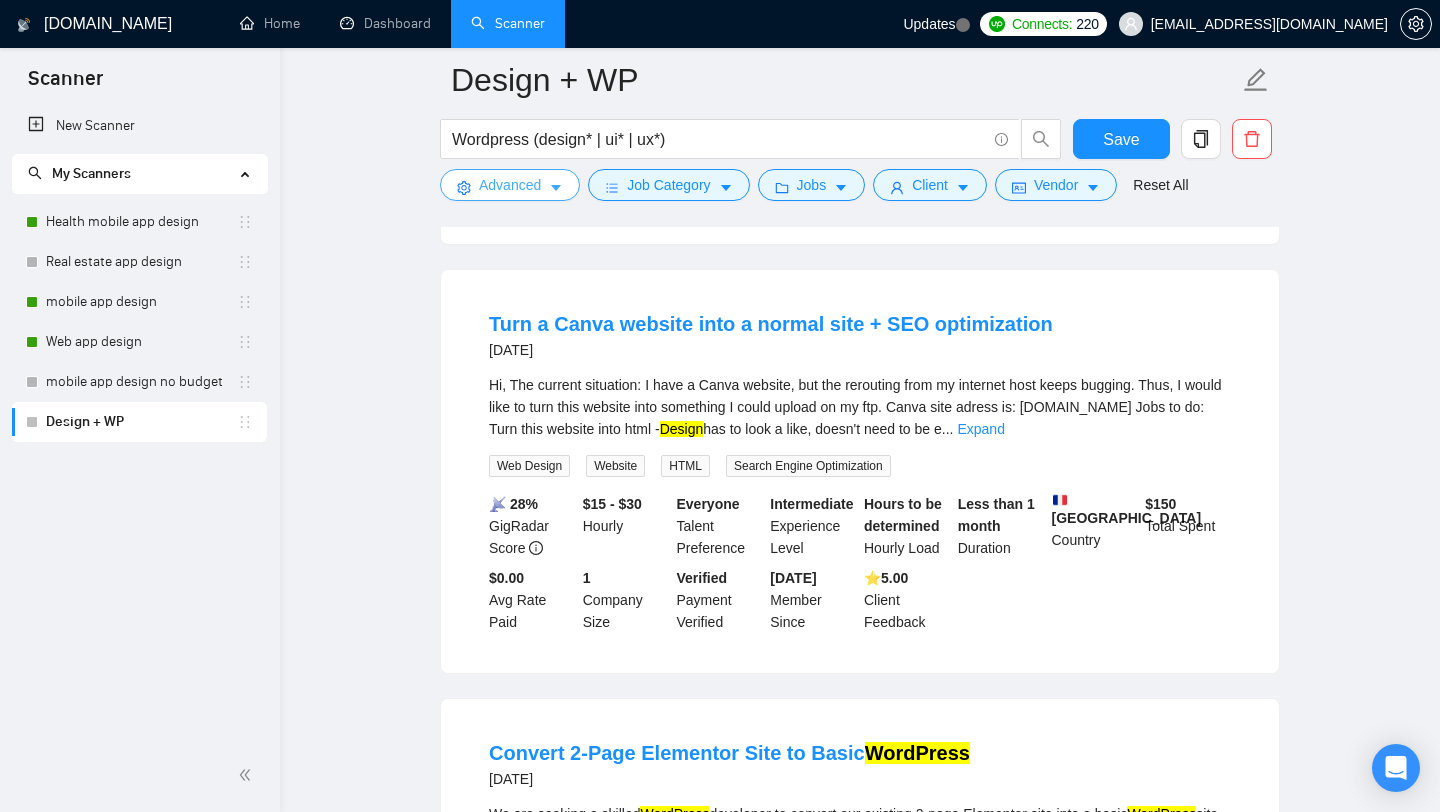 scroll, scrollTop: 954, scrollLeft: 0, axis: vertical 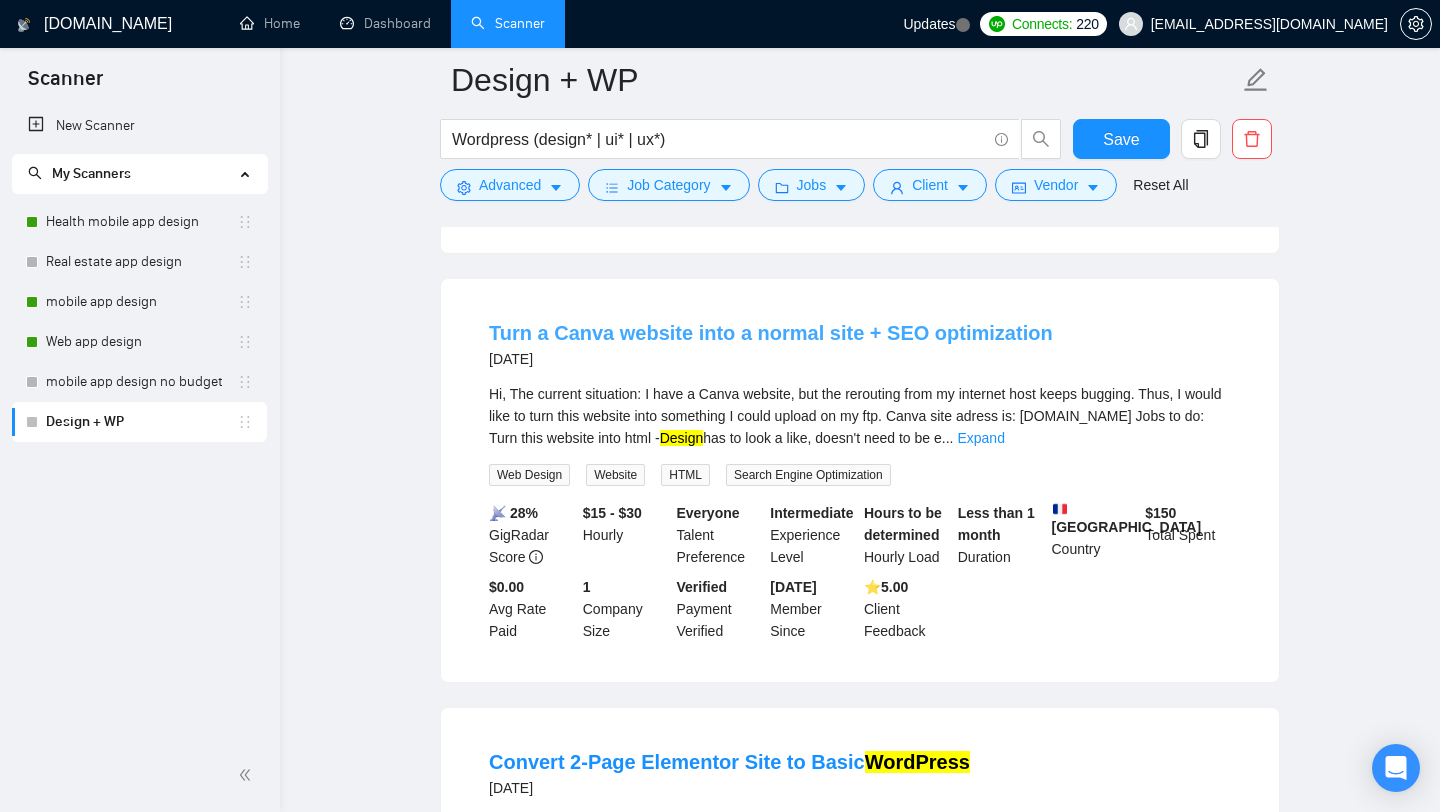 click on "Turn a Canva website into a normal site + SEO optimization" at bounding box center [771, 333] 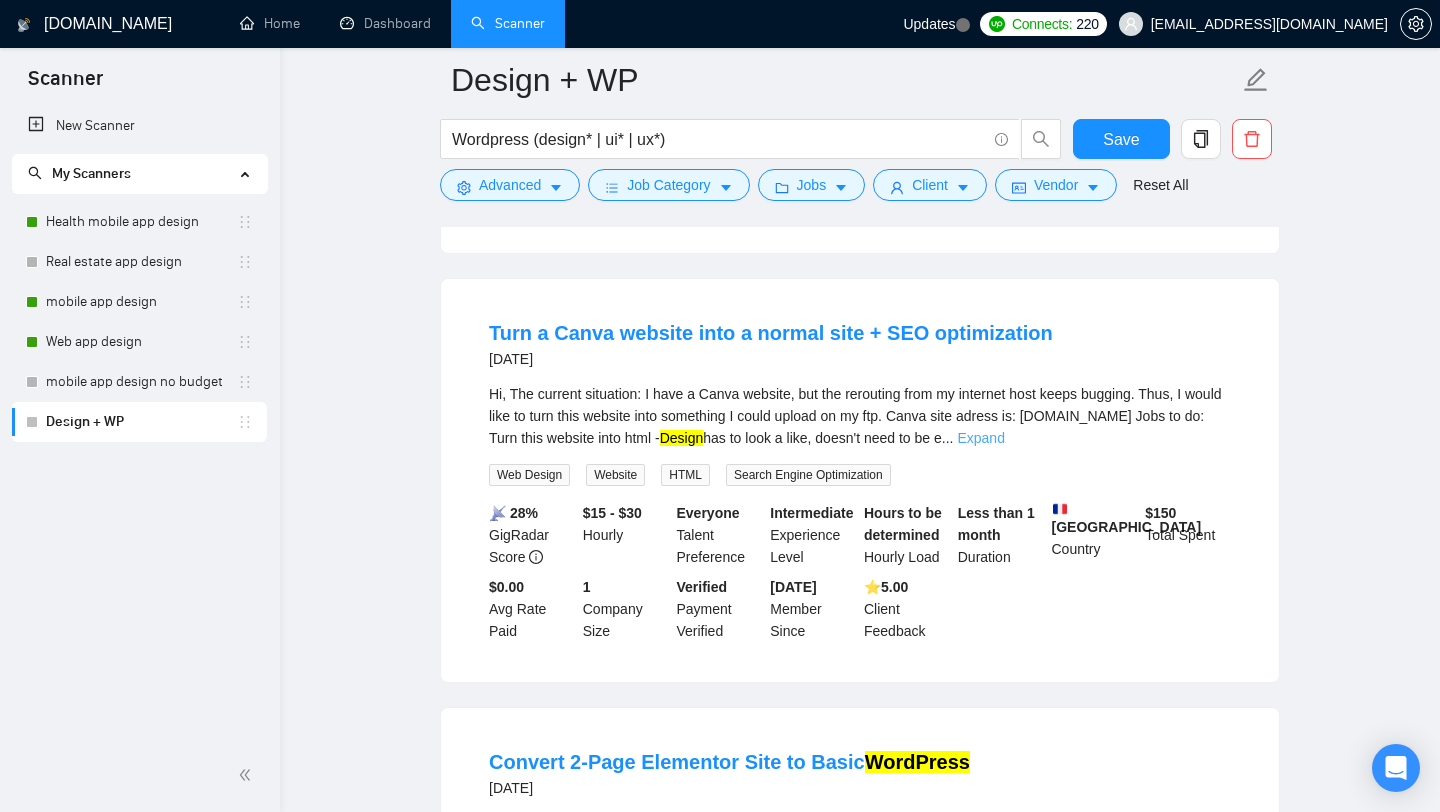 click on "Expand" at bounding box center [980, 438] 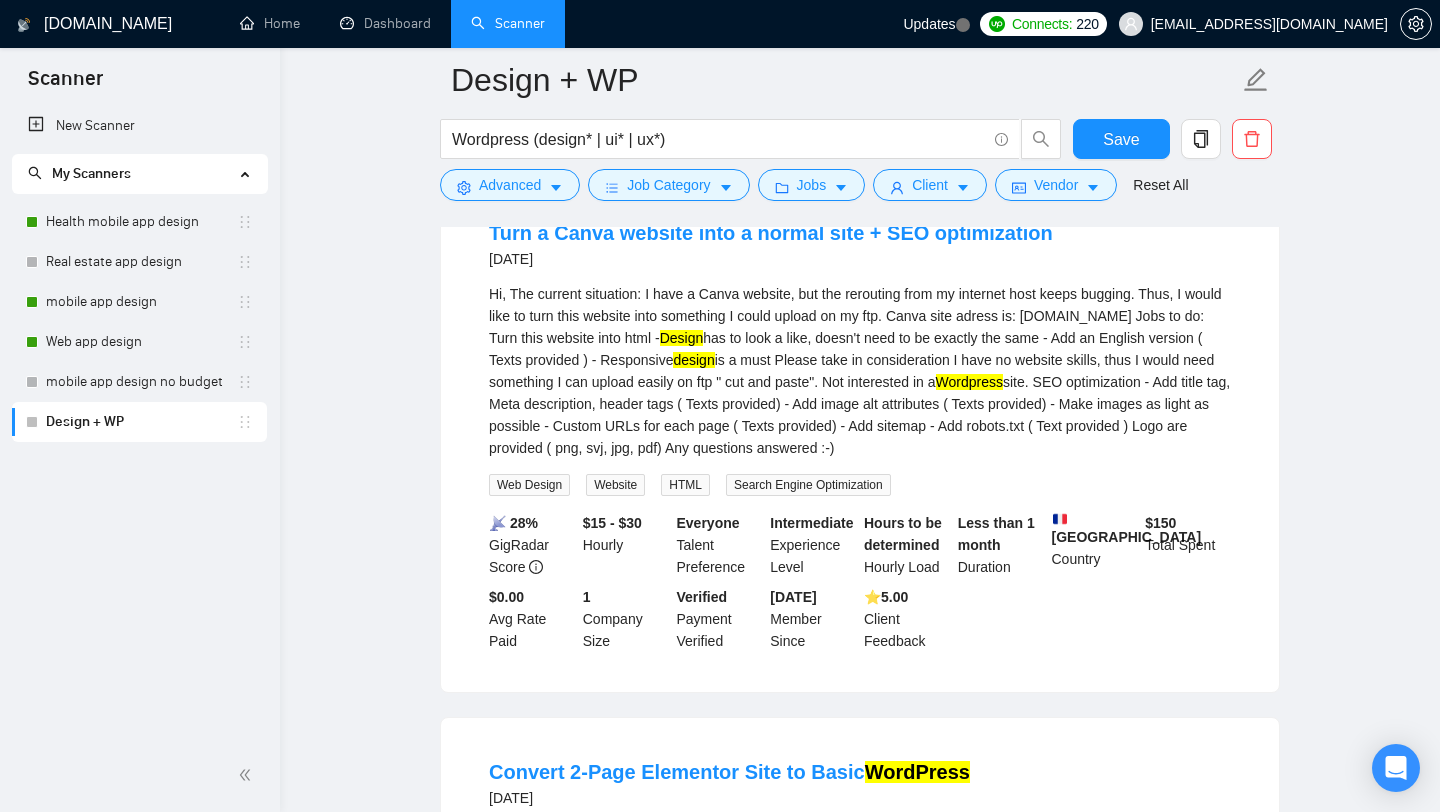 scroll, scrollTop: 1056, scrollLeft: 0, axis: vertical 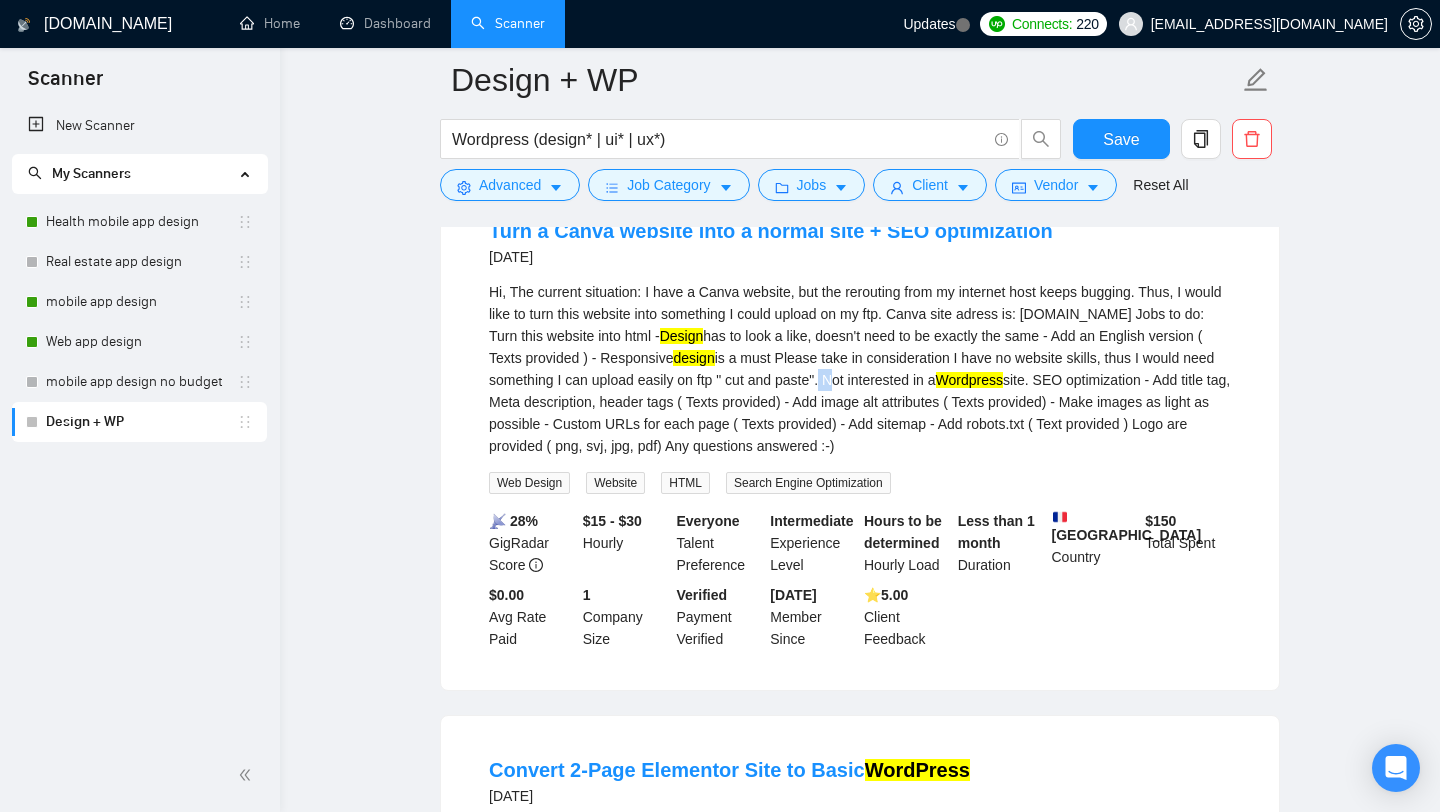 drag, startPoint x: 1066, startPoint y: 390, endPoint x: 588, endPoint y: 415, distance: 478.65332 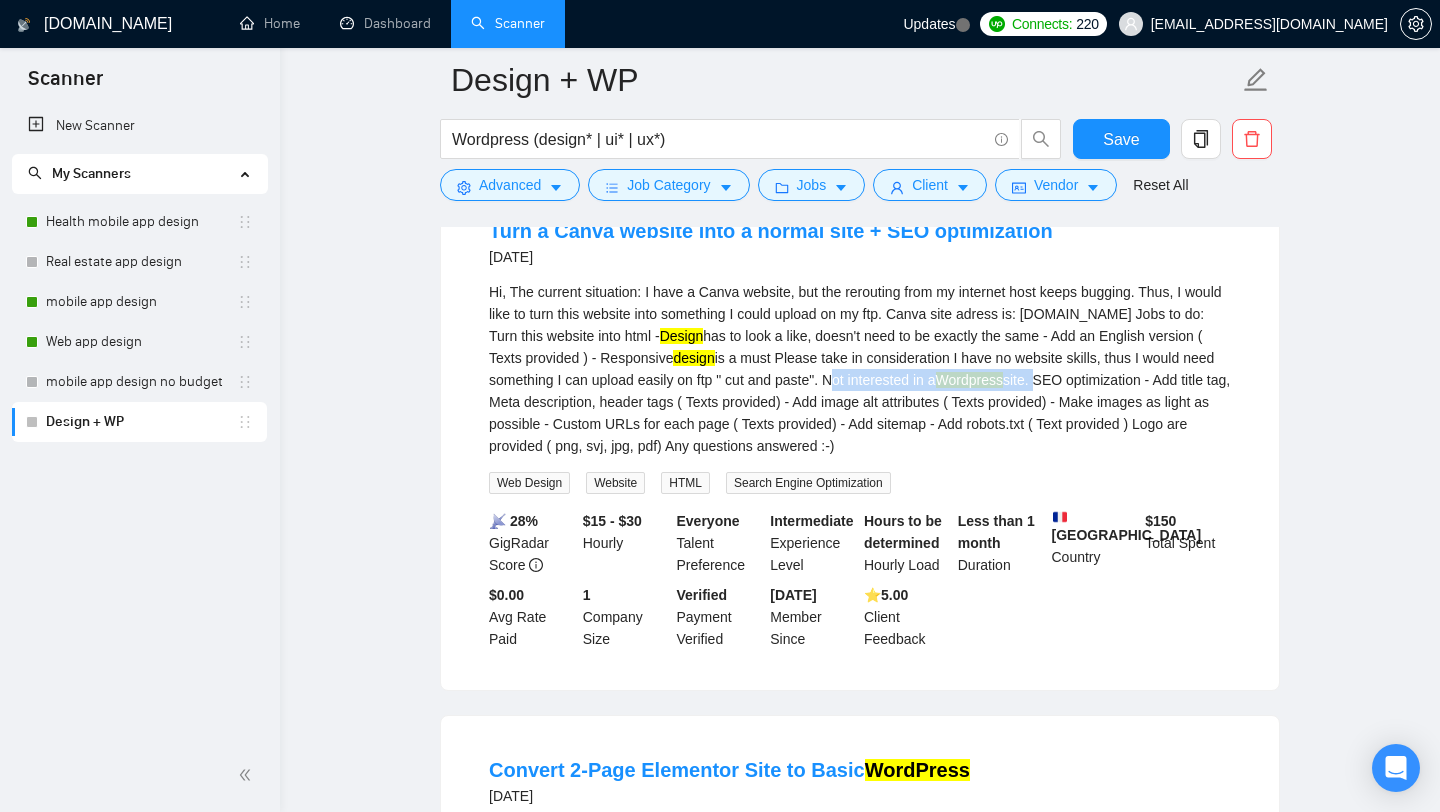 click on "Hi,
The current situation:
I have a Canva website, but the rerouting from my internet host keeps bugging.
Thus, I would like to turn this website into something I could upload on my ftp.
Canva site adress is: [DOMAIN_NAME]
Jobs to do:
Turn this website into html
-  Design  has to look a like, doesn't need to be exactly the same
- Add an English version ( Texts provided )
- Responsive  design  is a must
Please take in consideration I have no website skills, thus I would need something I can upload easily on ftp " cut and paste". Not interested in a  Wordpress  site.
SEO optimization
- Add title tag, Meta description, header tags ( Texts provided)
- Add image alt attributes ( Texts provided)
- Make images as light as possible
- Custom URLs for each page ( Texts provided)
- Add sitemap
- Add robots.txt ( Text provided )
Logo are provided ( png, svj, jpg, pdf)
Any questions answered :-)" at bounding box center (860, 369) 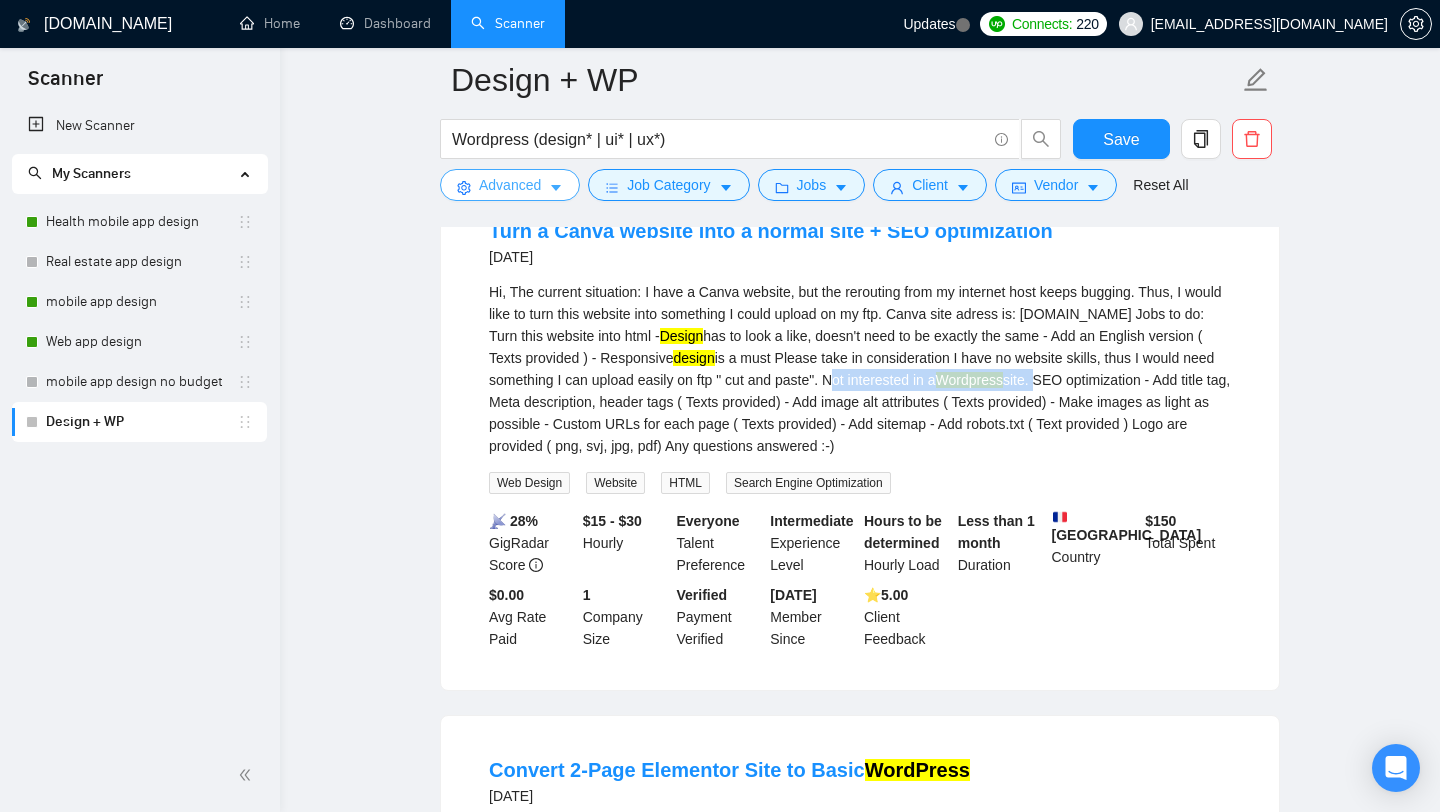 click on "Advanced" at bounding box center (510, 185) 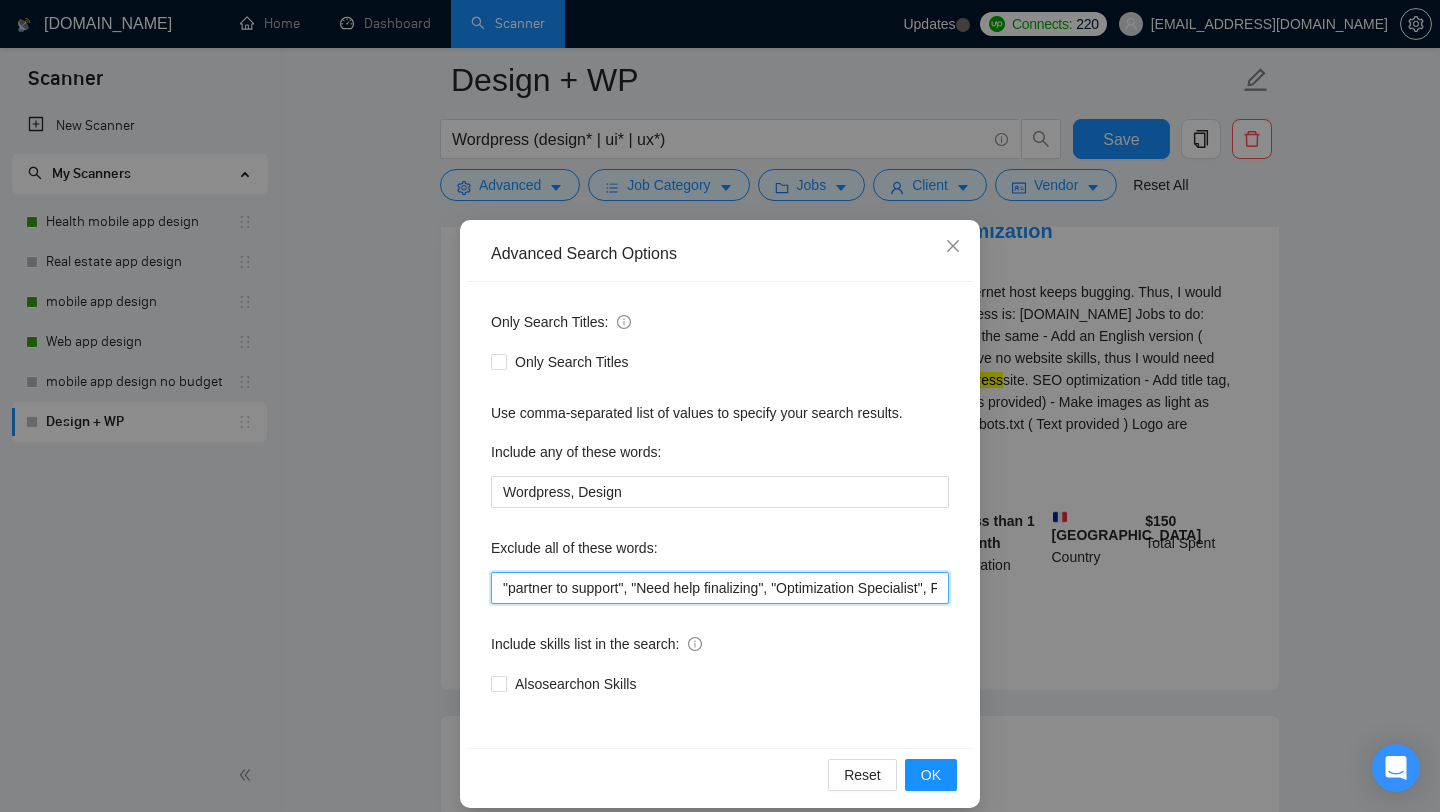 click on ""partner to support", "Need help finalizing", "Optimization Specialist", Framer , OptimizePress, "WordPress Website Enhancement", "See designs here on Figma", "everything is already designed", "See designs here", "website already developed", "Website already designed", "Glide app developer", Glide, "Glide developer", IOS, Android, "Flutter developer", [PERSON_NAME], swift, [PERSON_NAME], [PERSON_NAME], Java, Objective-C, "Collaborate with our design team", "developer to join our team", "Developer to join*", "Fix Bugs", "Bug fix", "Content, Avada*, "low budget", "no agencies", *Freelancers only*" at bounding box center (720, 588) 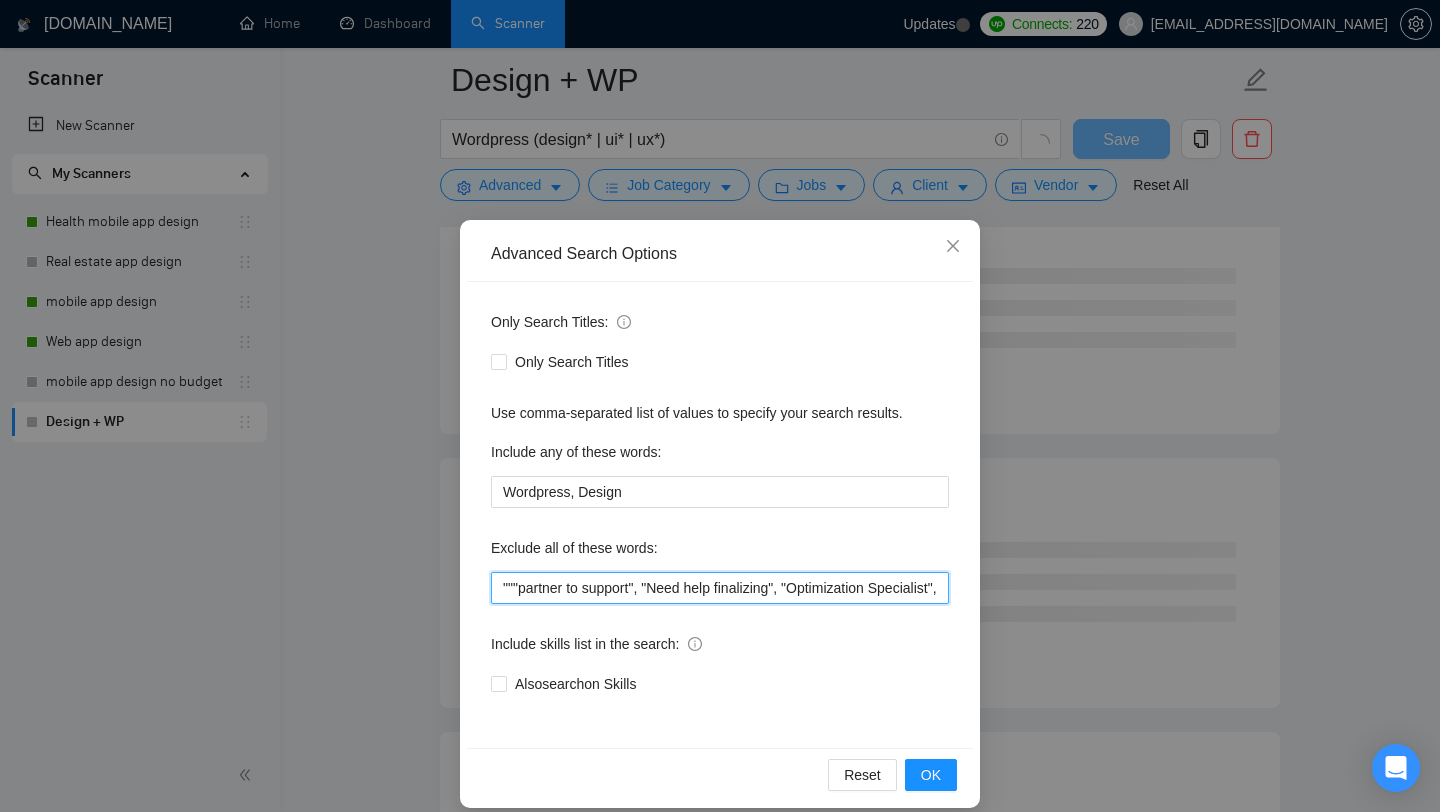 paste on "Not interested in a Wordpress site." 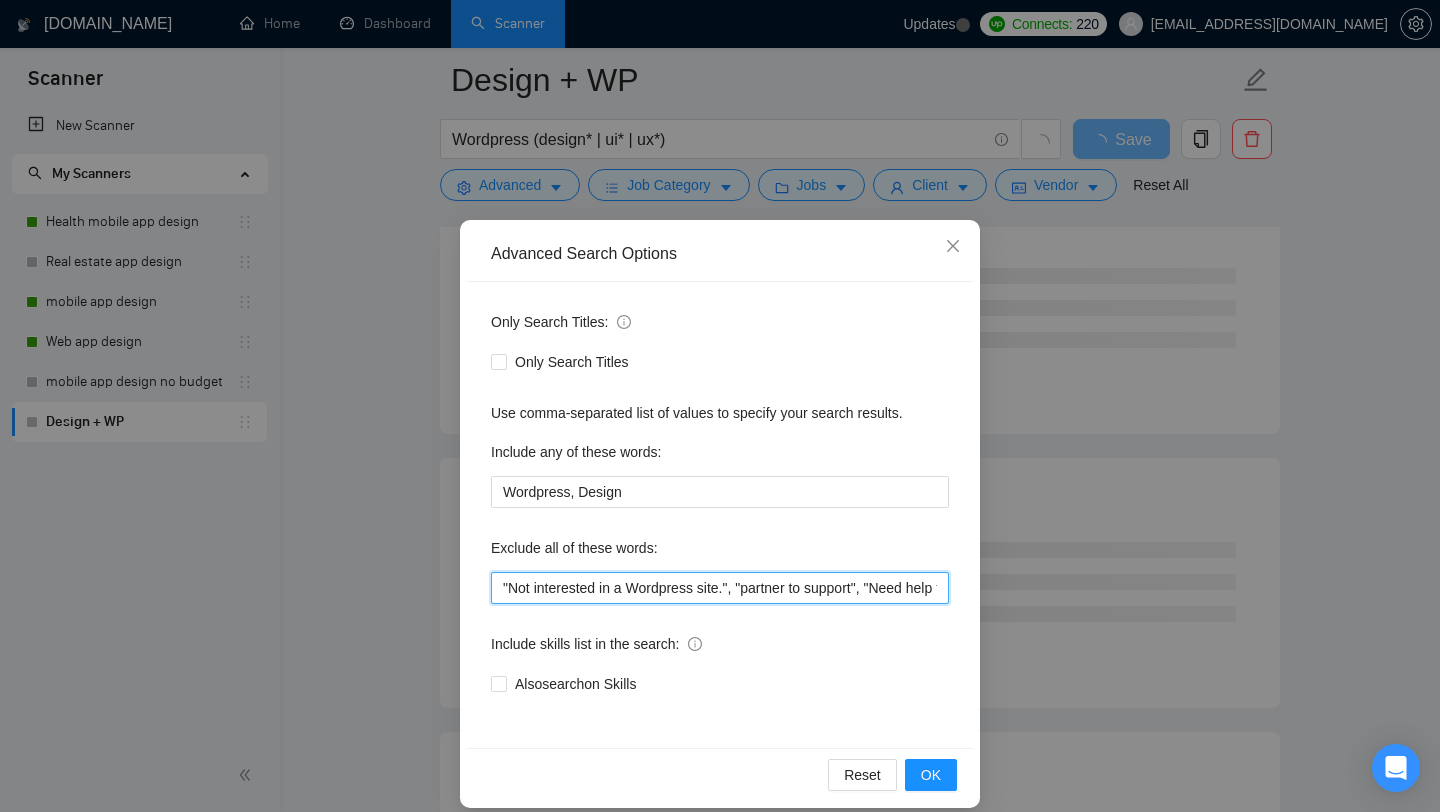click on ""Not interested in a Wordpress site.", "partner to support", "Need help finalizing", "Optimization Specialist", Framer , OptimizePress, "WordPress Website Enhancement", "See designs here on Figma", "everything is already designed", "See designs here", "website already developed", "Website already designed", "Glide app developer", Glide, "Glide developer", IOS, Android, "Flutter developer", [PERSON_NAME], swift, SwiftUI, Kotlin, Java, Objective-C, "Collaborate with our design team", "developer to join our team", "Developer to join*", "Fix Bugs", "Bug fix", "Content, Avada*, "low budget", "no agencies", *Freelancers only*" at bounding box center (720, 588) 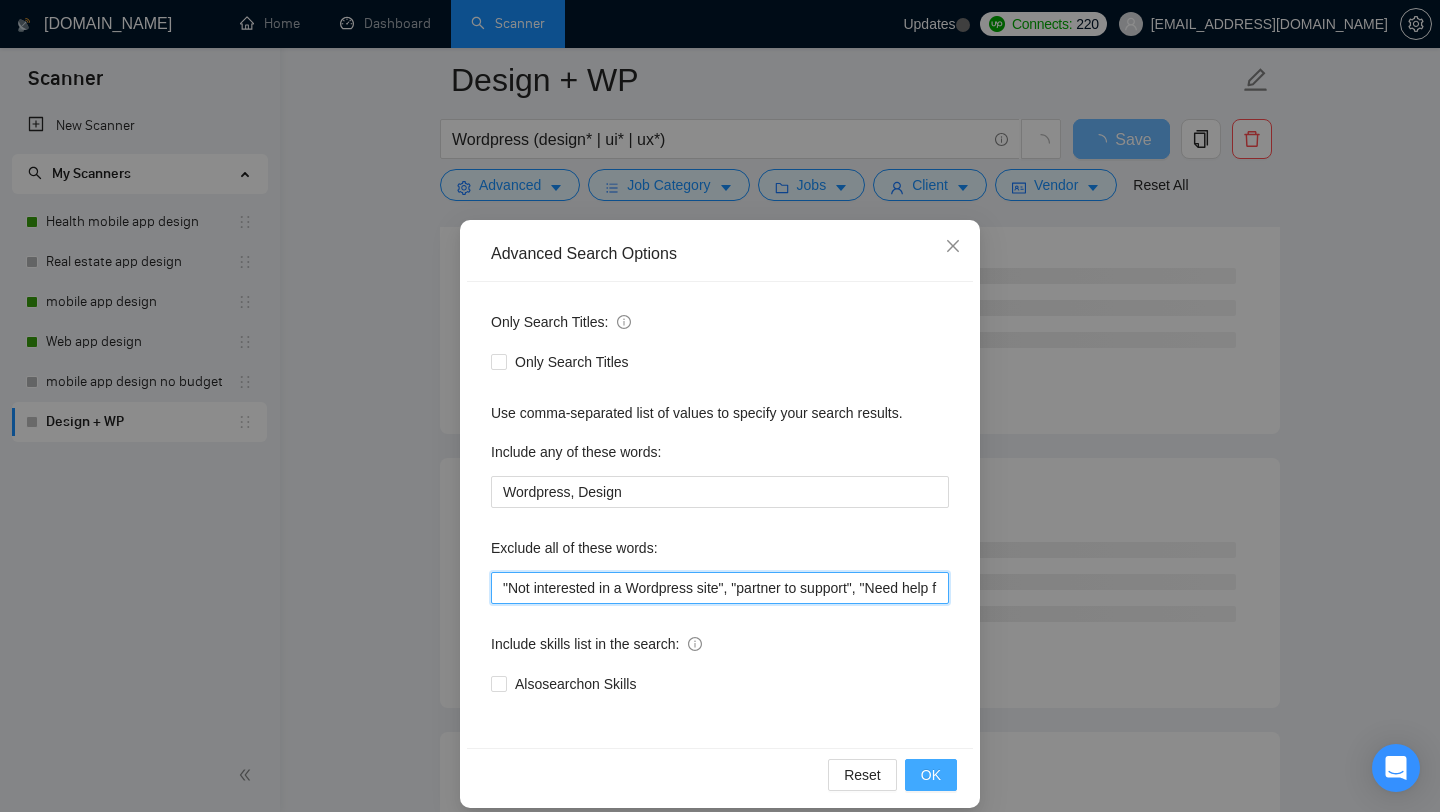 type on ""Not interested in a Wordpress site", "partner to support", "Need help finalizing", "Optimization Specialist", Framer , OptimizePress, "WordPress Website Enhancement", "See designs here on Figma", "everything is already designed", "See designs here", "website already developed", "Website already designed", "Glide app developer", Glide, "Glide developer", IOS, Android, "Flutter developer", [PERSON_NAME], swift, SwiftUI, Kotlin, Java, Objective-C, "Collaborate with our design team", "developer to join our team", "Developer to join*", "Fix Bugs", "Bug fix", "Content, Avada*, "low budget", "no agencies", *Freelancers only*" 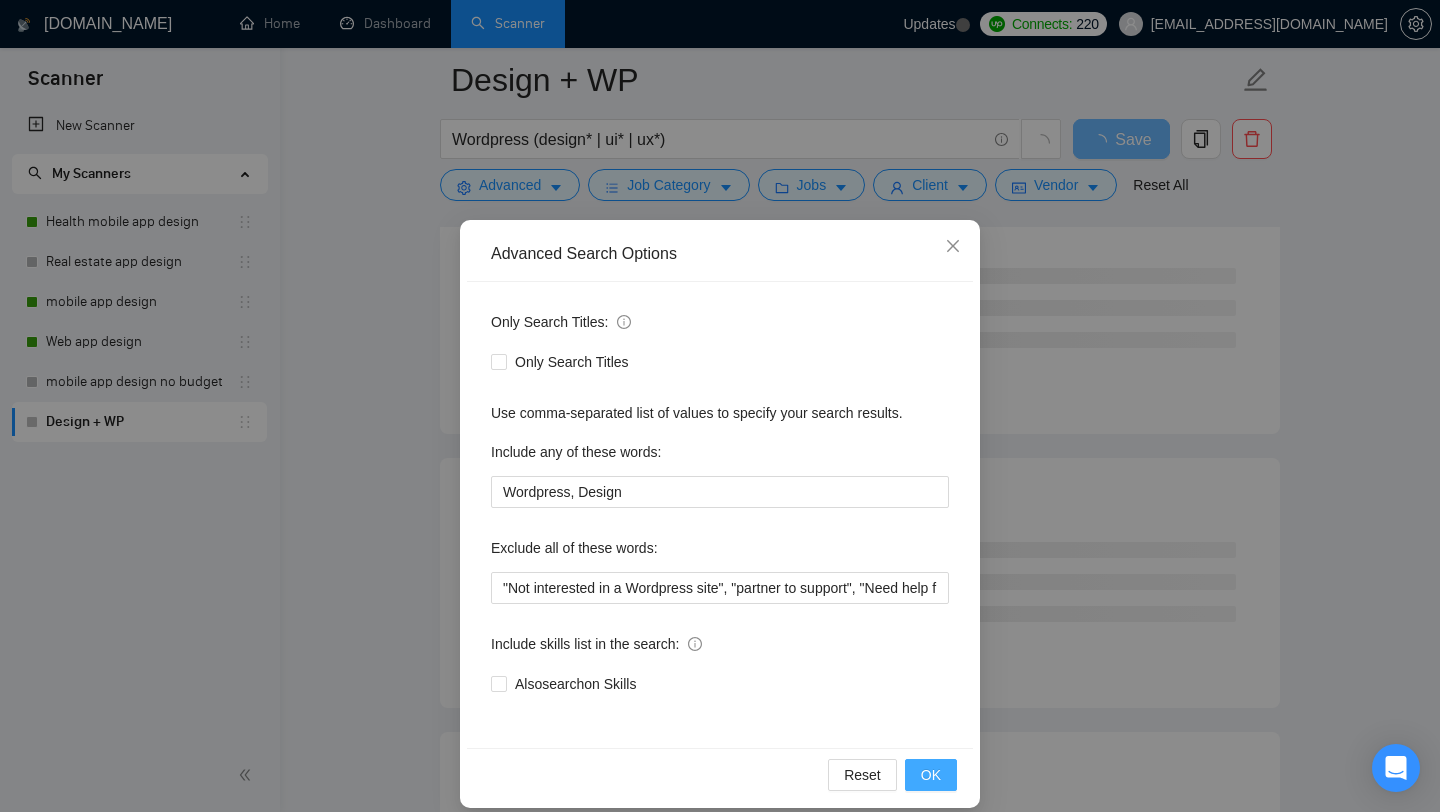 click on "OK" at bounding box center [931, 775] 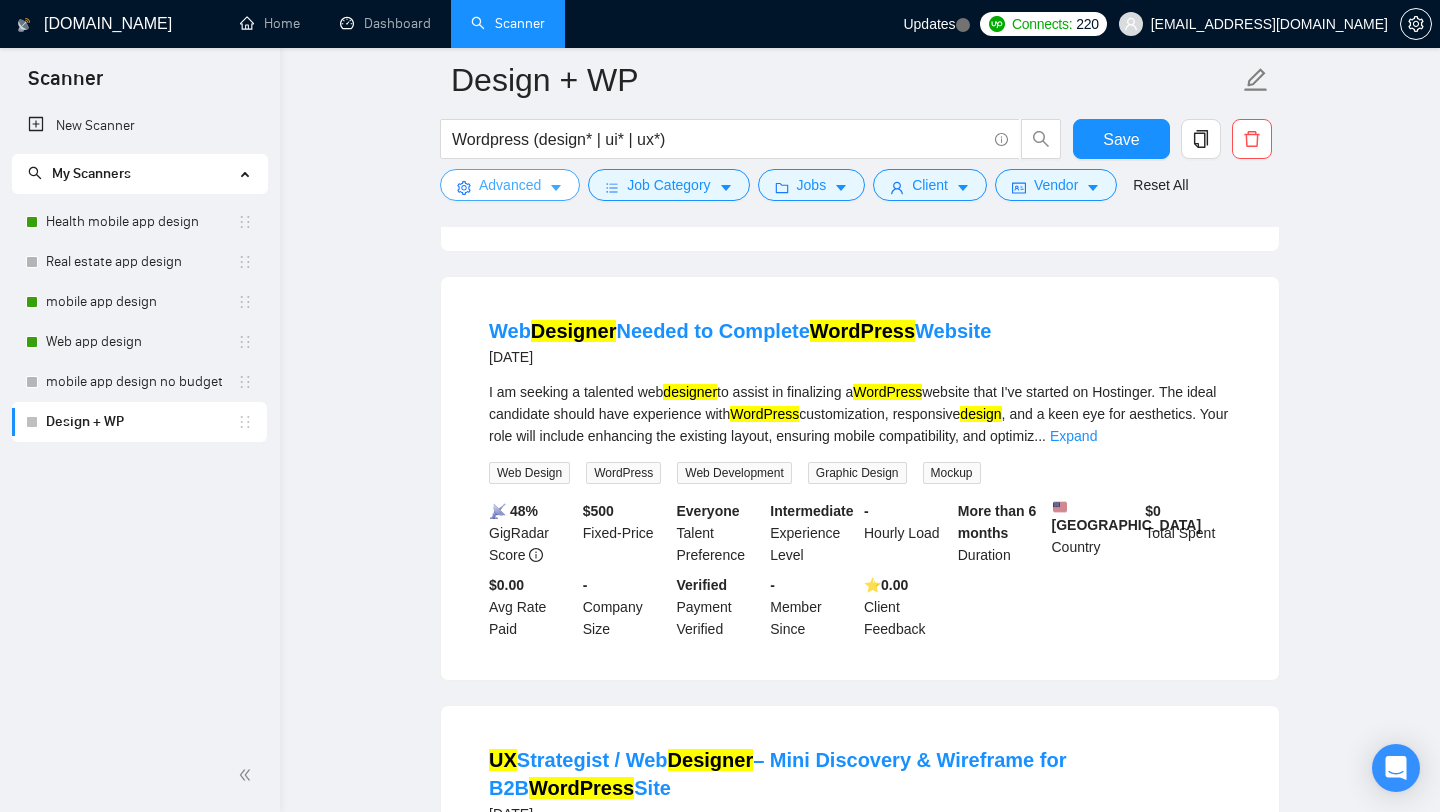 scroll, scrollTop: 1388, scrollLeft: 0, axis: vertical 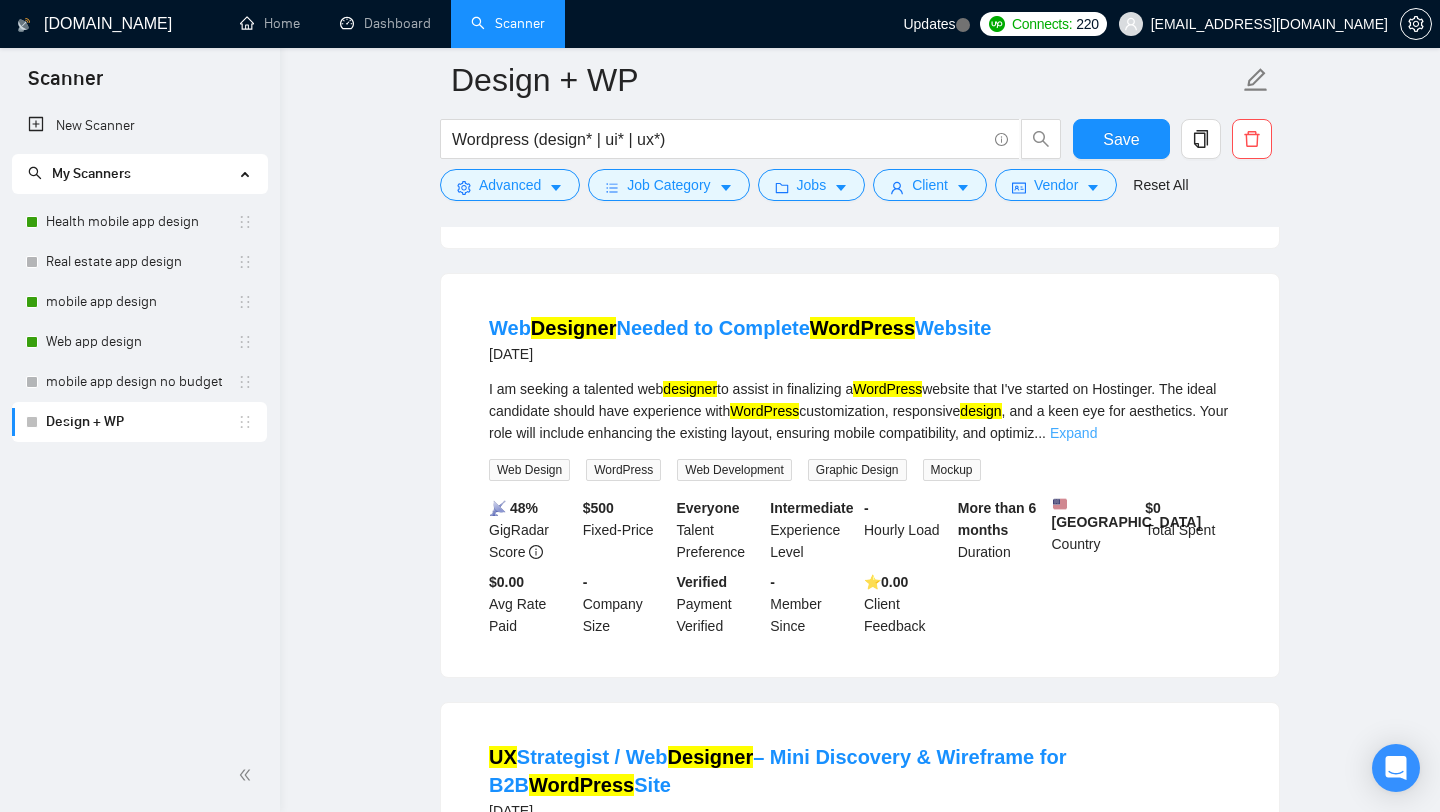 click on "Expand" at bounding box center (1073, 433) 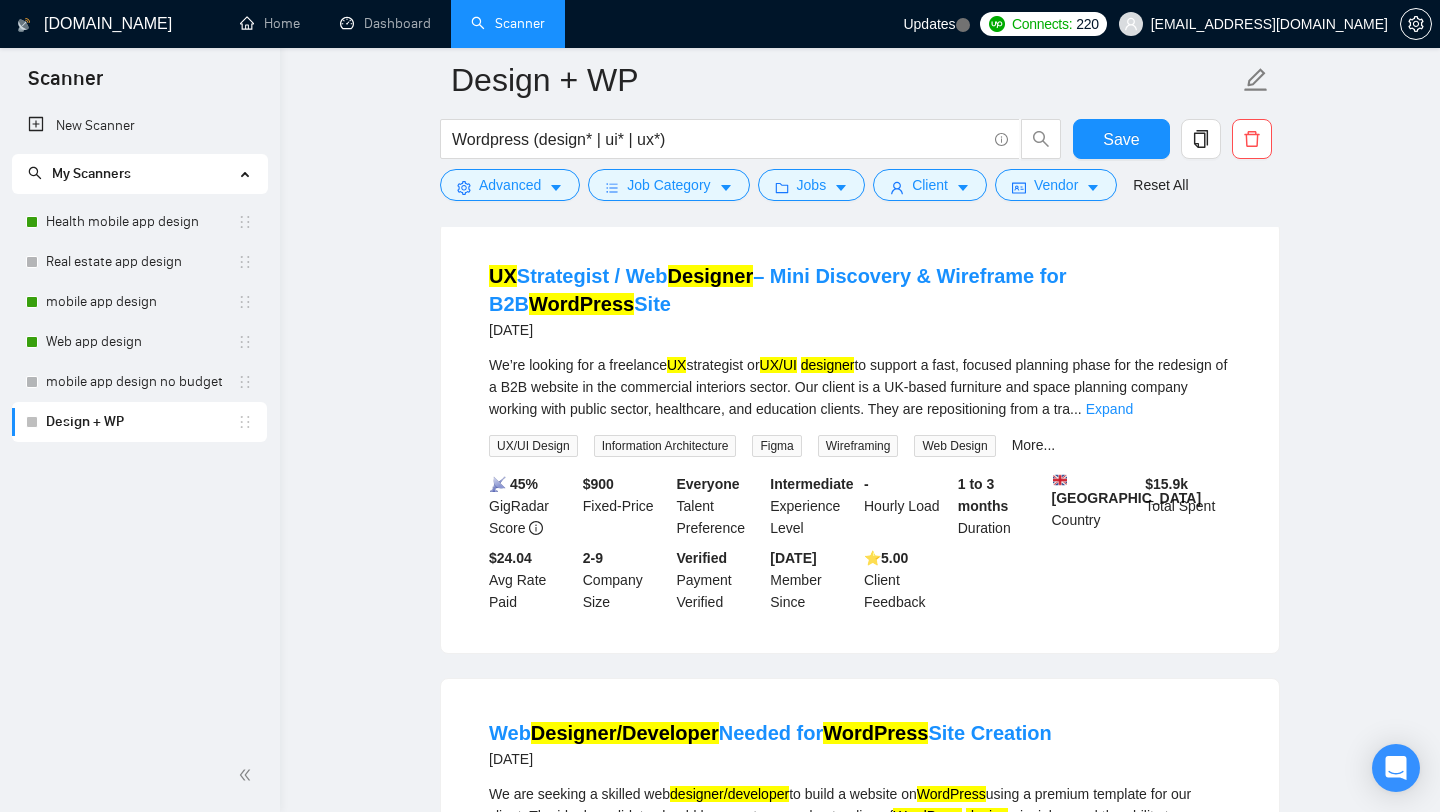 scroll, scrollTop: 1896, scrollLeft: 0, axis: vertical 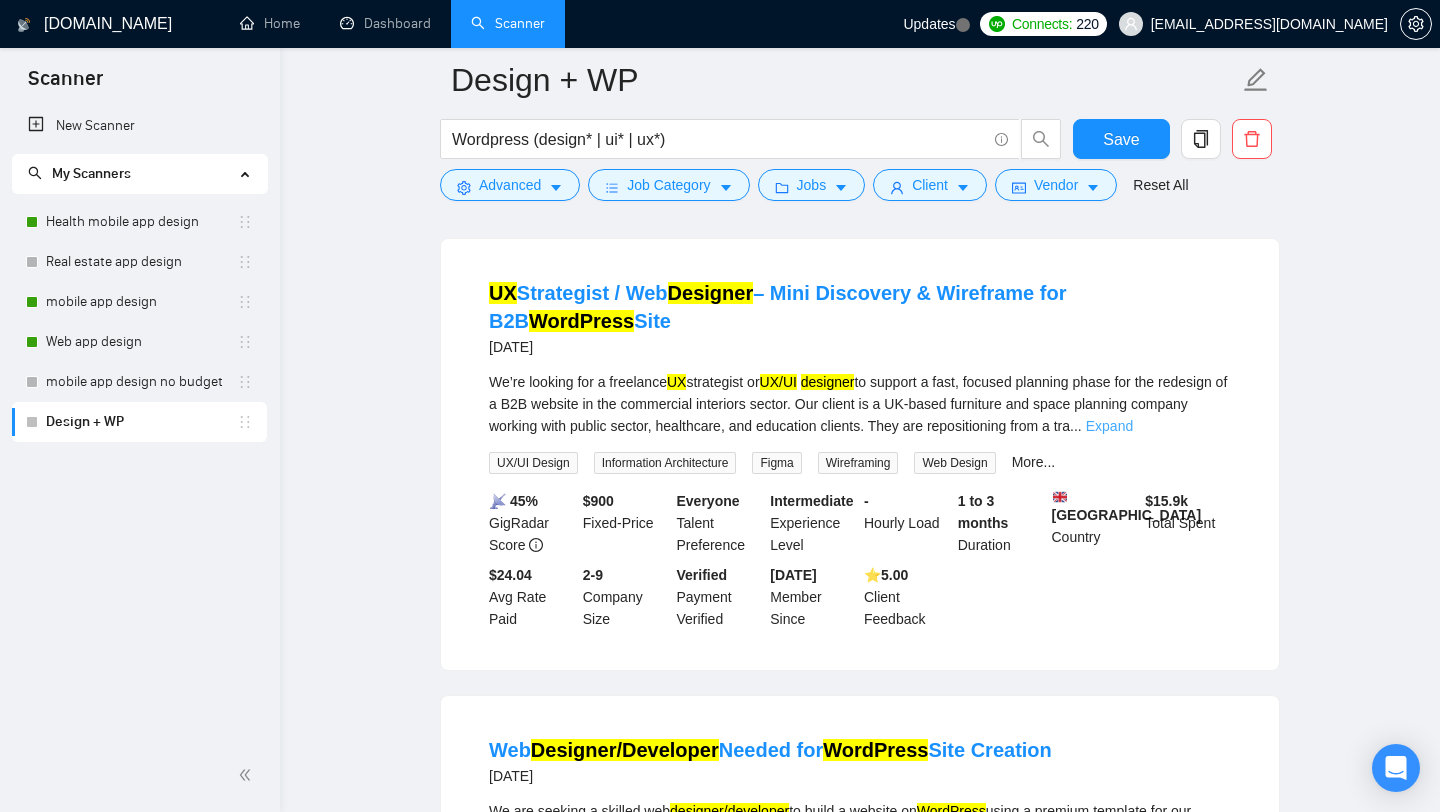 click on "Expand" at bounding box center (1109, 426) 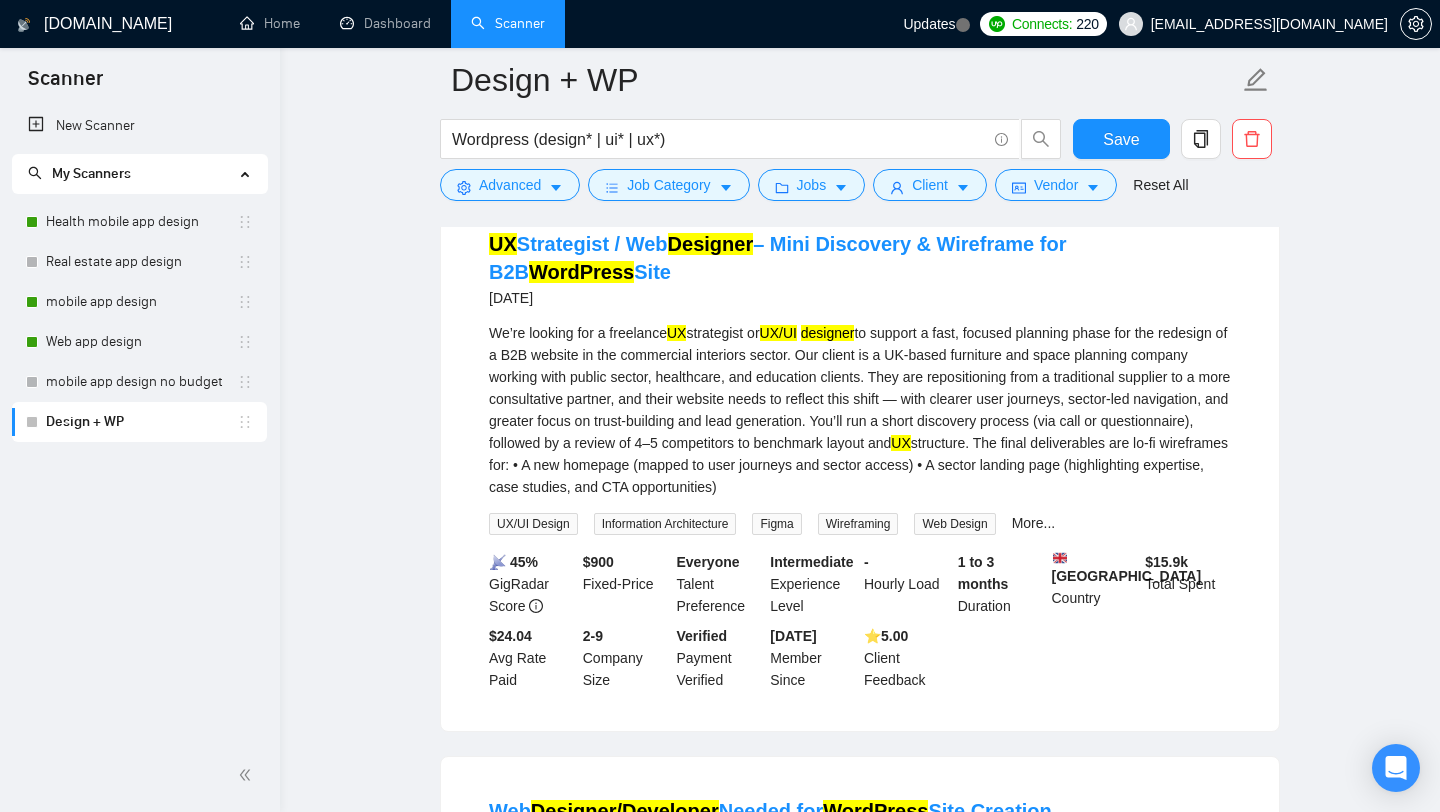 scroll, scrollTop: 1947, scrollLeft: 0, axis: vertical 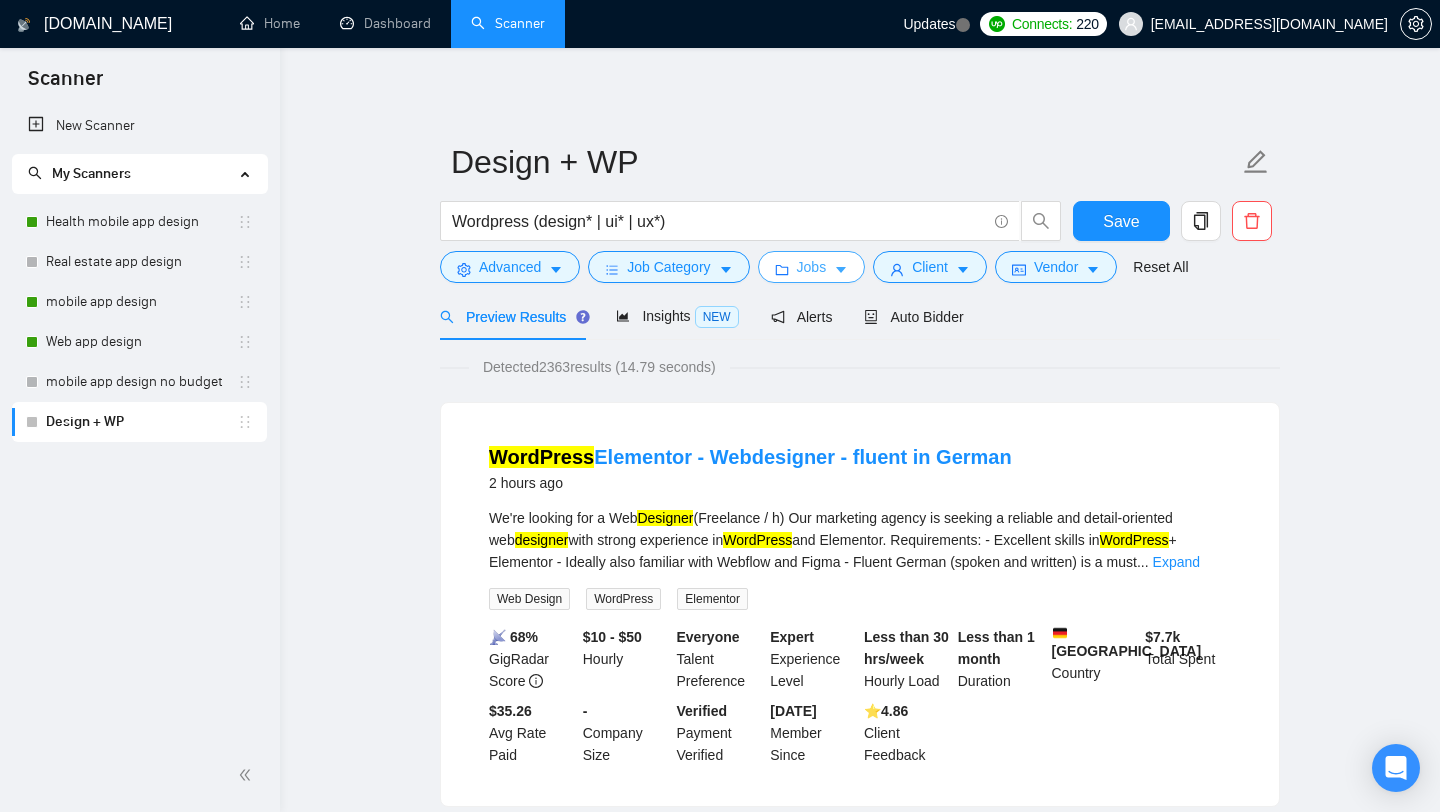 click 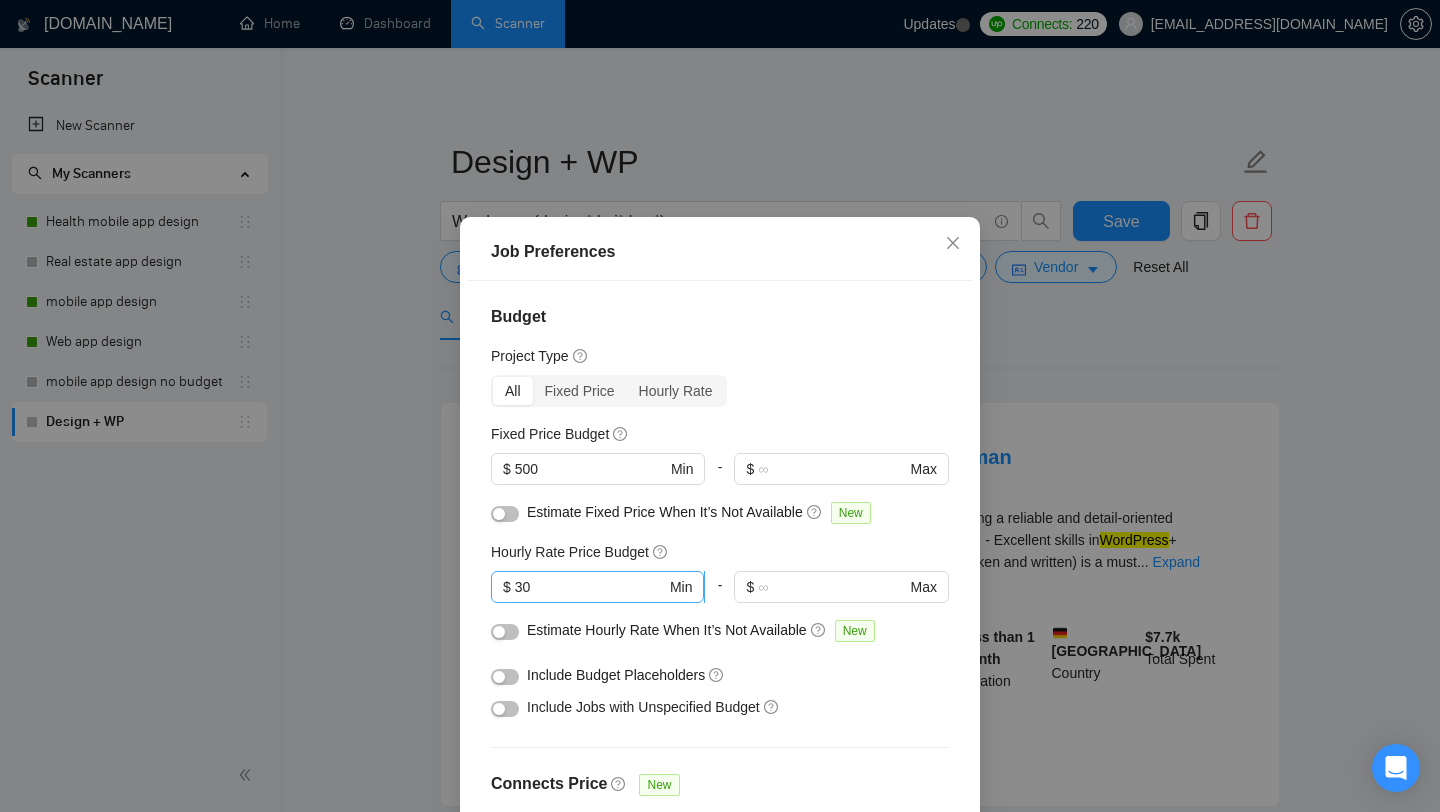 click on "30" at bounding box center (590, 587) 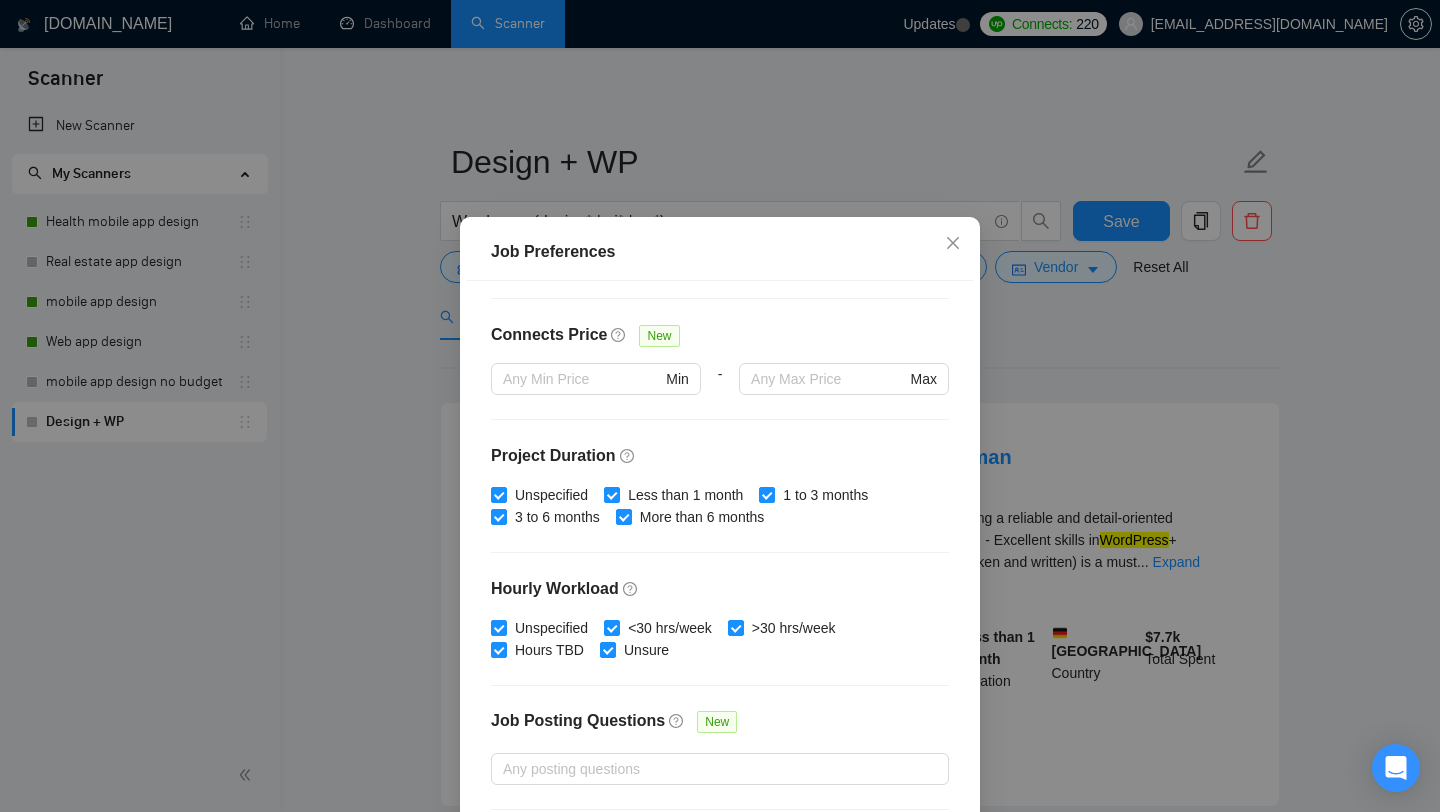 scroll, scrollTop: 559, scrollLeft: 0, axis: vertical 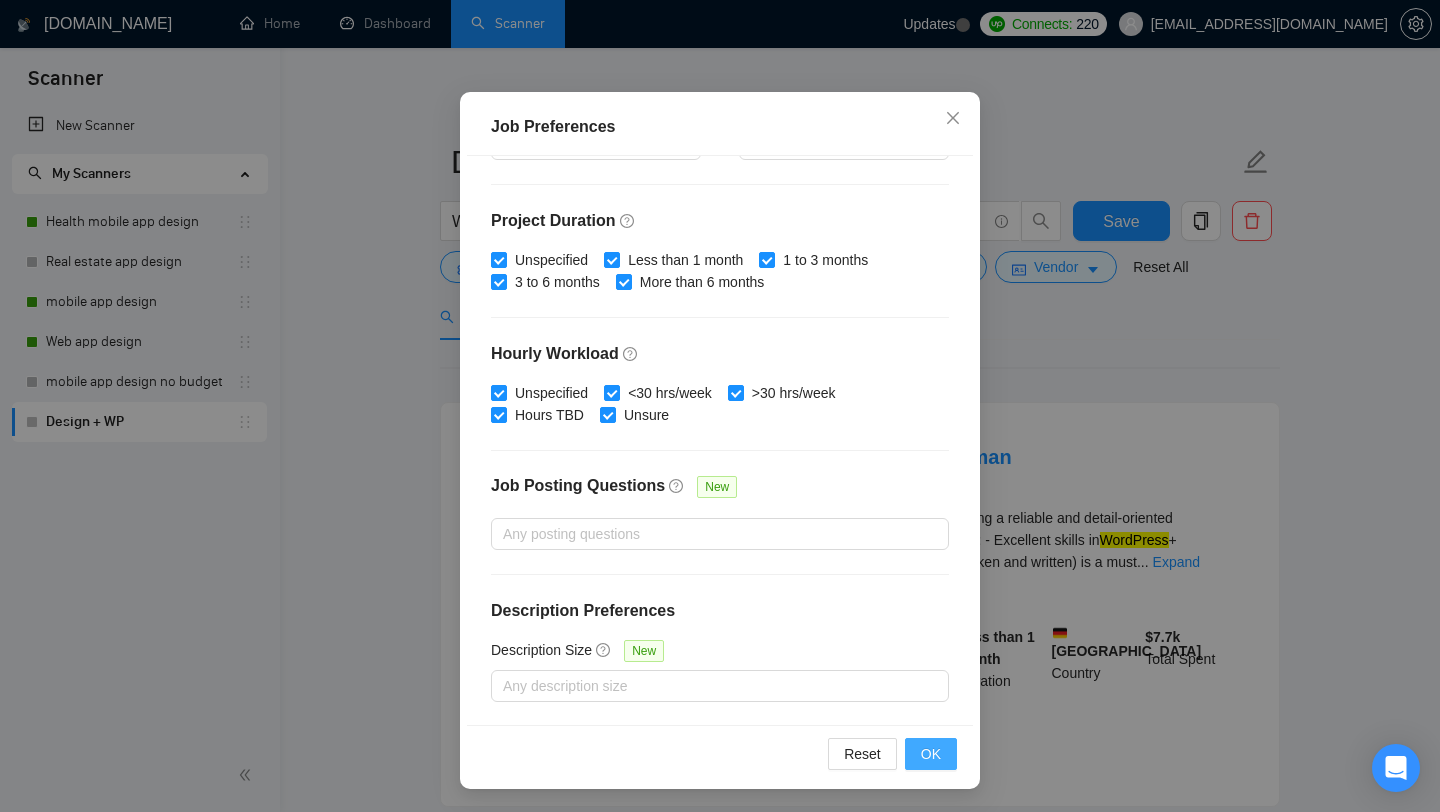 type on "35" 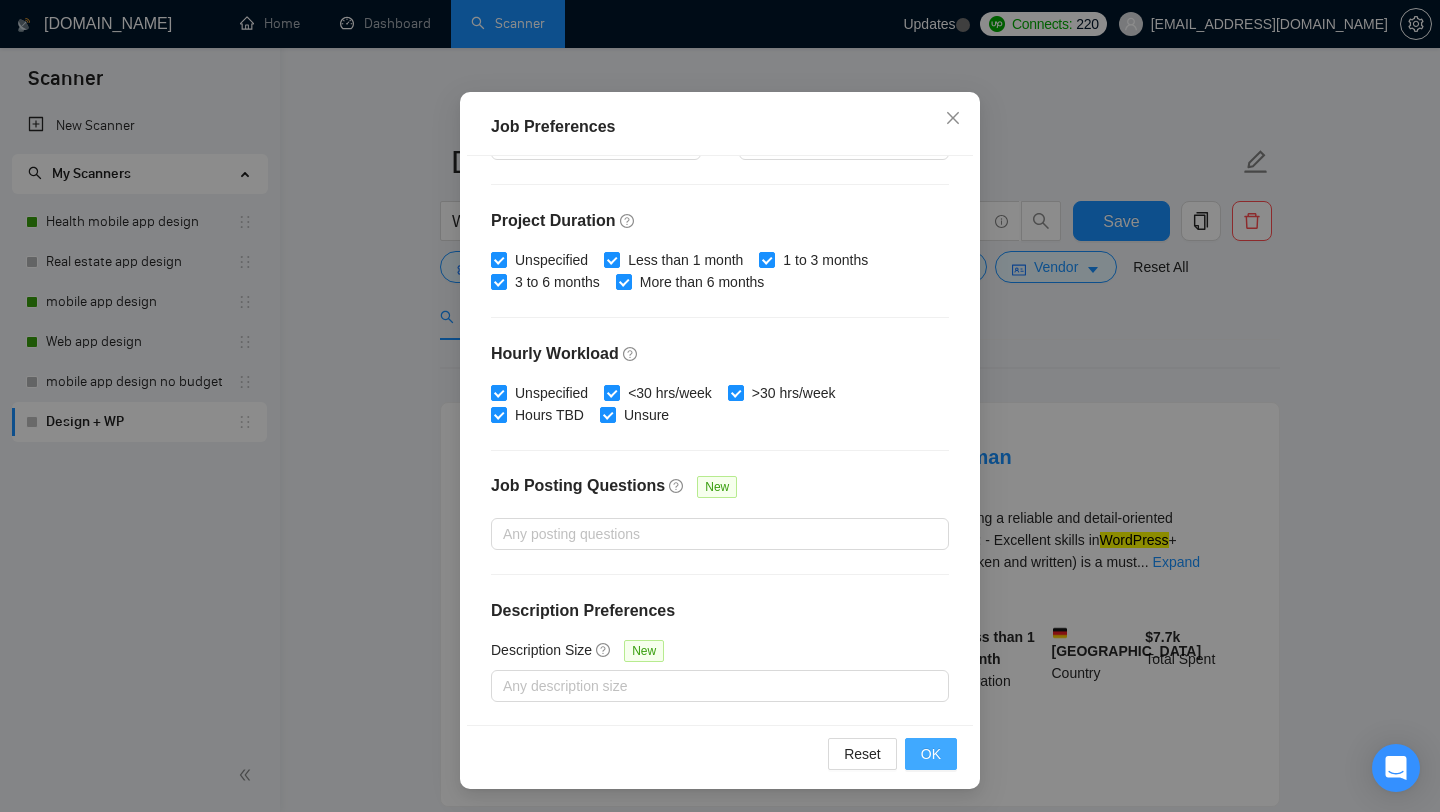 click on "OK" at bounding box center (931, 754) 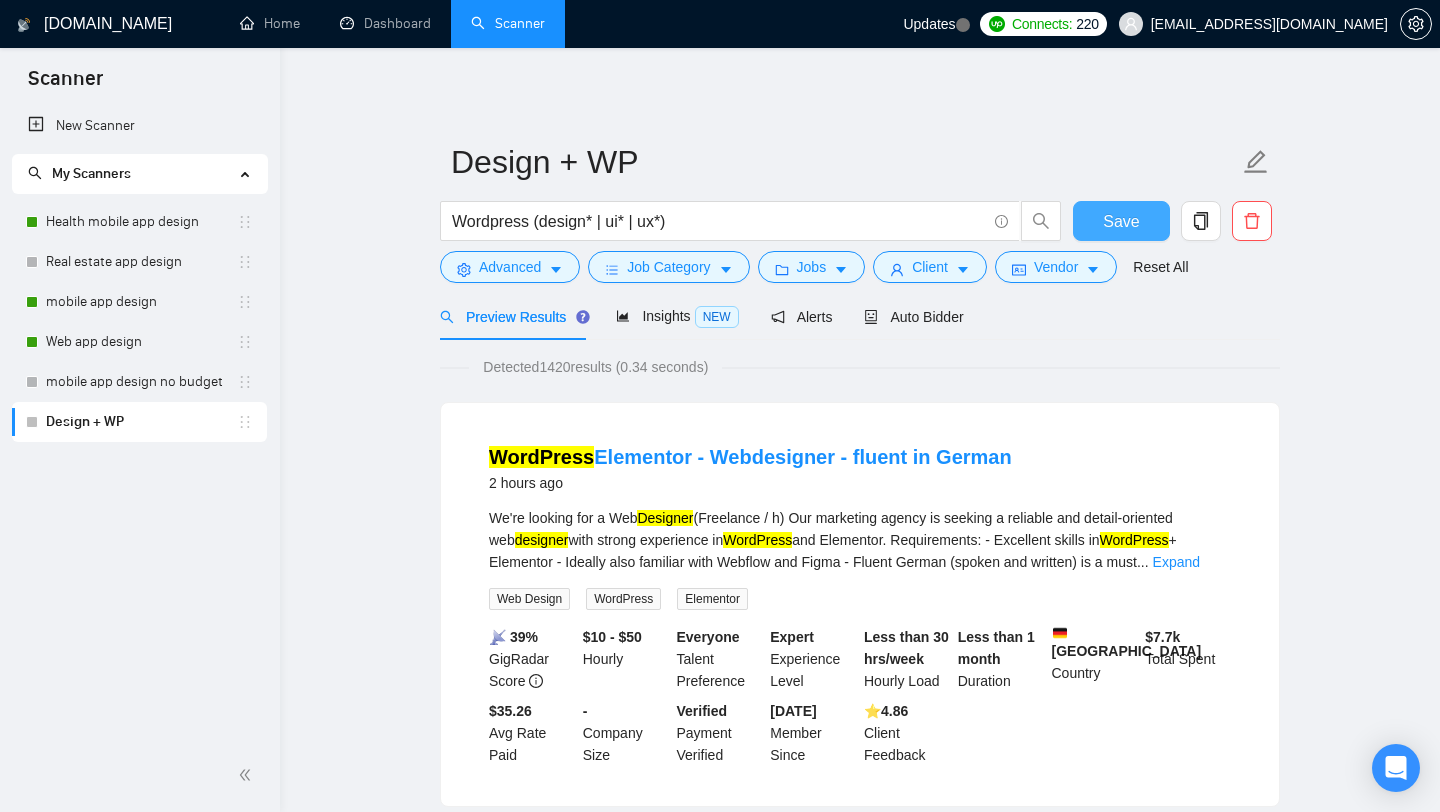 click on "Save" at bounding box center [1121, 221] 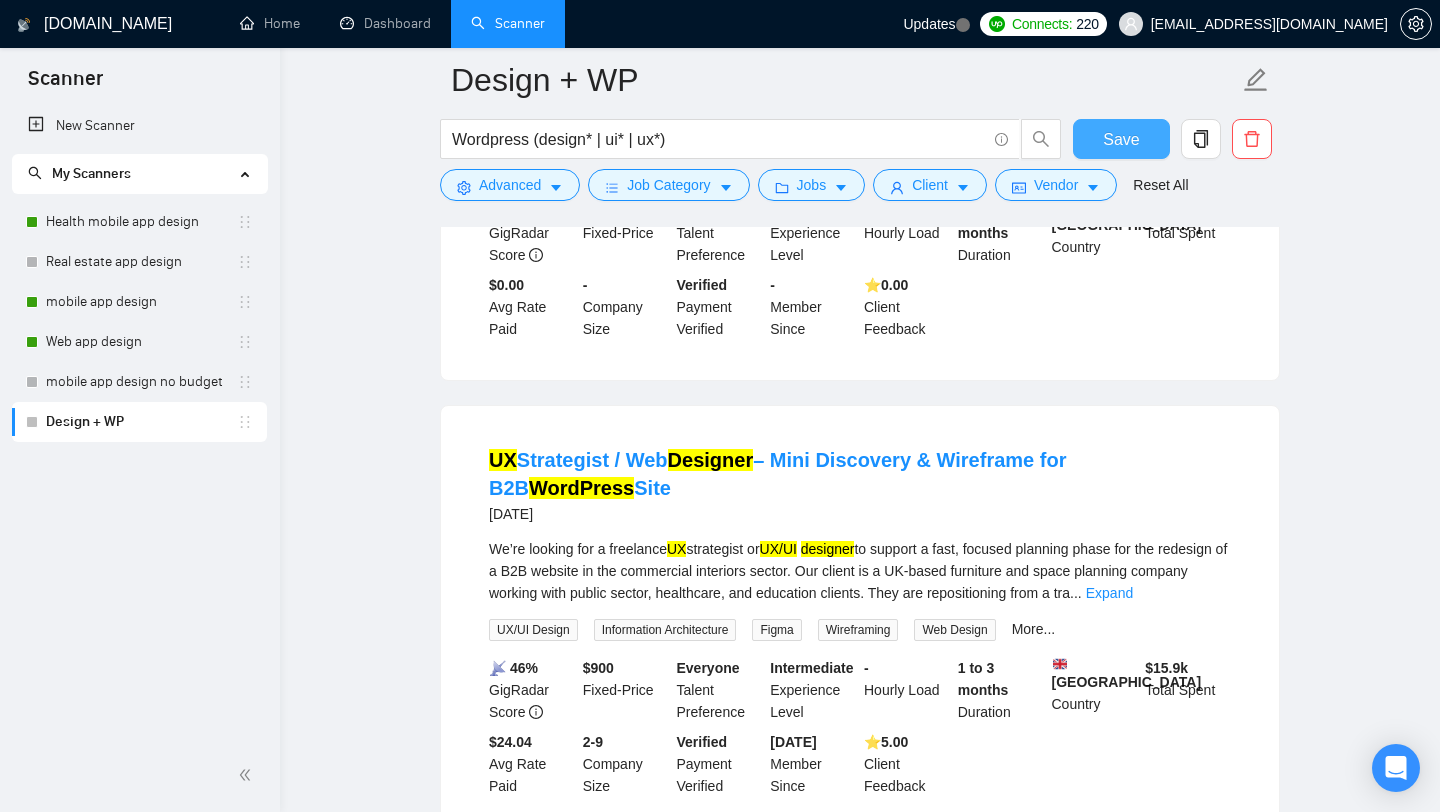 scroll, scrollTop: 1379, scrollLeft: 0, axis: vertical 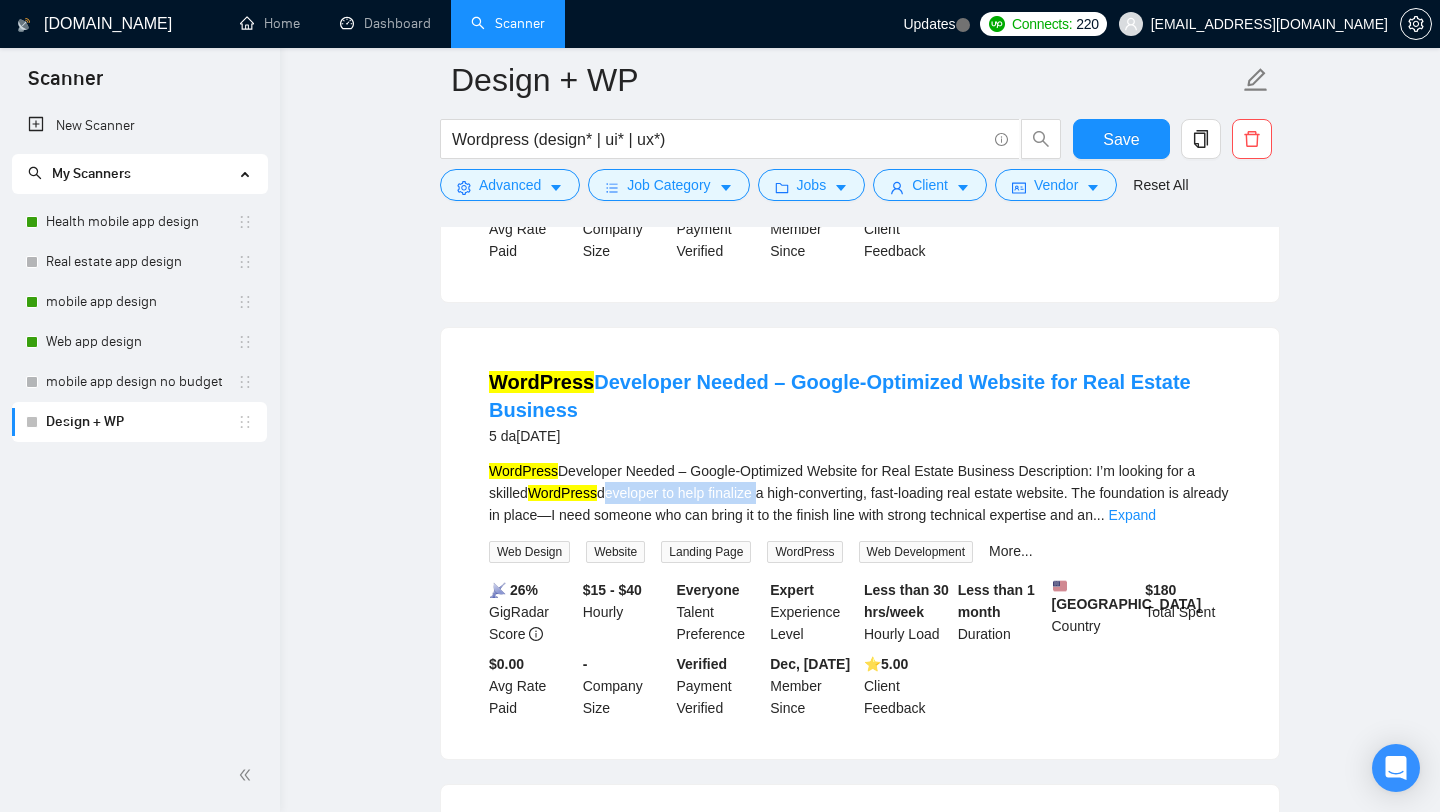 drag, startPoint x: 608, startPoint y: 546, endPoint x: 767, endPoint y: 548, distance: 159.01257 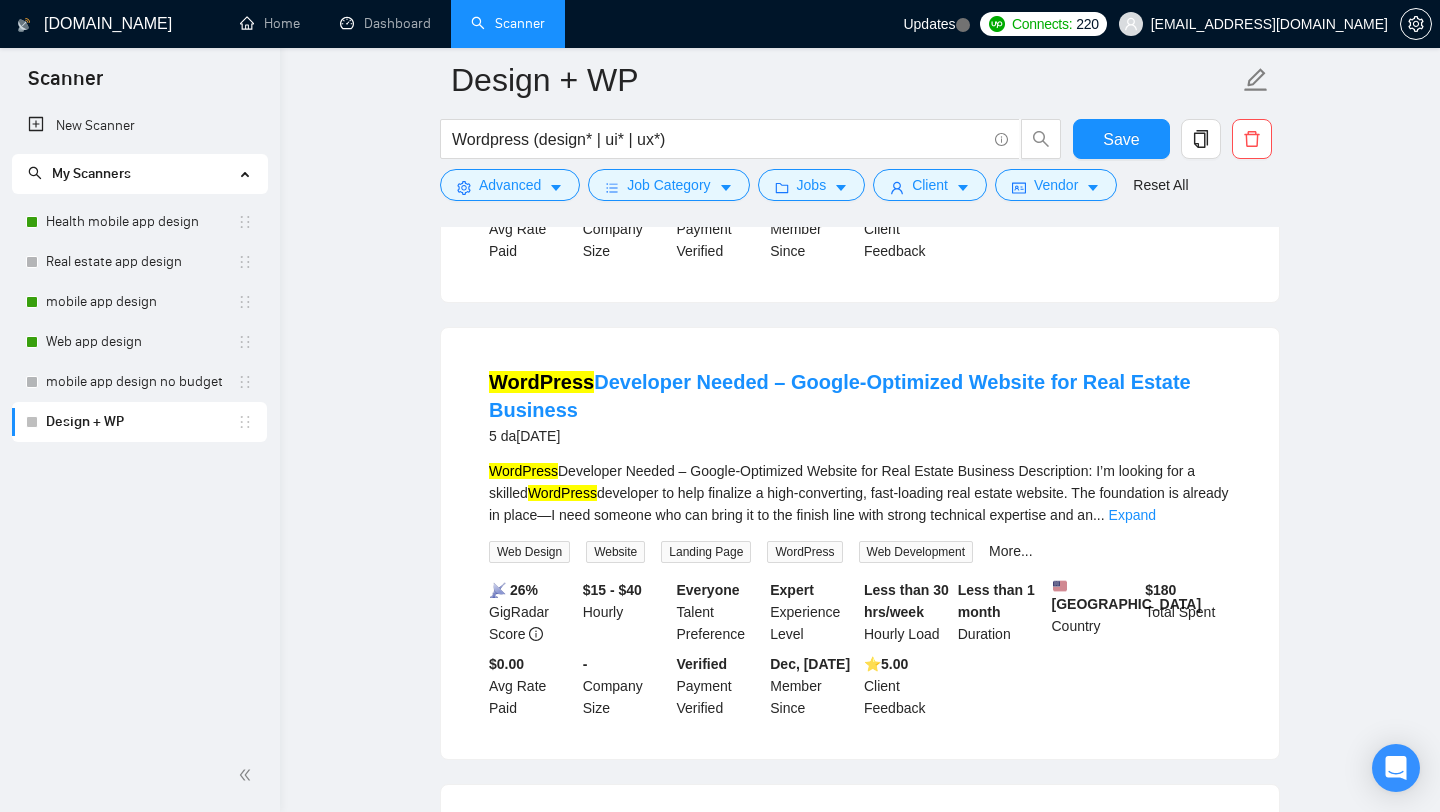 click on "Wordpress (design* | ui* | ux*)" at bounding box center [751, 144] 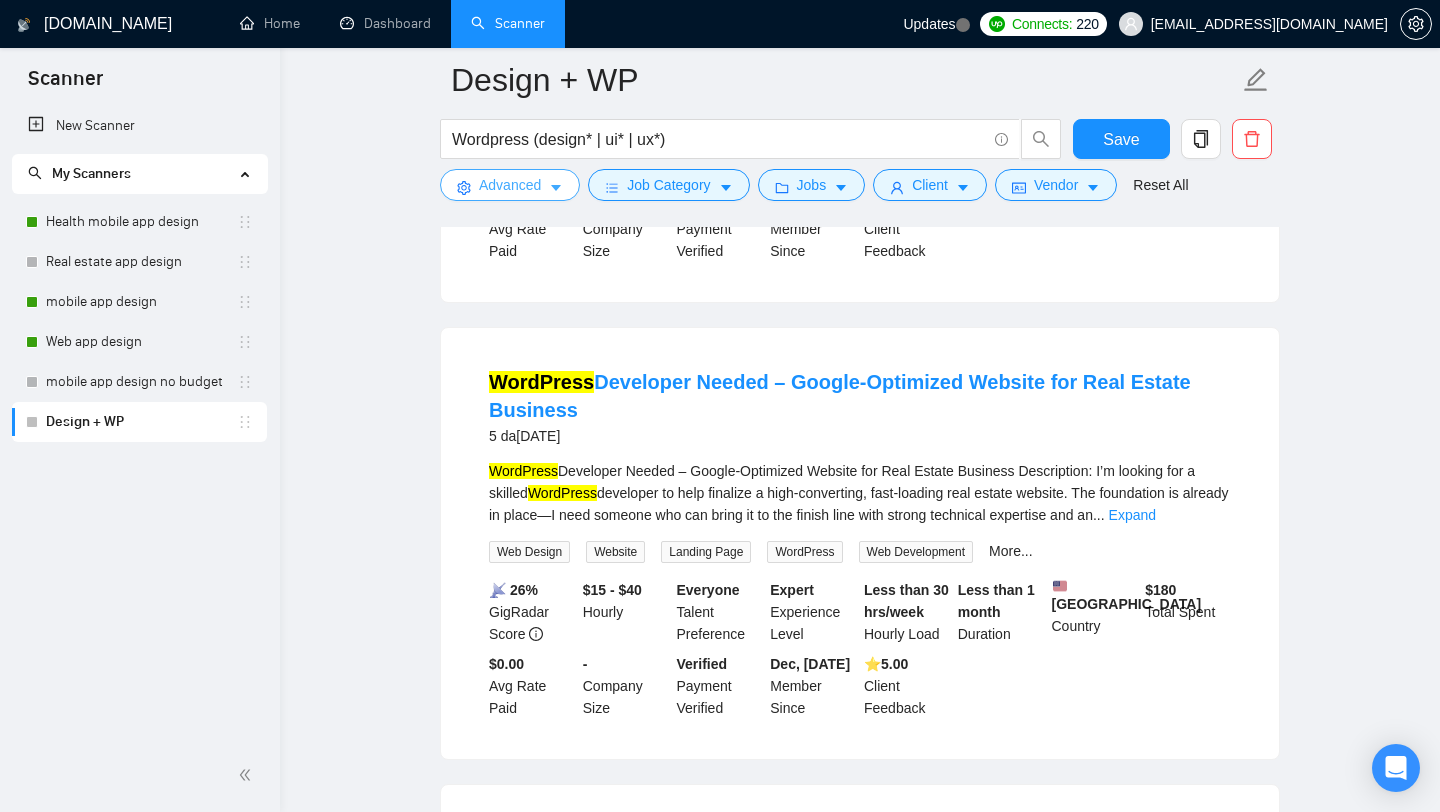 click on "Advanced" at bounding box center (510, 185) 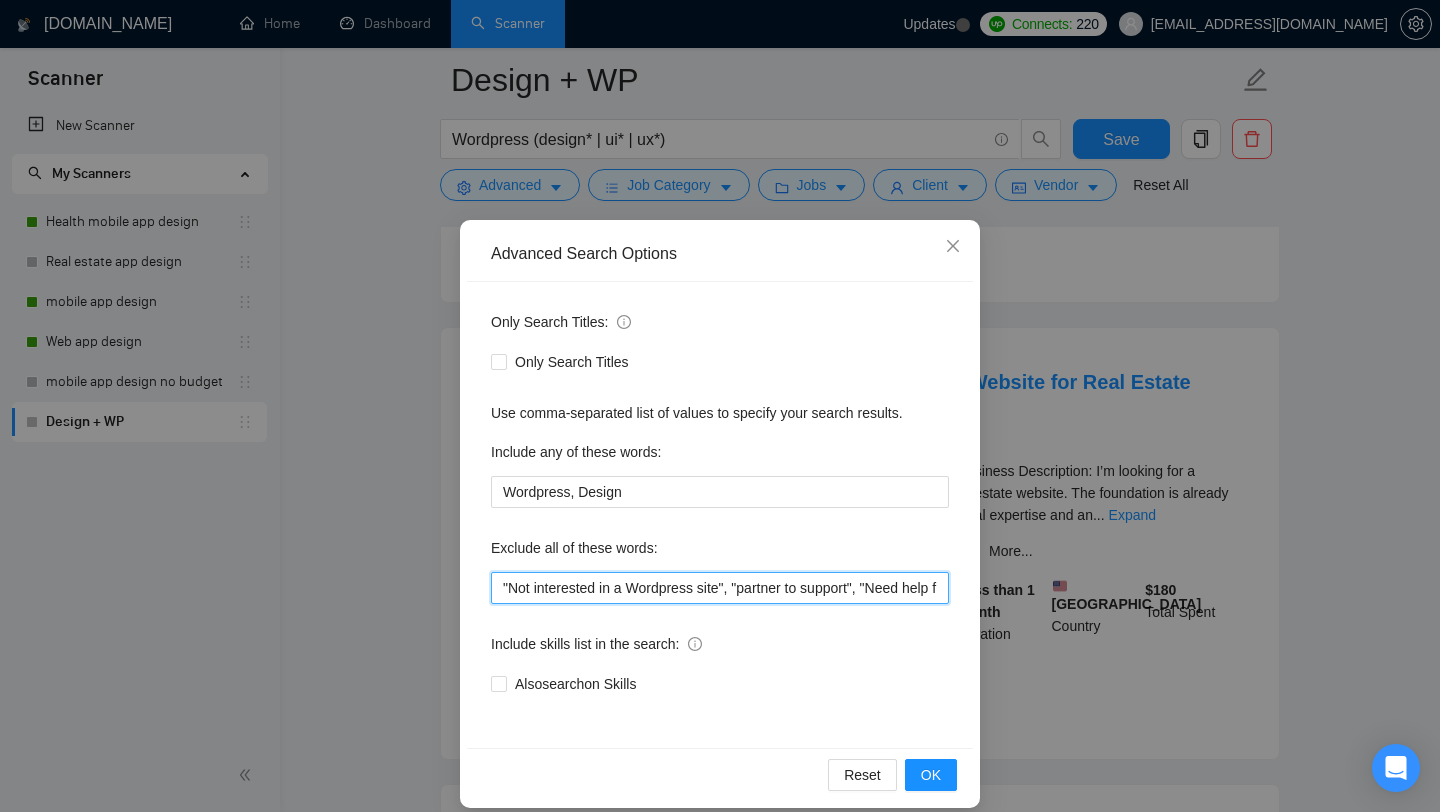 click on ""Not interested in a Wordpress site", "partner to support", "Need help finalizing", "Optimization Specialist", Framer , OptimizePress, "WordPress Website Enhancement", "See designs here on Figma", "everything is already designed", "See designs here", "website already developed", "Website already designed", "Glide app developer", Glide, "Glide developer", IOS, Android, "Flutter developer", [PERSON_NAME], swift, SwiftUI, Kotlin, Java, Objective-C, "Collaborate with our design team", "developer to join our team", "Developer to join*", "Fix Bugs", "Bug fix", "Content, Avada*, "low budget", "no agencies", *Freelancers only*" at bounding box center [720, 588] 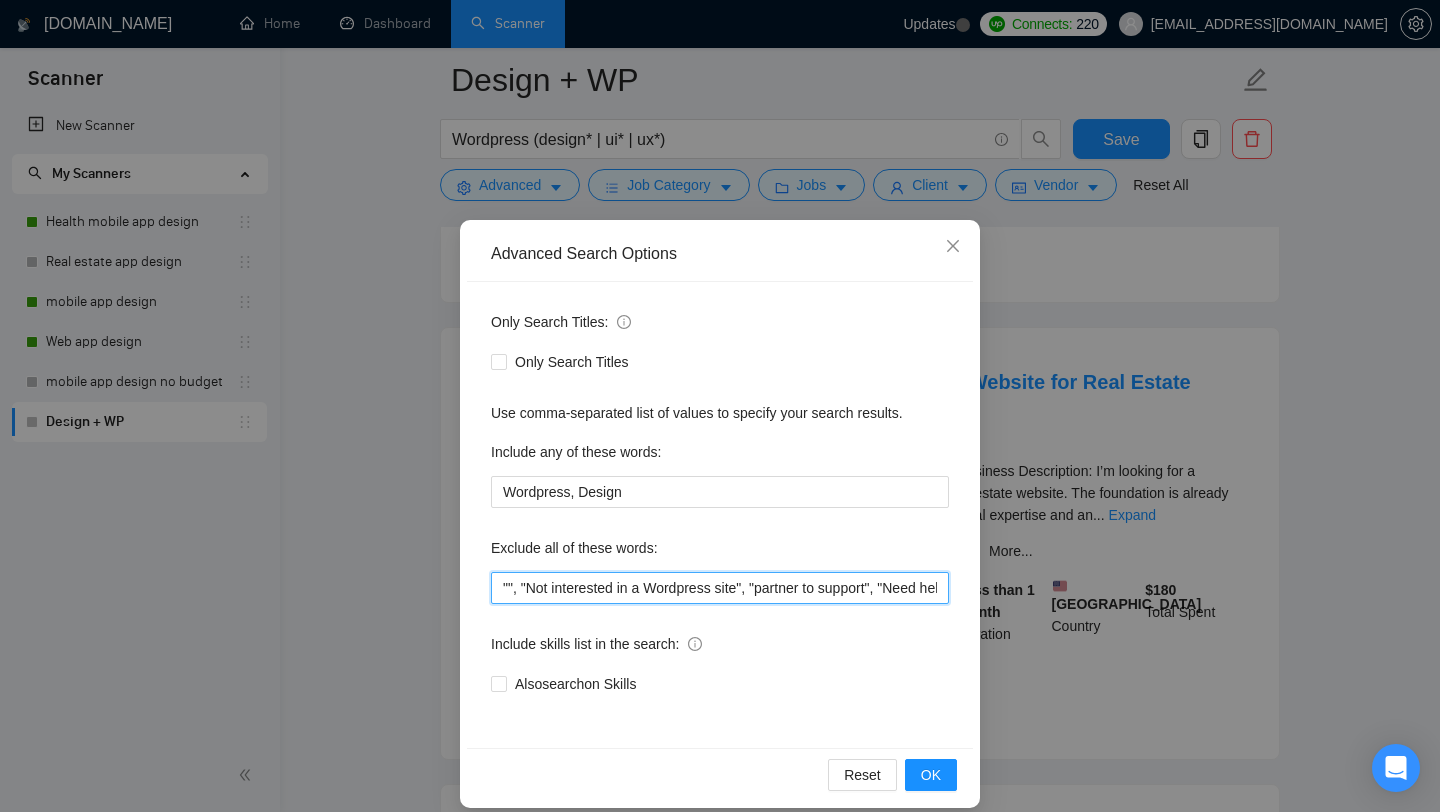 paste on "developer to help finalize" 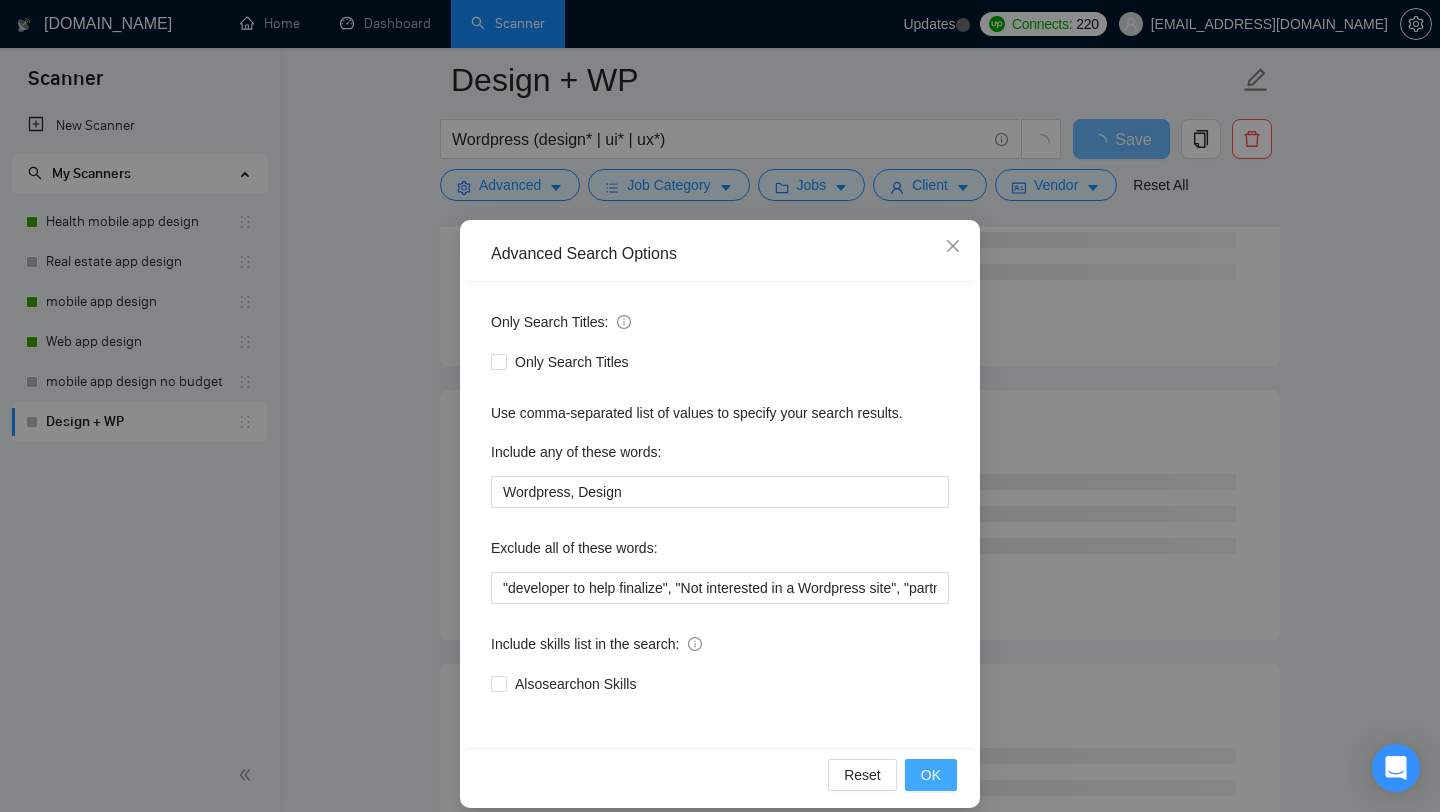 click on "OK" at bounding box center (931, 775) 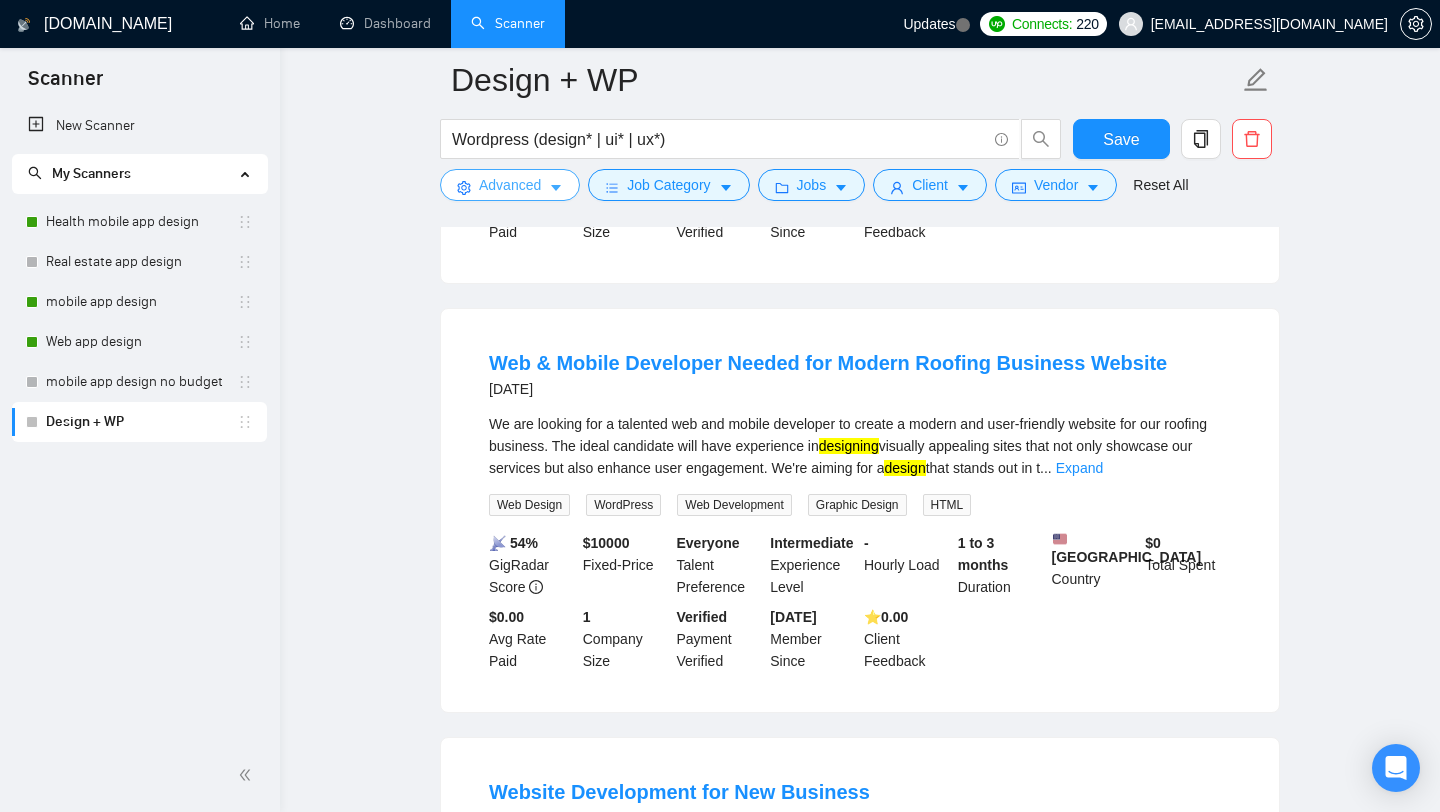 scroll, scrollTop: 1693, scrollLeft: 0, axis: vertical 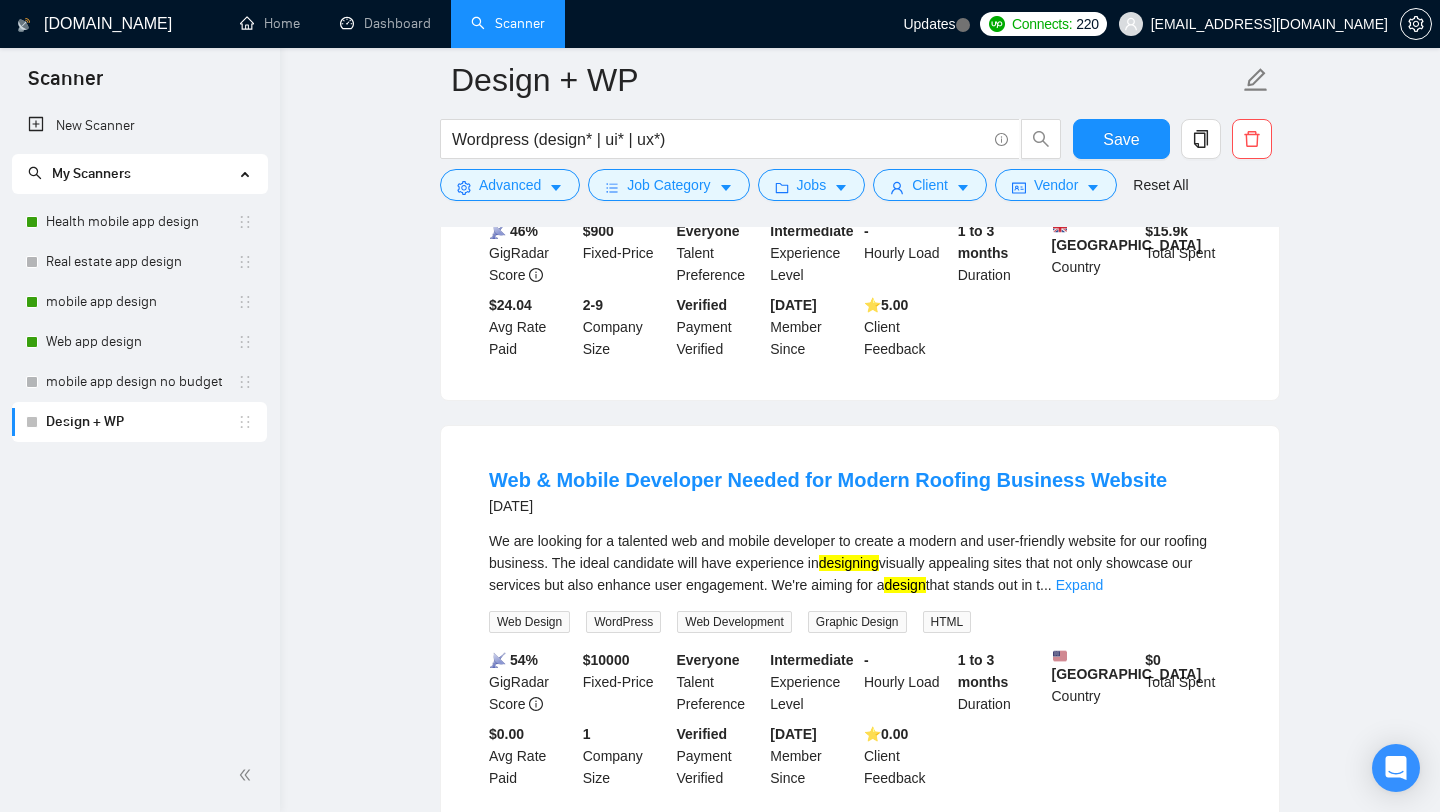 click on "Expand" at bounding box center (1079, 585) 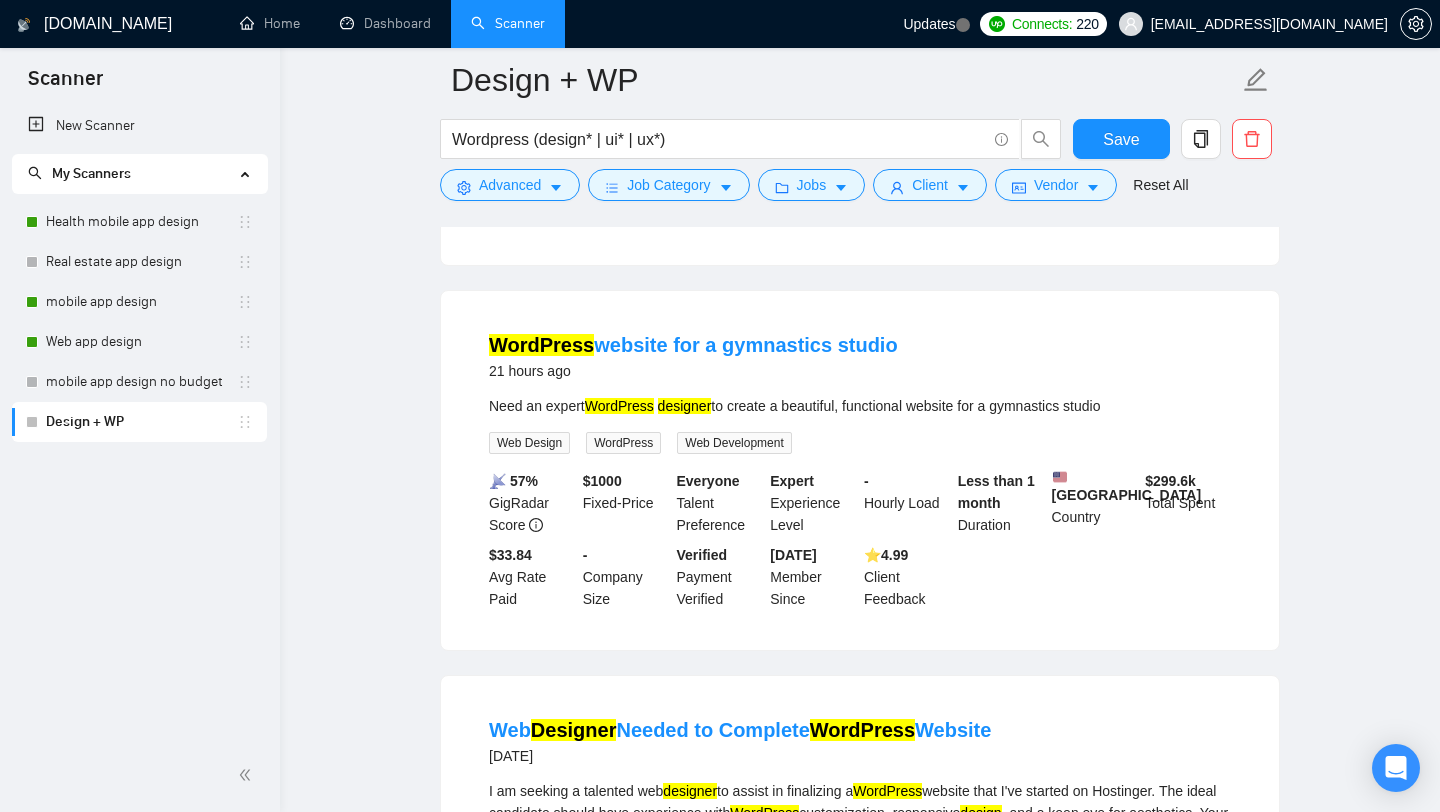 scroll, scrollTop: 816, scrollLeft: 0, axis: vertical 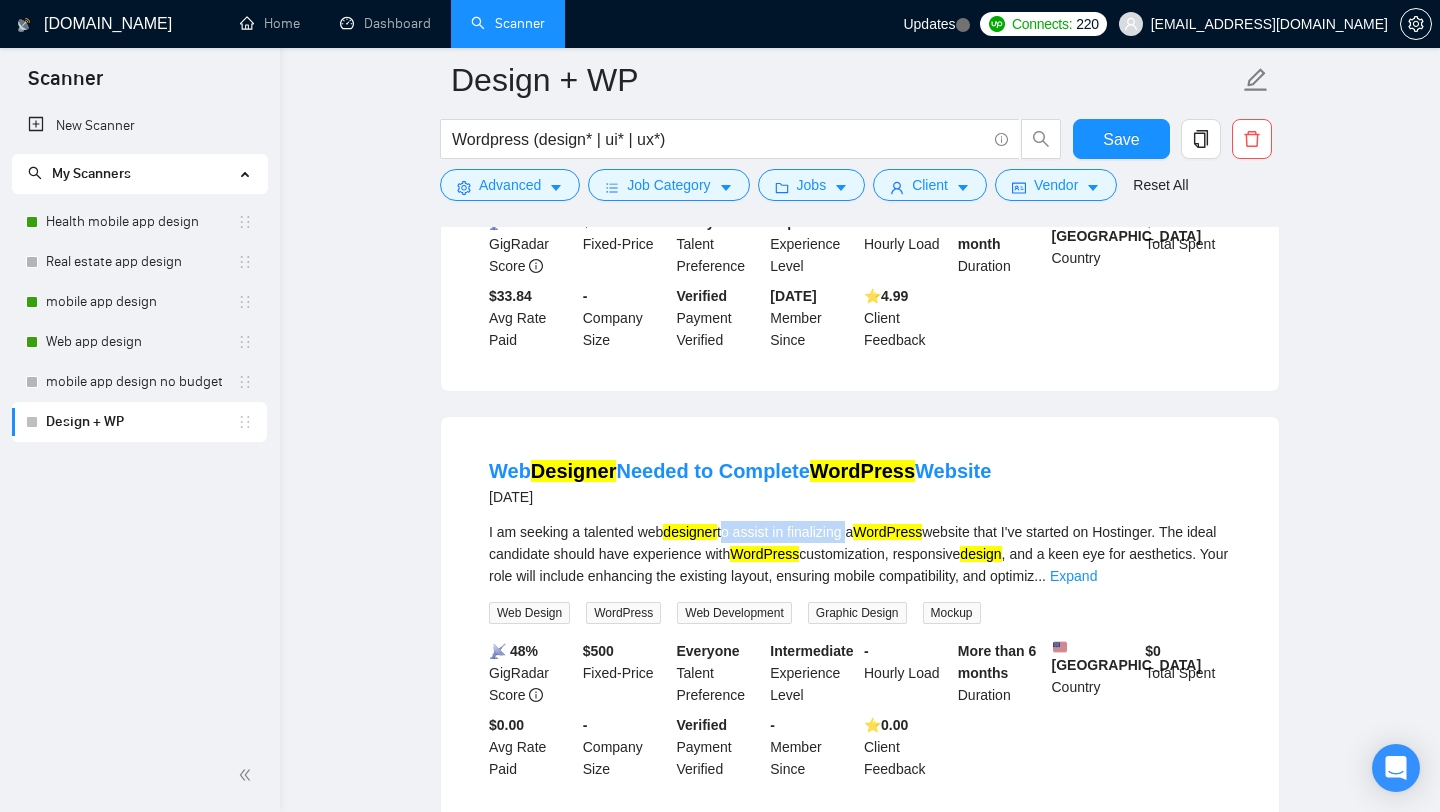 drag, startPoint x: 734, startPoint y: 545, endPoint x: 859, endPoint y: 549, distance: 125.06398 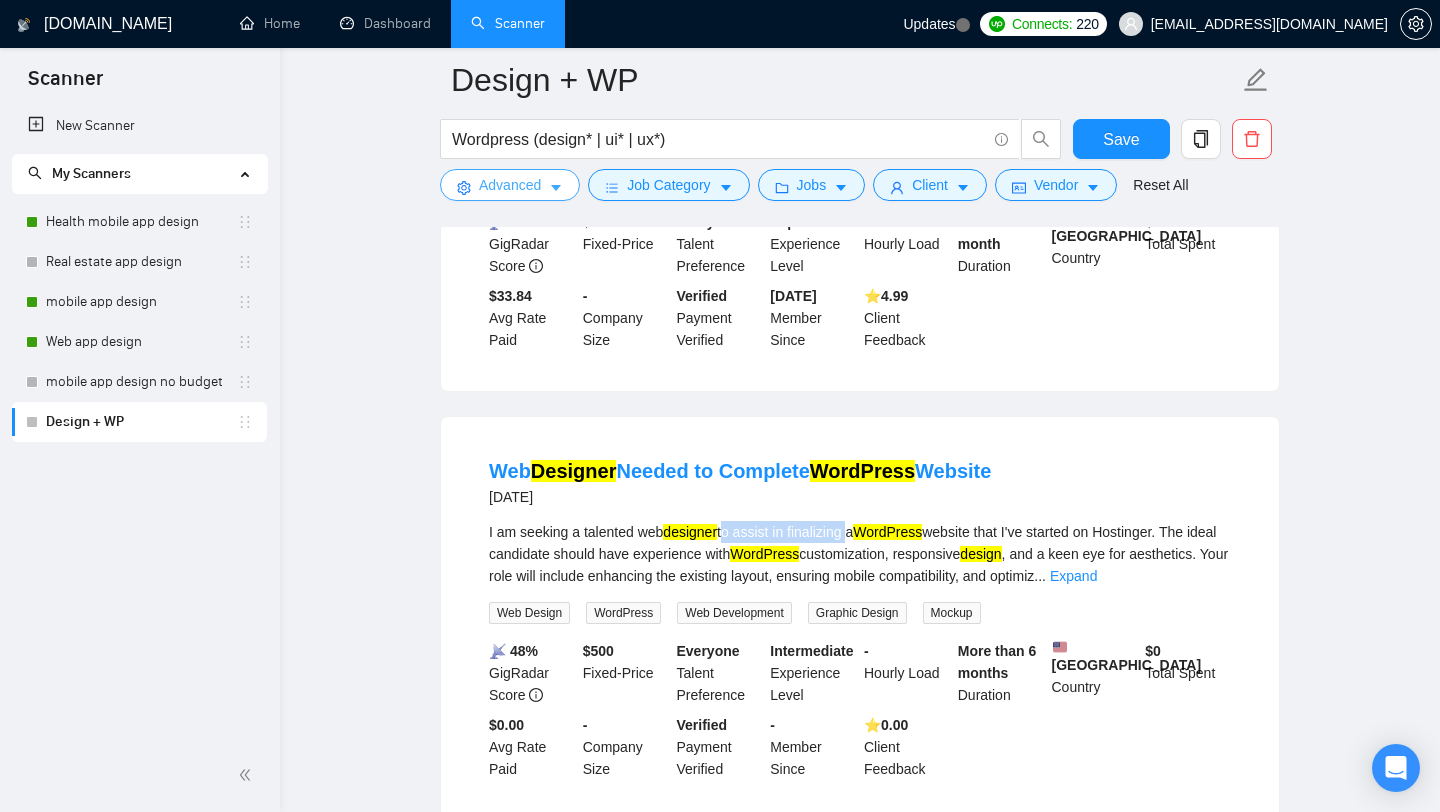 click on "Advanced" at bounding box center [510, 185] 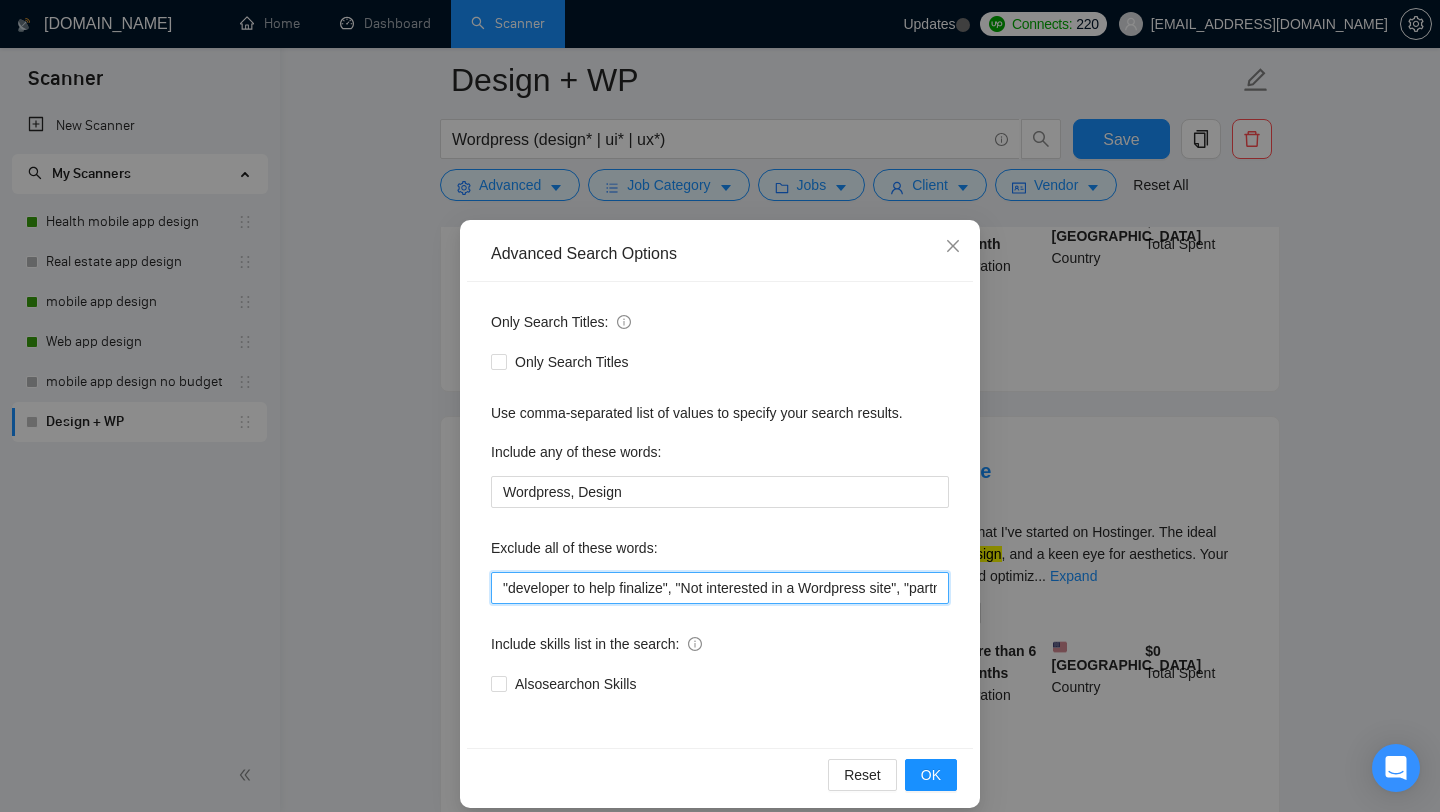 click on ""developer to help finalize", "Not interested in a Wordpress site", "partner to support", "Need help finalizing", "Optimization Specialist", Framer , OptimizePress, "WordPress Website Enhancement", "See designs here on Figma", "everything is already designed", "See designs here", "website already developed", "Website already designed", "Glide app developer", Glide, "Glide developer", IOS, Android, "Flutter developer", Flutter, swift, SwiftUI, [PERSON_NAME], Java, Objective-C, "Collaborate with our design team", "developer to join our team", "Developer to join*", "Fix Bugs", "Bug fix", "Content, Avada*, "low budget", "no agencies", *Freelancers only*" at bounding box center (720, 588) 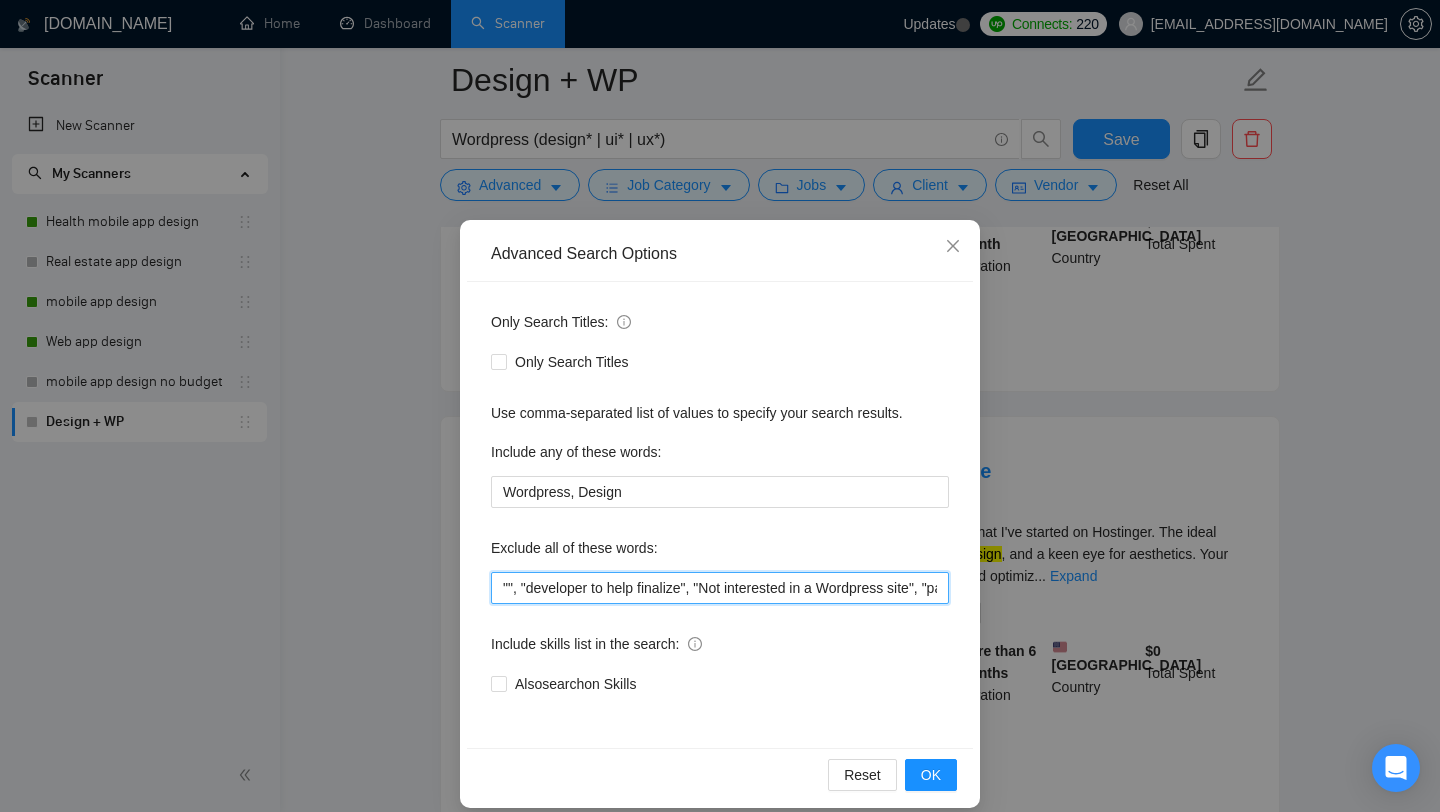 paste on "to assist in finalizing" 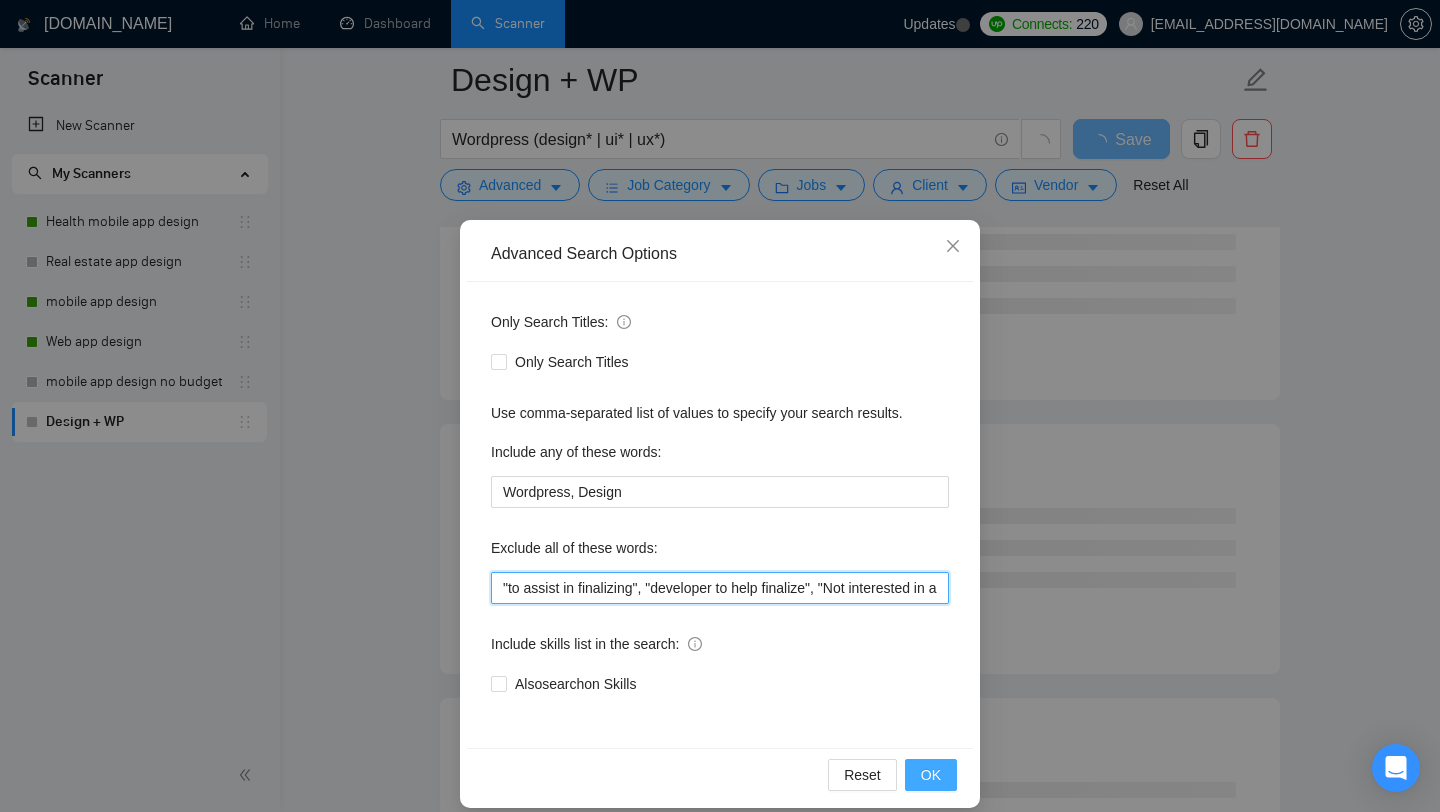 type on ""to assist in finalizing", "developer to help finalize", "Not interested in a Wordpress site", "partner to support", "Need help finalizing", "Optimization Specialist", Framer , OptimizePress, "WordPress Website Enhancement", "See designs here on Figma", "everything is already designed", "See designs here", "website already developed", "Website already designed", "Glide app developer", Glide, "Glide developer", IOS, Android, "Flutter developer", Flutter, swift, SwiftUI, [PERSON_NAME], Java, Objective-C, "Collaborate with our design team", "developer to join our team", "Developer to join*", "Fix Bugs", "Bug fix", "Content, Avada*, "low budget", "no agencies", *Freelancers only*" 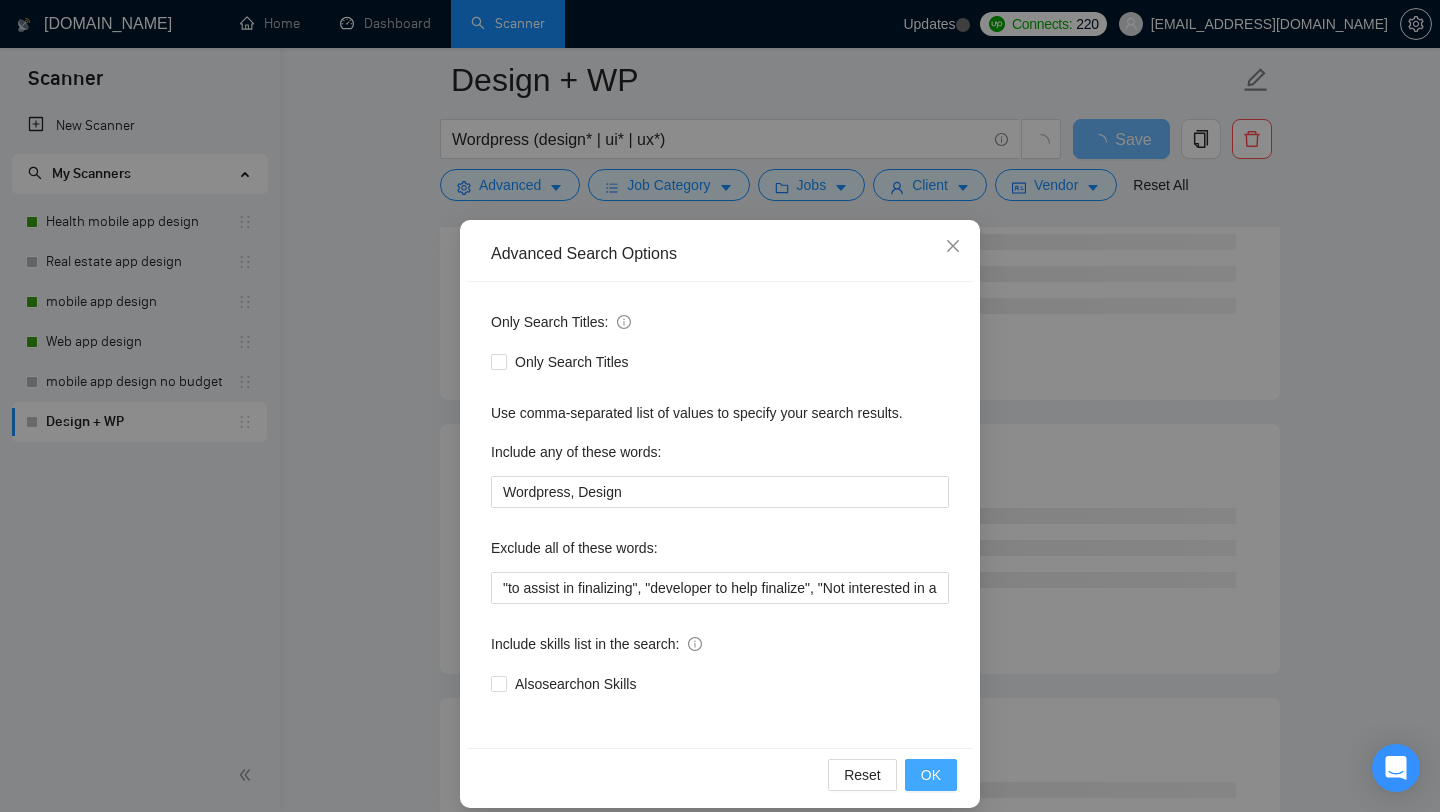 click on "OK" at bounding box center [931, 775] 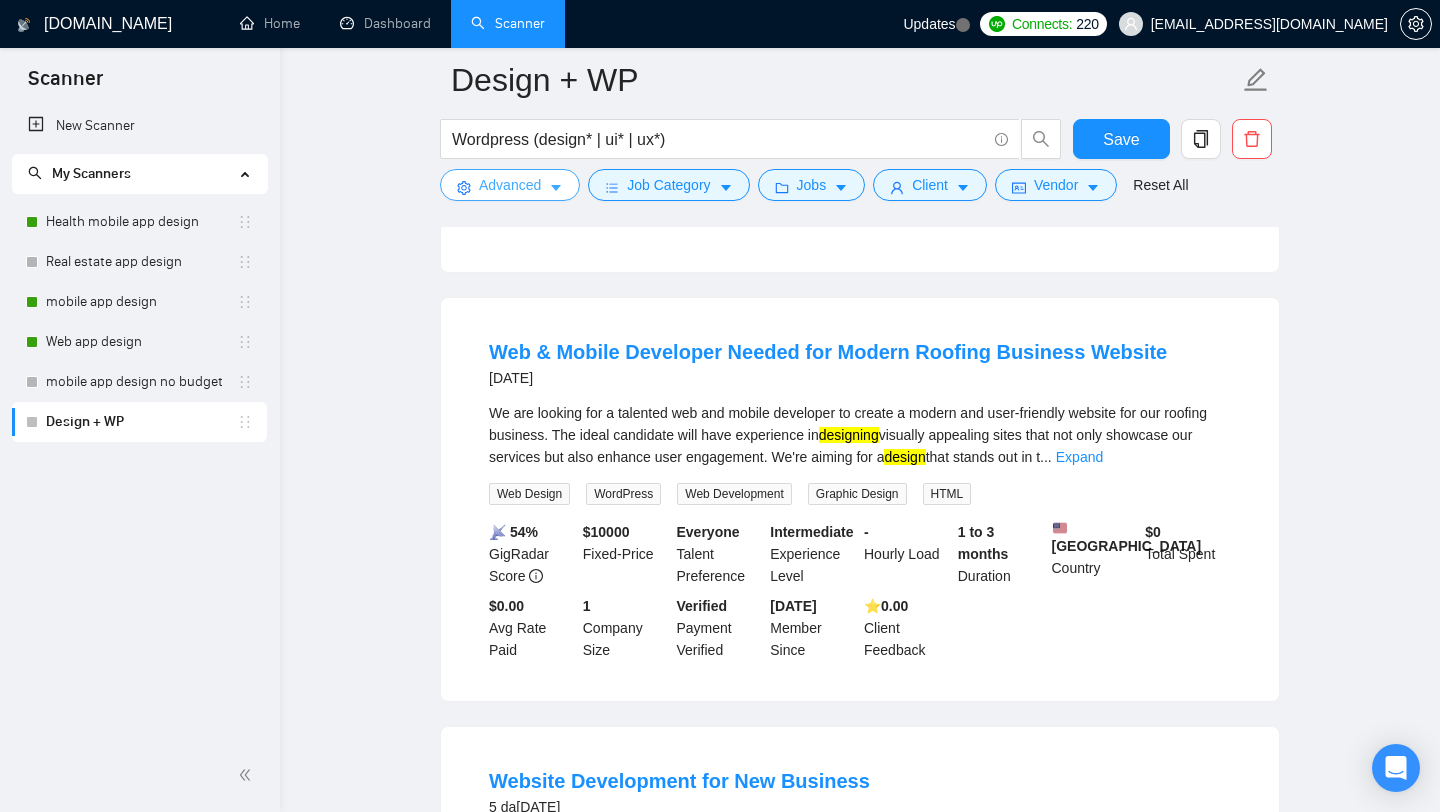 scroll, scrollTop: 1396, scrollLeft: 0, axis: vertical 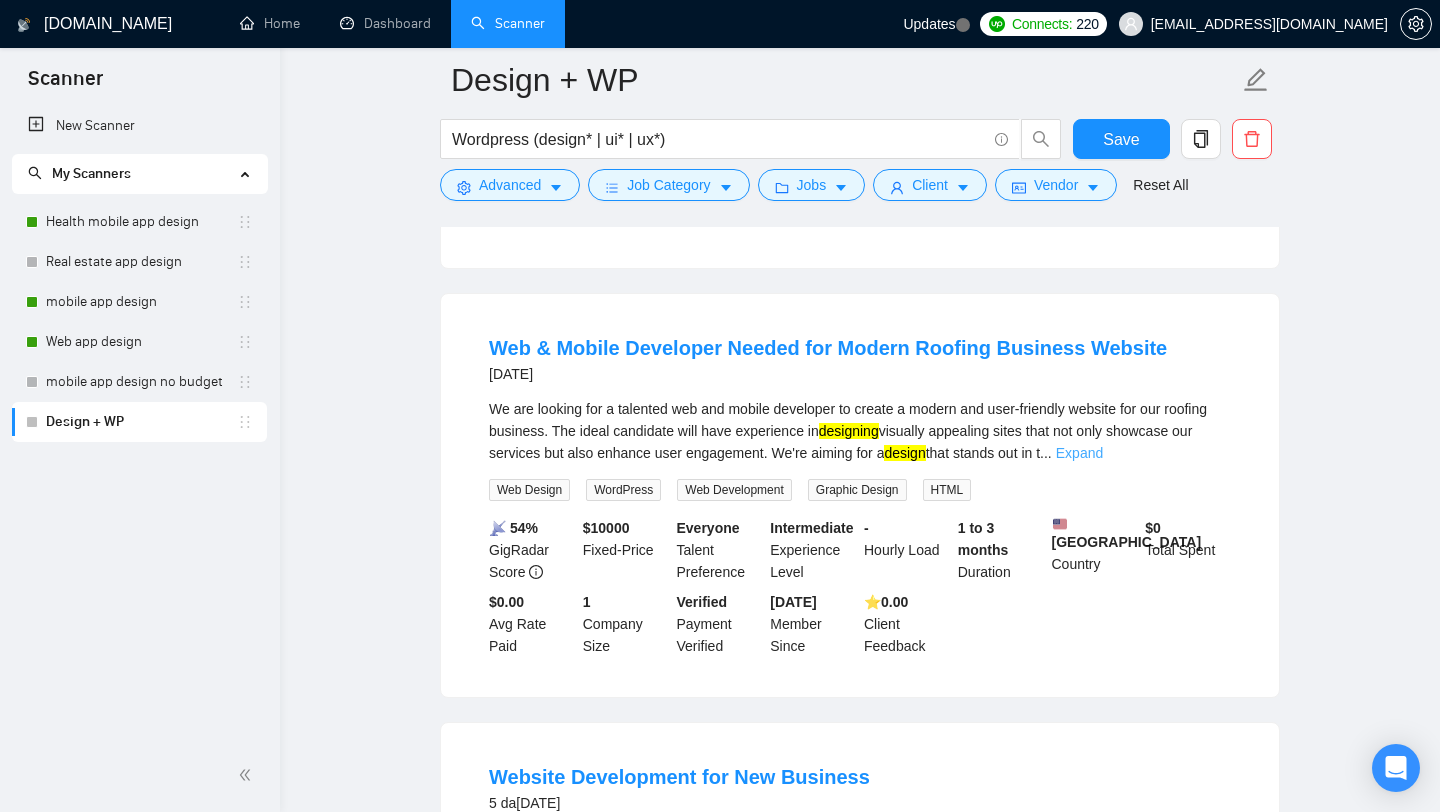 click on "Expand" at bounding box center (1079, 453) 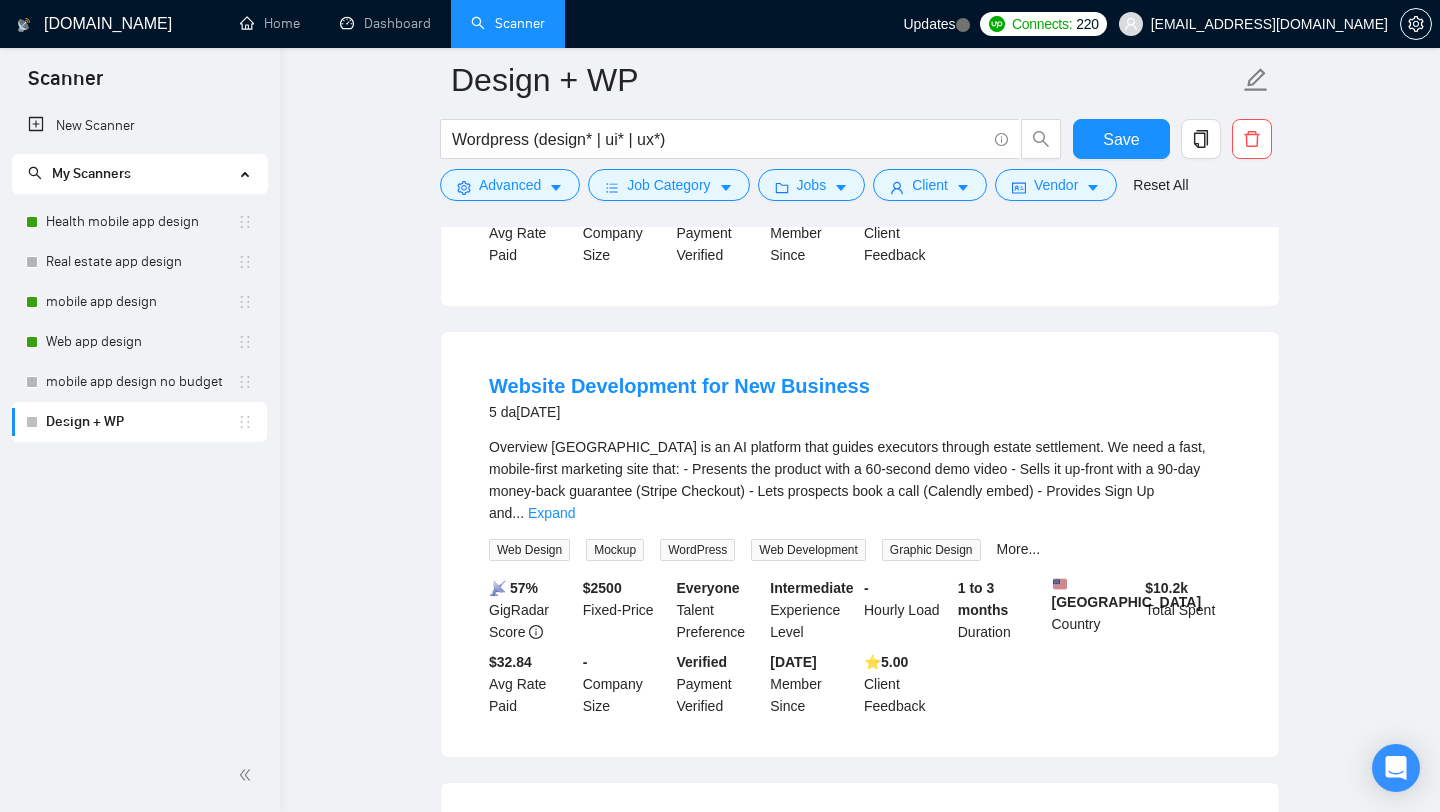 scroll, scrollTop: 1922, scrollLeft: 0, axis: vertical 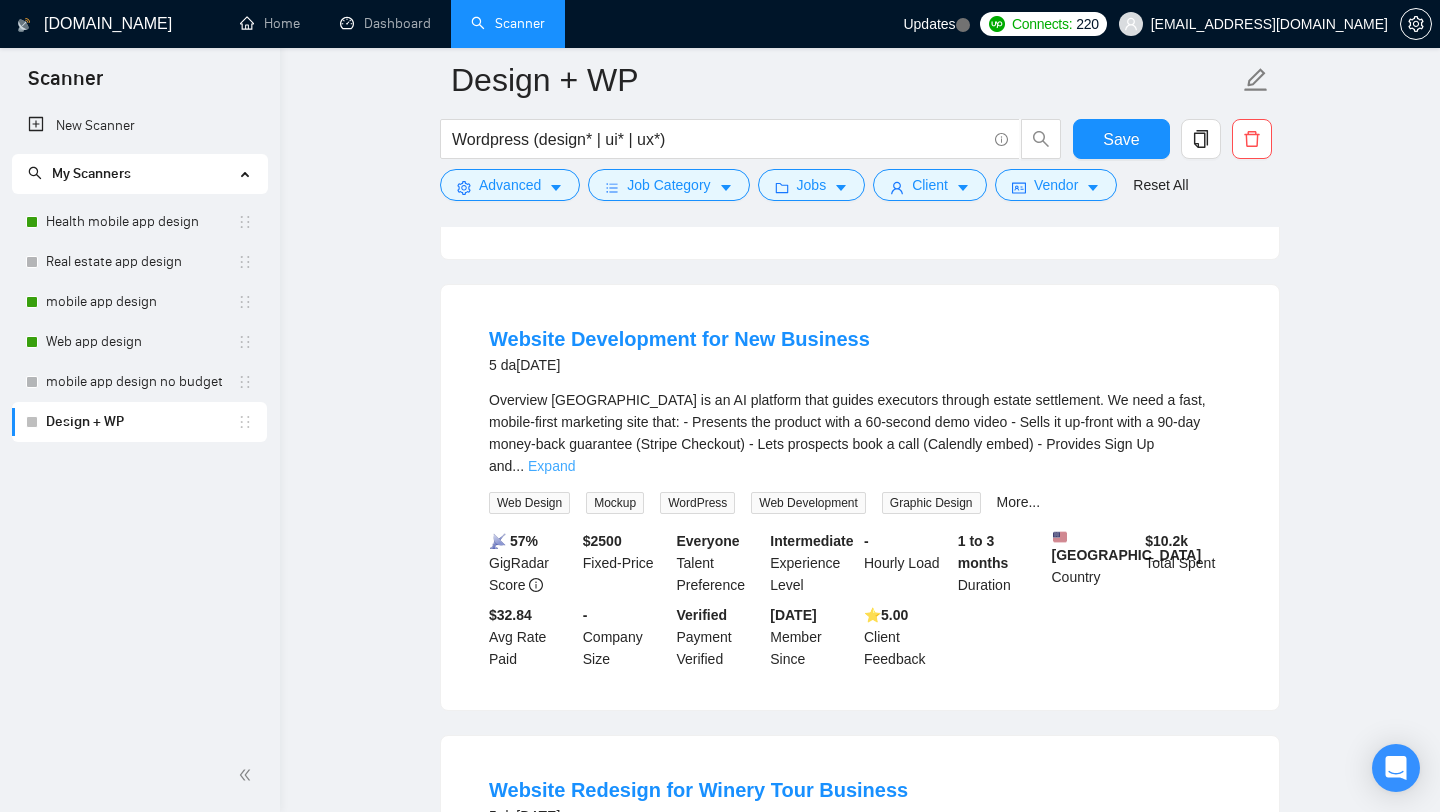 click on "Expand" at bounding box center (551, 466) 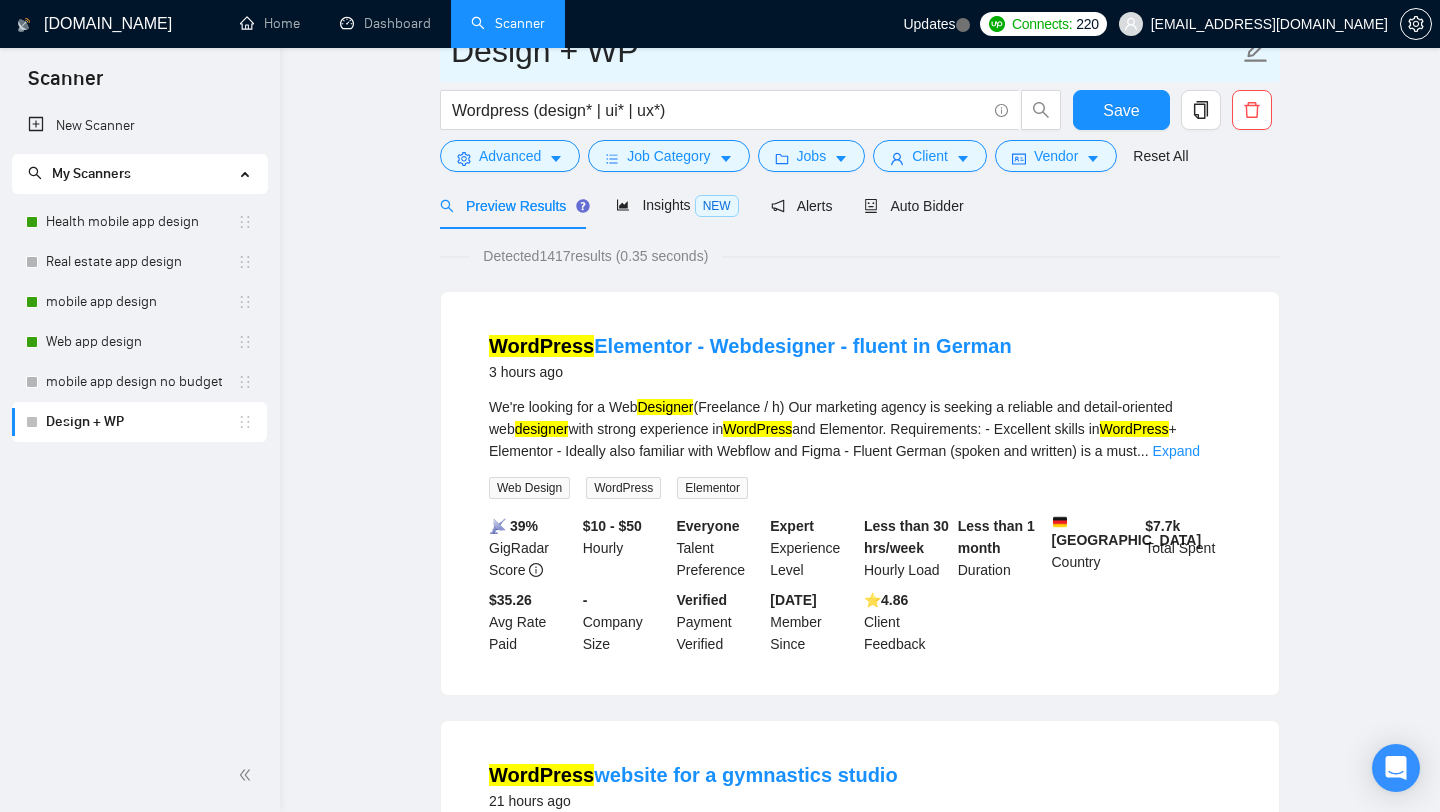 scroll, scrollTop: 0, scrollLeft: 0, axis: both 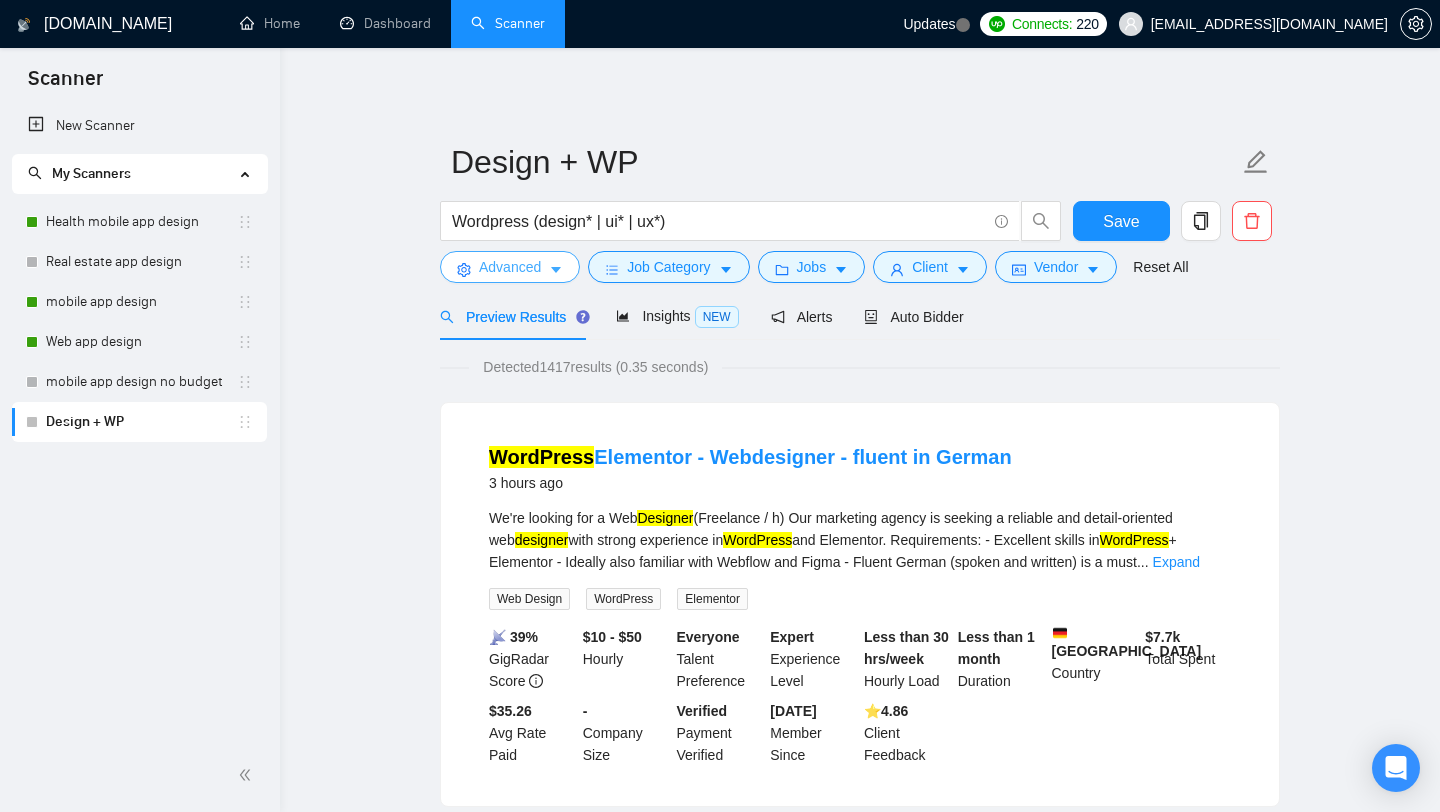 click on "Advanced" at bounding box center [510, 267] 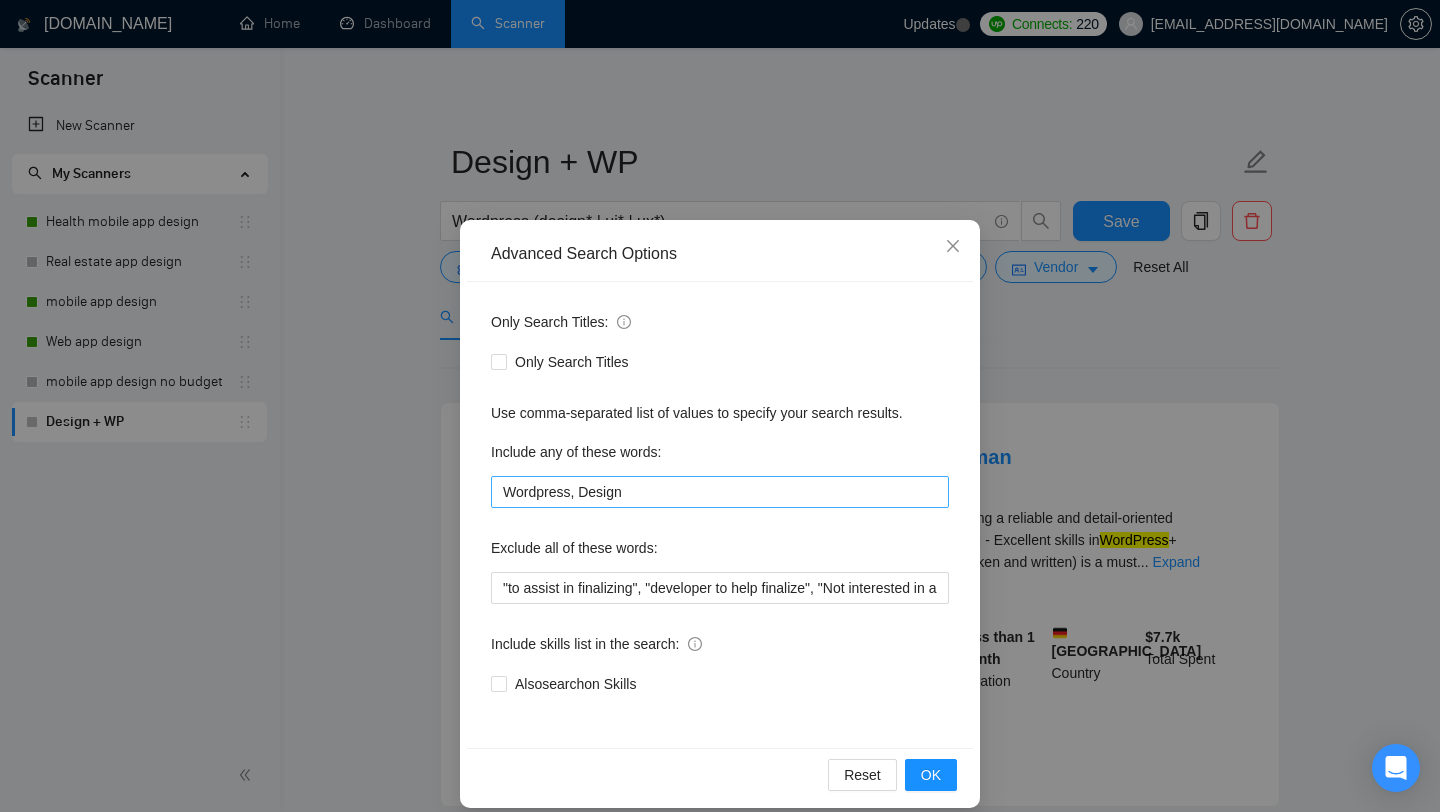 scroll, scrollTop: 20, scrollLeft: 0, axis: vertical 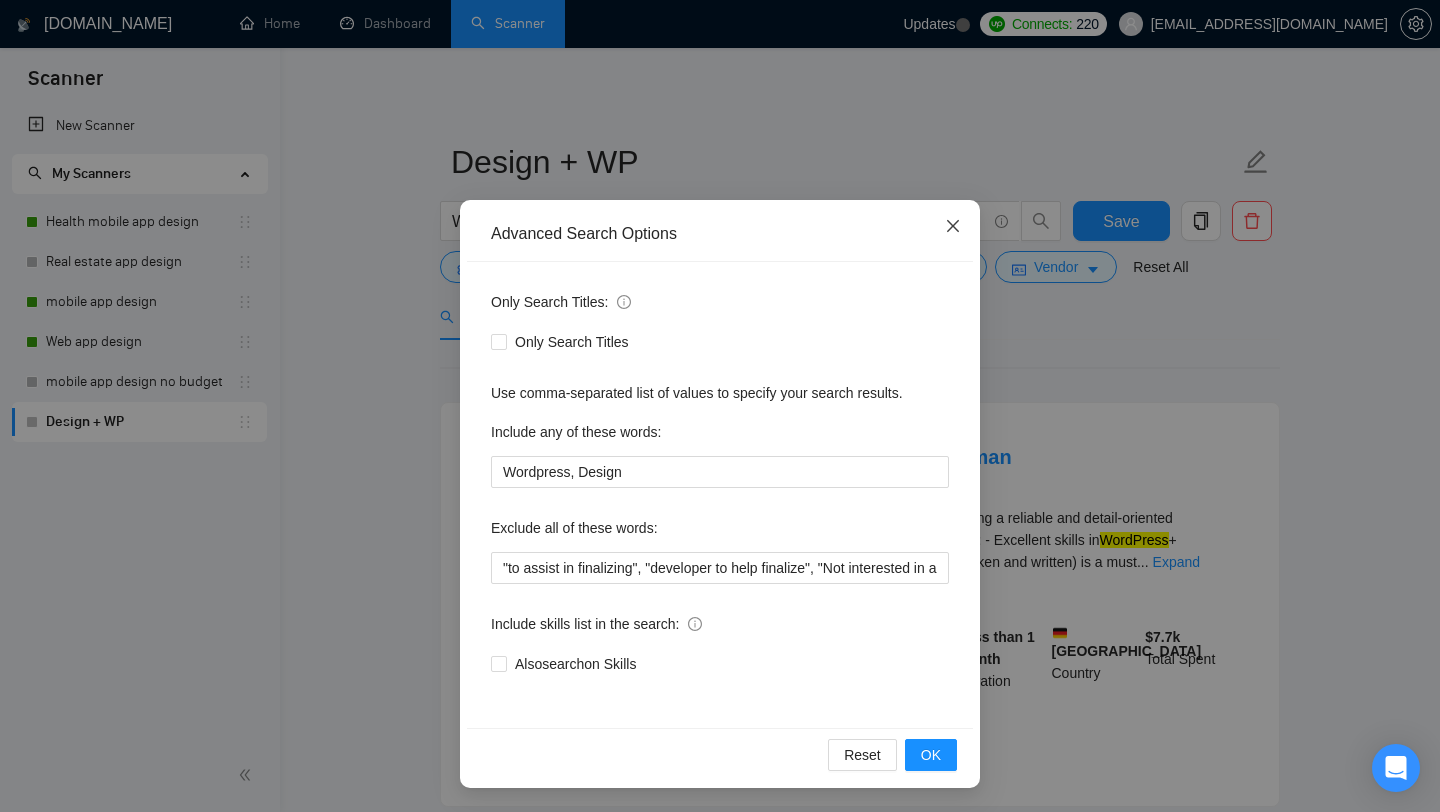 click 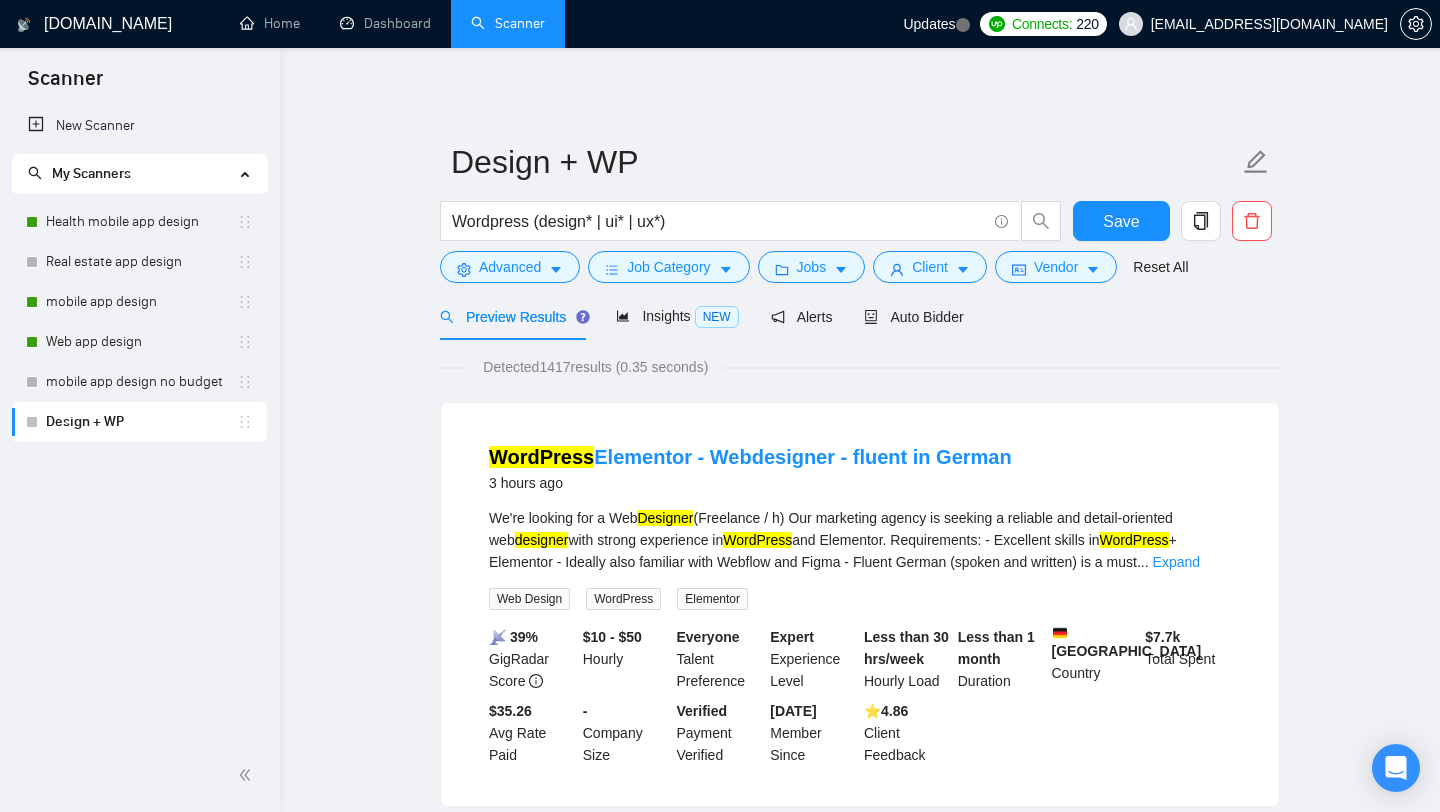 scroll, scrollTop: 0, scrollLeft: 0, axis: both 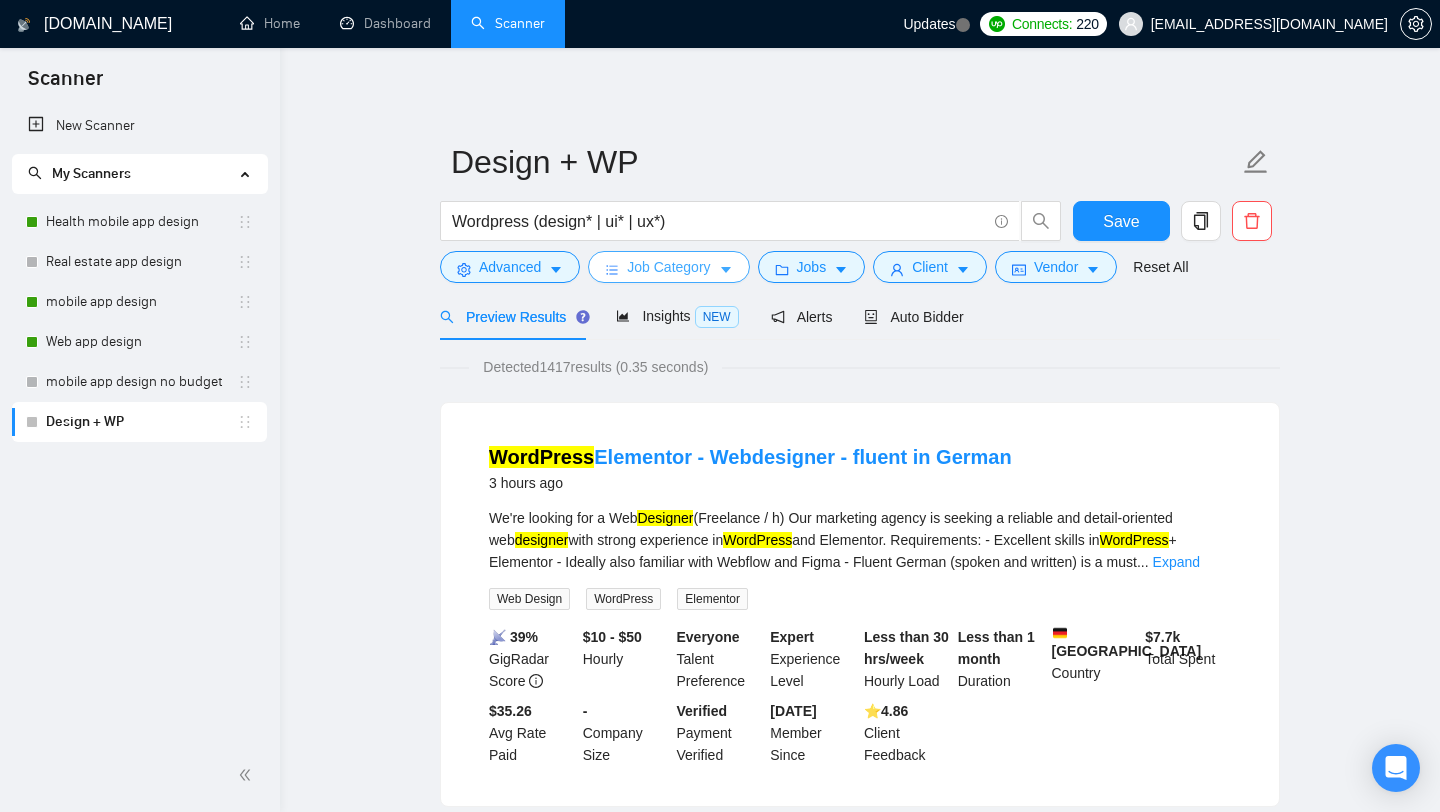click on "Job Category" at bounding box center (668, 267) 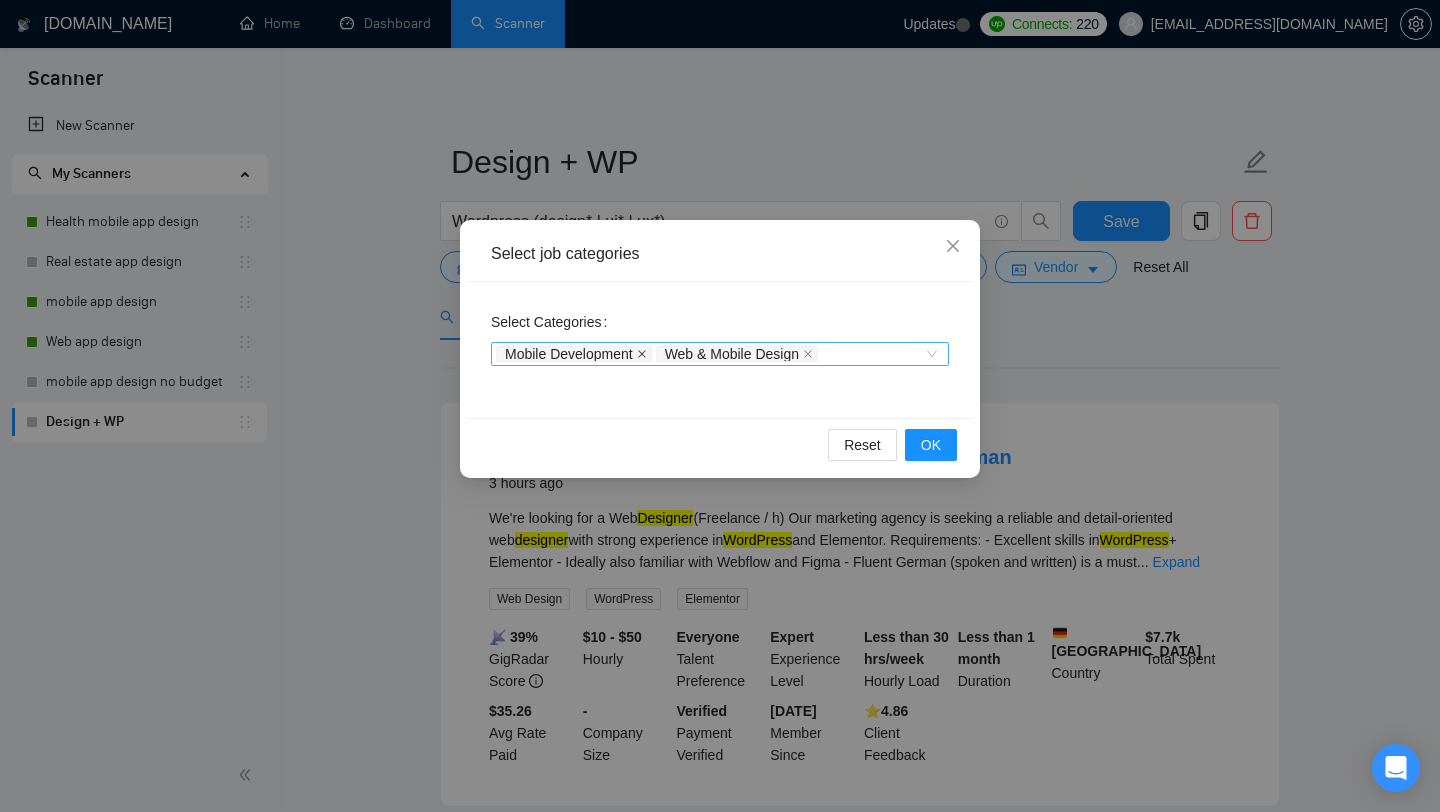 click at bounding box center [642, 354] 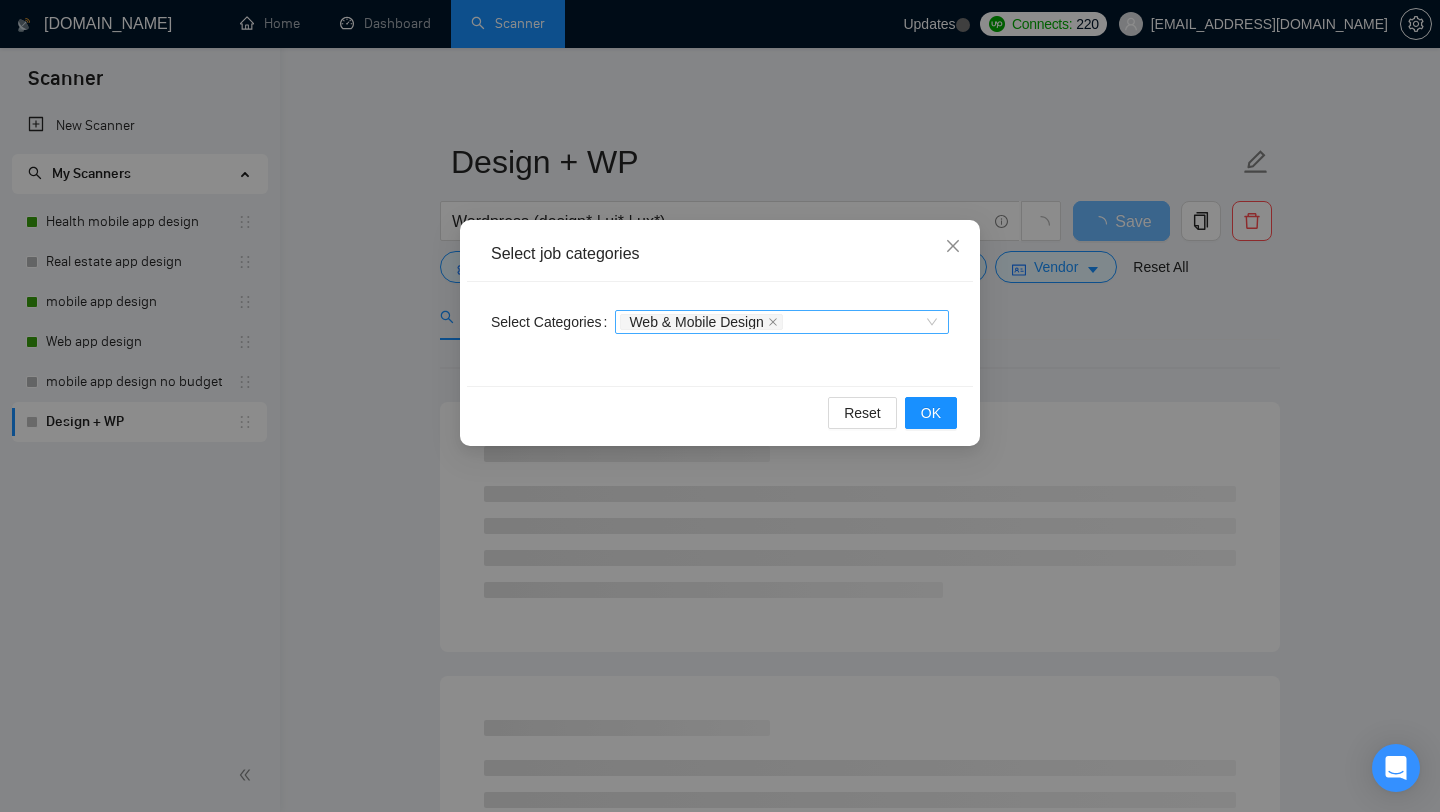 click on "Web & Mobile Design" at bounding box center [772, 322] 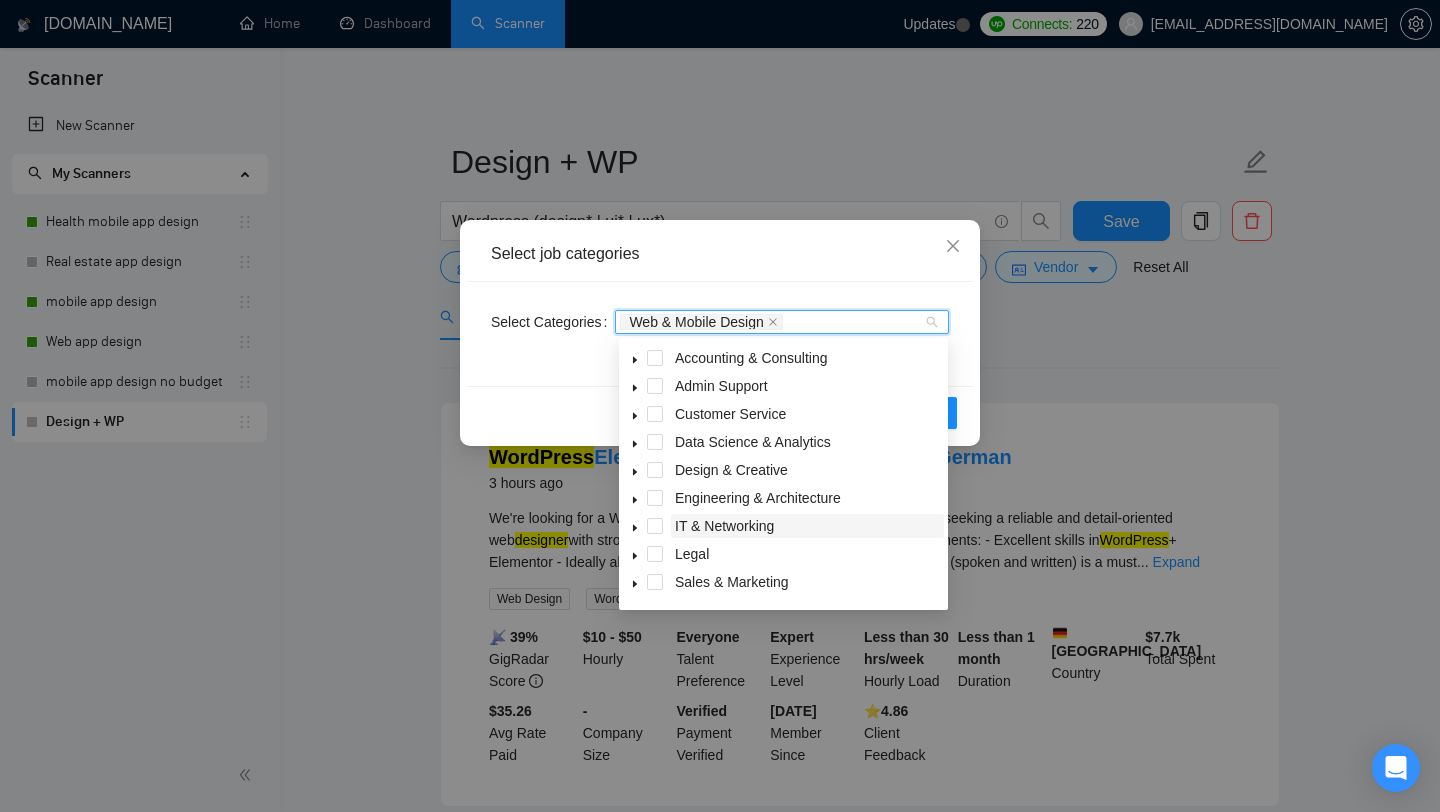 click on "IT & Networking" at bounding box center [724, 526] 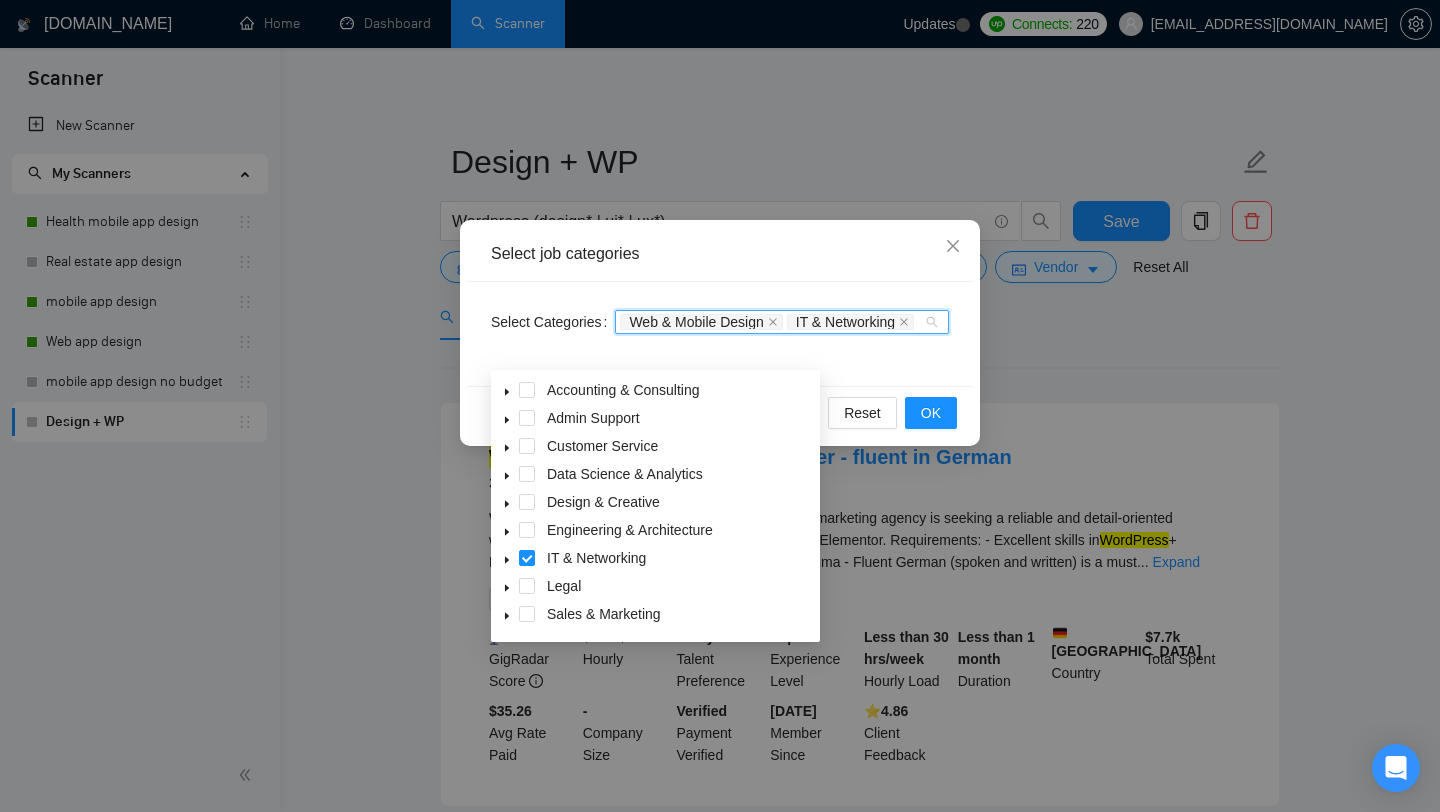 click 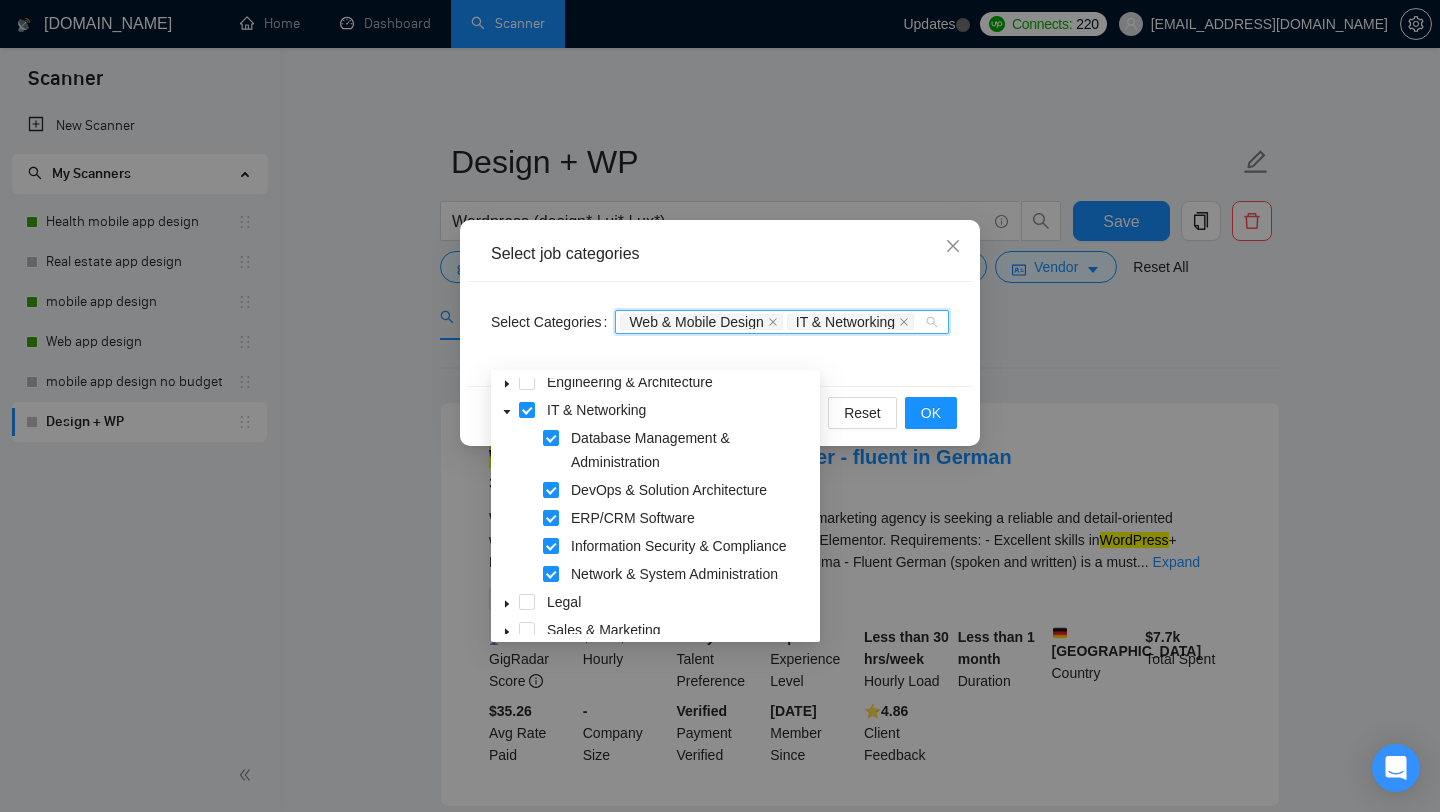 scroll, scrollTop: 146, scrollLeft: 0, axis: vertical 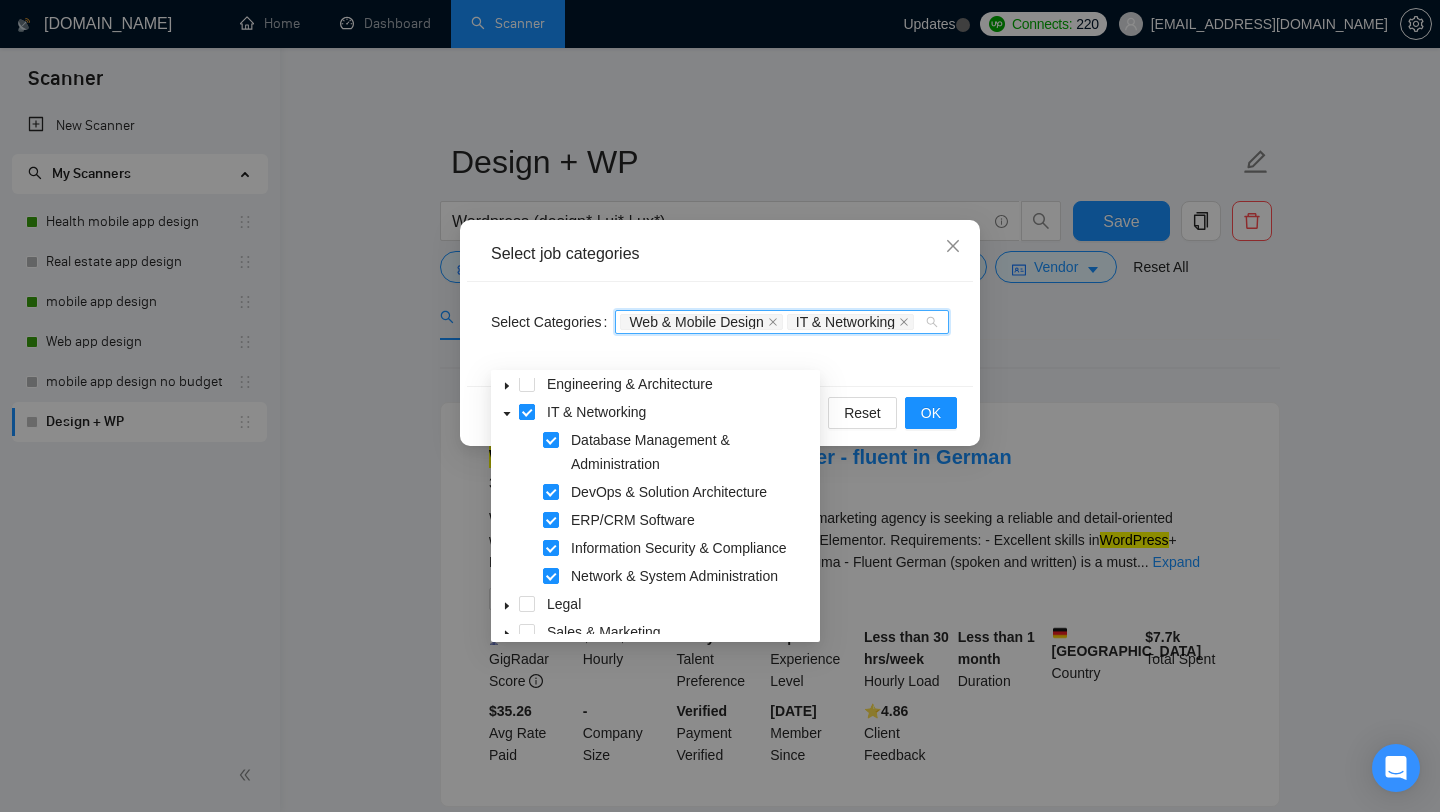 click at bounding box center (527, 412) 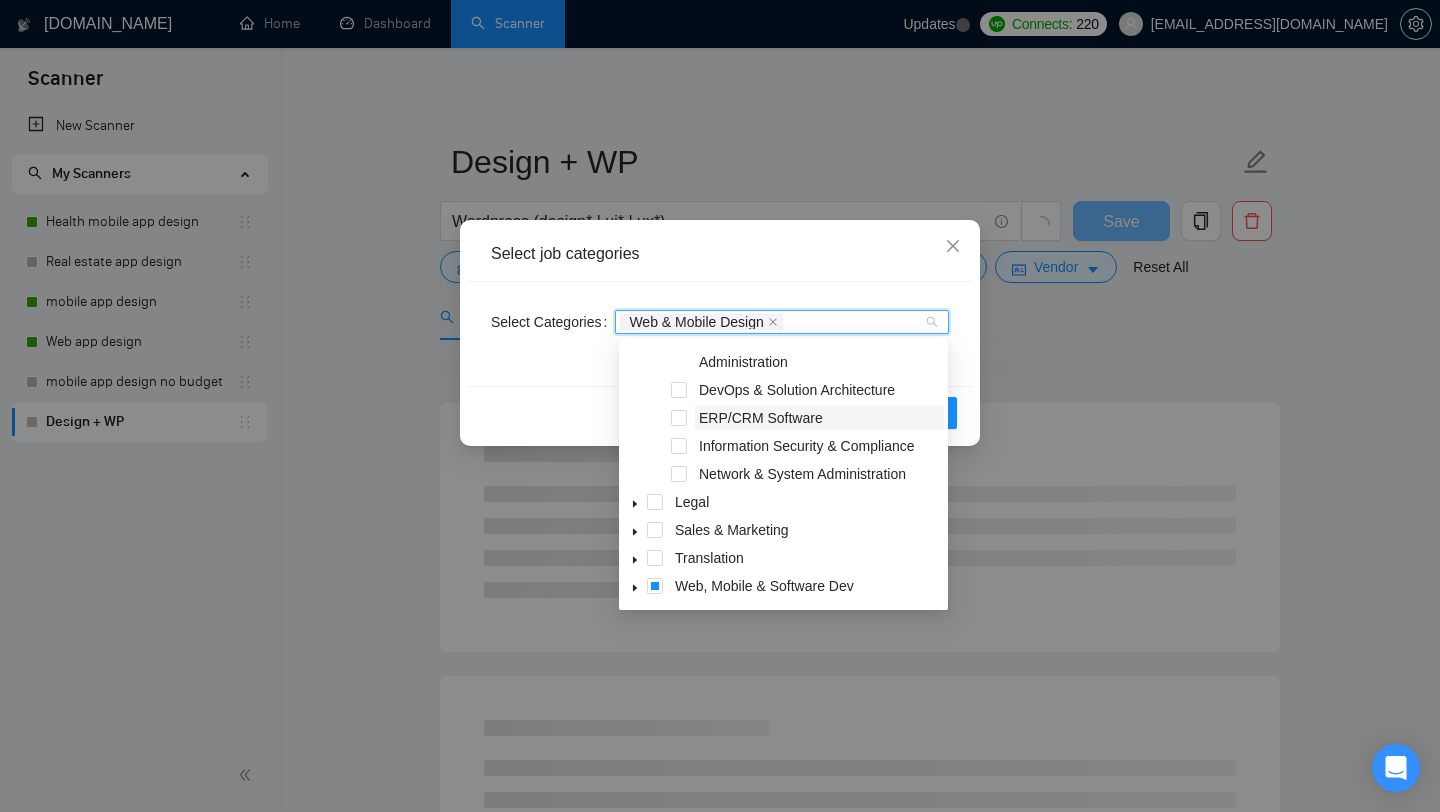 scroll, scrollTop: 244, scrollLeft: 0, axis: vertical 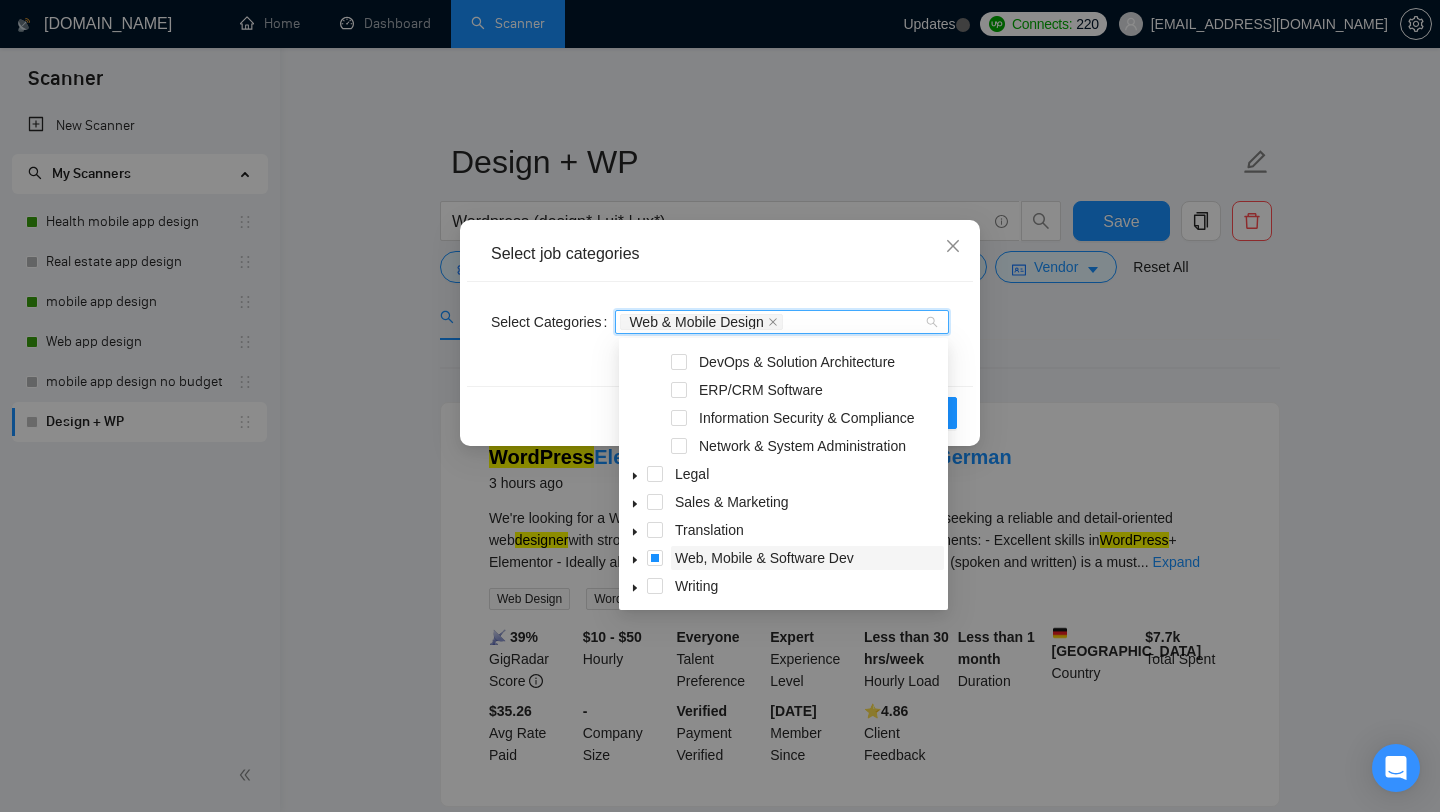 click on "Web, Mobile & Software Dev" at bounding box center (764, 558) 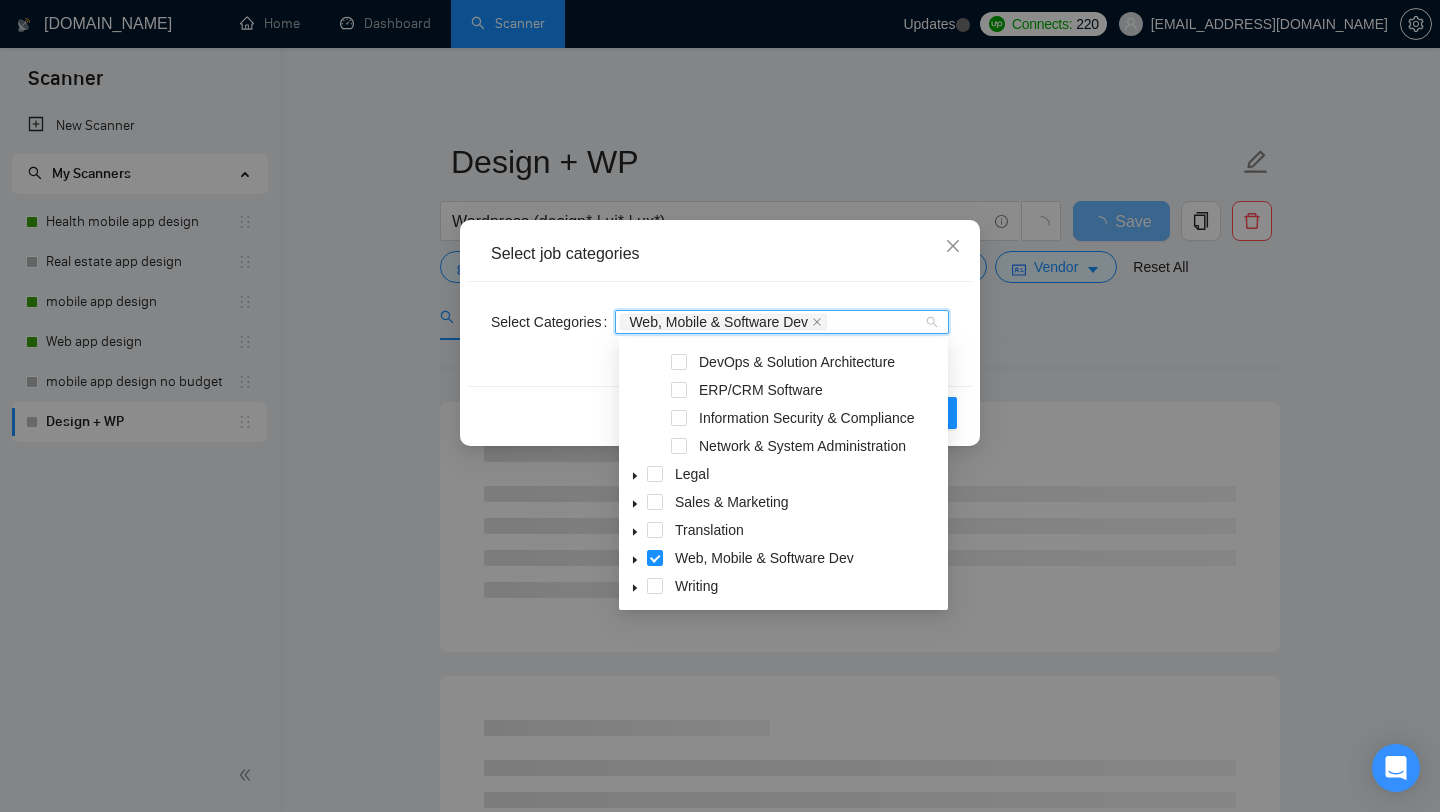 click 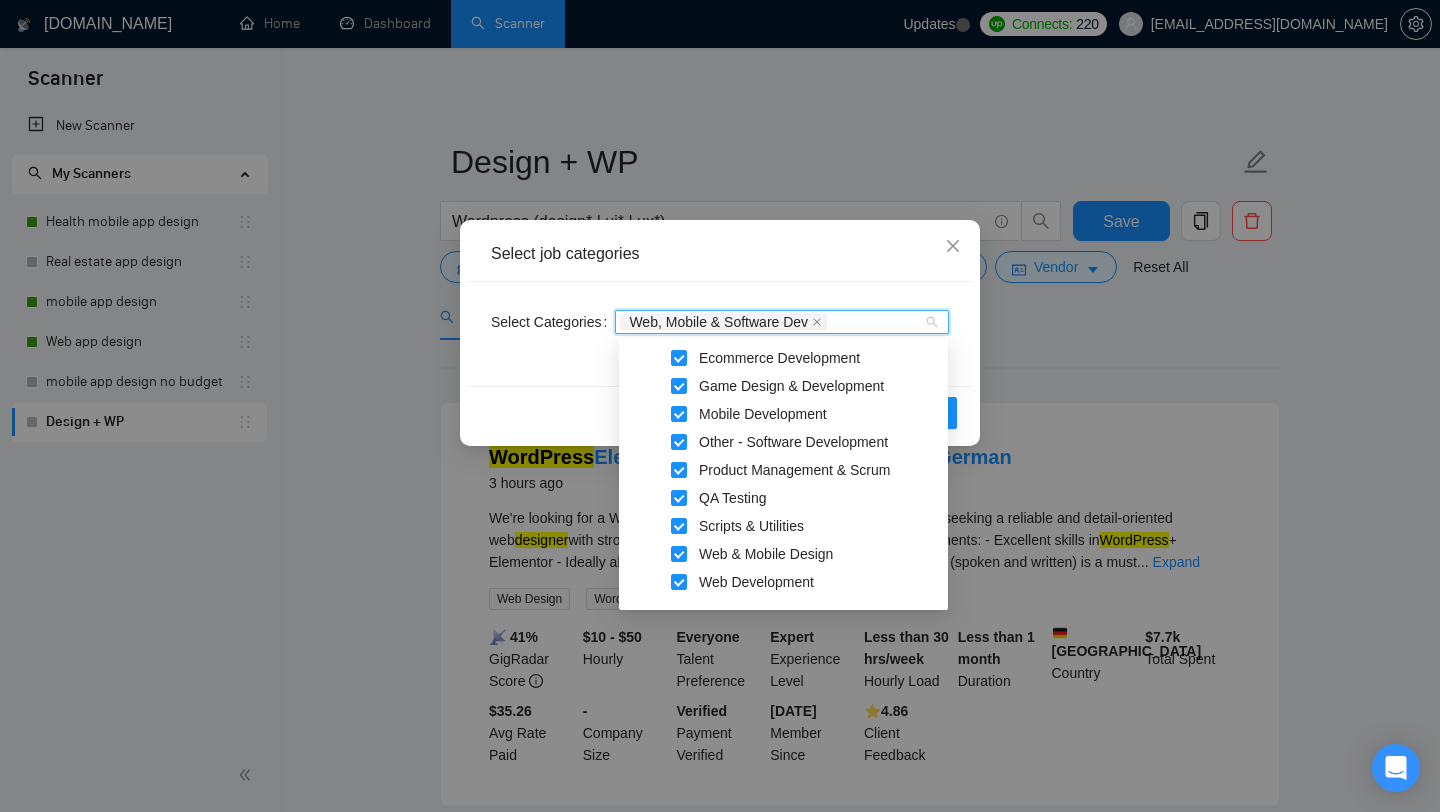 scroll, scrollTop: 557, scrollLeft: 0, axis: vertical 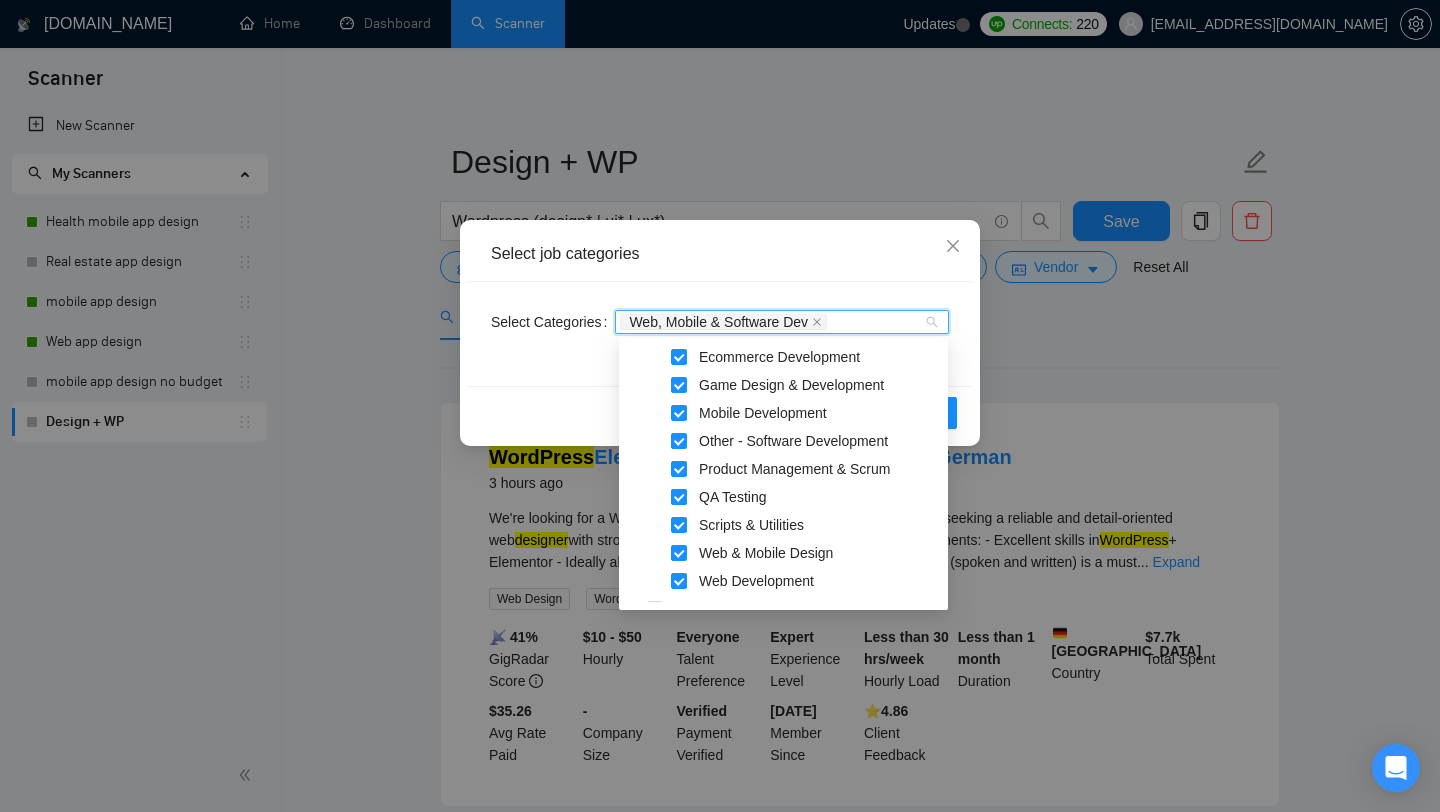click at bounding box center [679, 497] 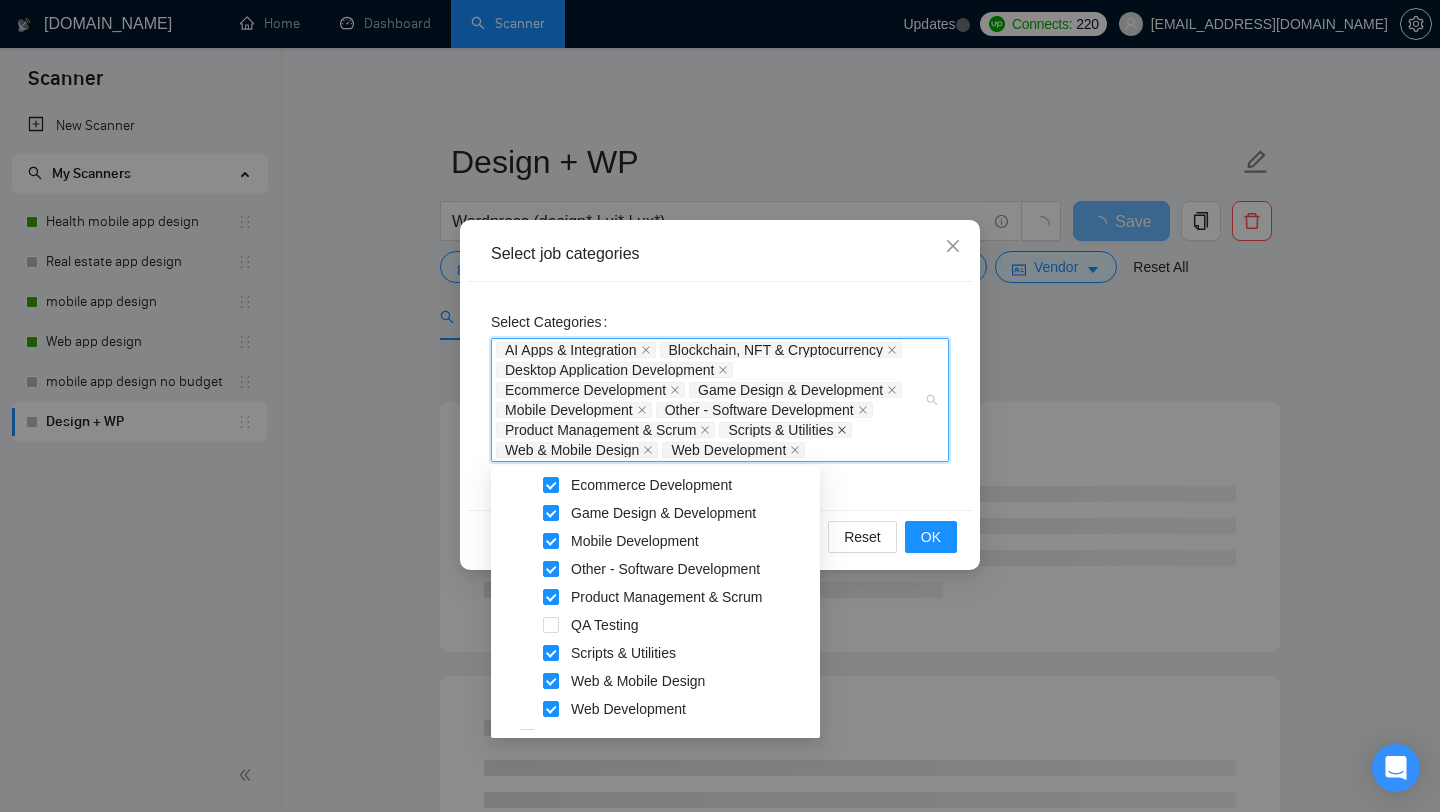 click 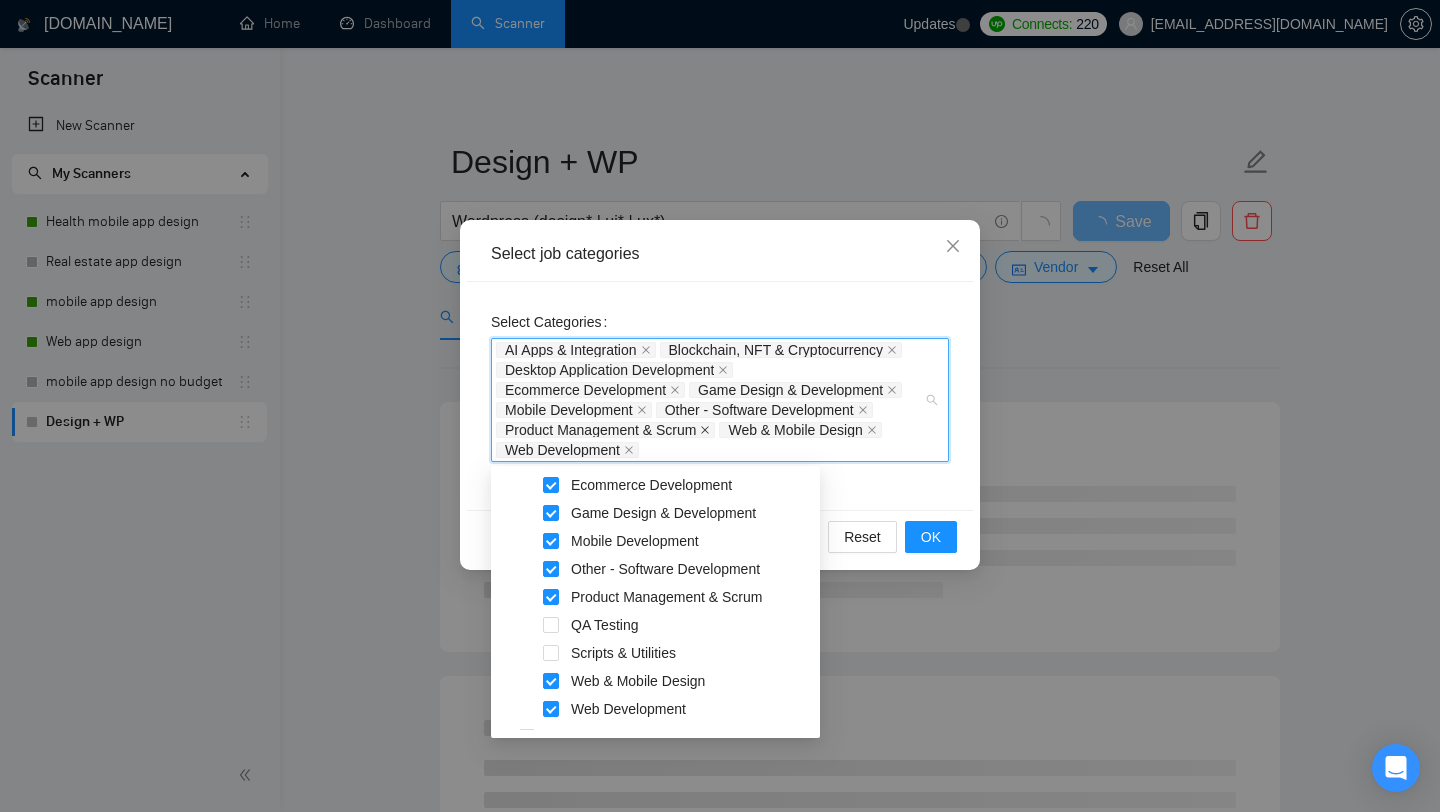 click 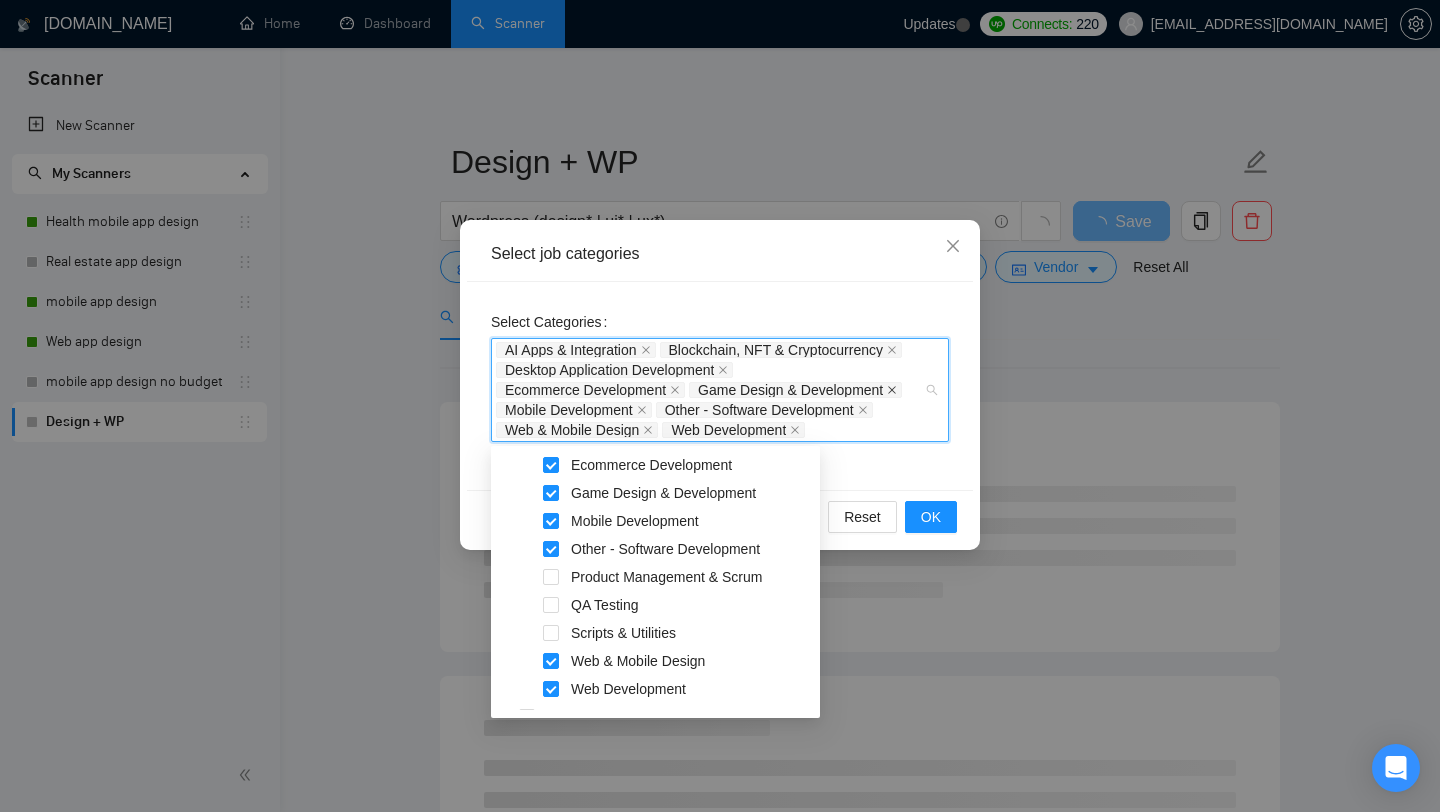 click 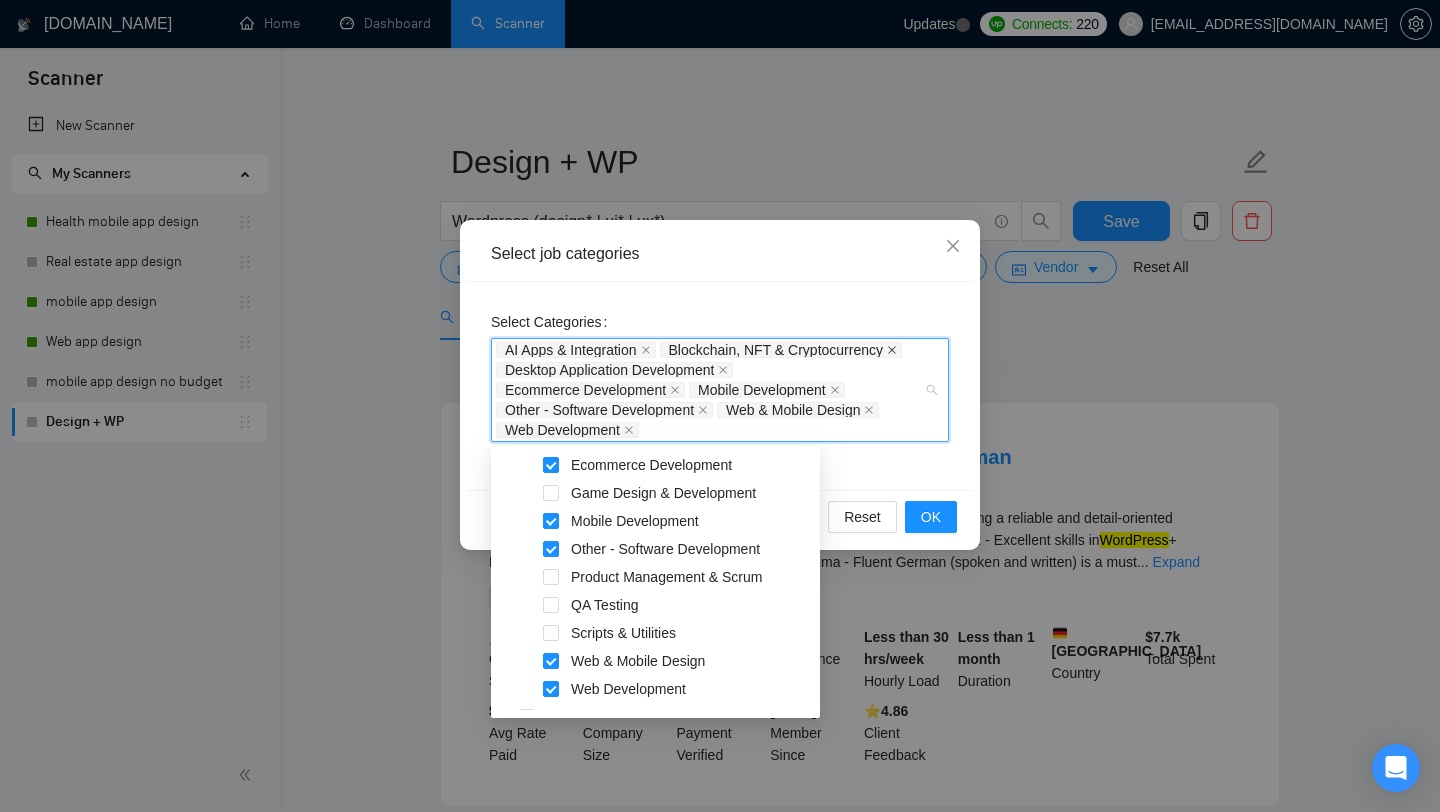 click 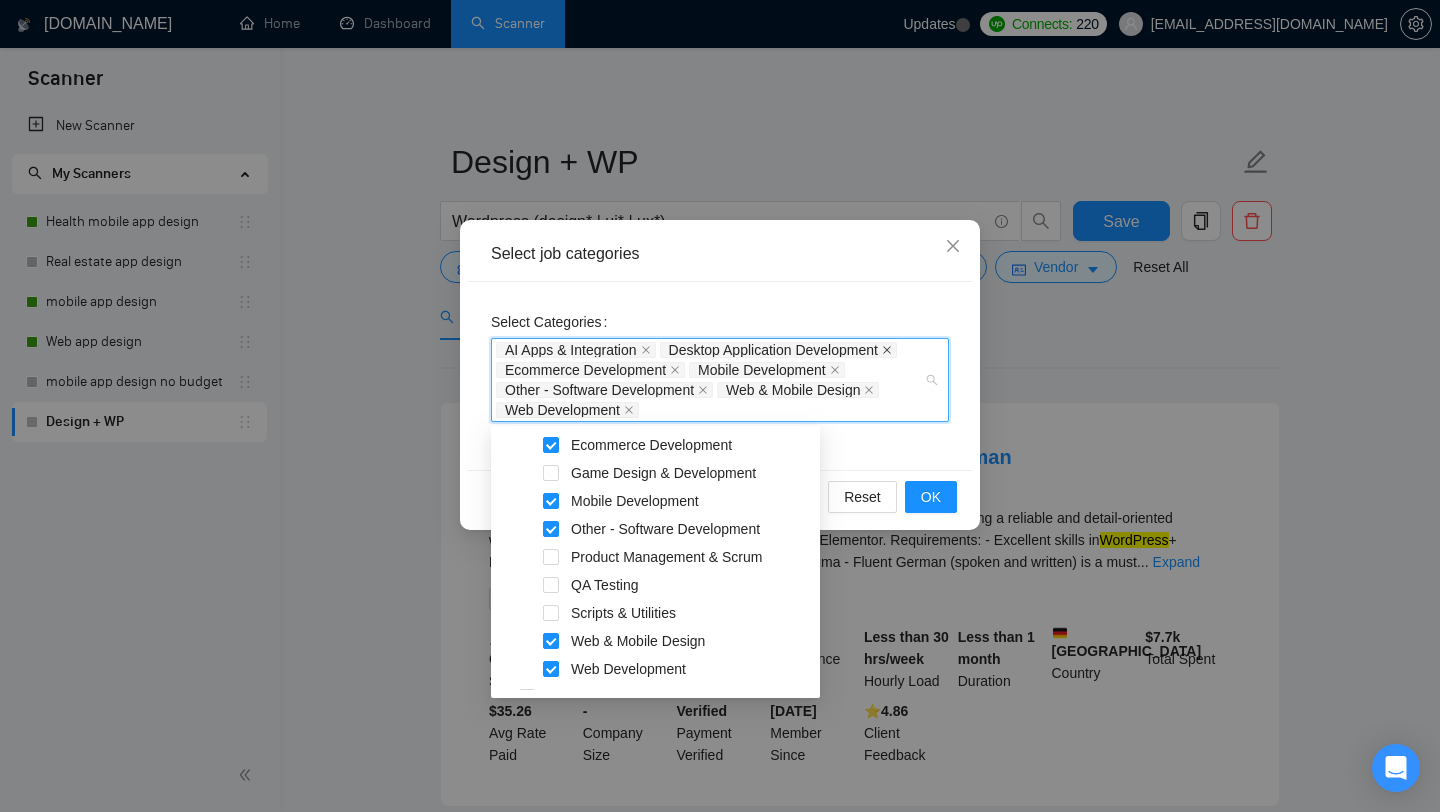 click 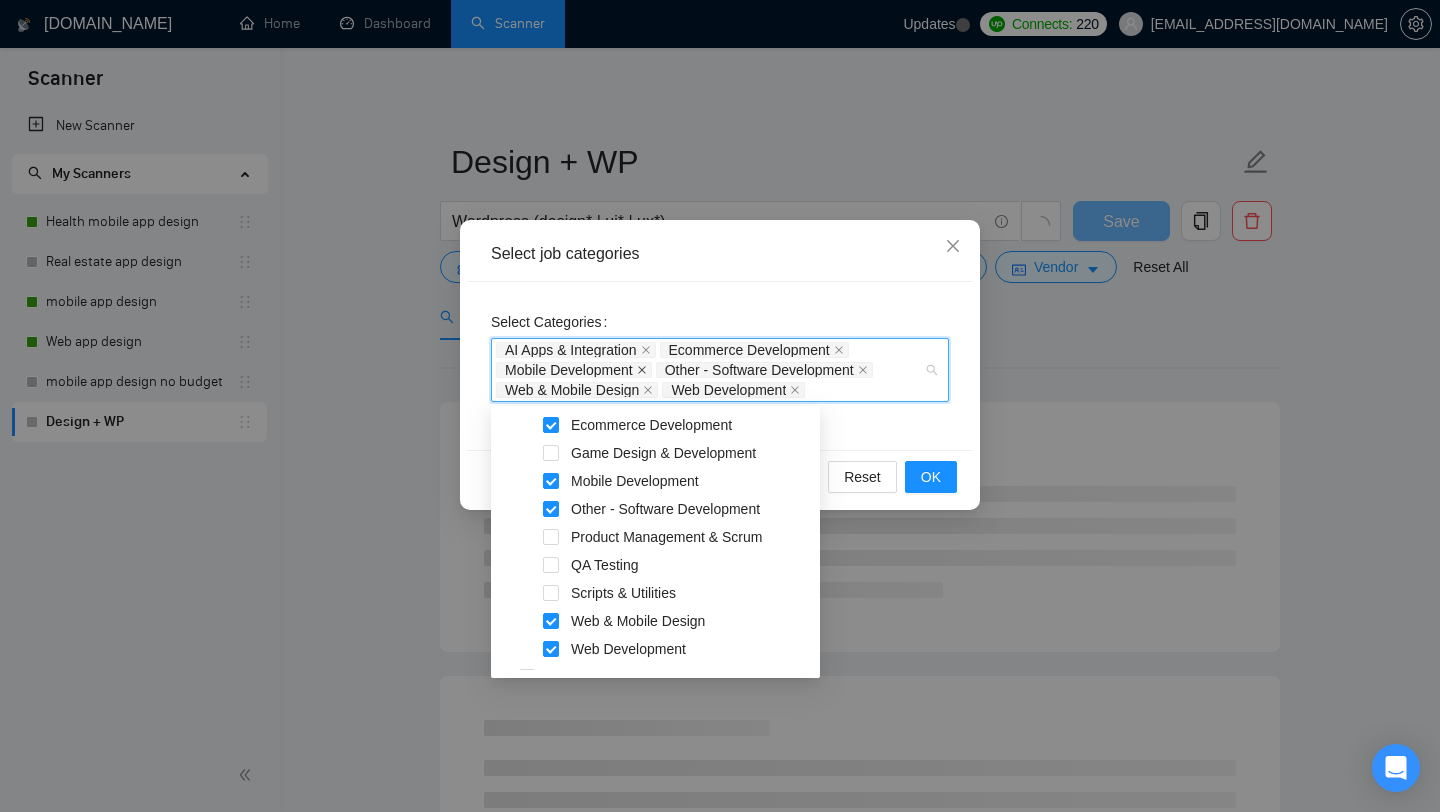 click 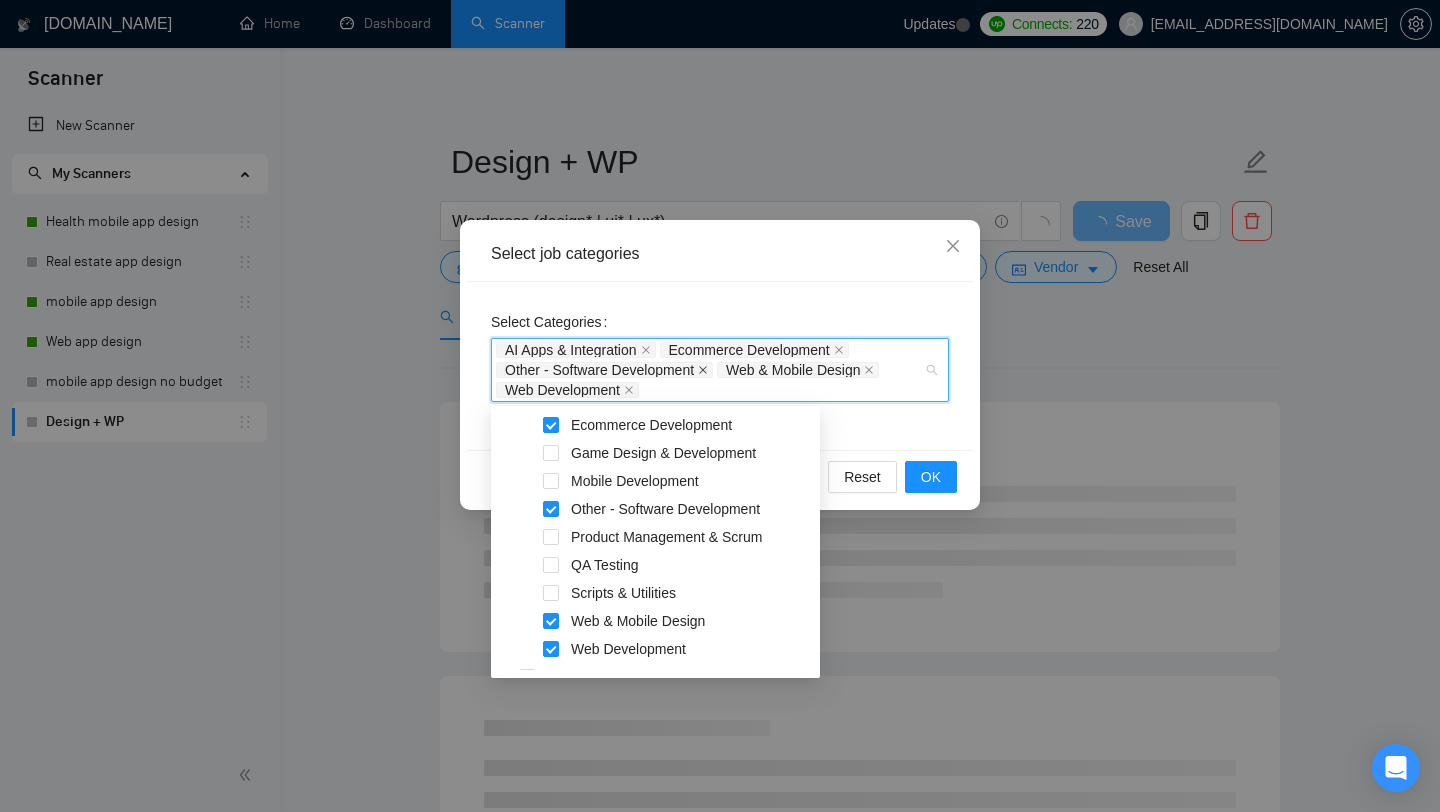 click 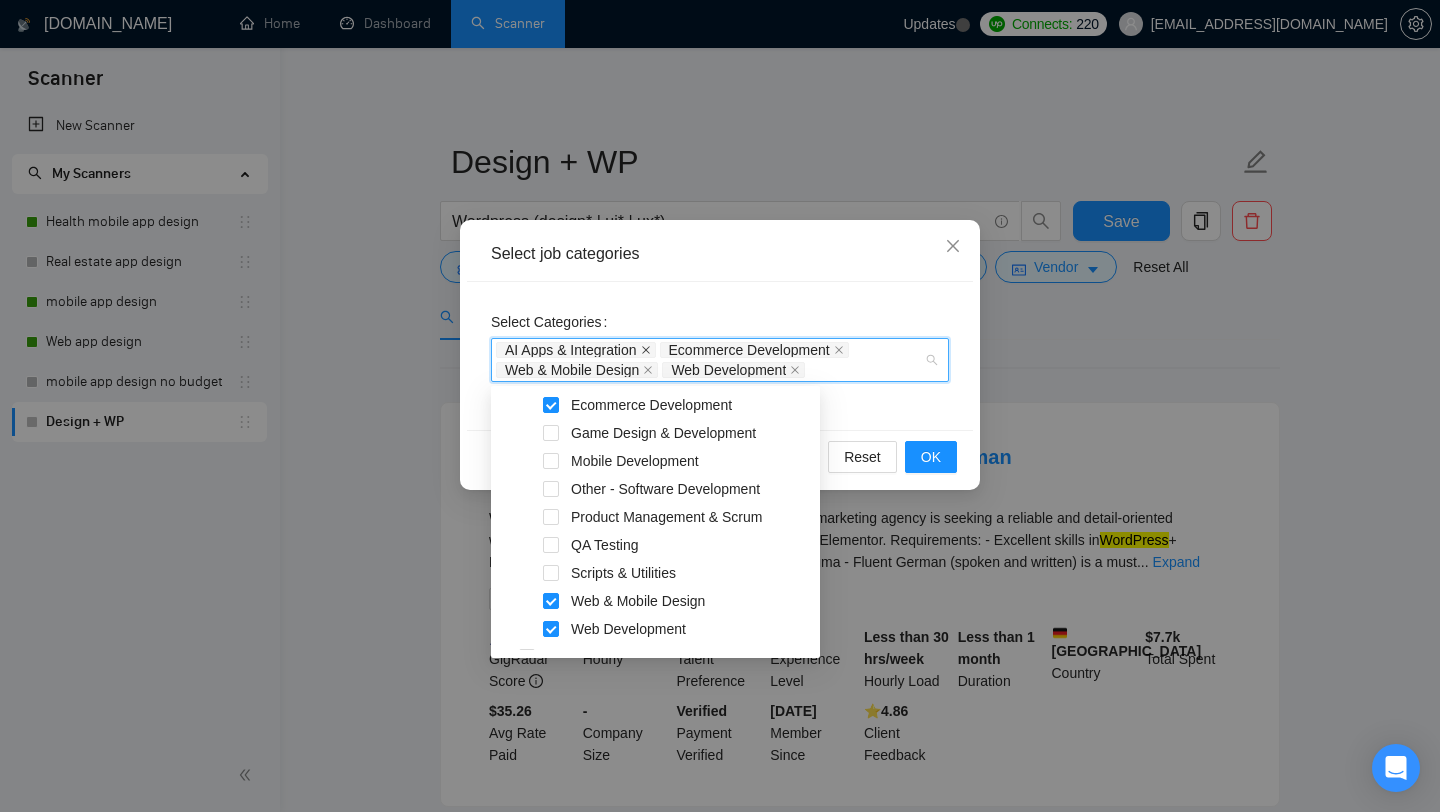 click 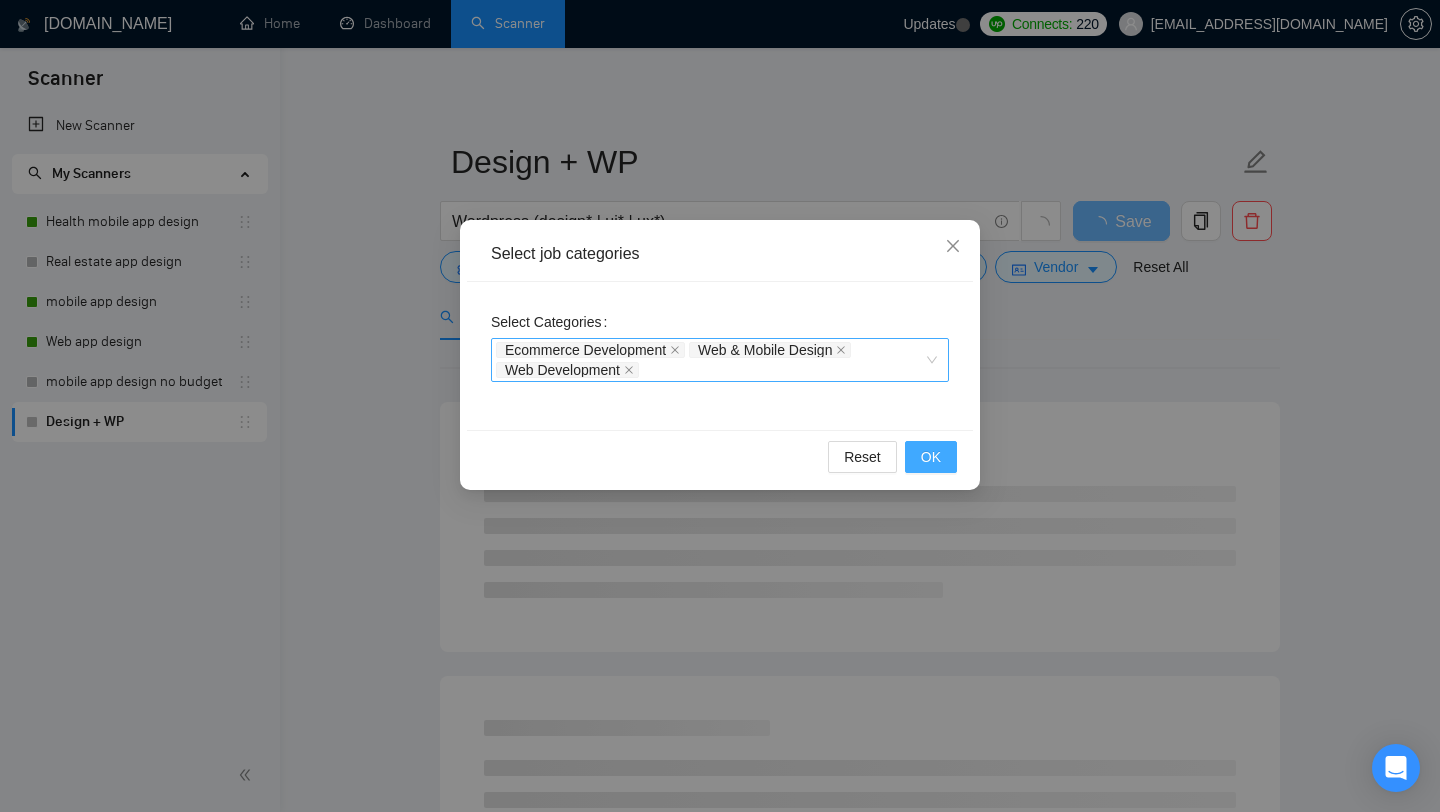 click on "OK" at bounding box center (931, 457) 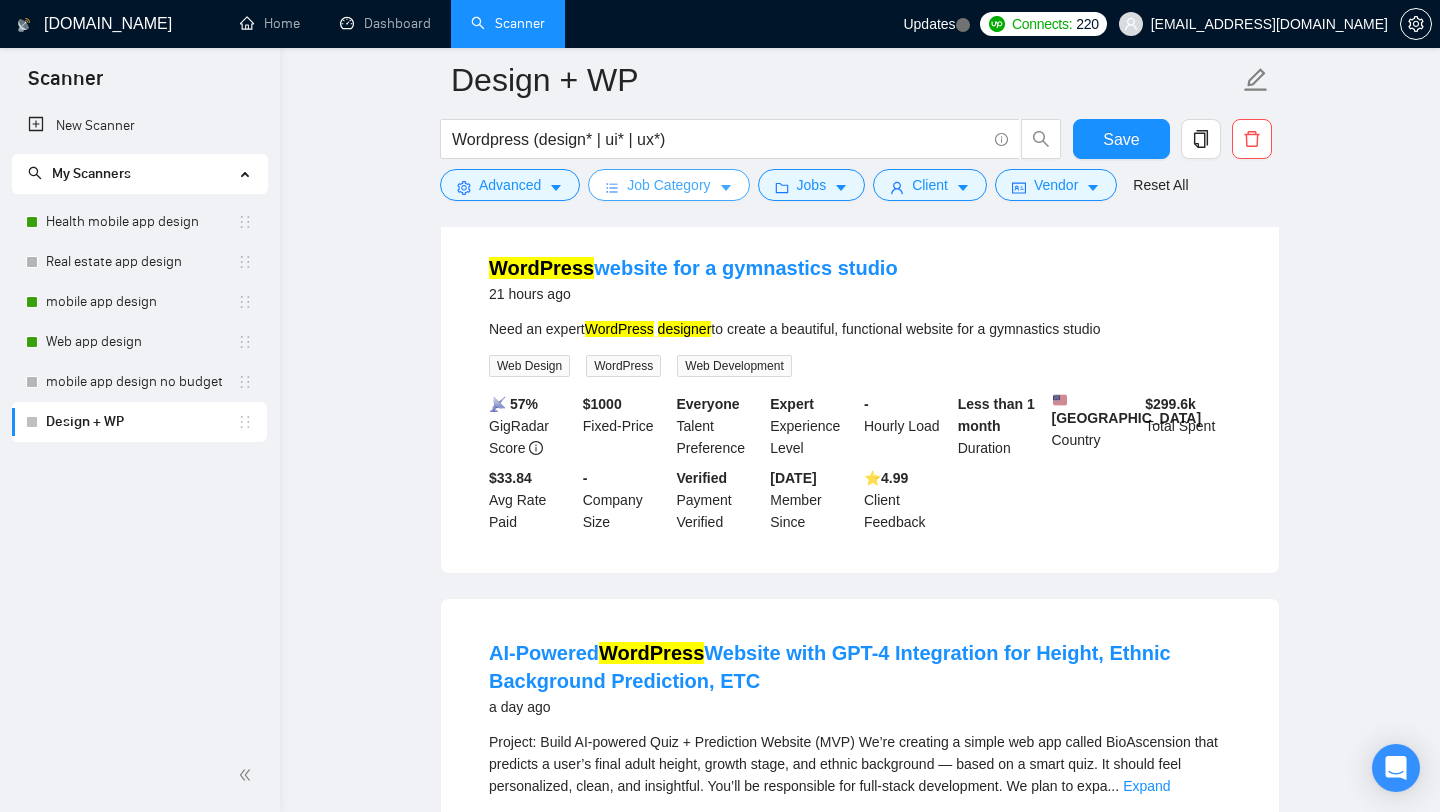 scroll, scrollTop: 1474, scrollLeft: 0, axis: vertical 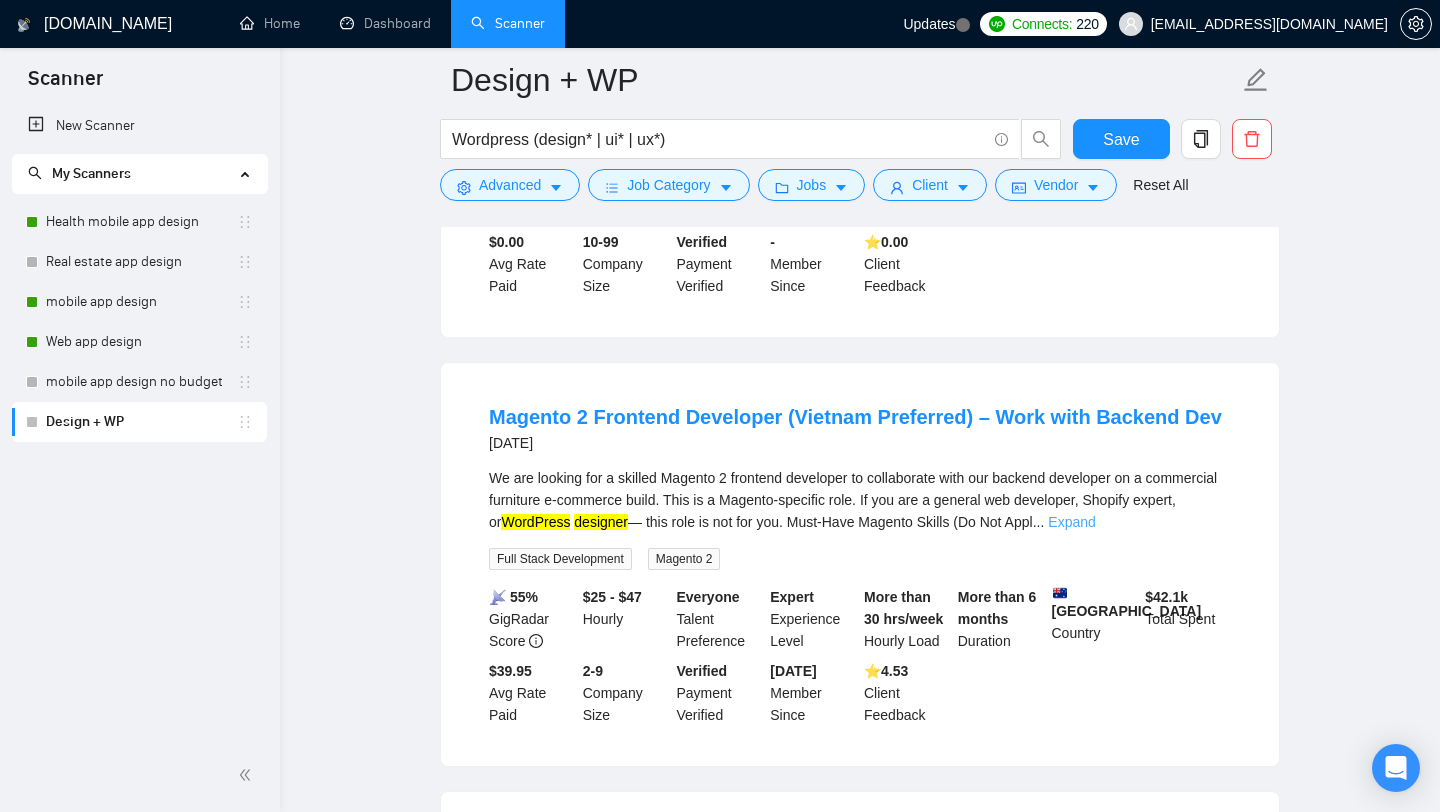 click on "Expand" at bounding box center (1071, 522) 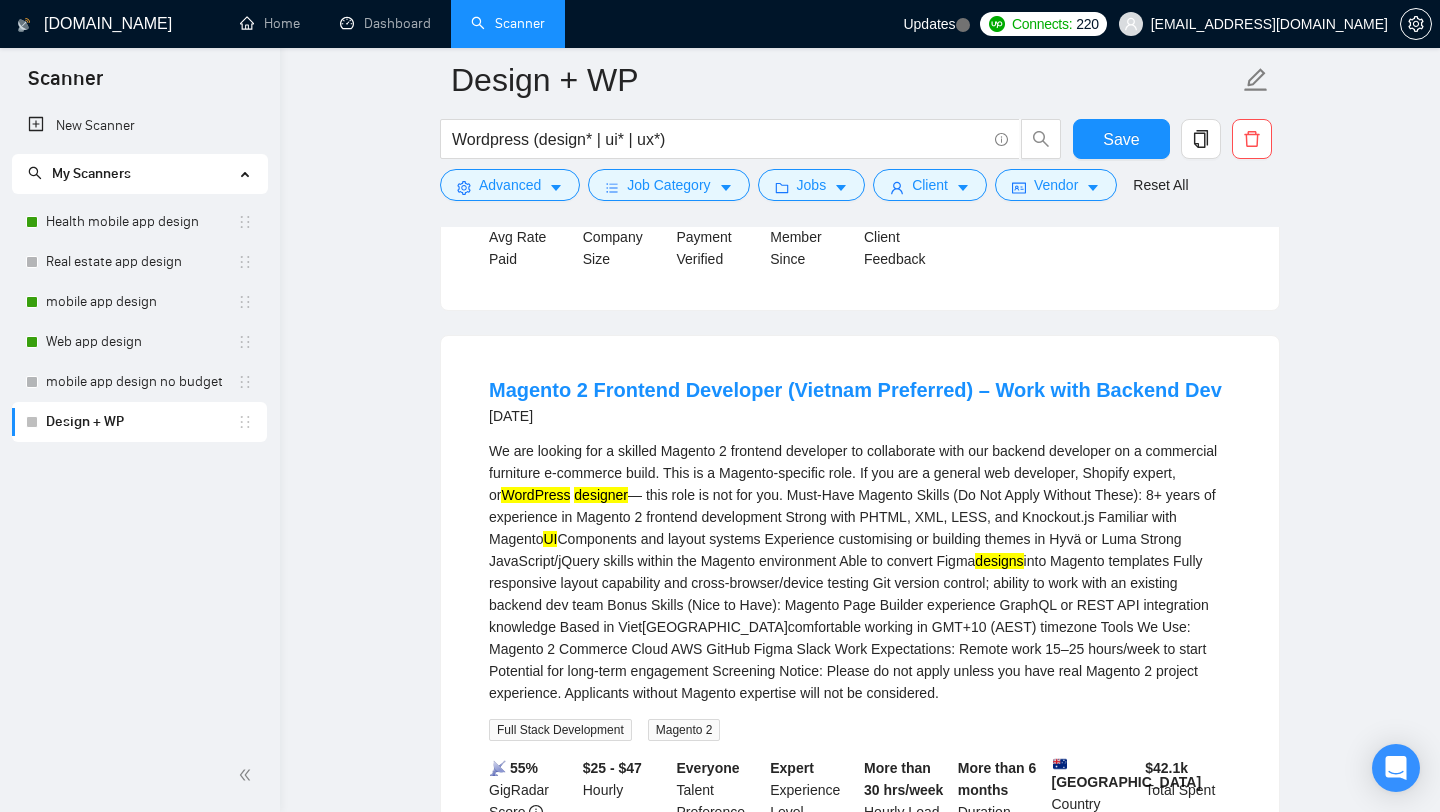 scroll, scrollTop: 2209, scrollLeft: 0, axis: vertical 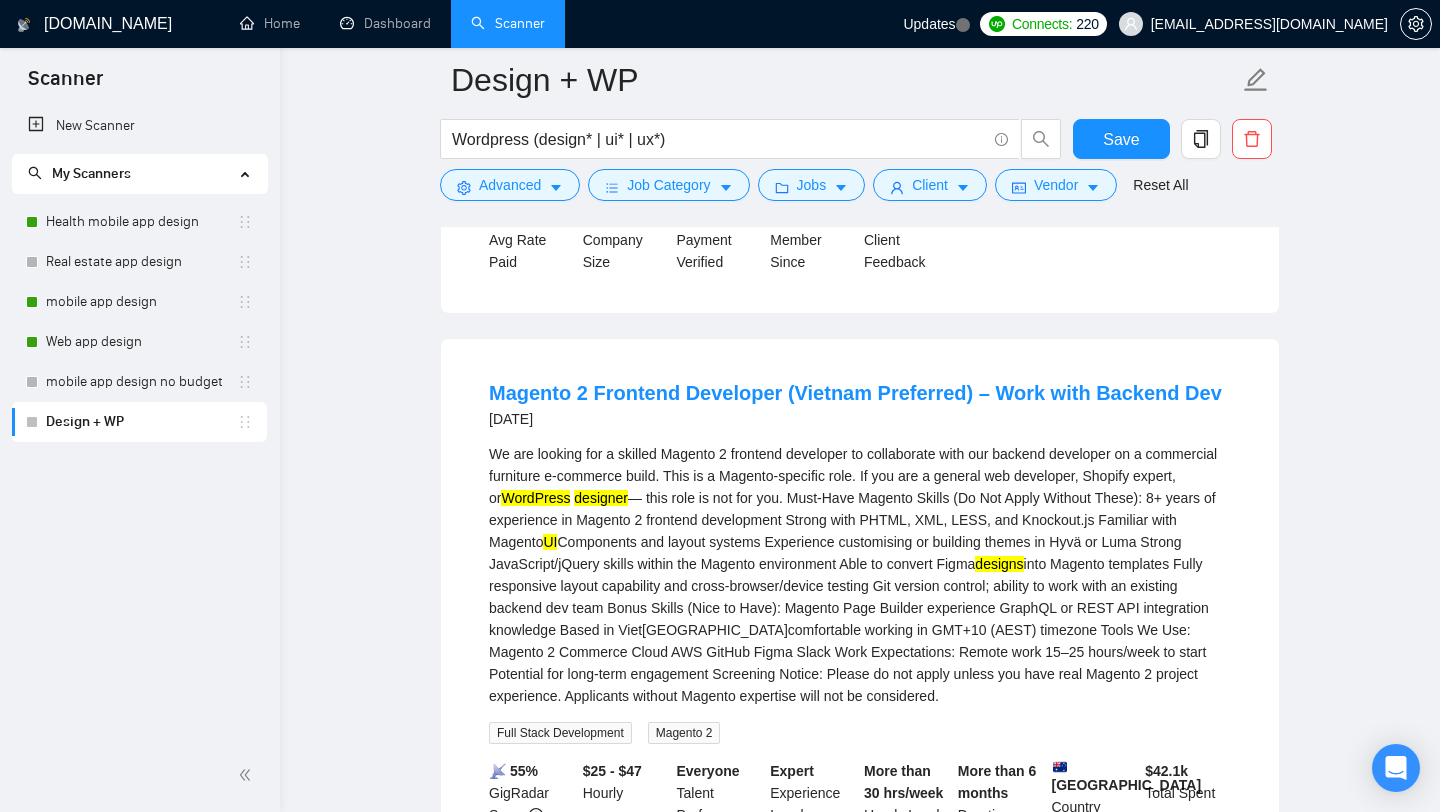 click on "We are looking for a skilled Magento 2 frontend developer to collaborate with our backend developer on a commercial furniture e-commerce build.
This is a Magento-specific role. If you are a general web developer, Shopify expert, or  WordPress   designer  — this role is not for you.
Must-Have Magento Skills (Do Not Apply Without These):
8+ years of experience in Magento 2 frontend development
Strong with PHTML, XML, LESS, and Knockout.js
Familiar with Magento  UI  Components and layout systems
Experience customising or building themes in Hyvä or Luma
Strong JavaScript/jQuery skills within the Magento environment
Able to convert Figma  designs" at bounding box center (860, 575) 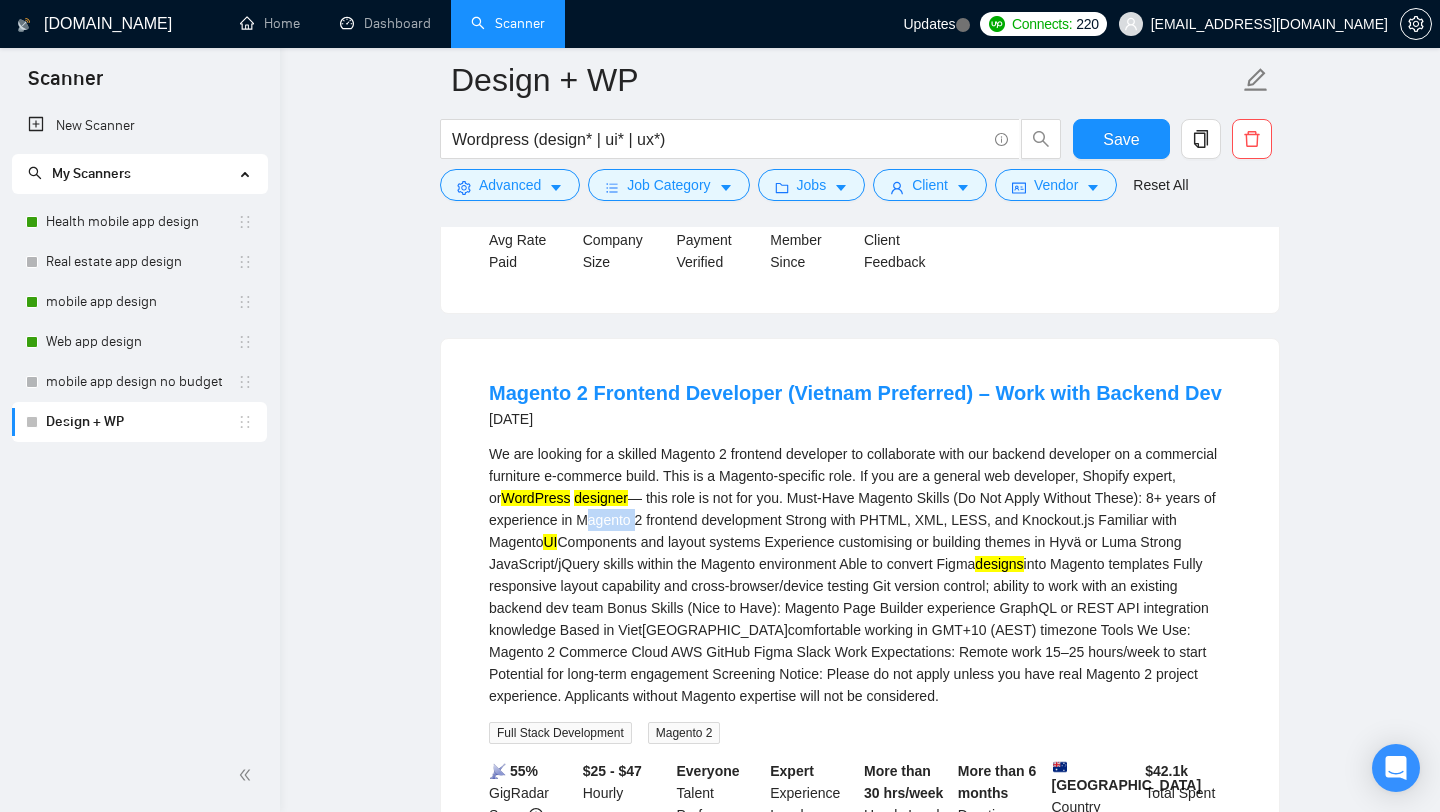 click on "We are looking for a skilled Magento 2 frontend developer to collaborate with our backend developer on a commercial furniture e-commerce build.
This is a Magento-specific role. If you are a general web developer, Shopify expert, or  WordPress   designer  — this role is not for you.
Must-Have Magento Skills (Do Not Apply Without These):
8+ years of experience in Magento 2 frontend development
Strong with PHTML, XML, LESS, and Knockout.js
Familiar with Magento  UI  Components and layout systems
Experience customising or building themes in Hyvä or Luma
Strong JavaScript/jQuery skills within the Magento environment
Able to convert Figma  designs" at bounding box center (860, 575) 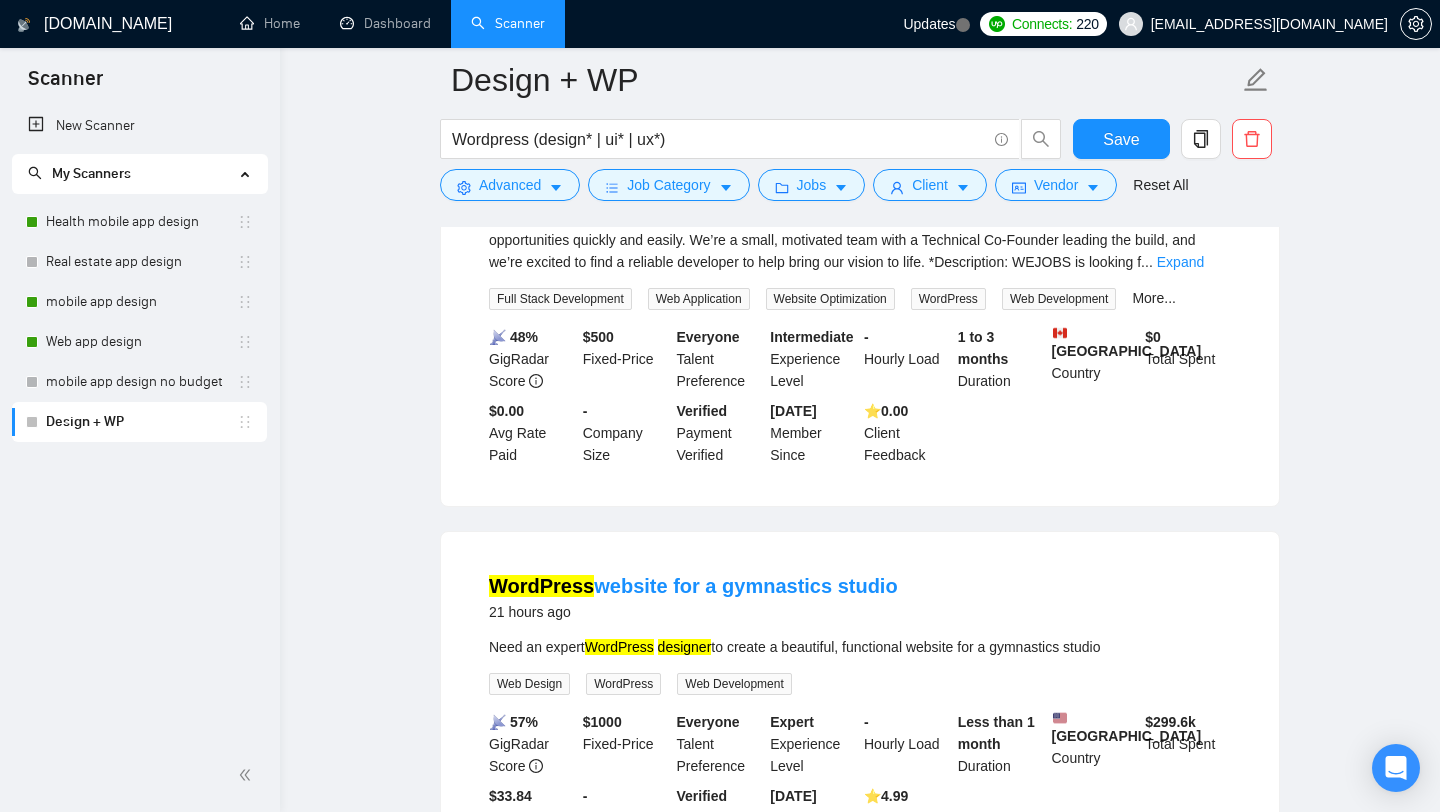 scroll, scrollTop: 576, scrollLeft: 0, axis: vertical 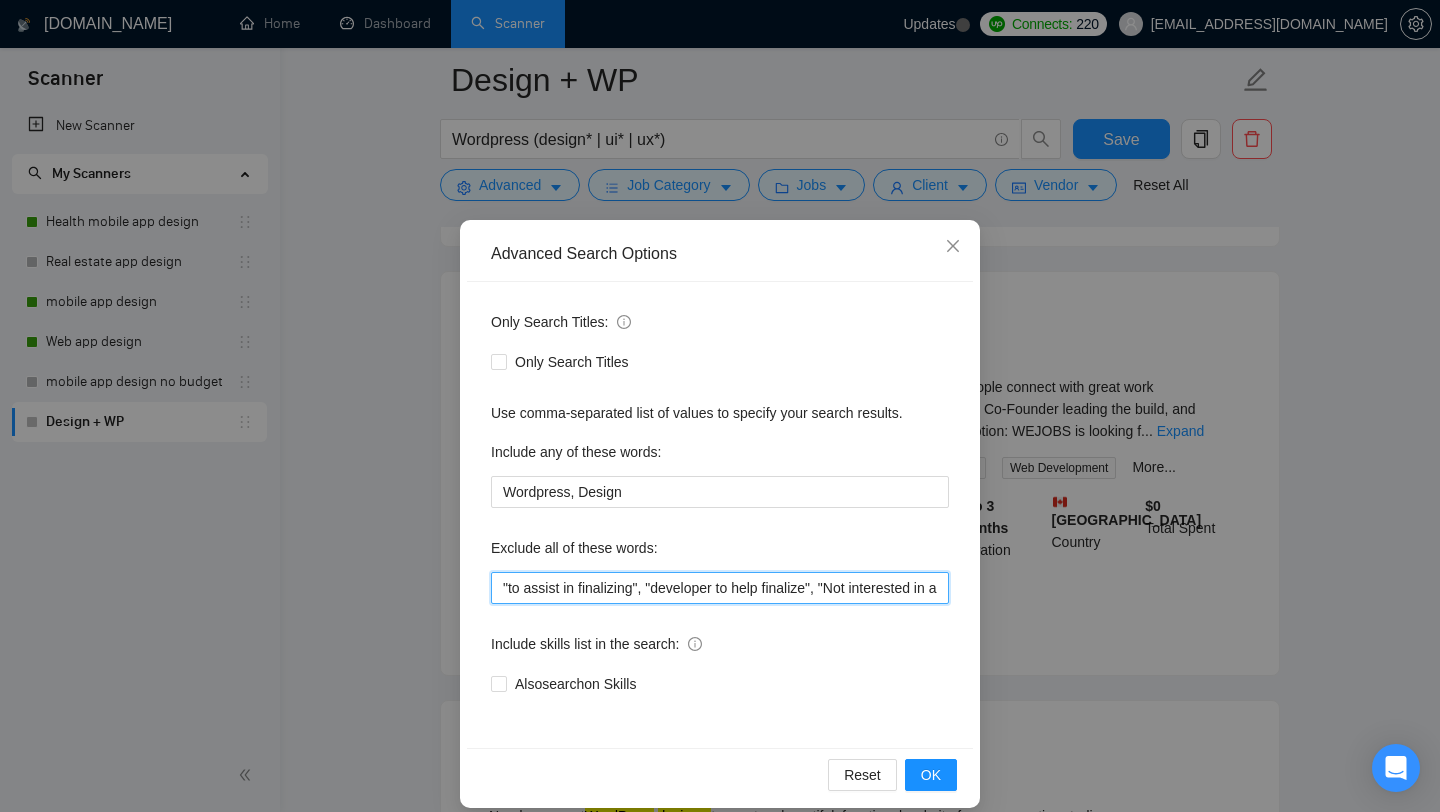 click on ""to assist in finalizing", "developer to help finalize", "Not interested in a Wordpress site", "partner to support", "Need help finalizing", "Optimization Specialist", Framer , OptimizePress, "WordPress Website Enhancement", "See designs here on Figma", "everything is already designed", "See designs here", "website already developed", "Website already designed", "Glide app developer", Glide, "Glide developer", IOS, Android, "Flutter developer", Flutter, swift, SwiftUI, [PERSON_NAME], Java, Objective-C, "Collaborate with our design team", "developer to join our team", "Developer to join*", "Fix Bugs", "Bug fix", "Content, Avada*, "low budget", "no agencies", *Freelancers only*" at bounding box center (720, 588) 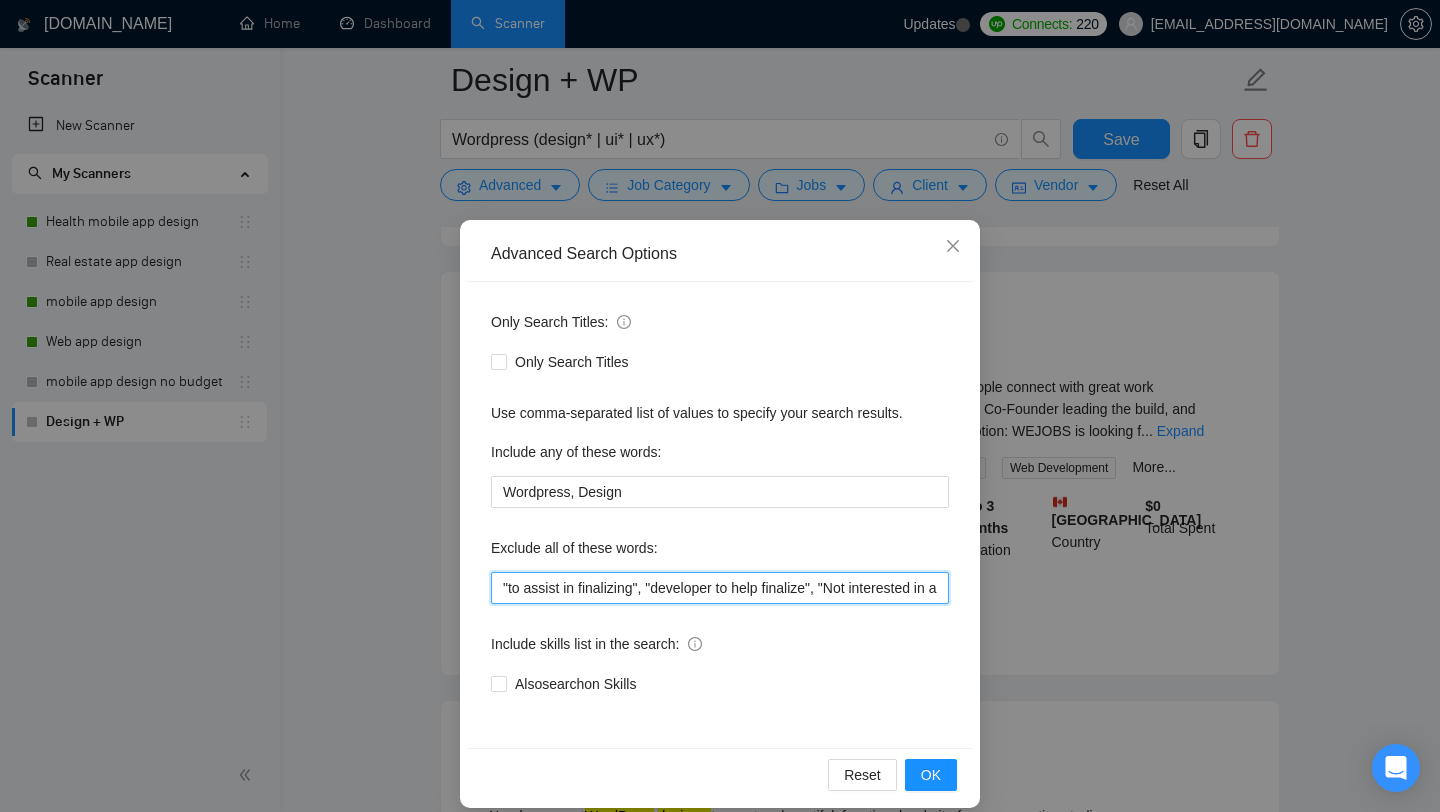 paste on "Magento" 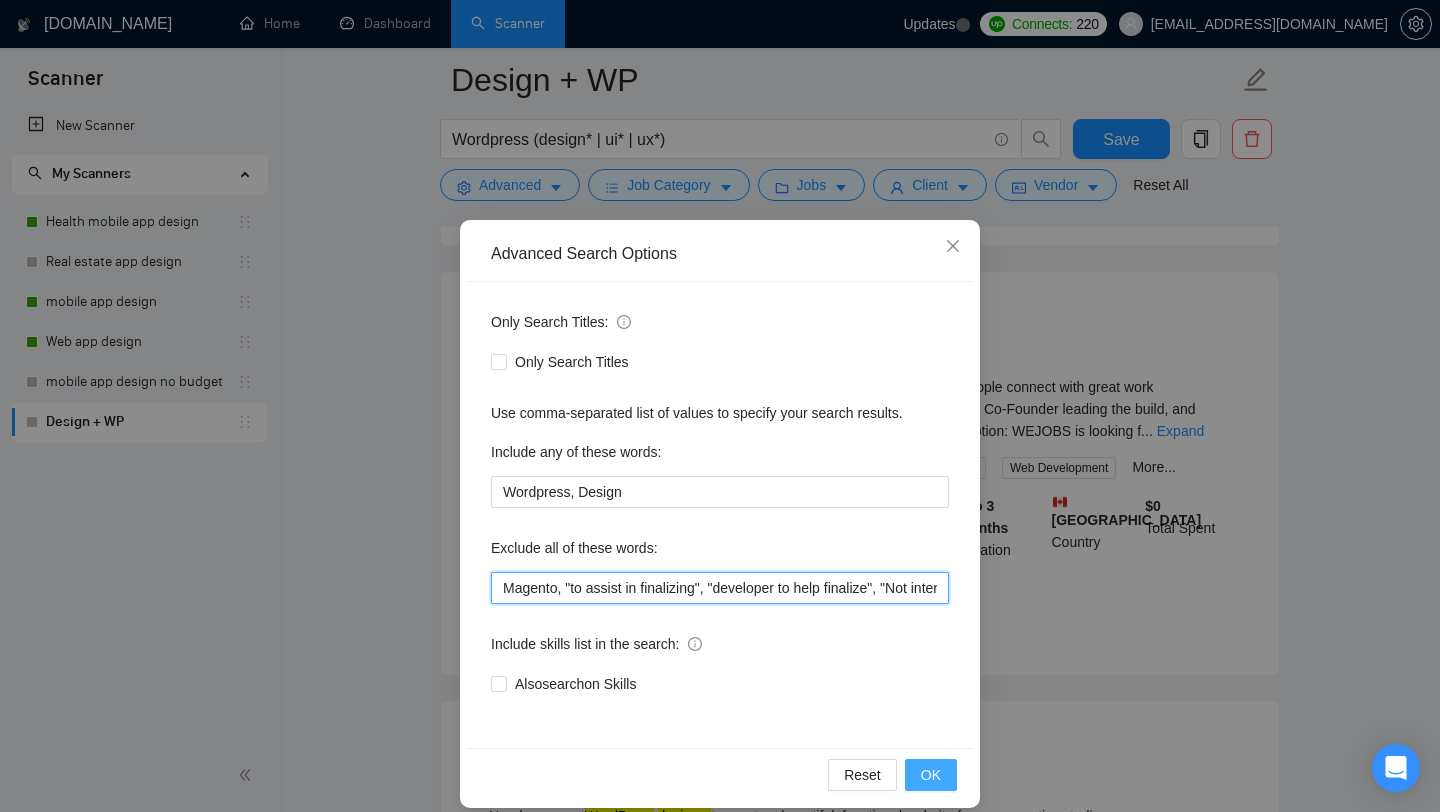 type on "Magento, "to assist in finalizing", "developer to help finalize", "Not interested in a Wordpress site", "partner to support", "Need help finalizing", "Optimization Specialist", Framer , OptimizePress, "WordPress Website Enhancement", "See designs here on Figma", "everything is already designed", "See designs here", "website already developed", "Website already designed", "Glide app developer", Glide, "Glide developer", IOS, Android, "Flutter developer", [PERSON_NAME], swift, SwiftUI, [PERSON_NAME], Java, Objective-C, "Collaborate with our design team", "developer to join our team", "Developer to join*", "Fix Bugs", "Bug fix", "Content, Avada*, "low budget", "no agencies", *Freelancers only*" 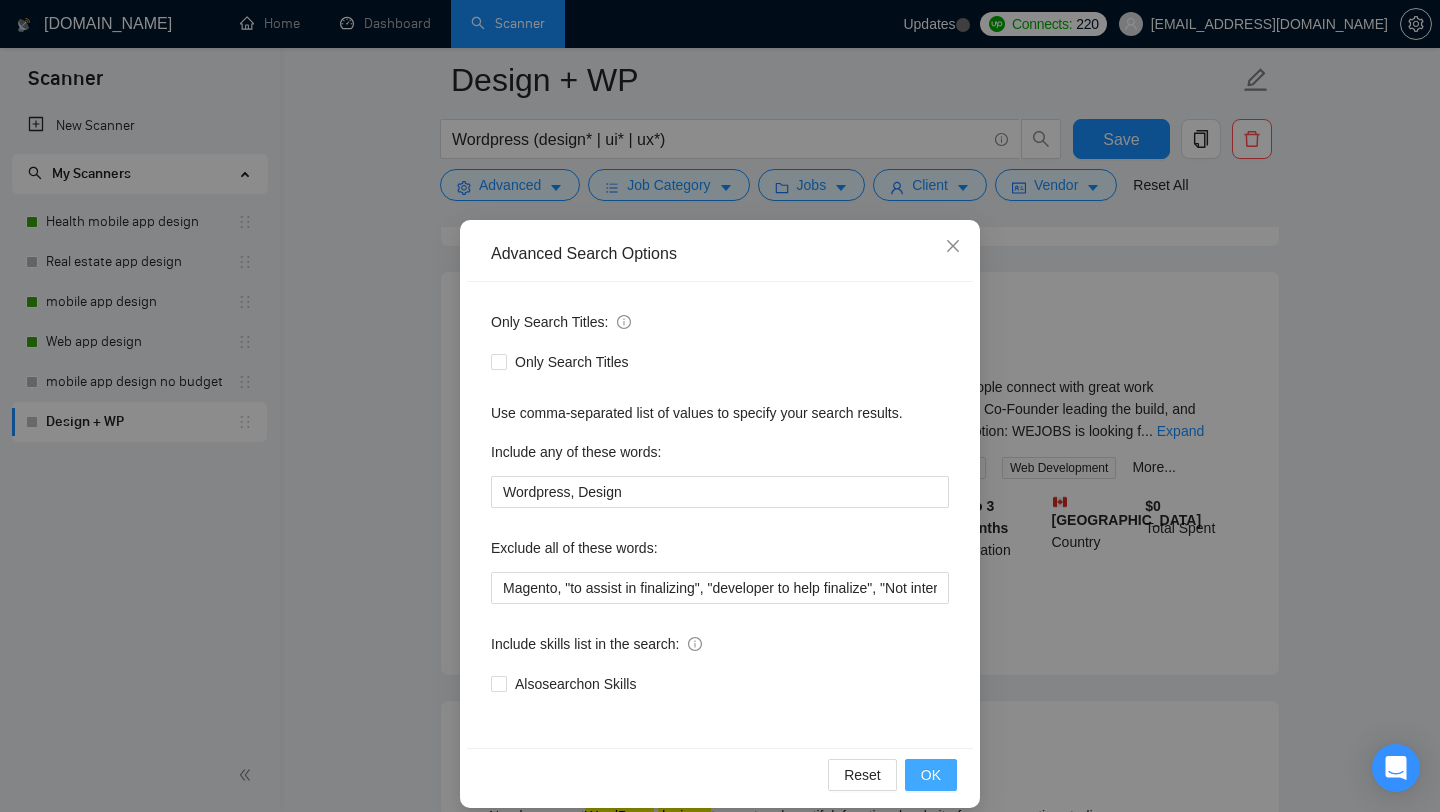 click on "OK" at bounding box center (931, 775) 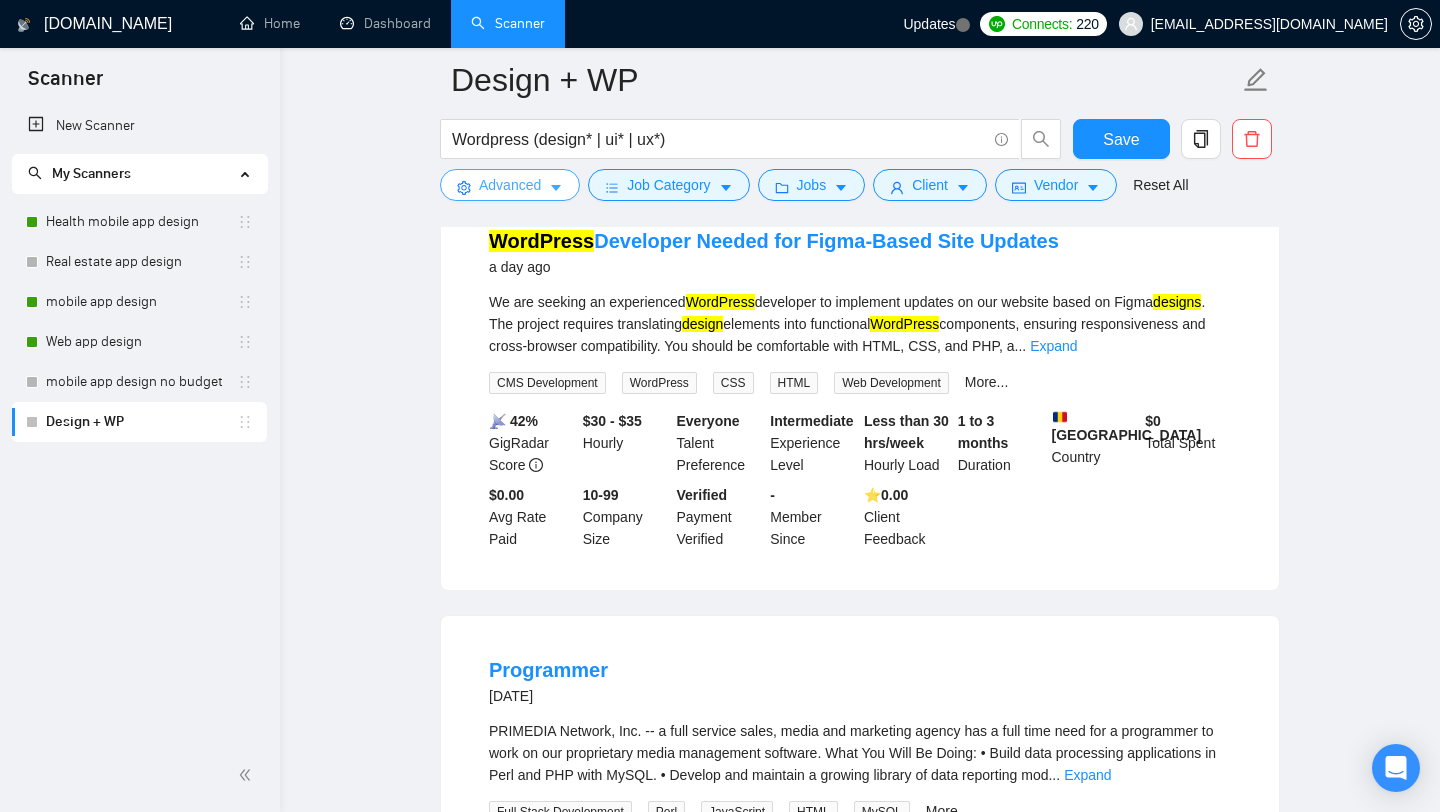 scroll, scrollTop: 1933, scrollLeft: 0, axis: vertical 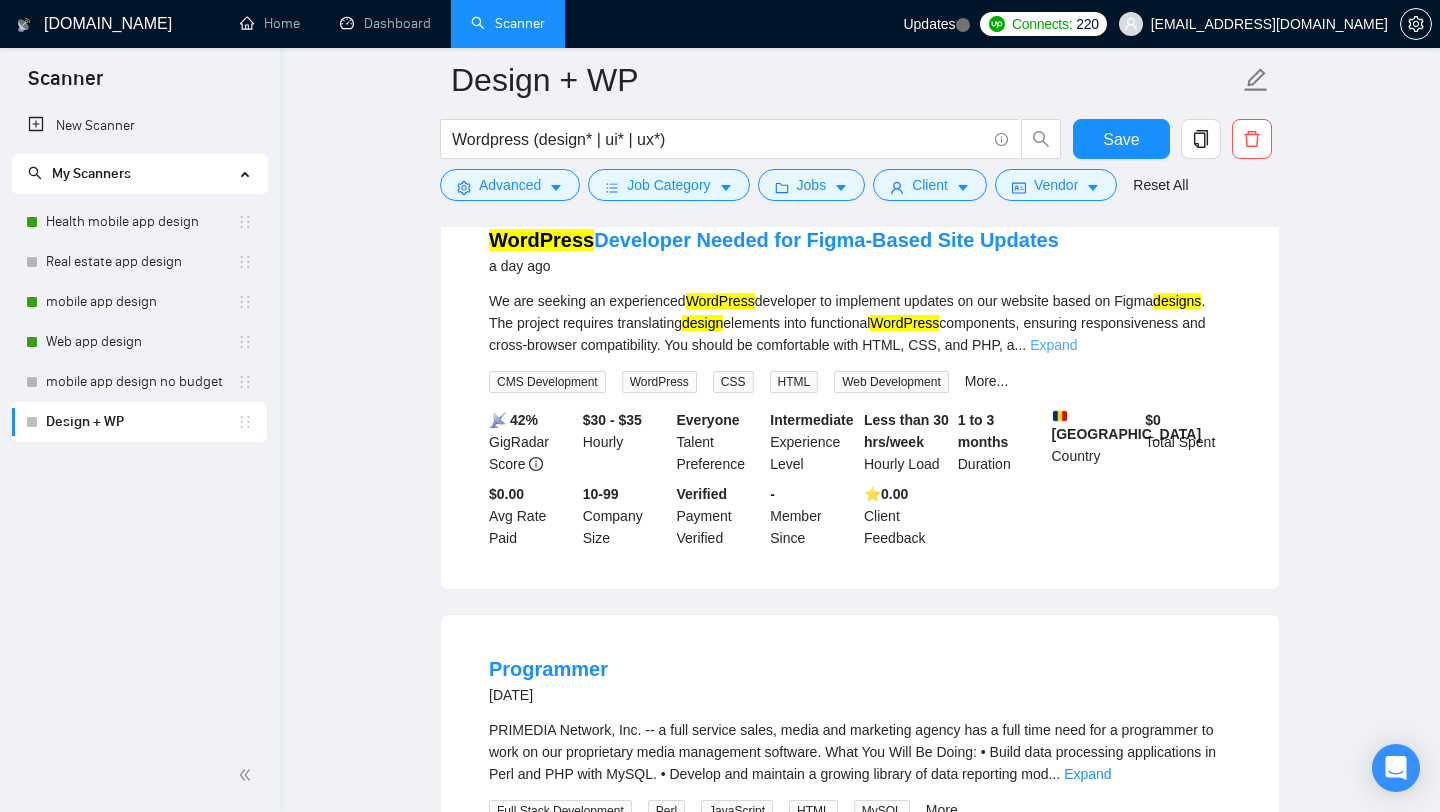 click on "Expand" at bounding box center (1053, 345) 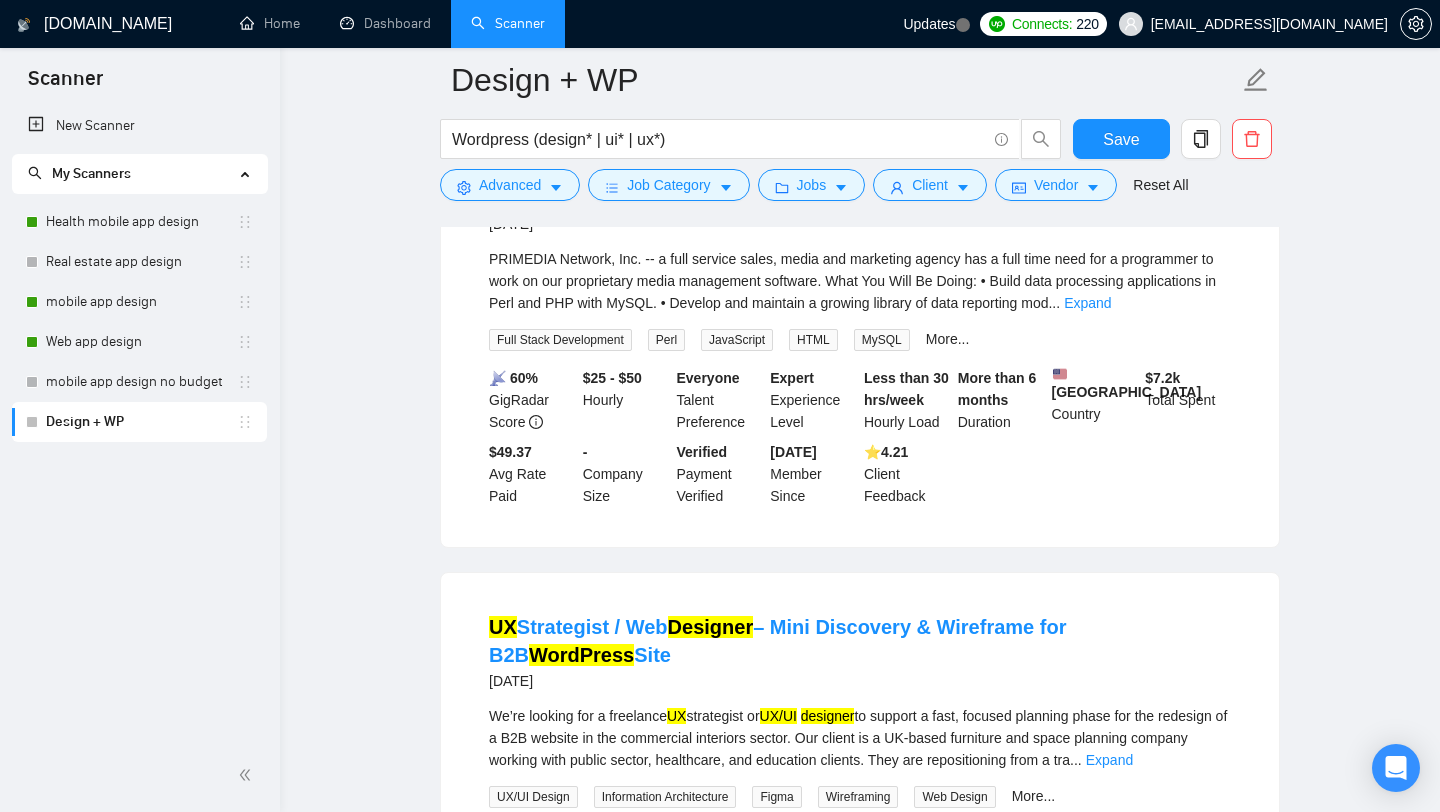 scroll, scrollTop: 2416, scrollLeft: 0, axis: vertical 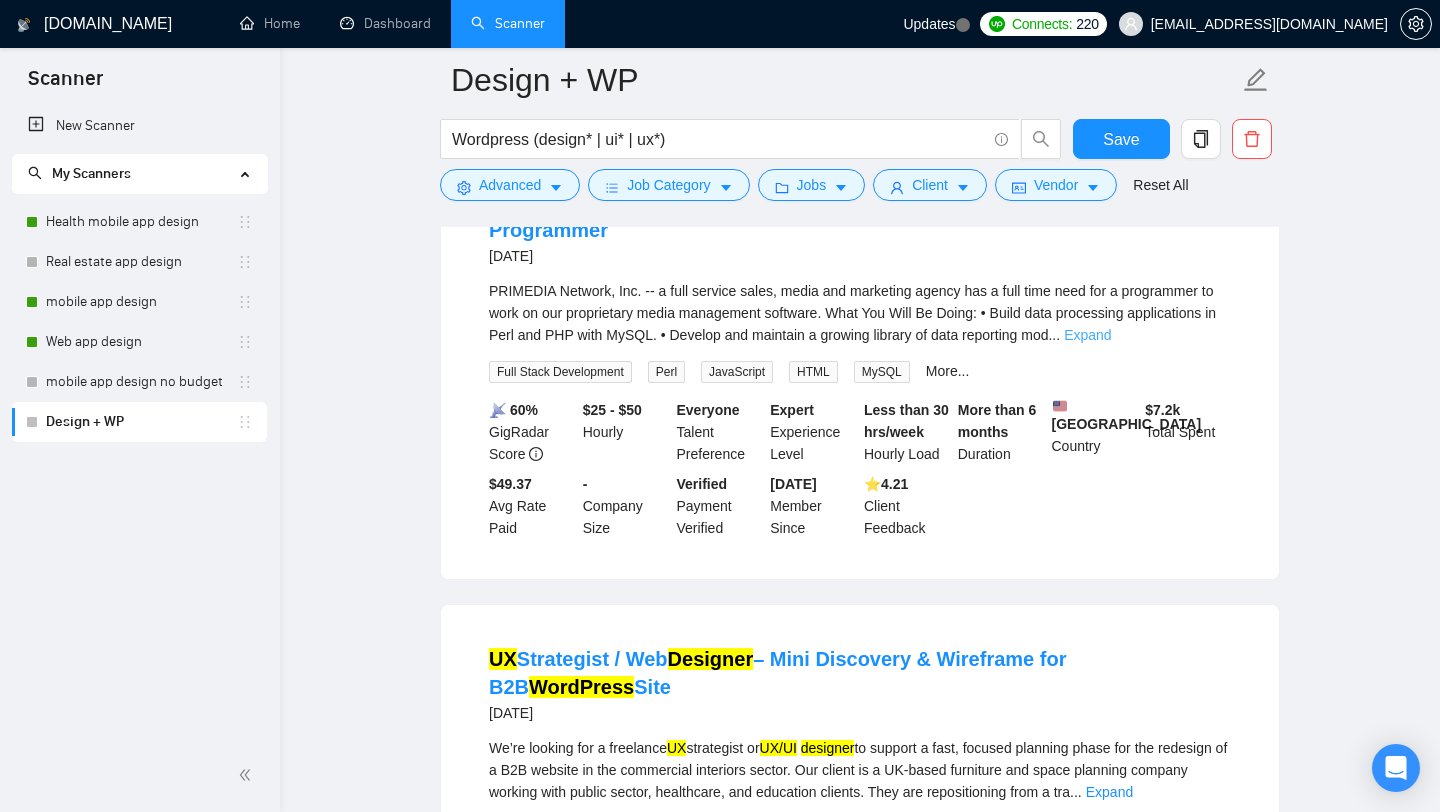 click on "Expand" at bounding box center [1087, 335] 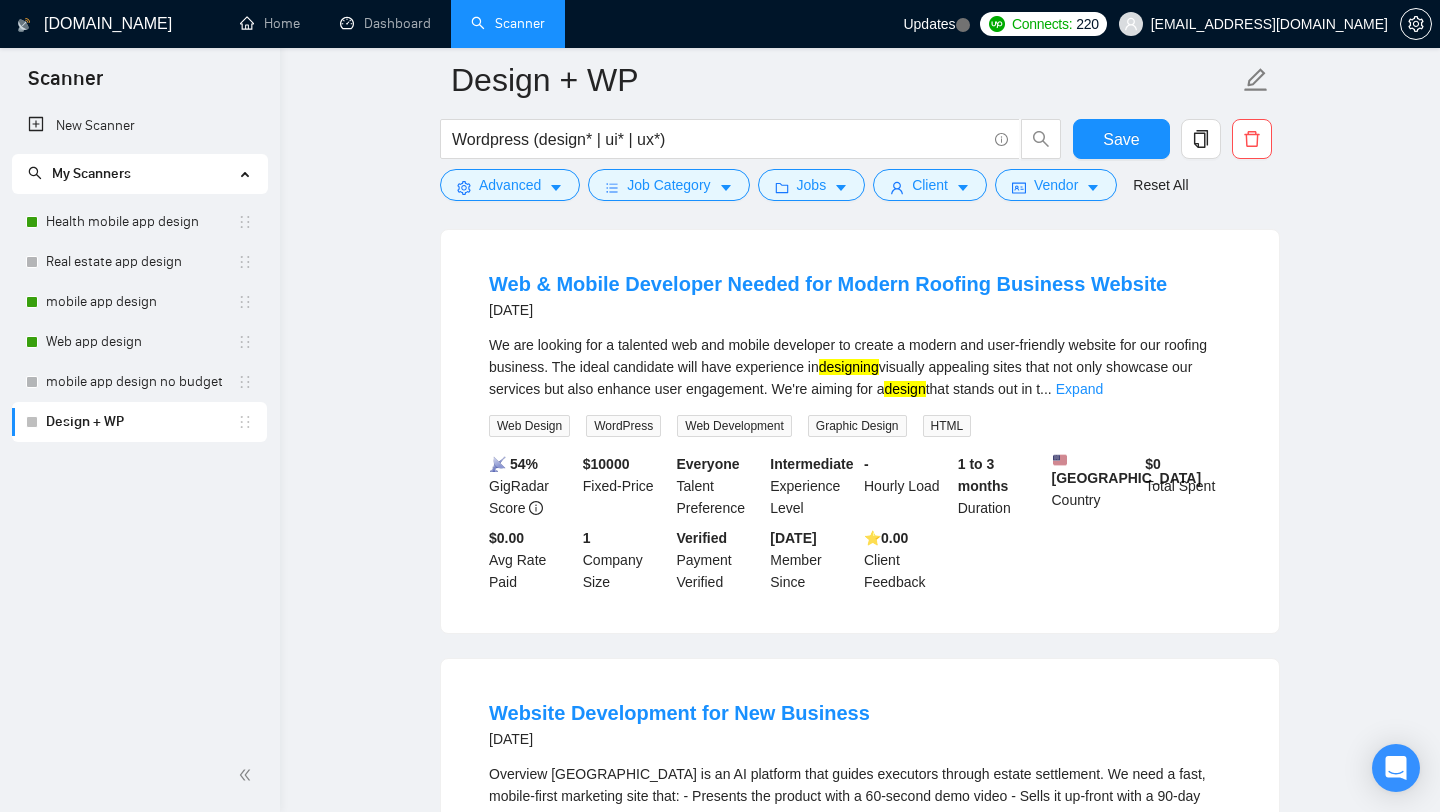 scroll, scrollTop: 4037, scrollLeft: 0, axis: vertical 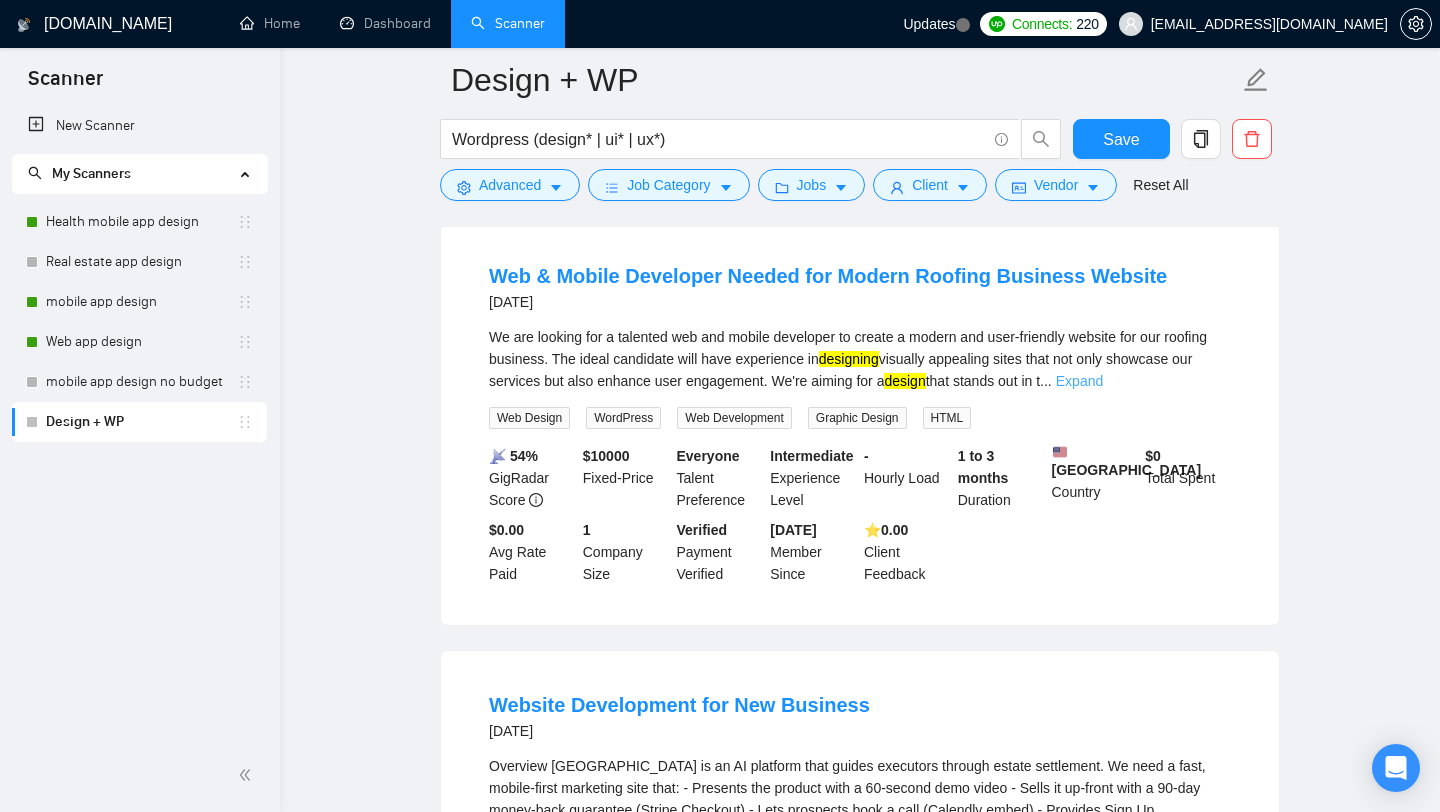 click on "Expand" at bounding box center [1079, 381] 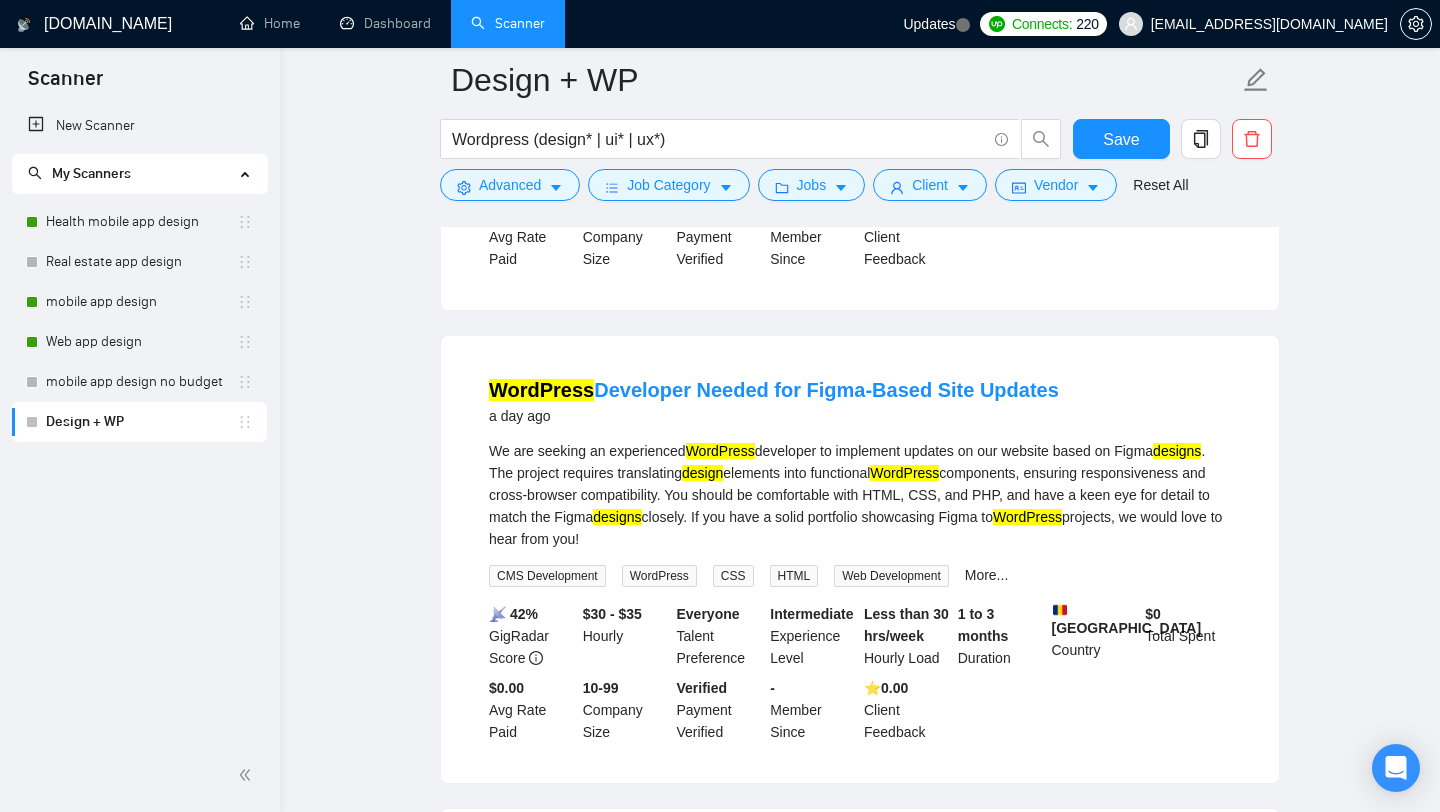 scroll, scrollTop: 1654, scrollLeft: 0, axis: vertical 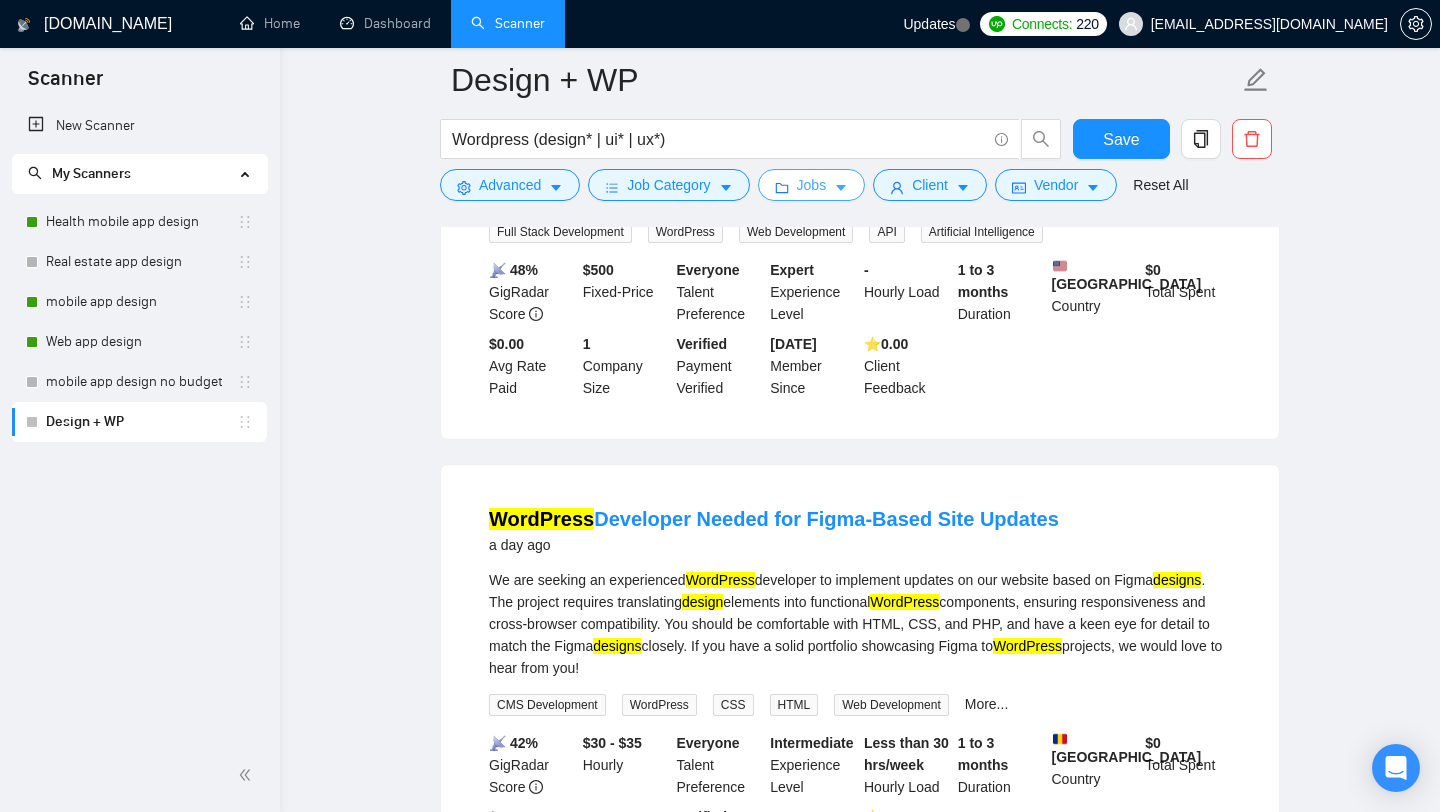 click at bounding box center [841, 187] 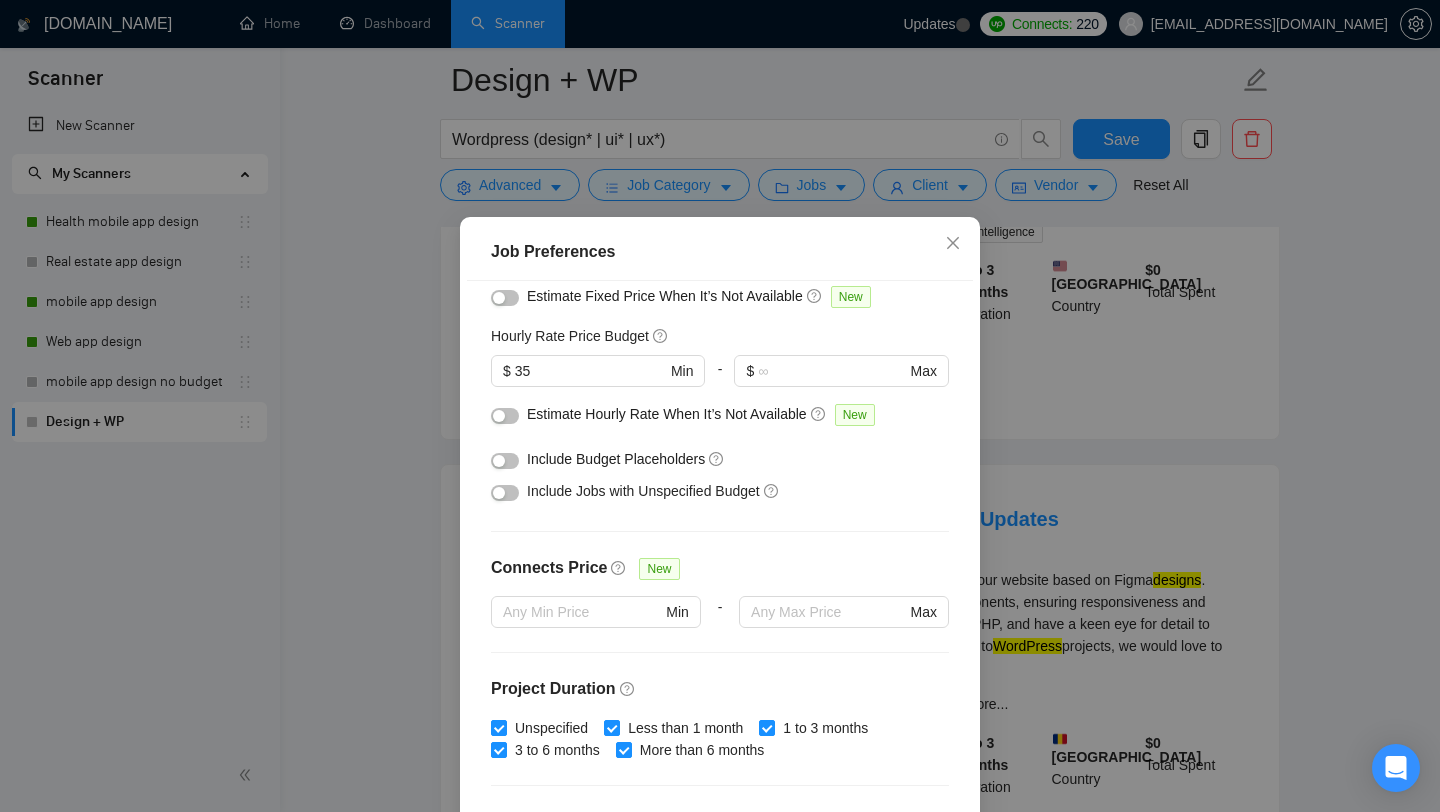 scroll, scrollTop: 559, scrollLeft: 0, axis: vertical 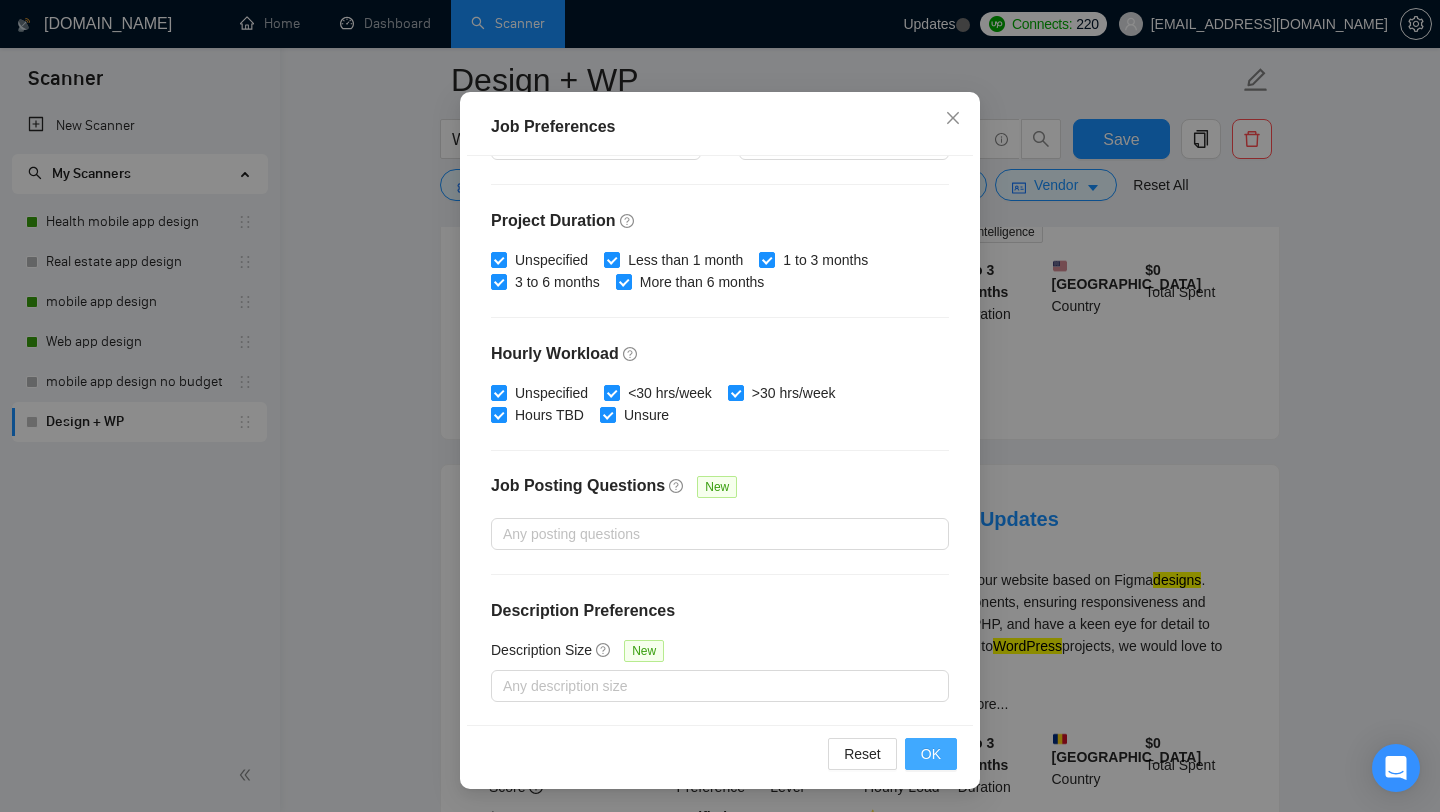 click on "OK" at bounding box center [931, 754] 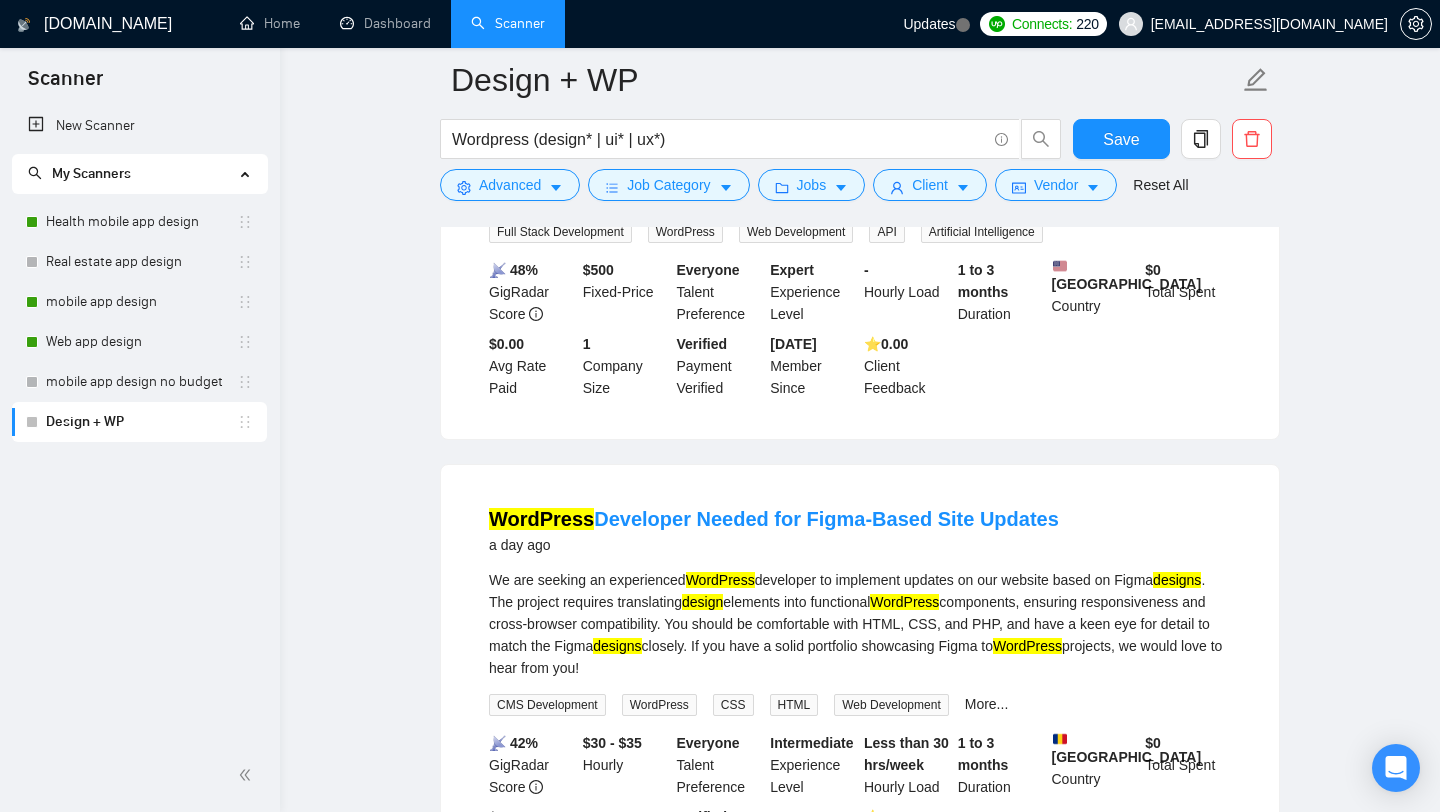 scroll, scrollTop: 28, scrollLeft: 0, axis: vertical 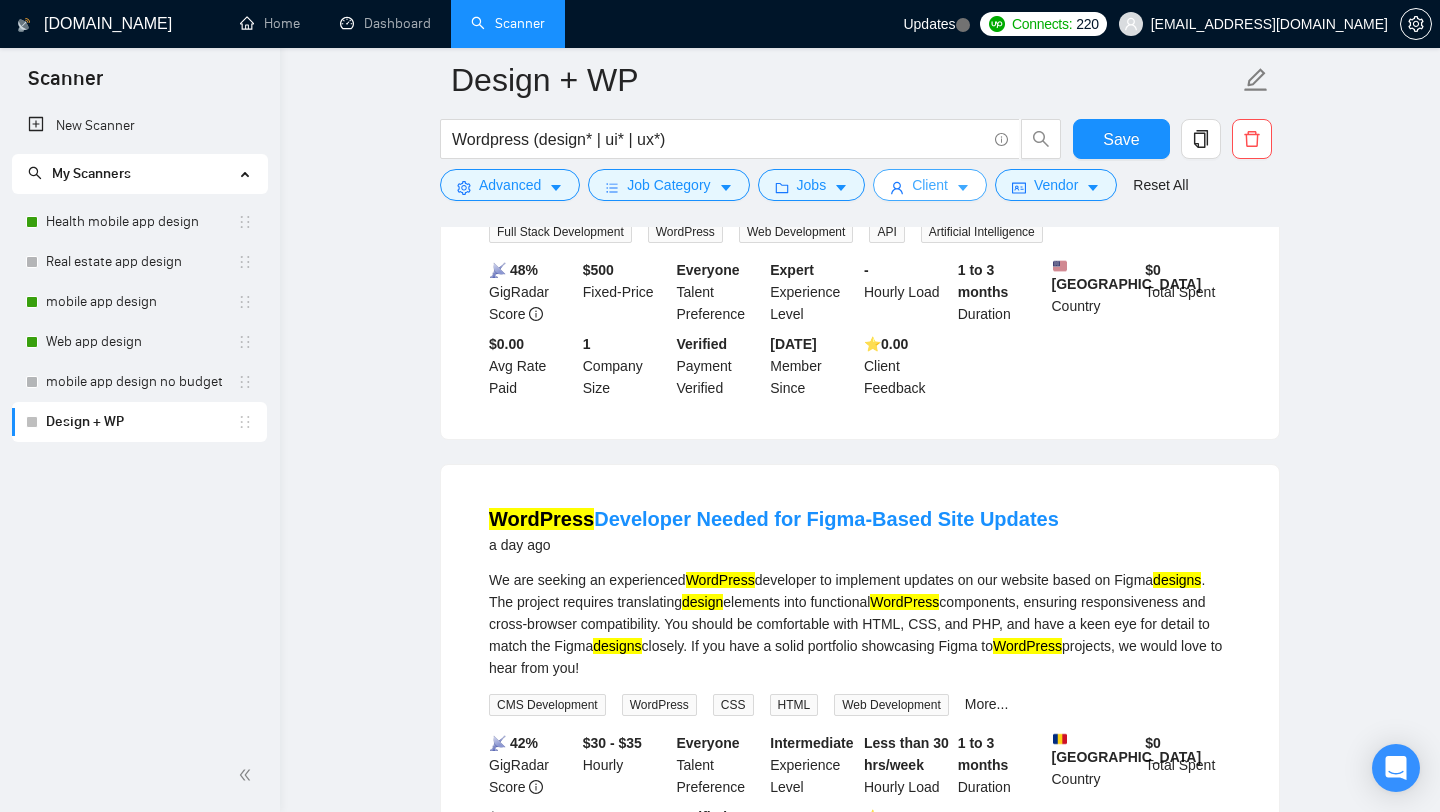 click on "Client" at bounding box center (930, 185) 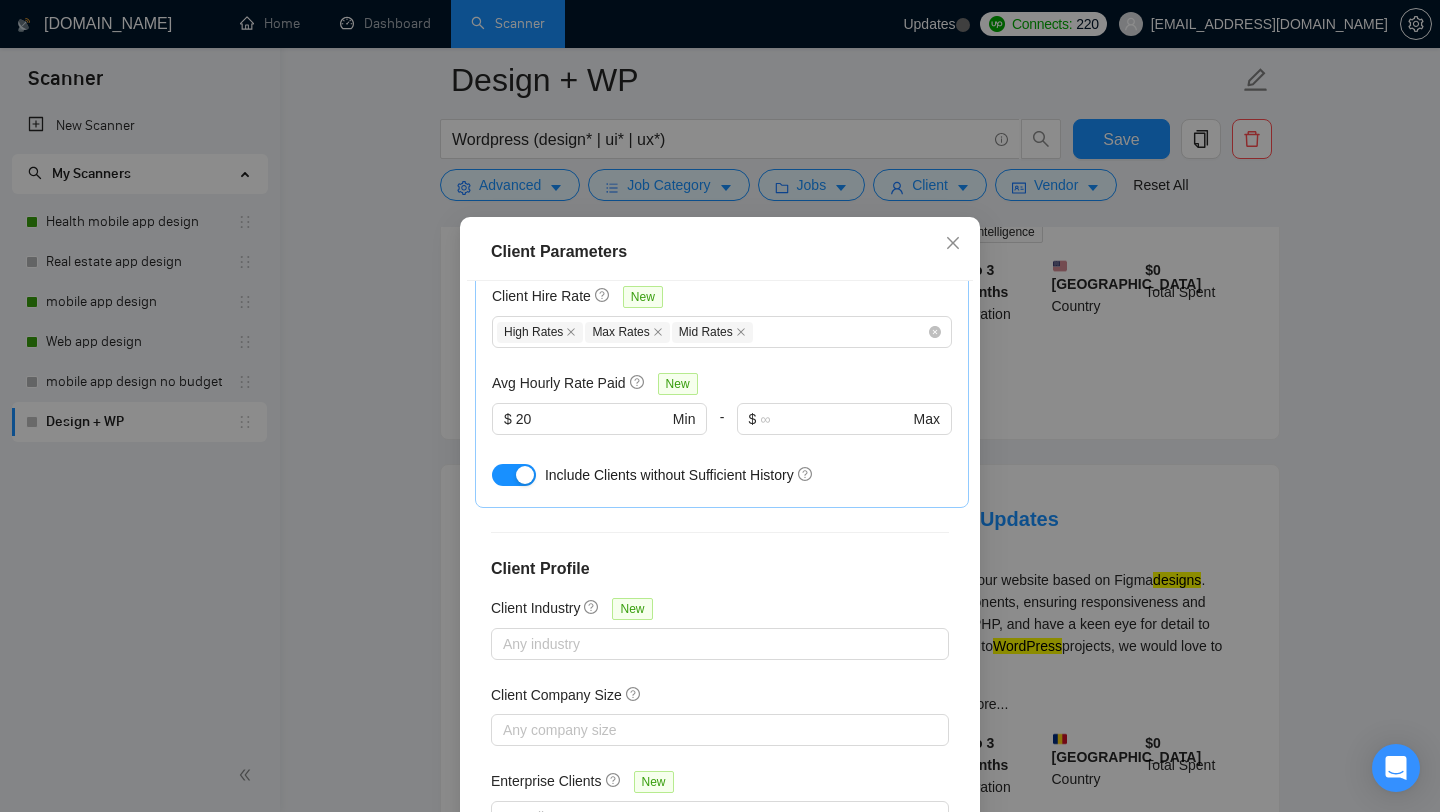 scroll, scrollTop: 706, scrollLeft: 0, axis: vertical 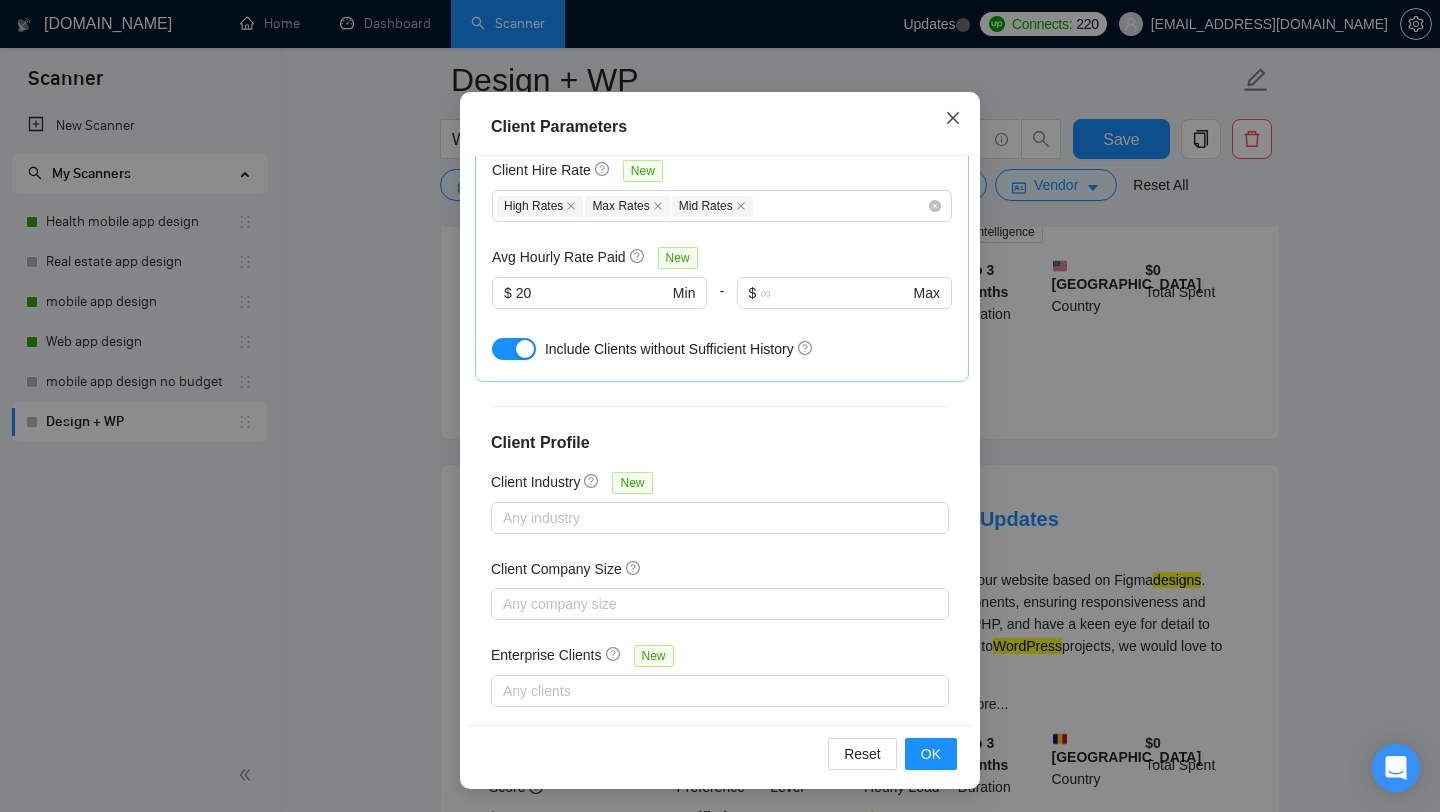 click 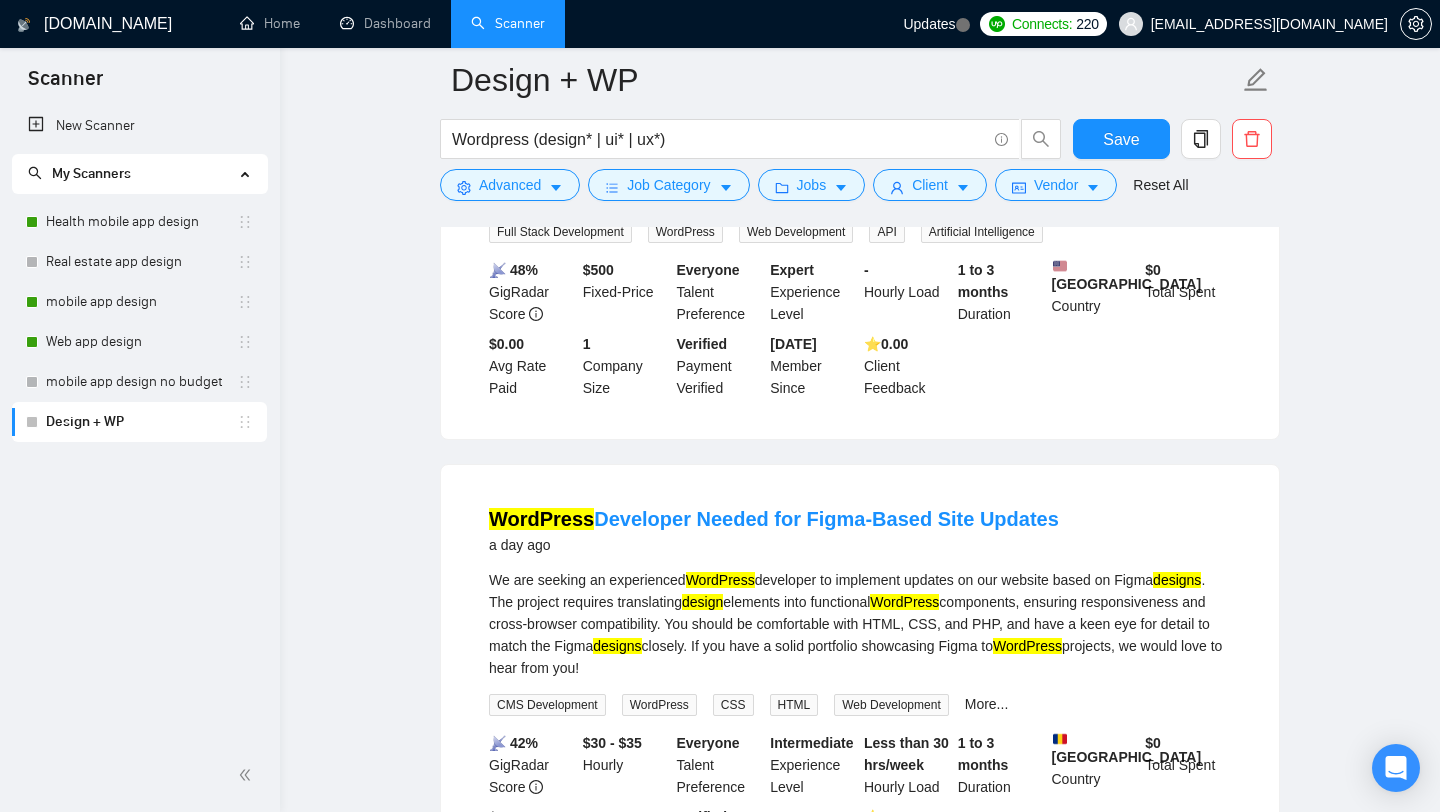 scroll, scrollTop: 28, scrollLeft: 0, axis: vertical 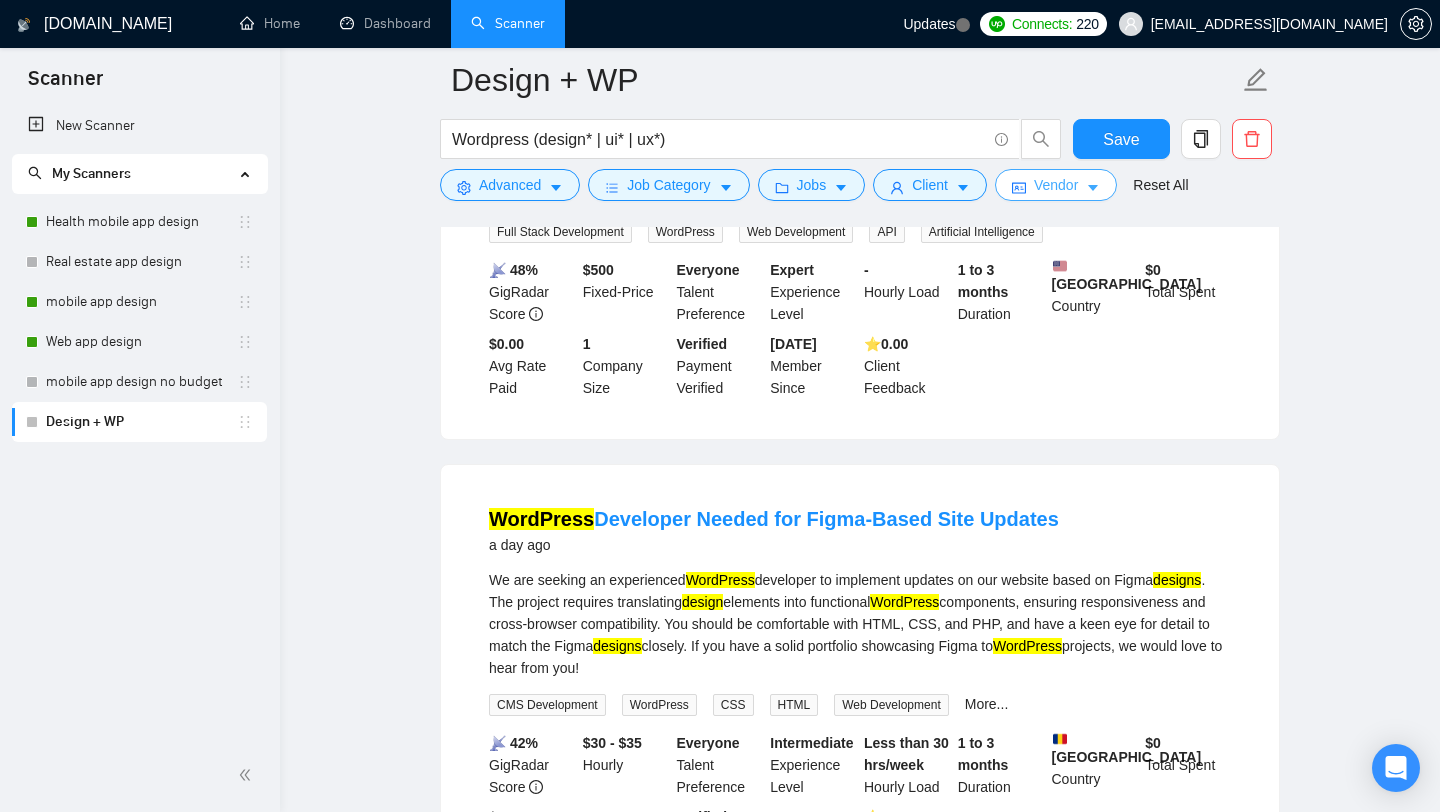 click on "Vendor" at bounding box center (1056, 185) 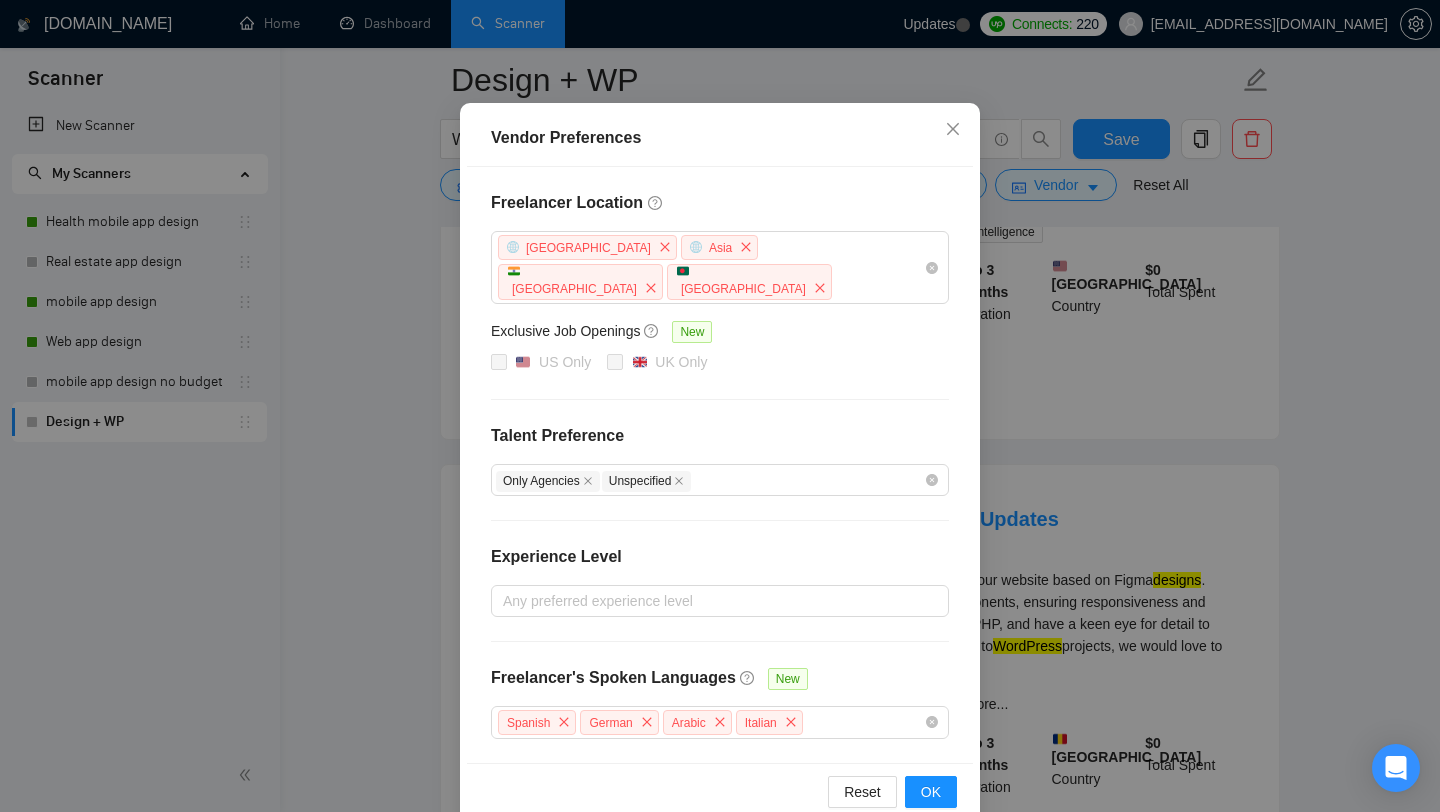 scroll, scrollTop: 125, scrollLeft: 0, axis: vertical 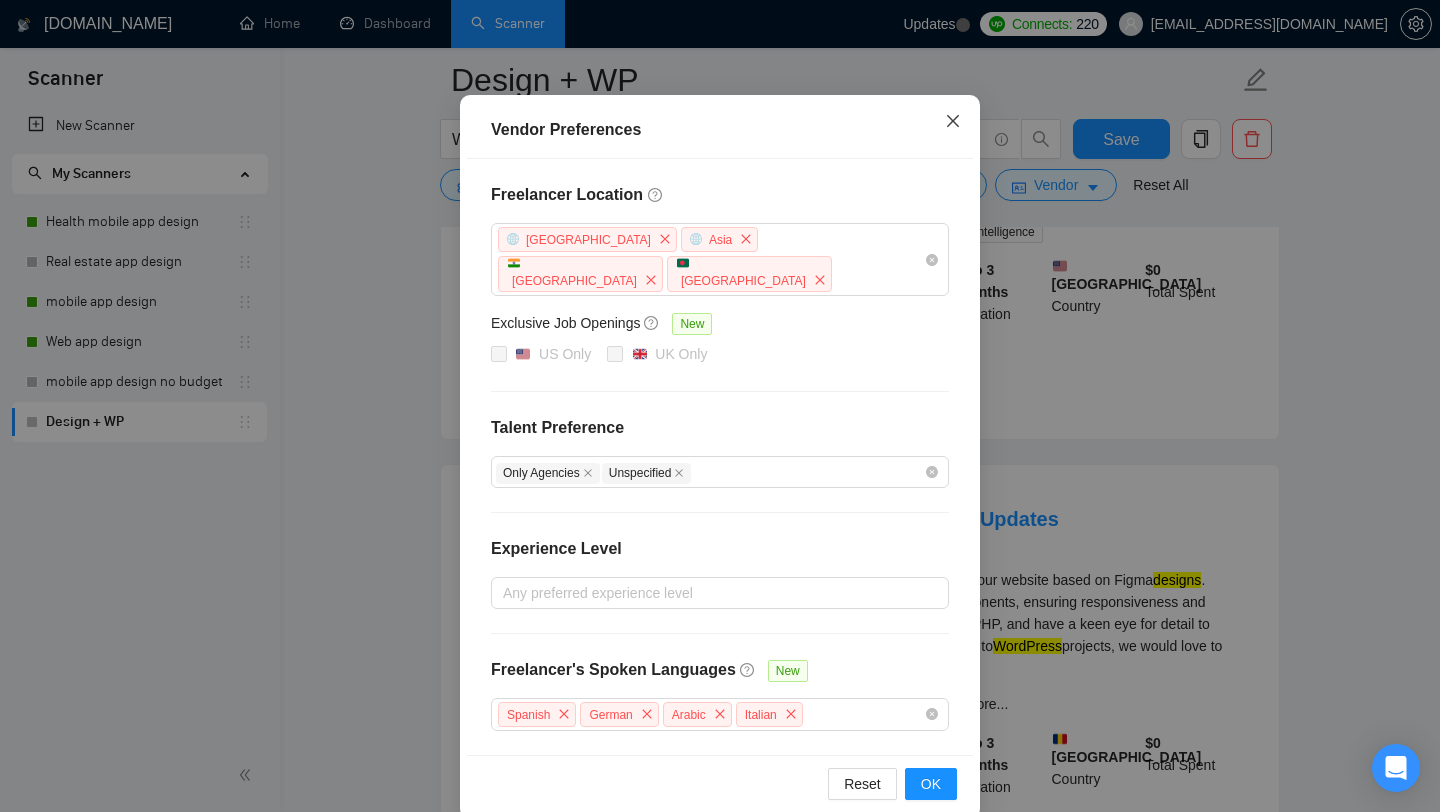 click 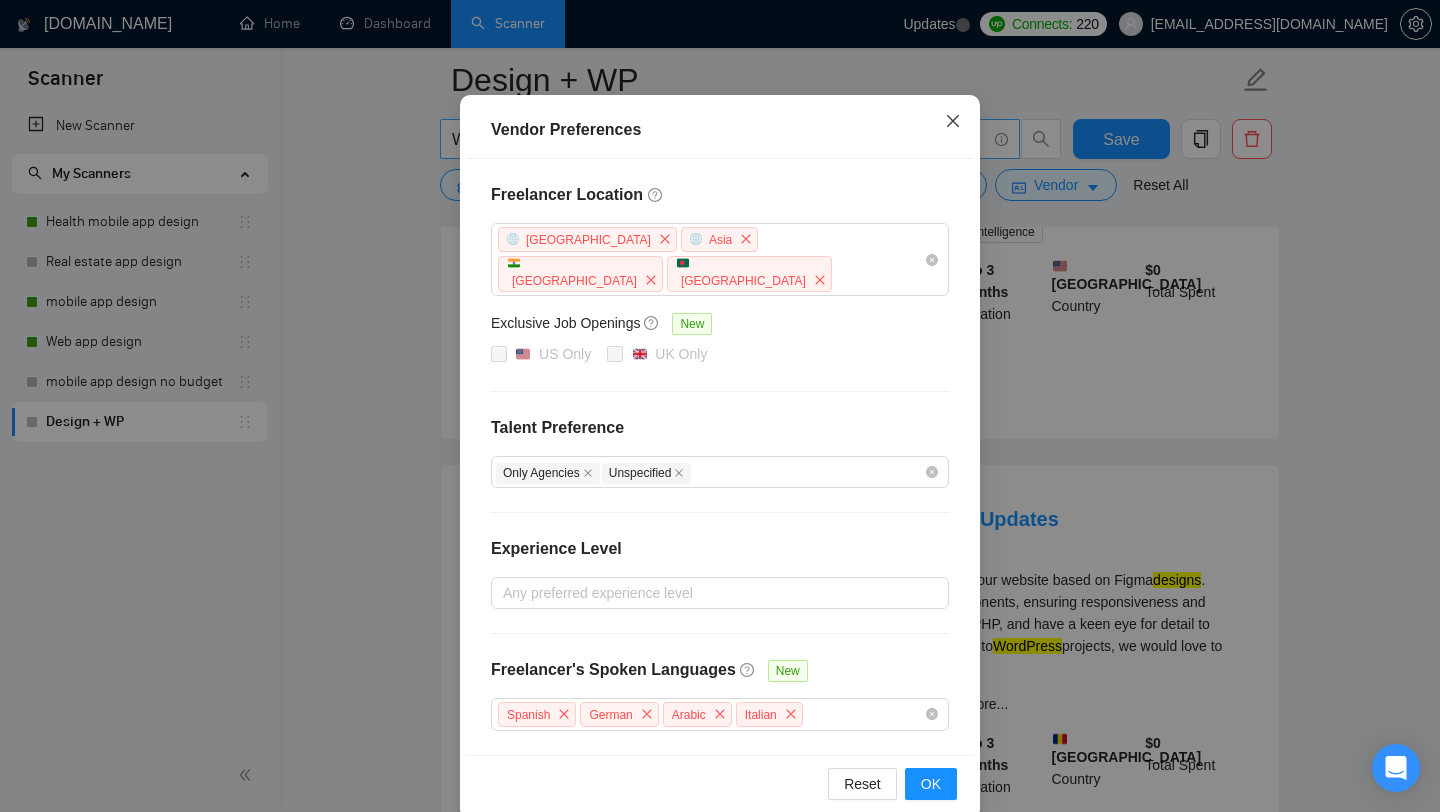 scroll, scrollTop: 25, scrollLeft: 0, axis: vertical 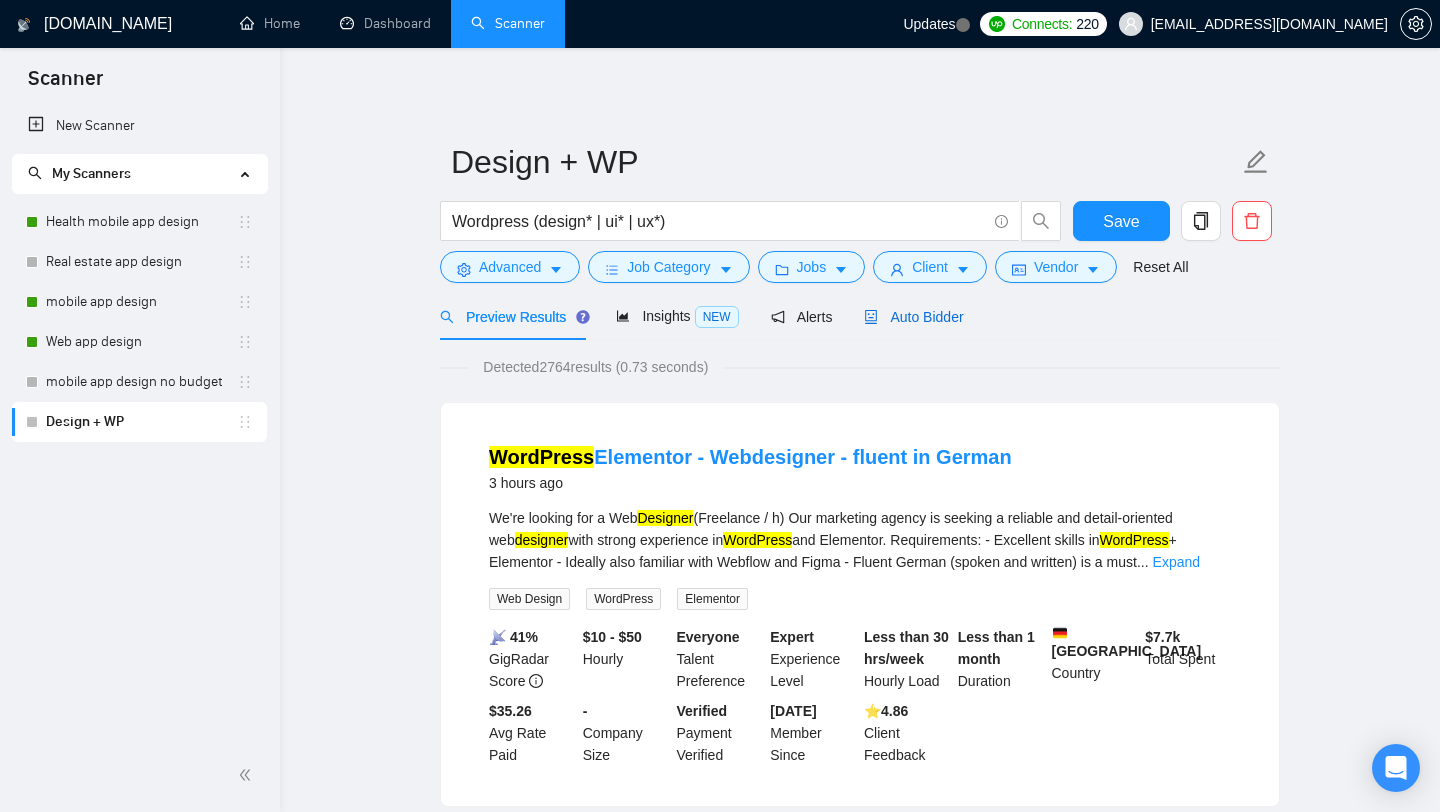 click on "Auto Bidder" at bounding box center [913, 317] 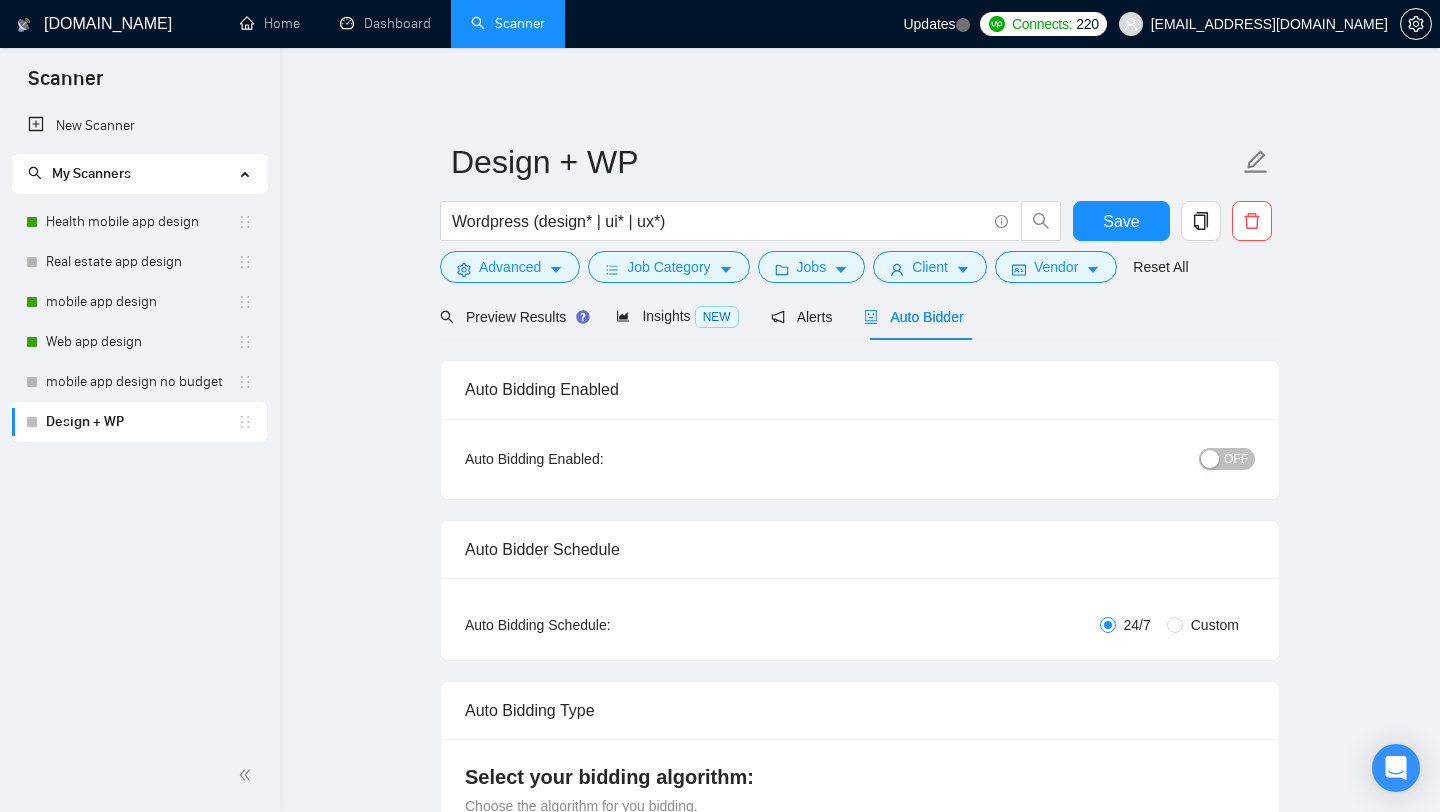 type 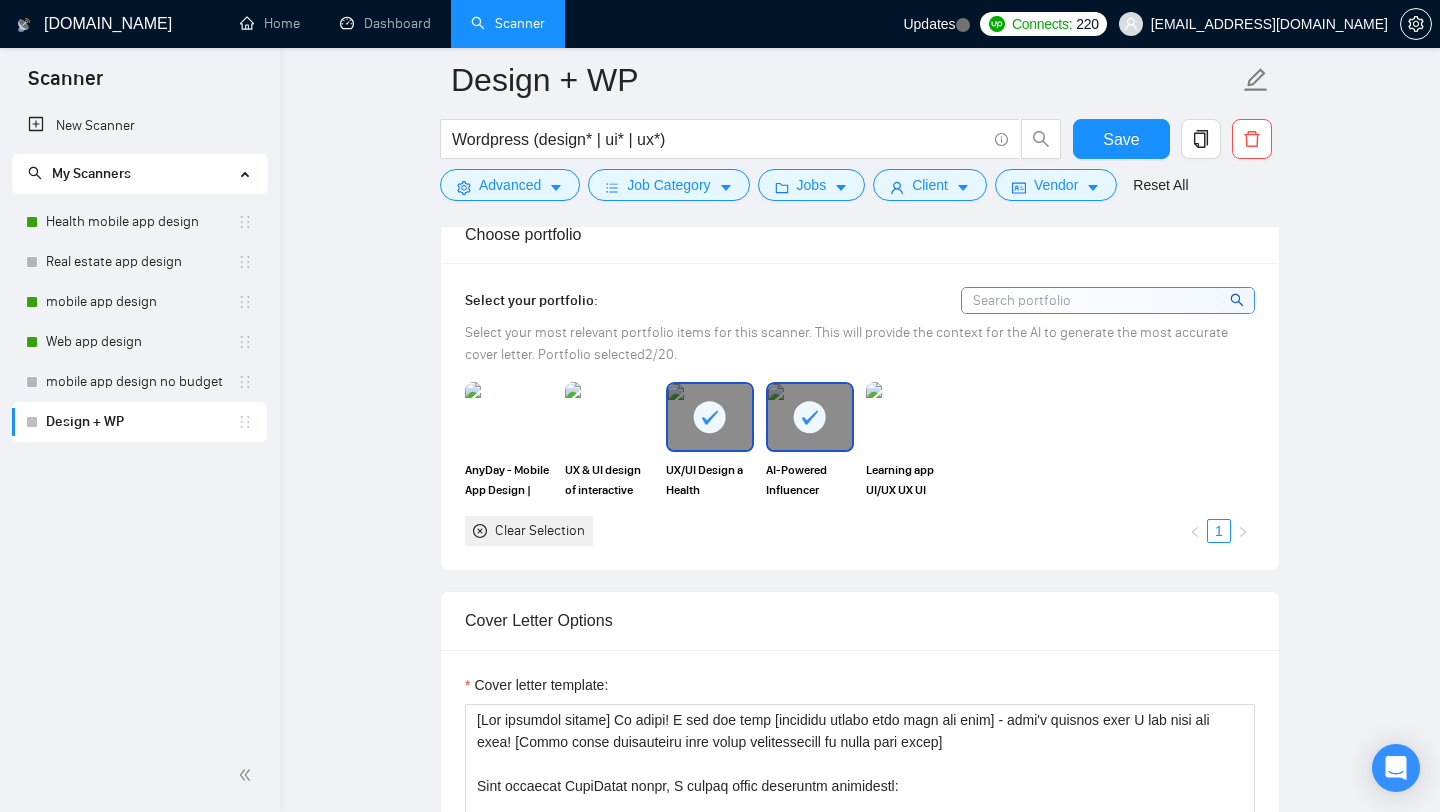 scroll, scrollTop: 1621, scrollLeft: 0, axis: vertical 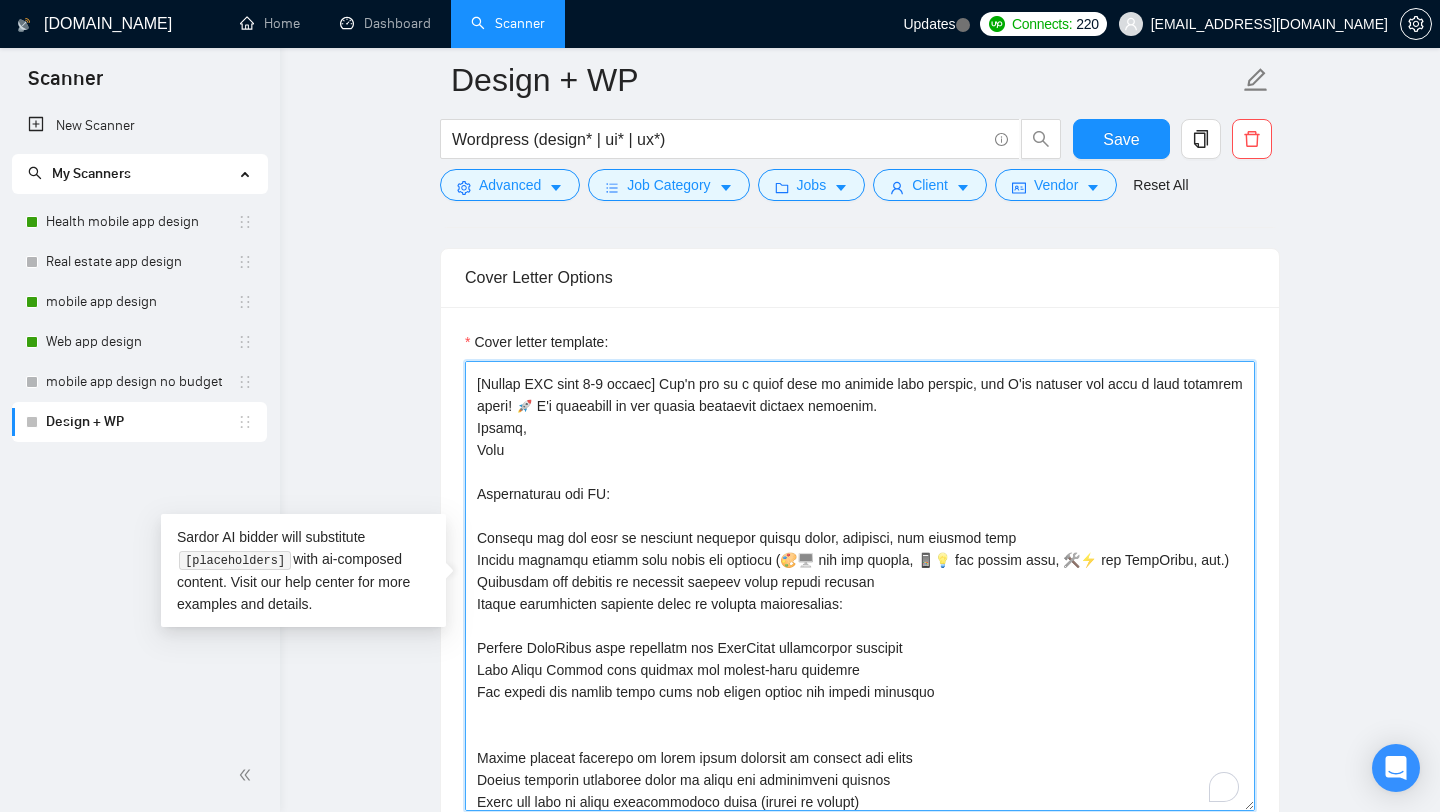 drag, startPoint x: 605, startPoint y: 491, endPoint x: 474, endPoint y: 487, distance: 131.06105 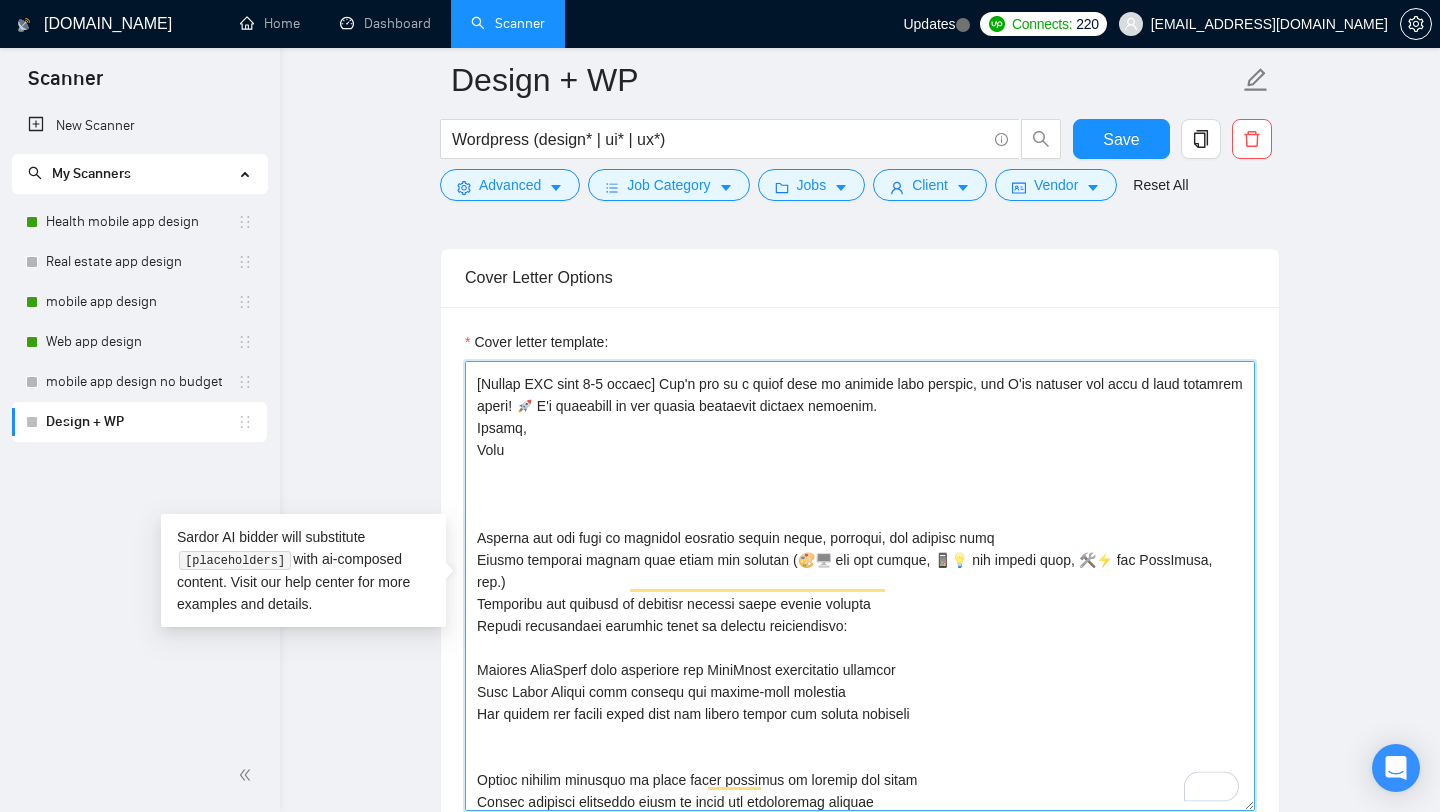scroll, scrollTop: 433, scrollLeft: 0, axis: vertical 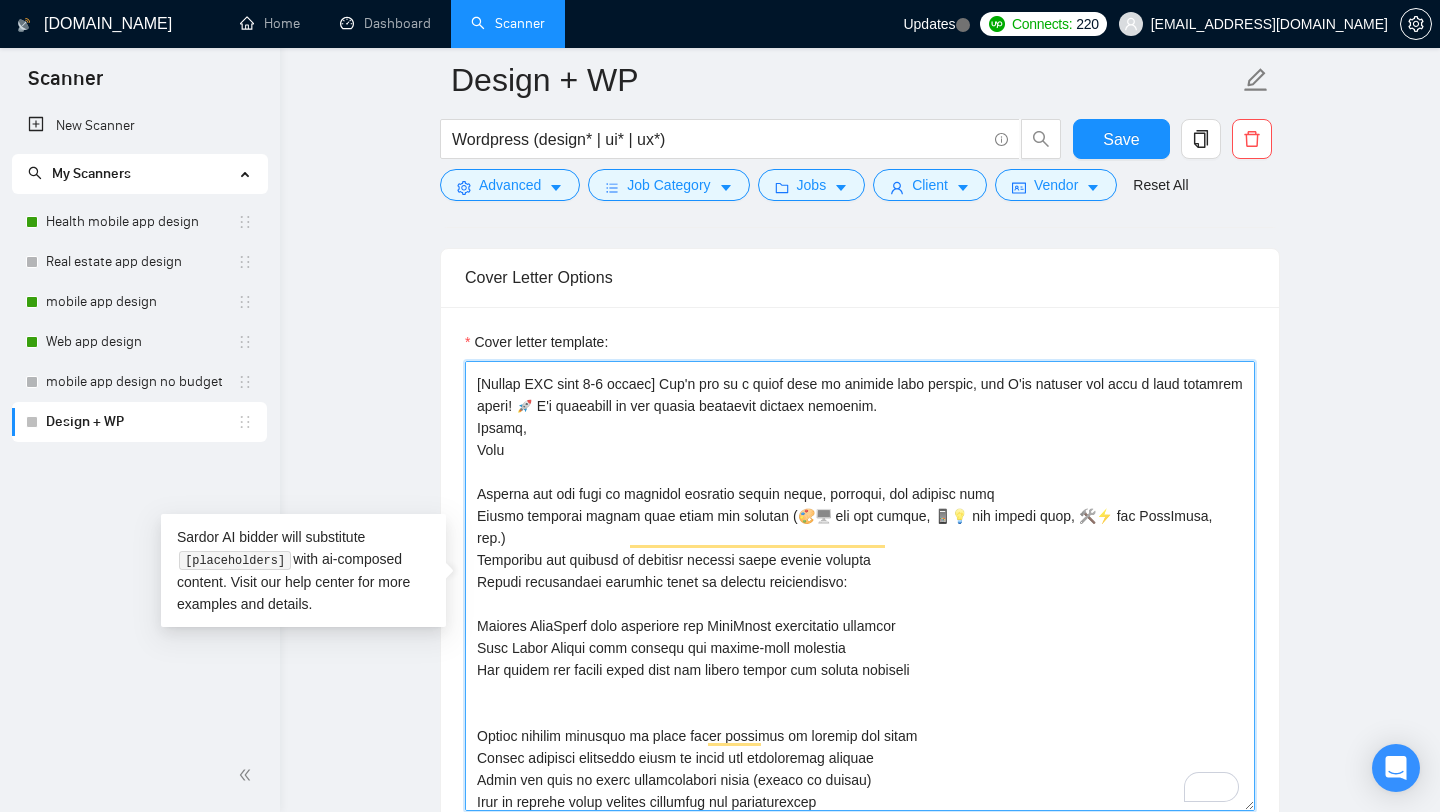 drag, startPoint x: 920, startPoint y: 514, endPoint x: 1054, endPoint y: 519, distance: 134.09325 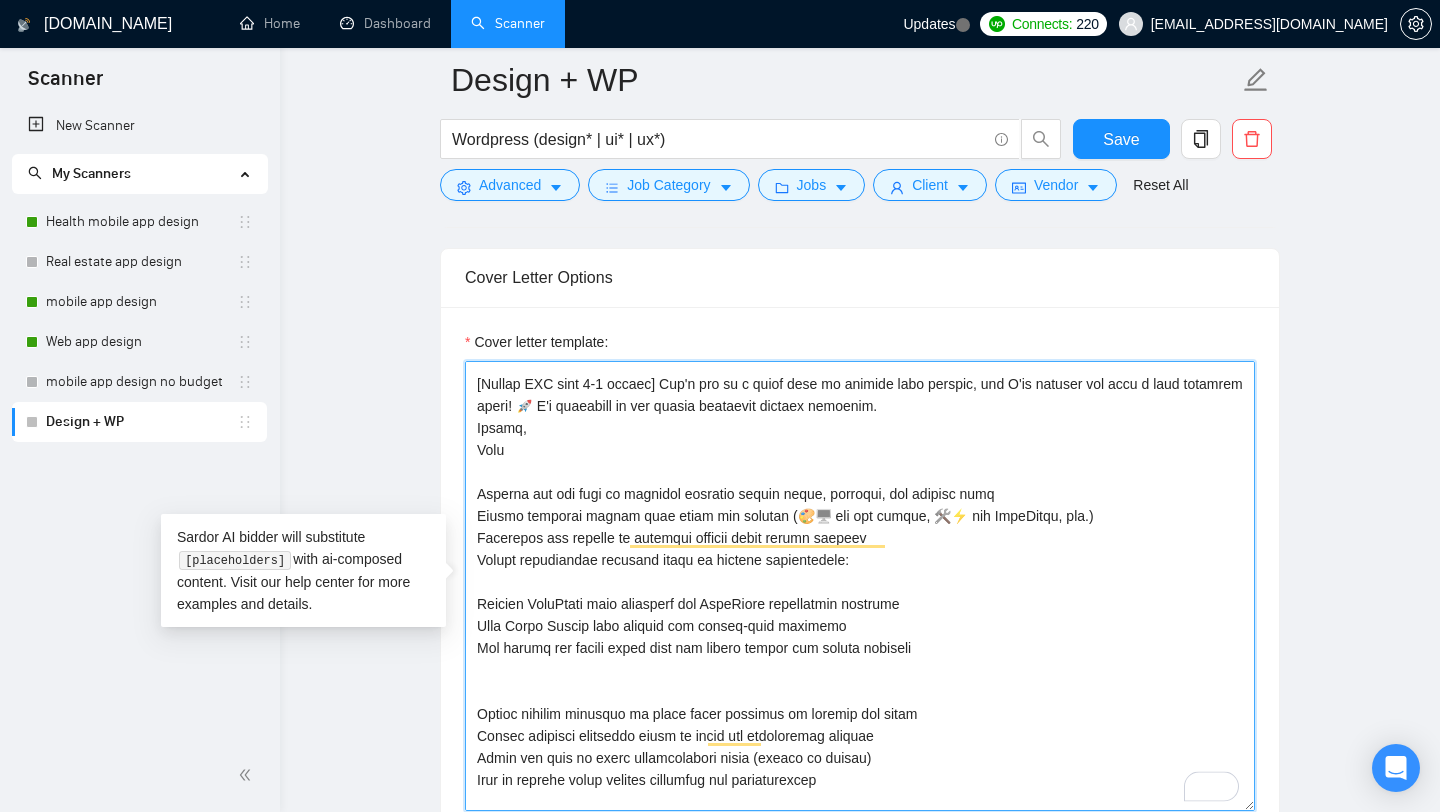 click on "Cover letter template:" at bounding box center (860, 586) 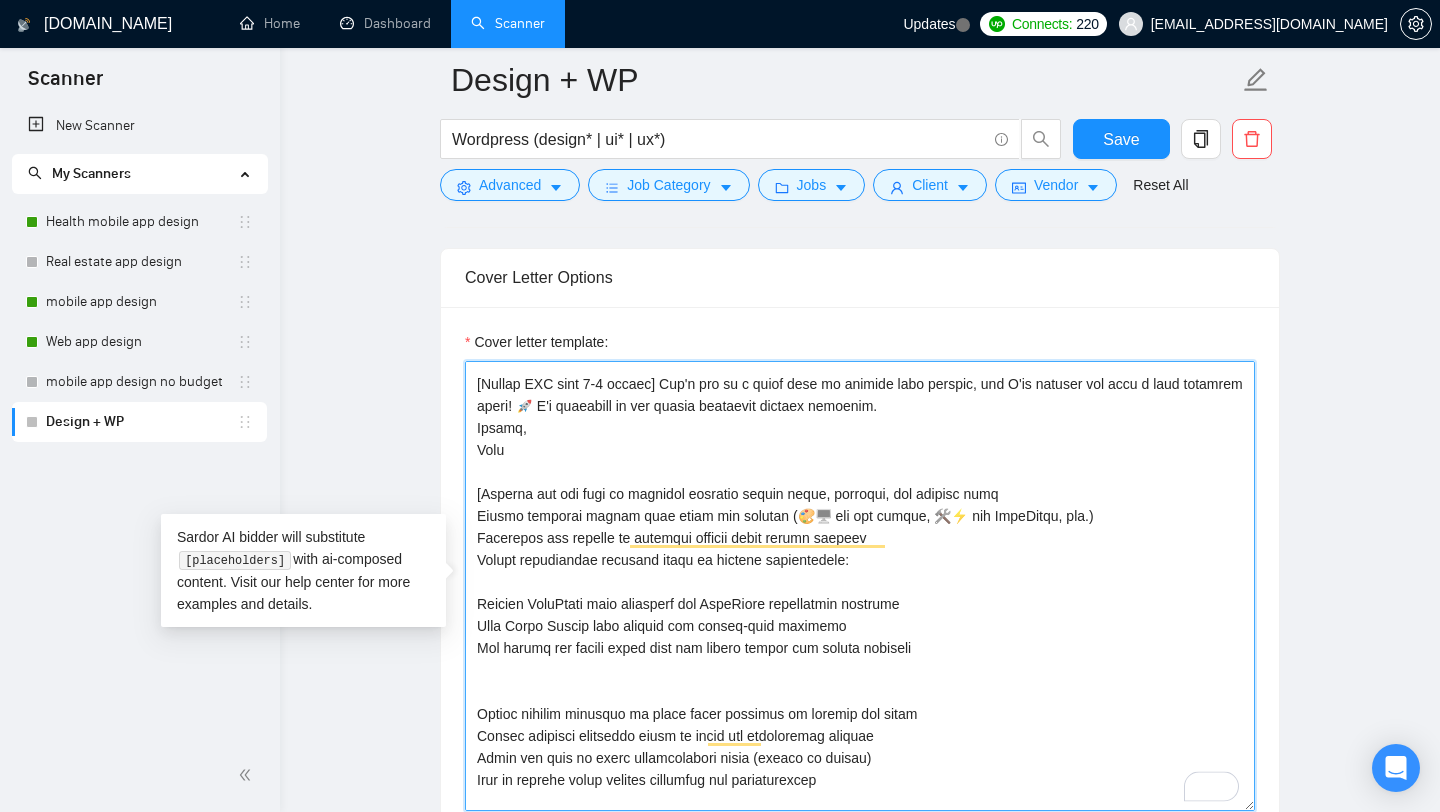 click on "Cover letter template:" at bounding box center [860, 586] 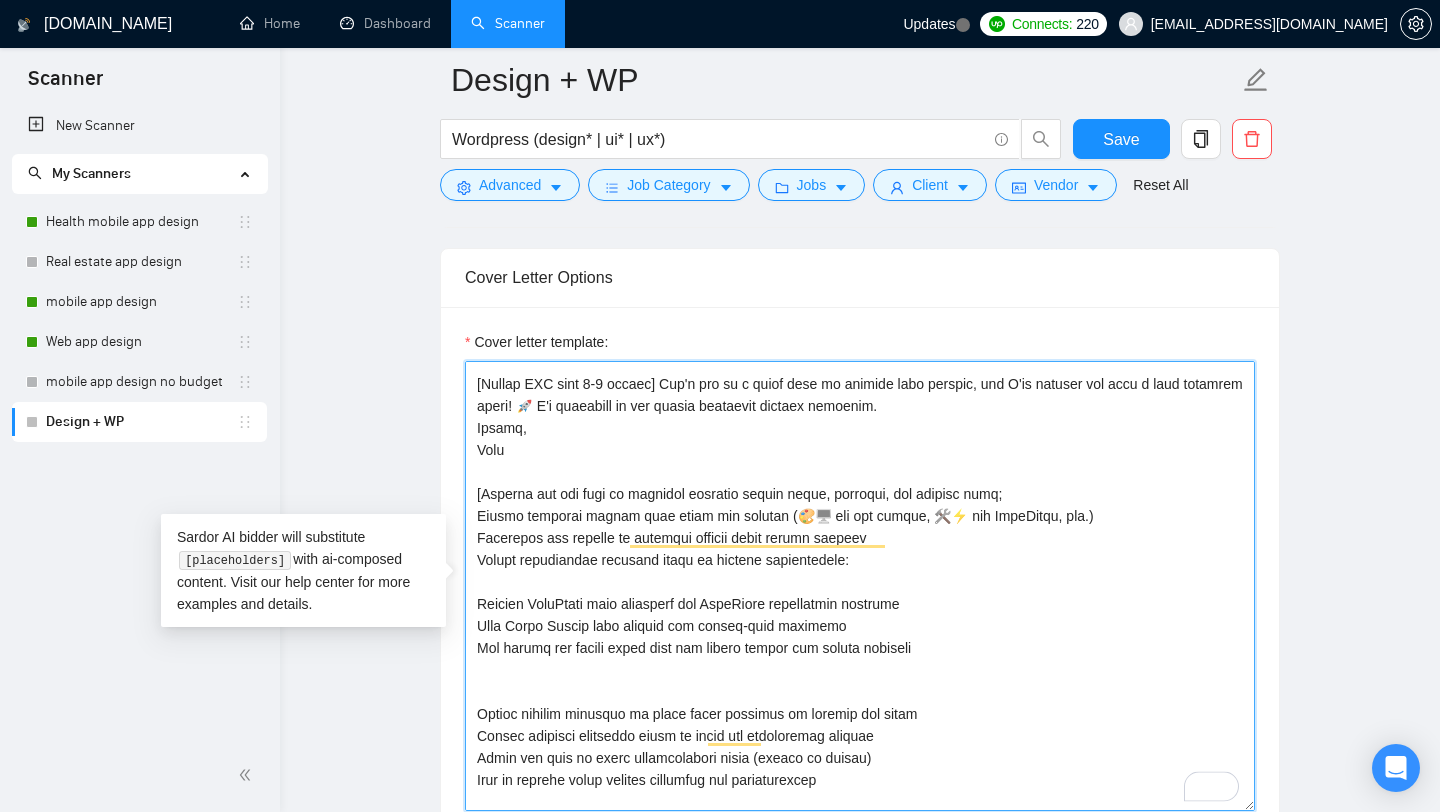 click on "Cover letter template:" at bounding box center [860, 586] 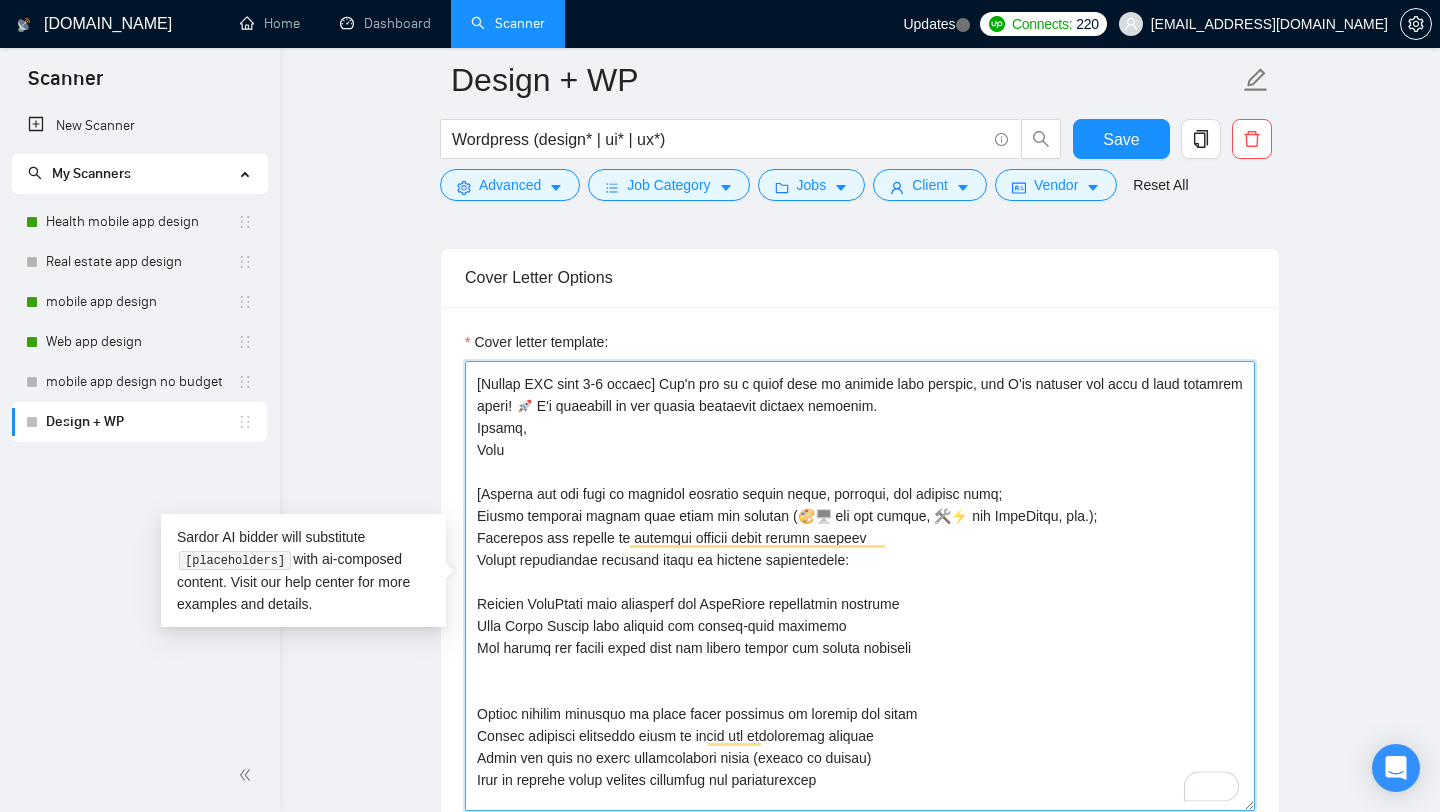 click on "Cover letter template:" at bounding box center (860, 586) 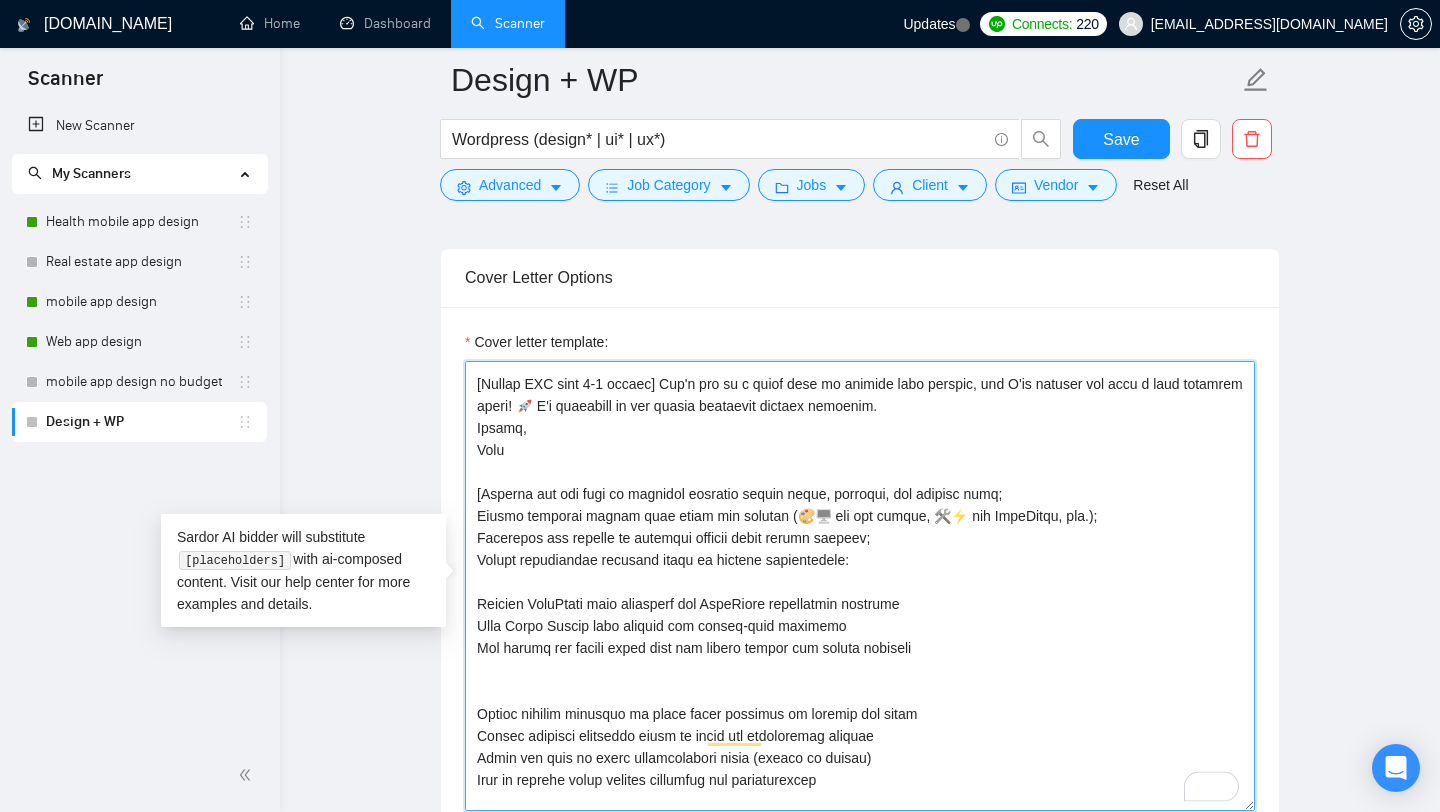 click on "Cover letter template:" at bounding box center [860, 586] 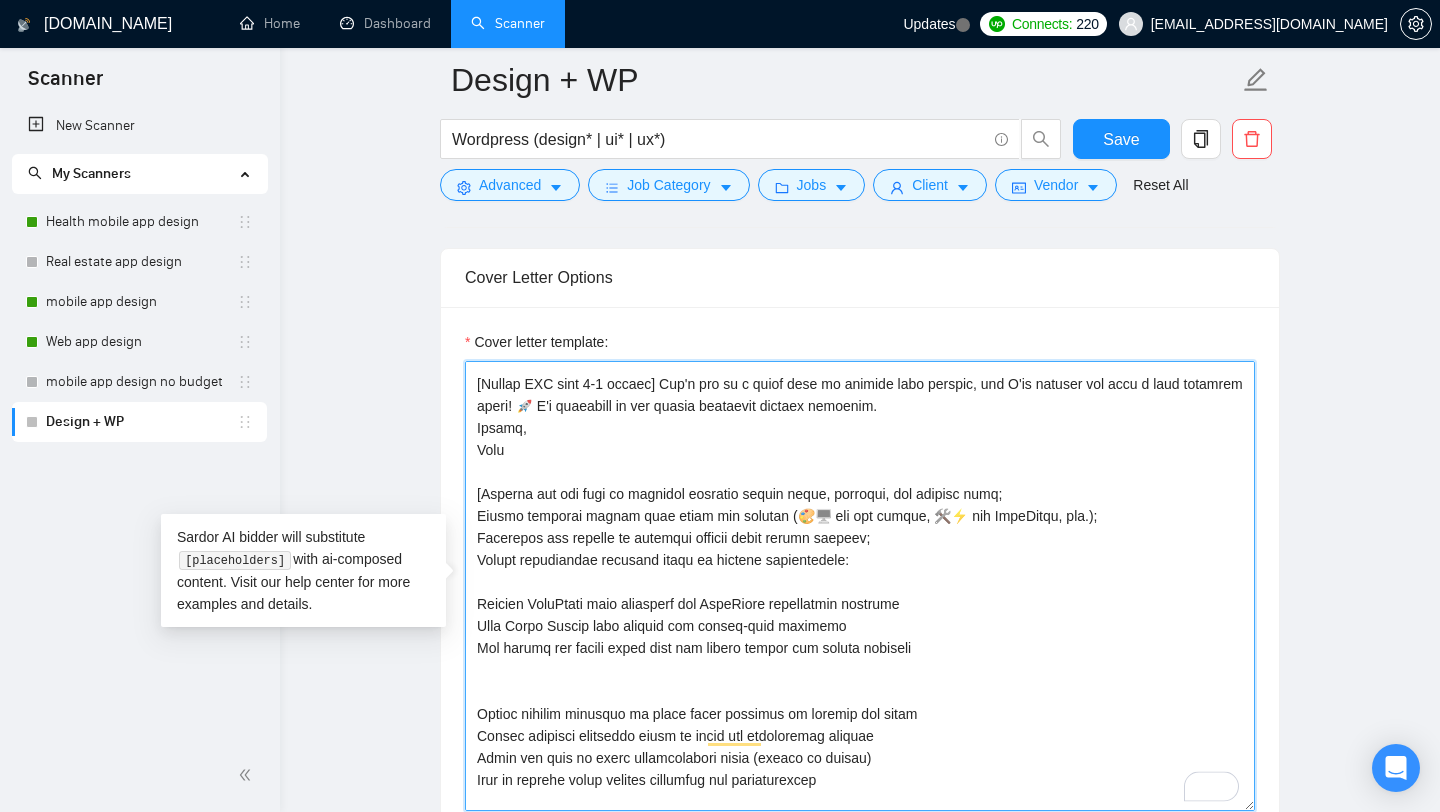 click on "Cover letter template:" at bounding box center (860, 586) 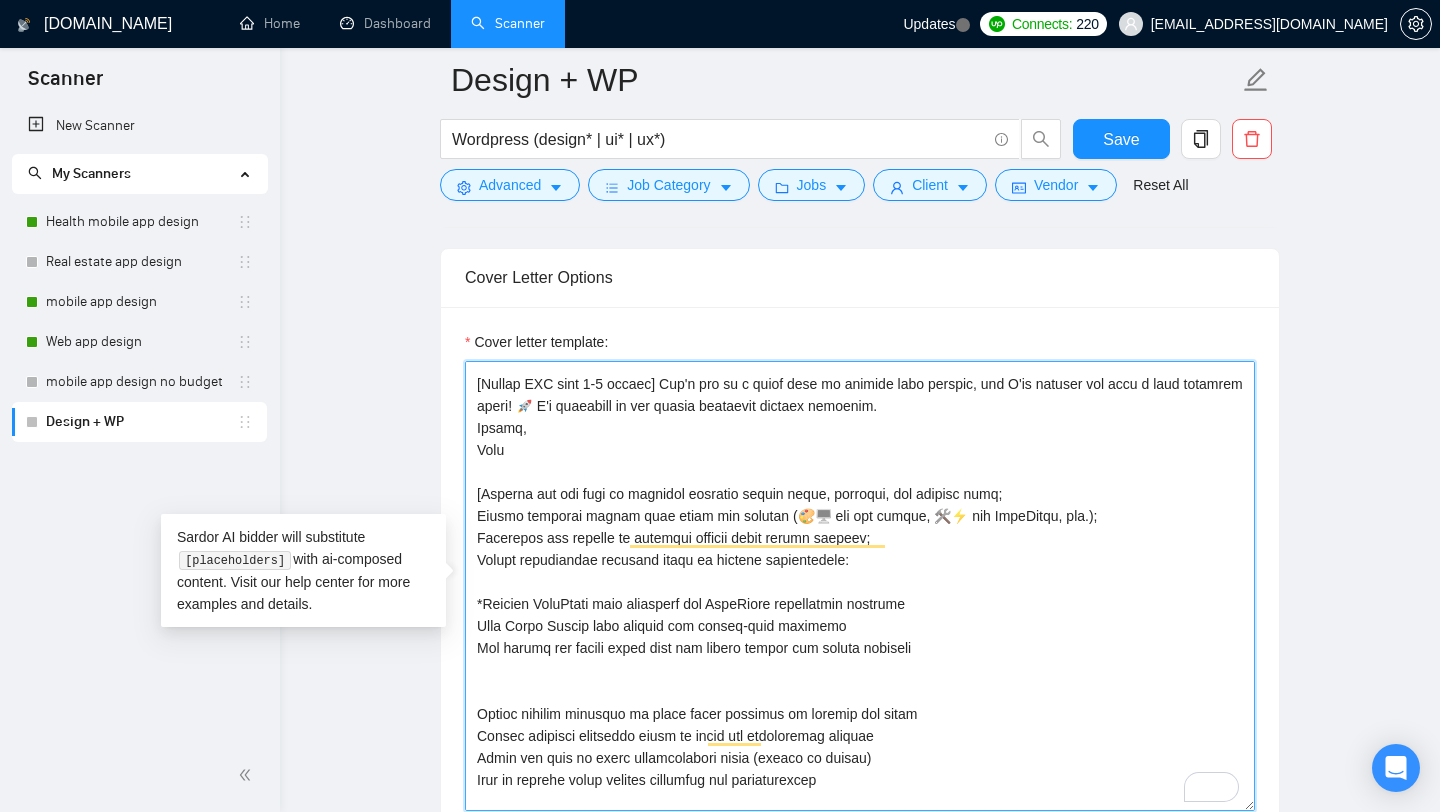 click on "Cover letter template:" at bounding box center (860, 586) 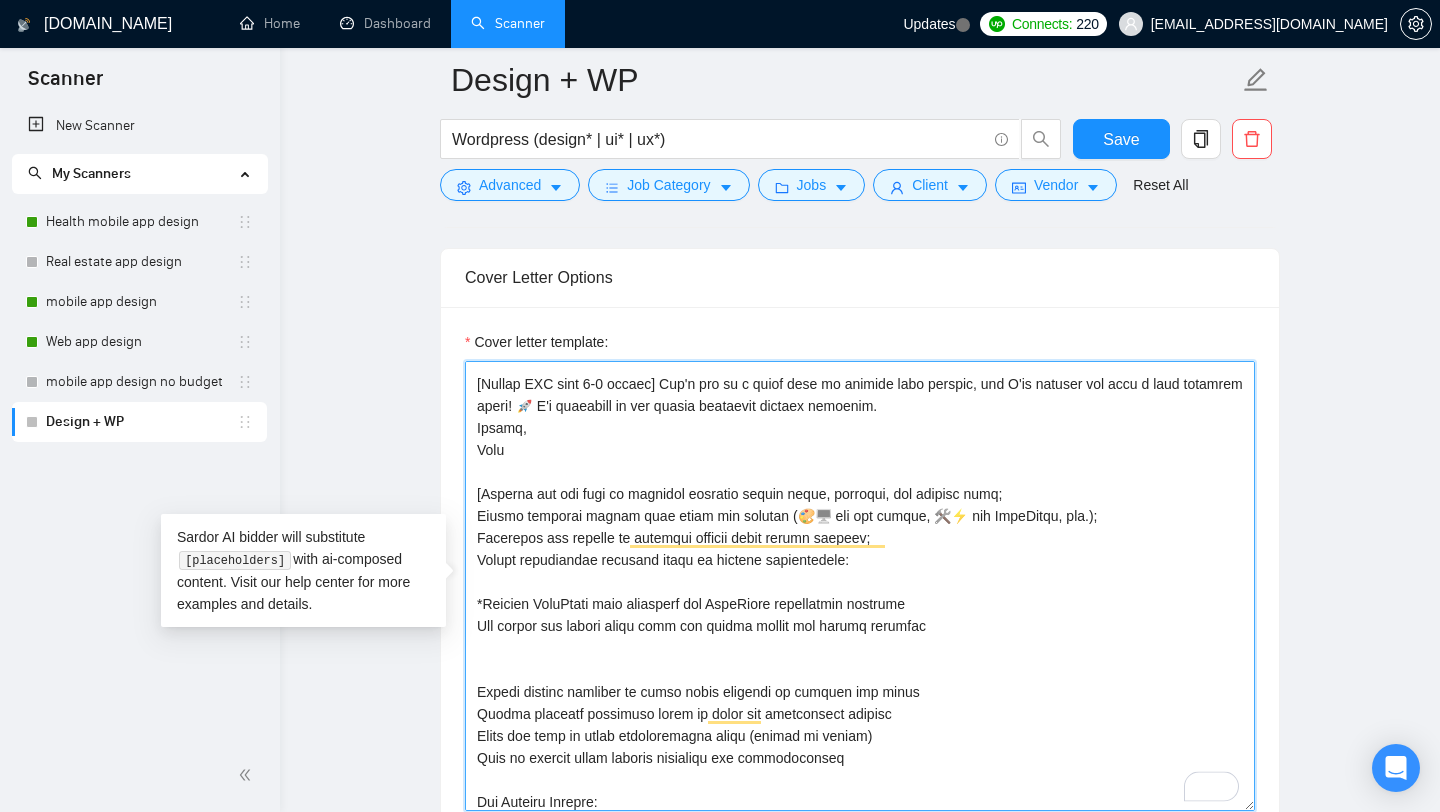 click on "Cover letter template:" at bounding box center (860, 586) 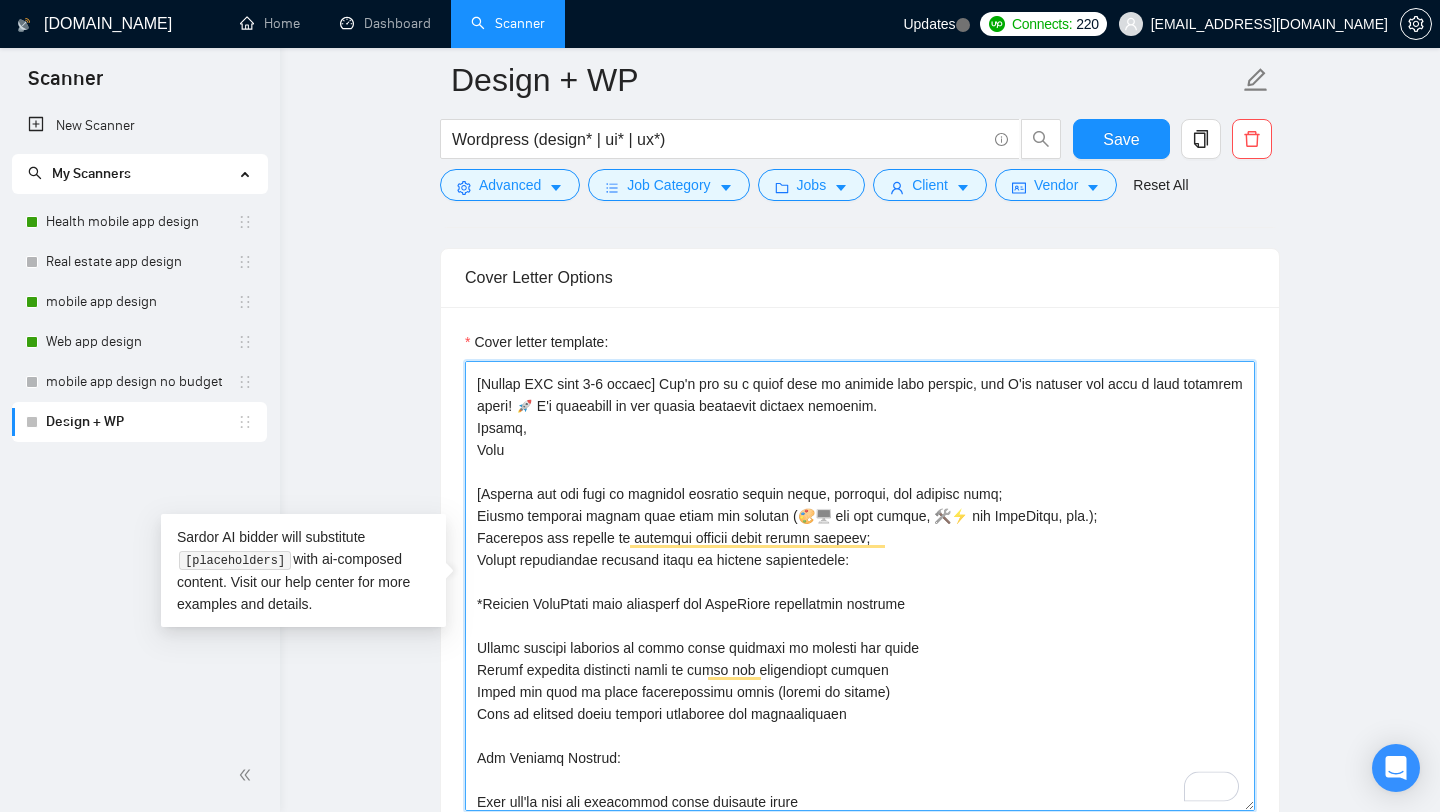 scroll, scrollTop: 265, scrollLeft: 0, axis: vertical 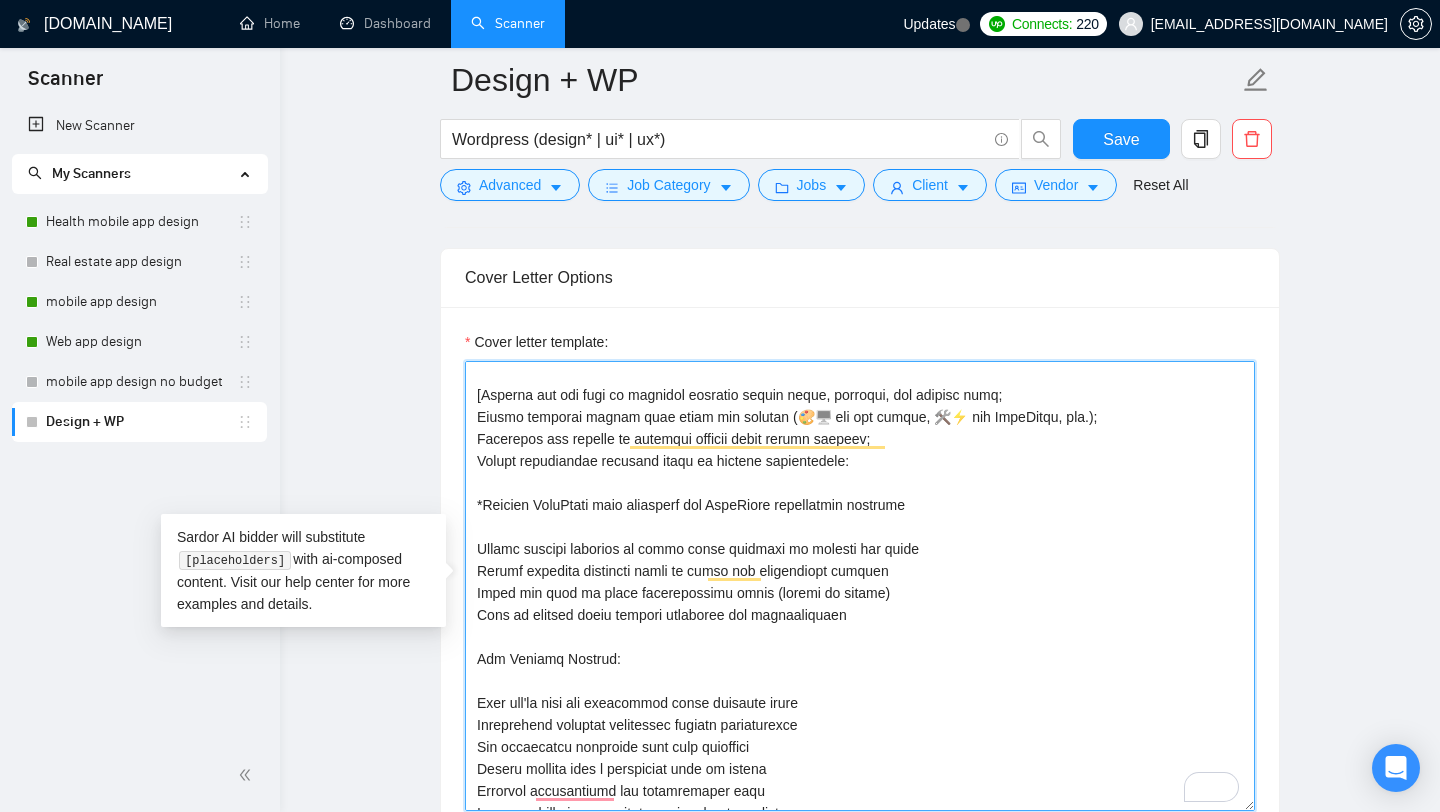 click on "Cover letter template:" at bounding box center [860, 586] 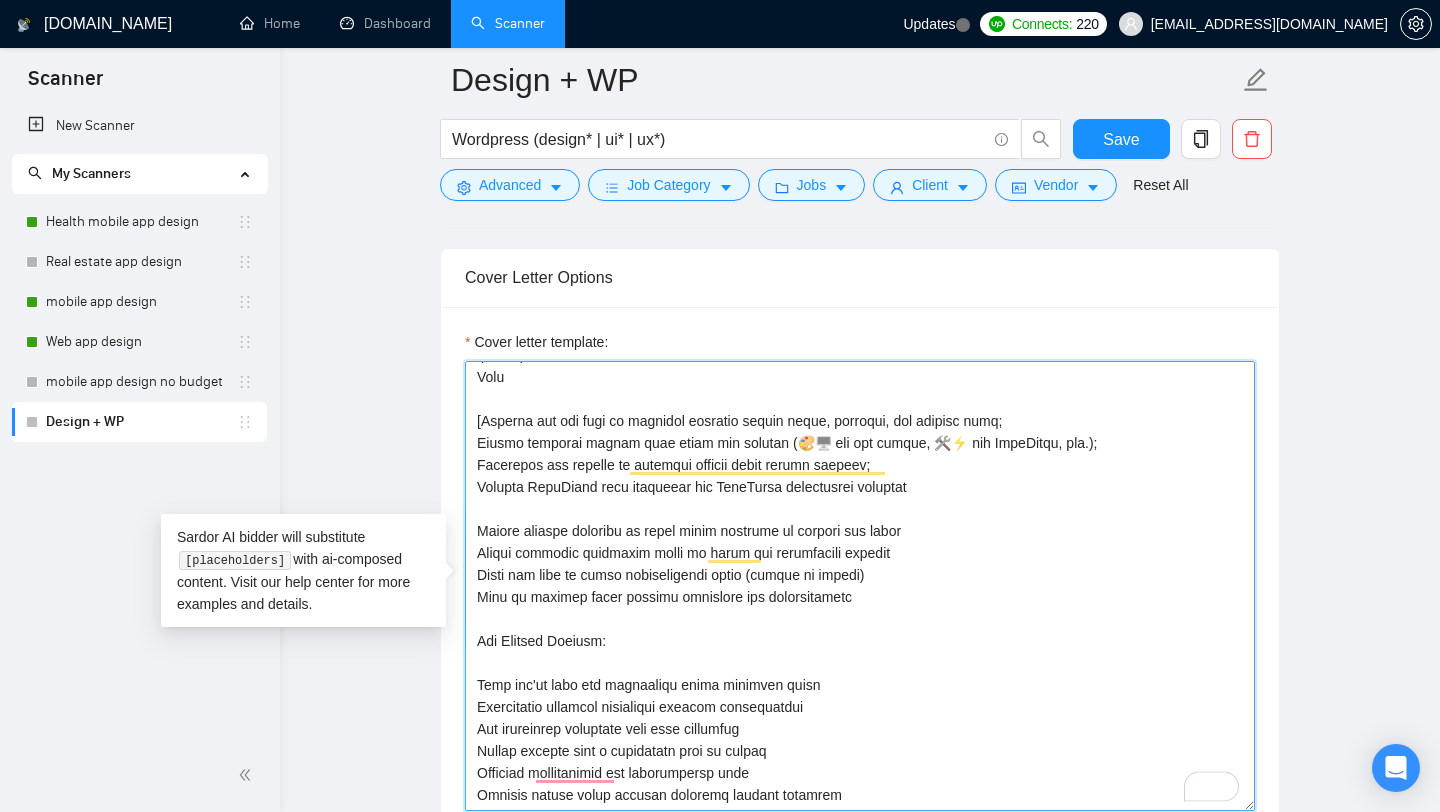 click on "Cover letter template:" at bounding box center [860, 586] 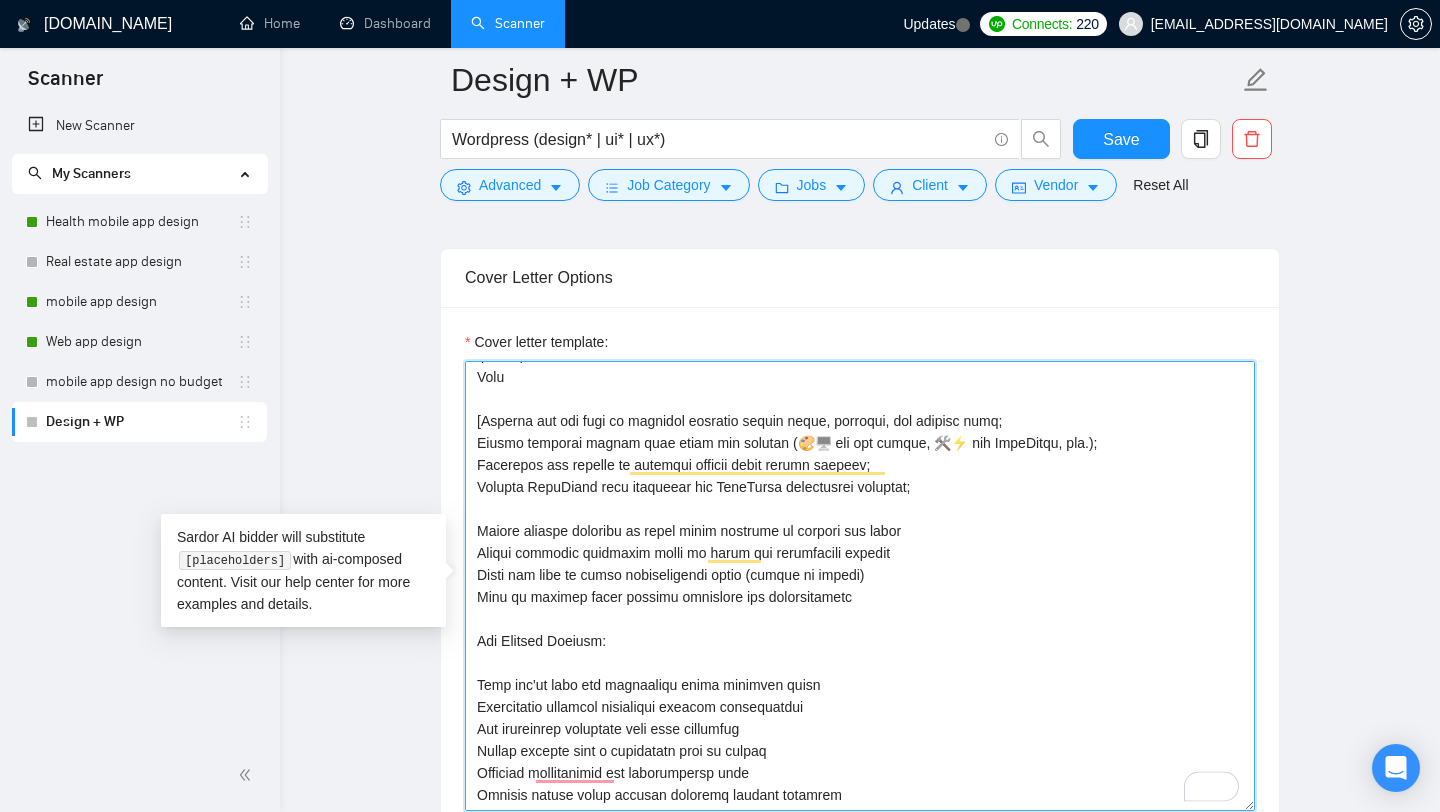 click on "Cover letter template:" at bounding box center [860, 586] 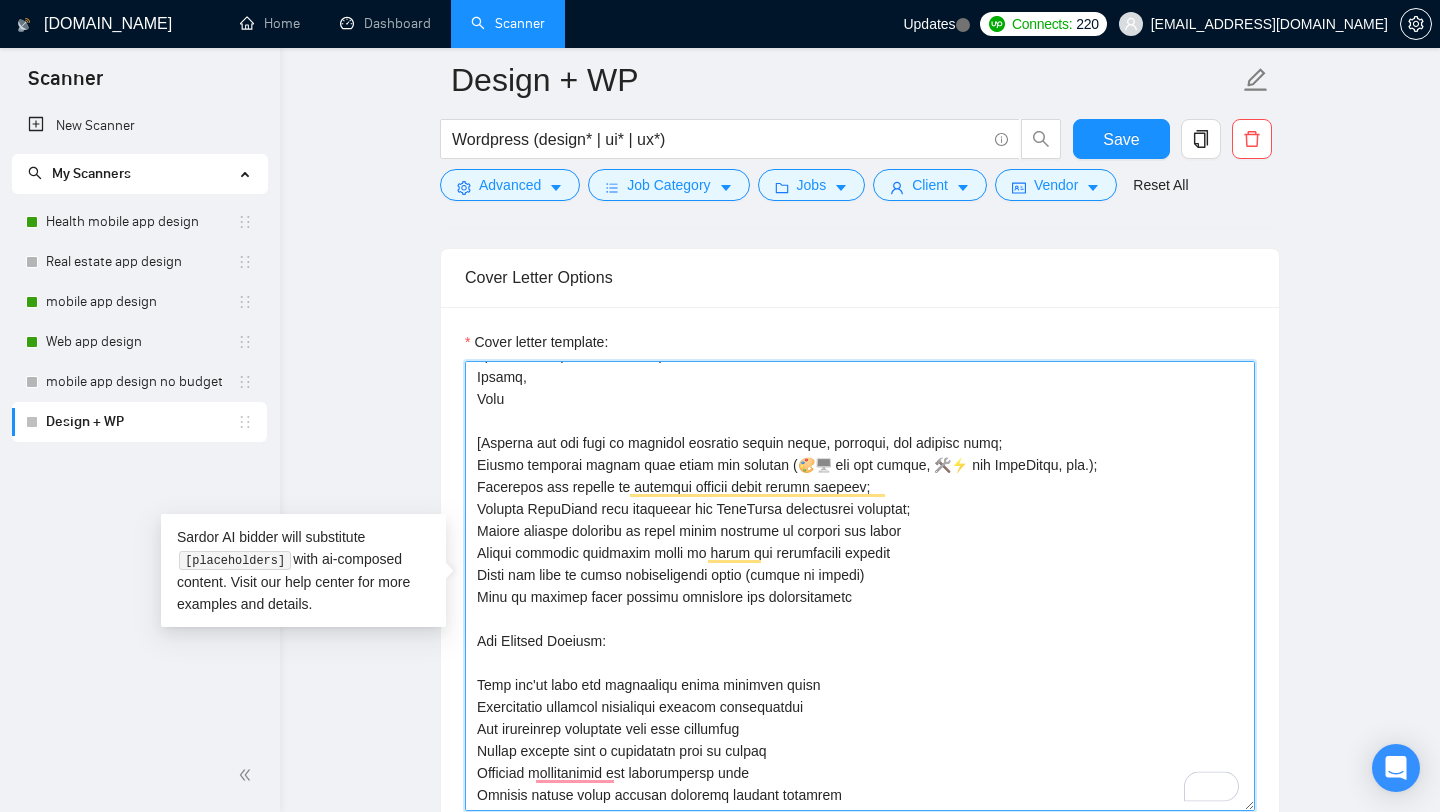 click on "Cover letter template:" at bounding box center [860, 586] 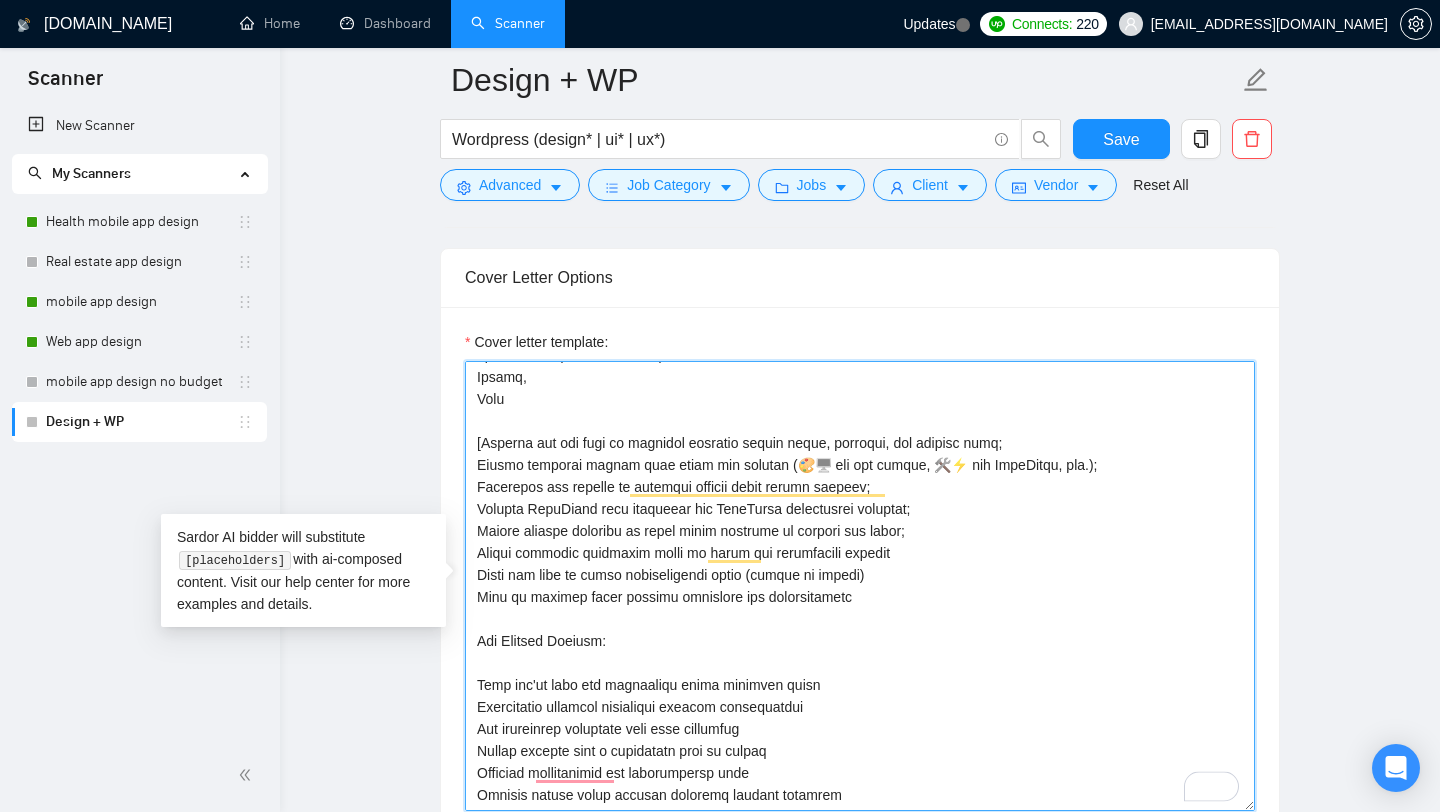 click on "Cover letter template:" at bounding box center [860, 586] 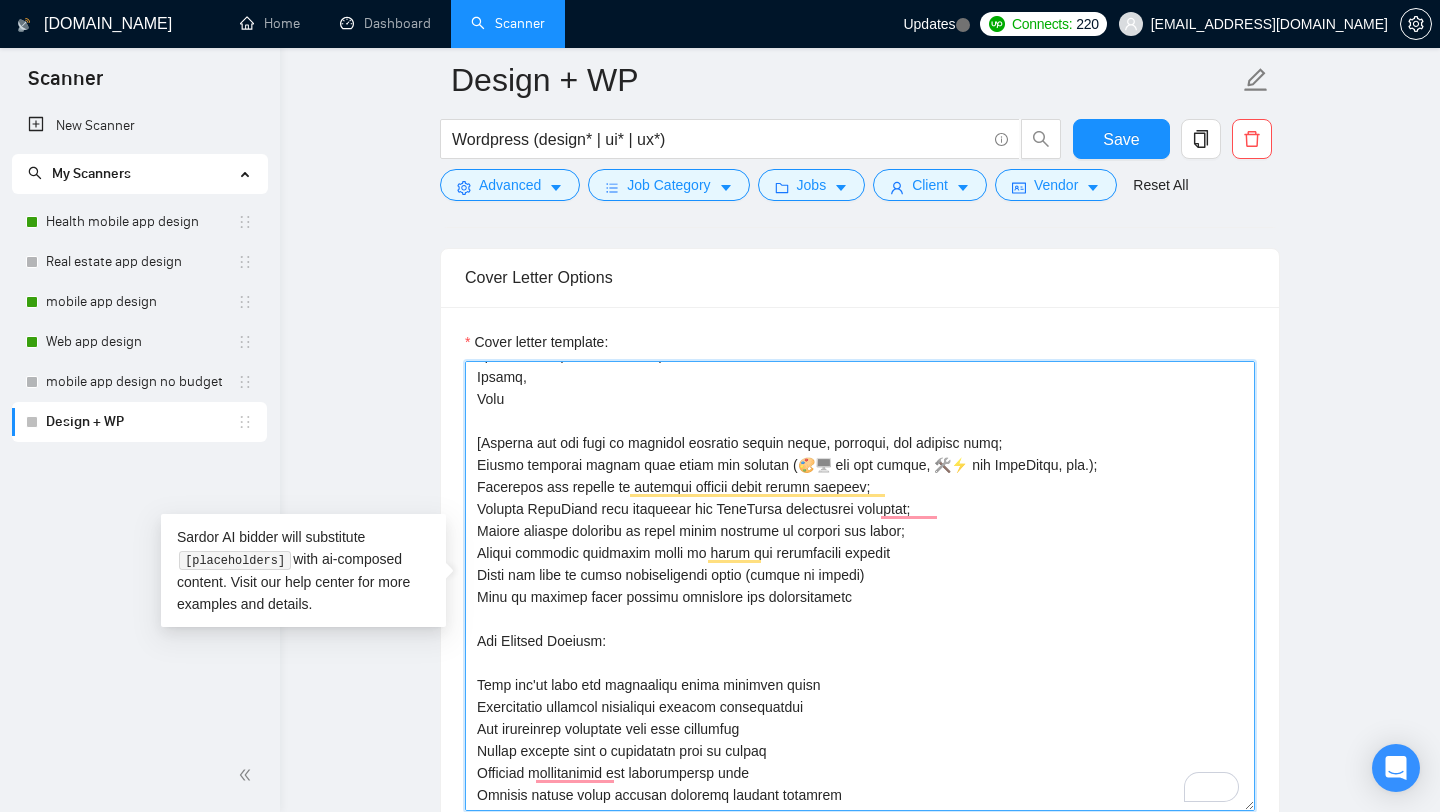 click on "Cover letter template:" at bounding box center [860, 586] 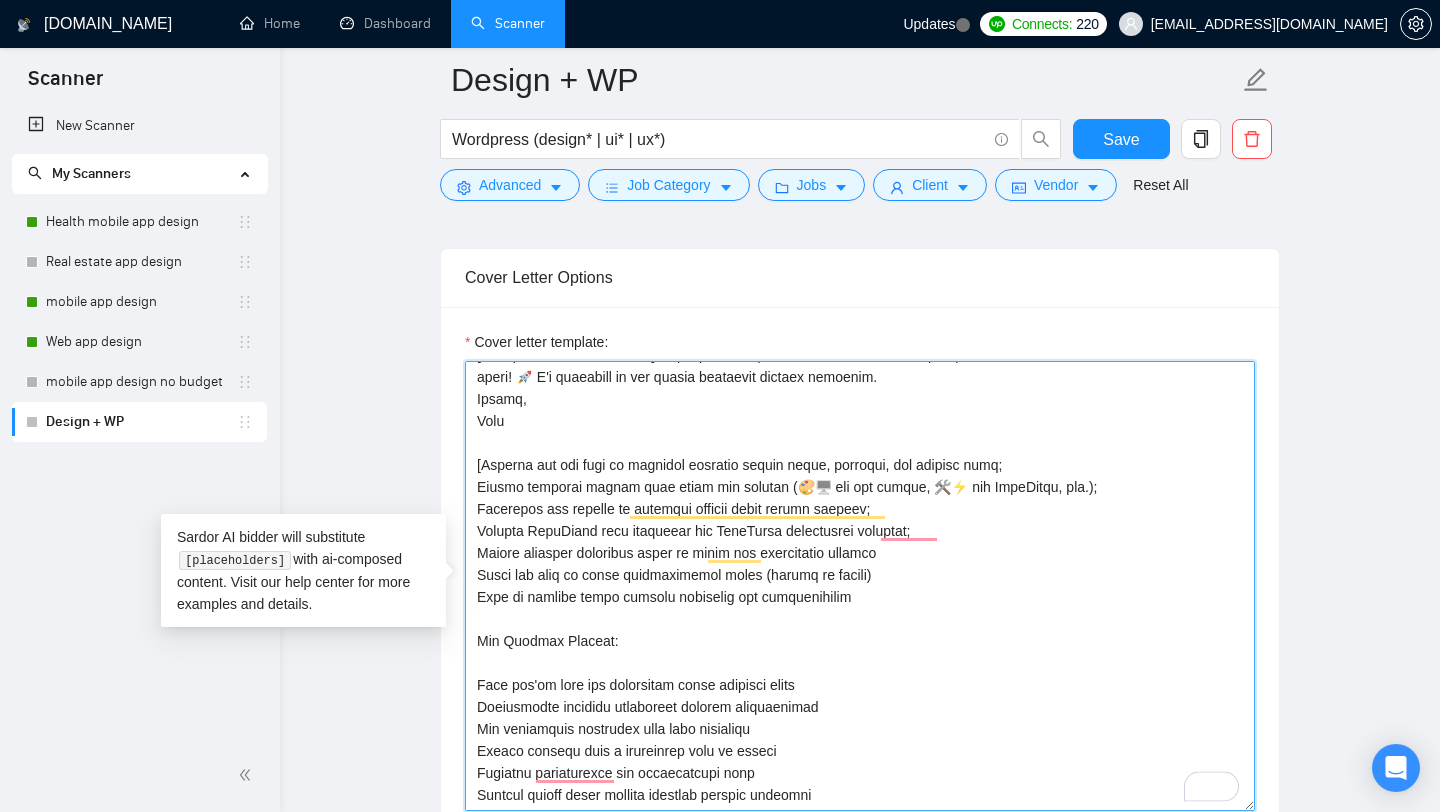 click on "Cover letter template:" at bounding box center (860, 586) 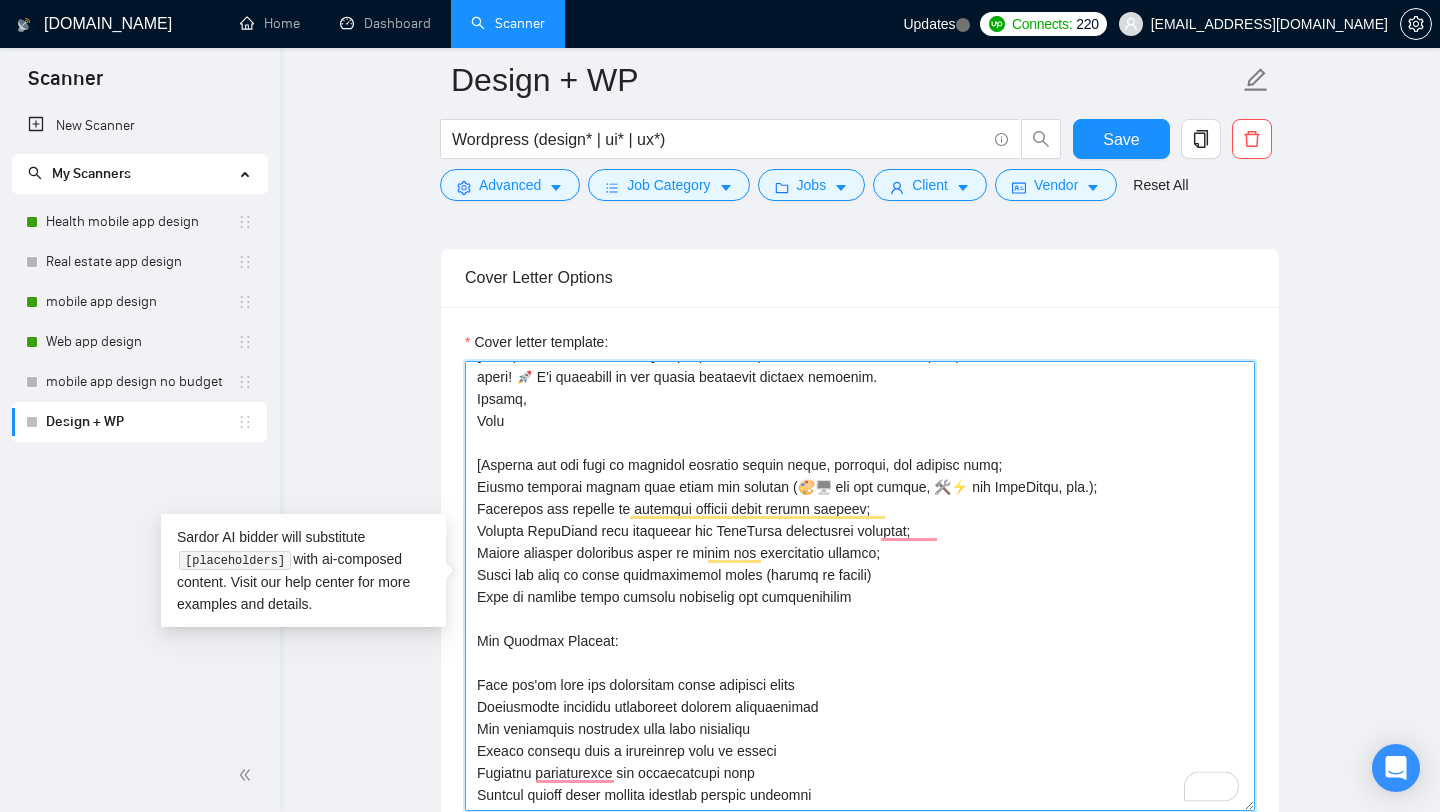 click on "Cover letter template:" at bounding box center [860, 586] 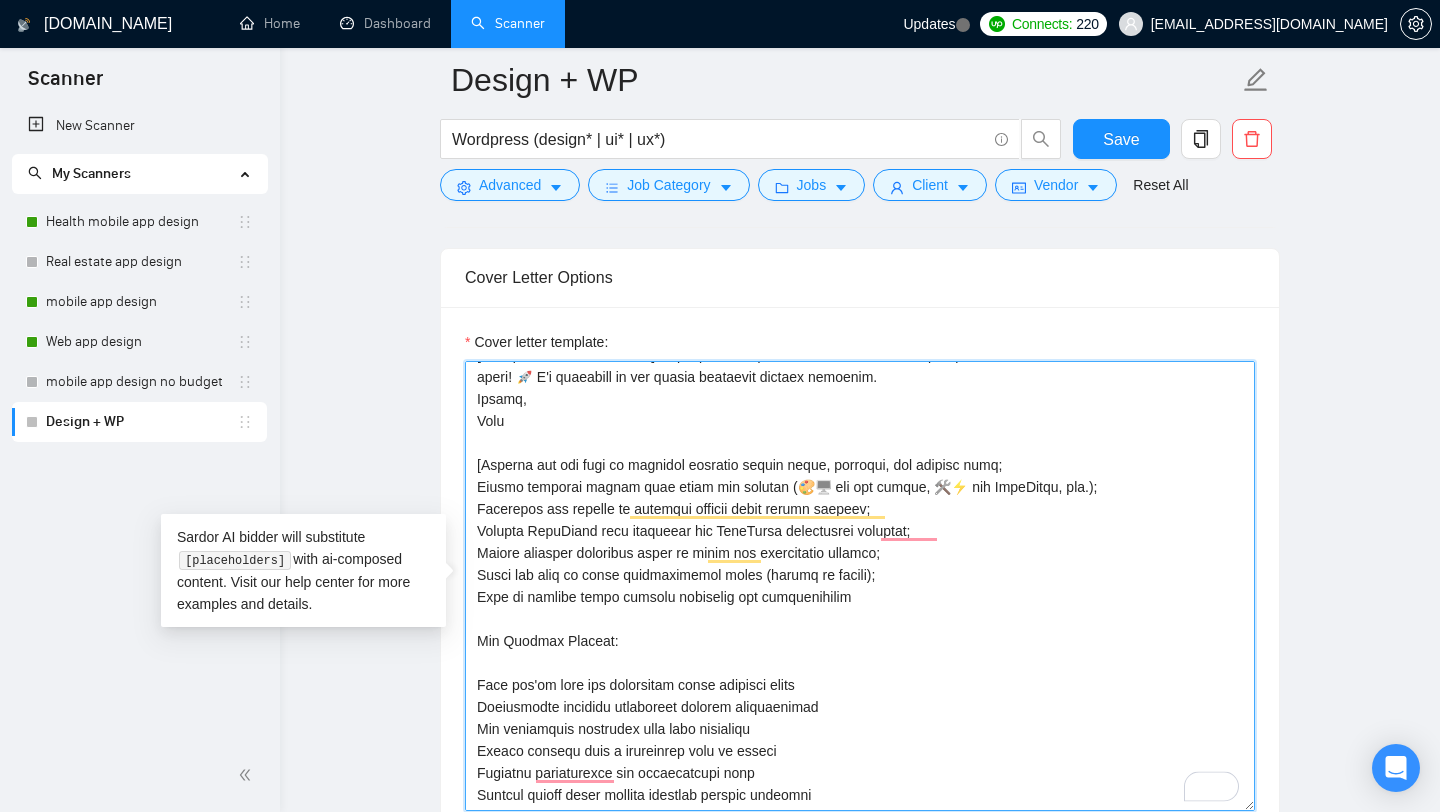 click on "Cover letter template:" at bounding box center (860, 586) 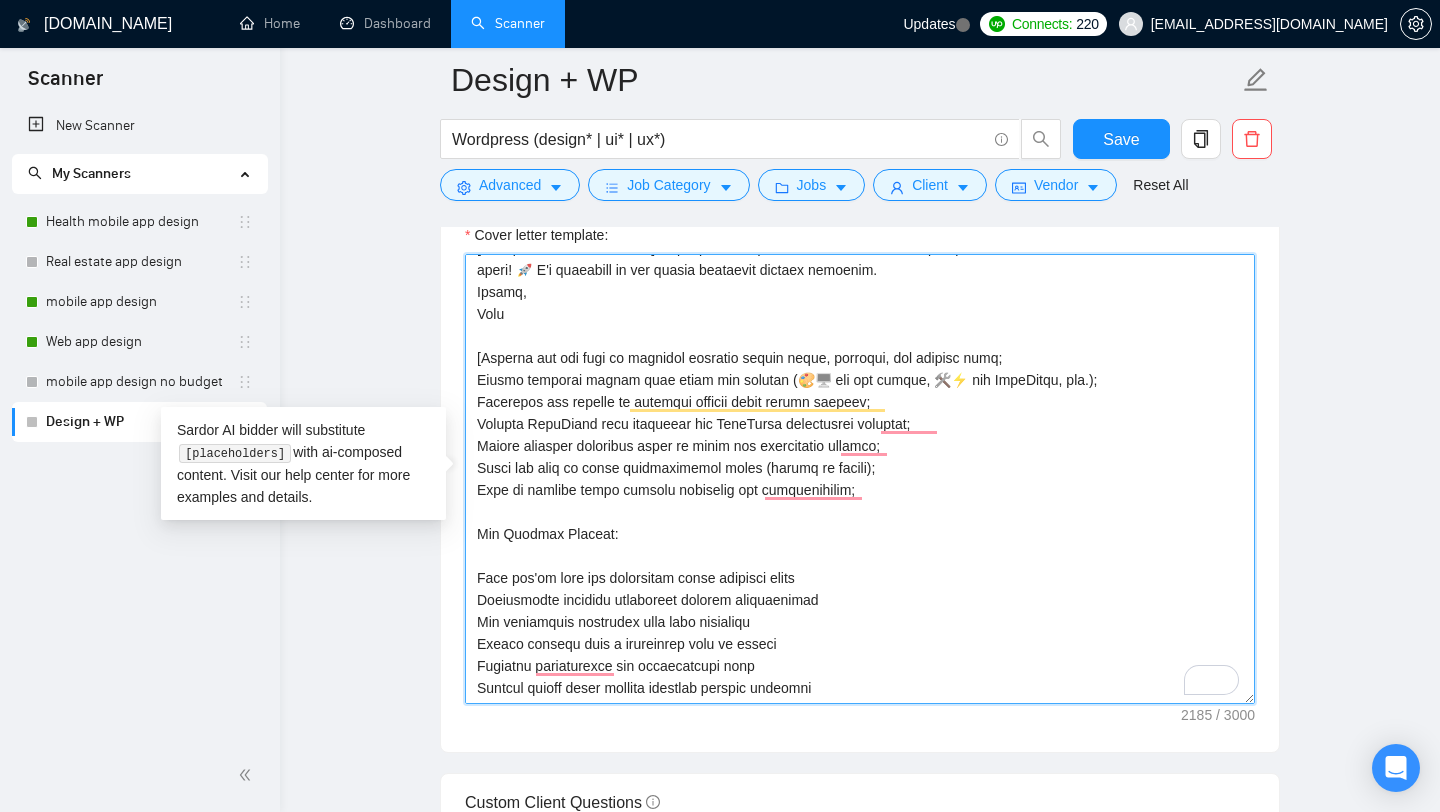 click on "Cover letter template:" at bounding box center (860, 479) 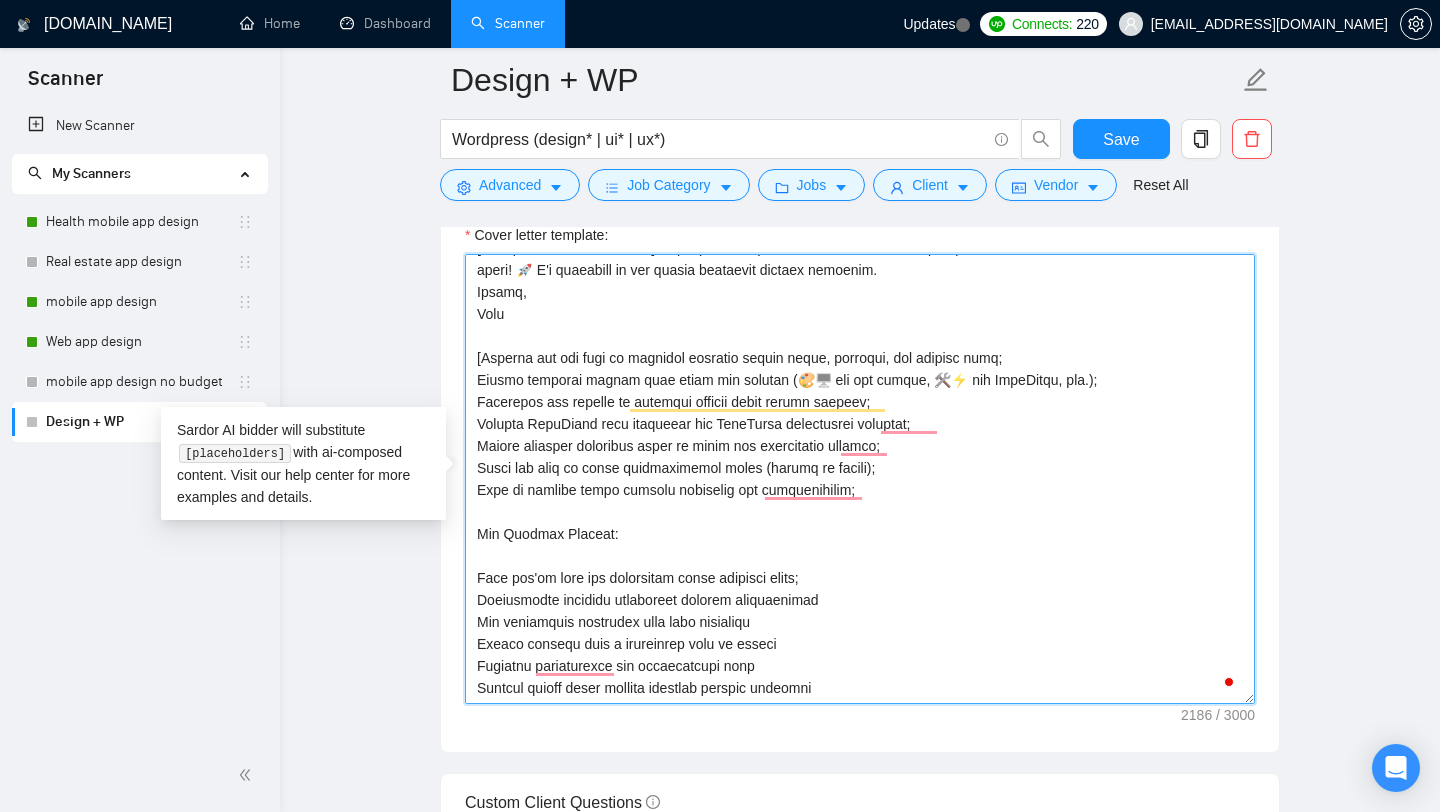 click on "Cover letter template:" at bounding box center [860, 479] 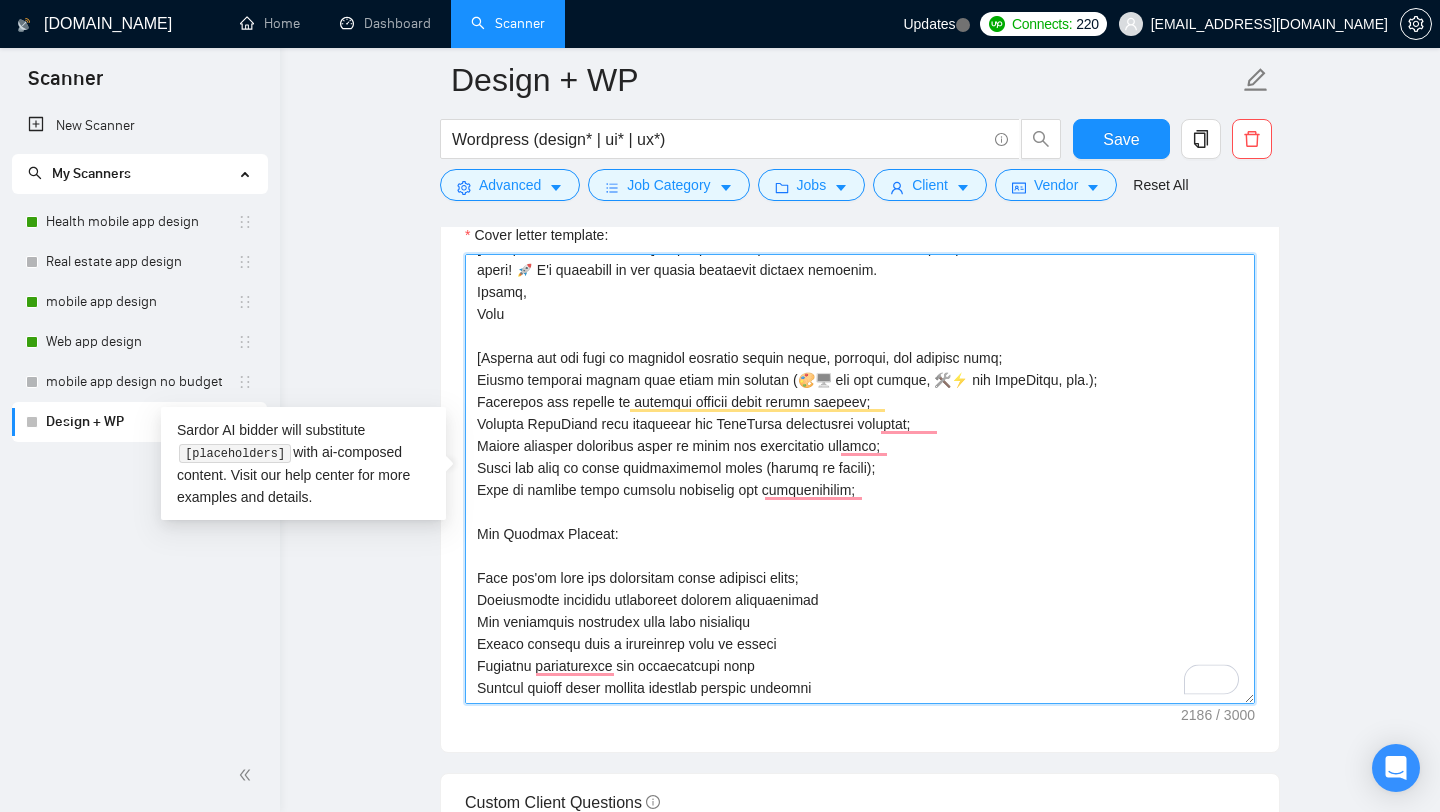 click on "Cover letter template:" at bounding box center [860, 479] 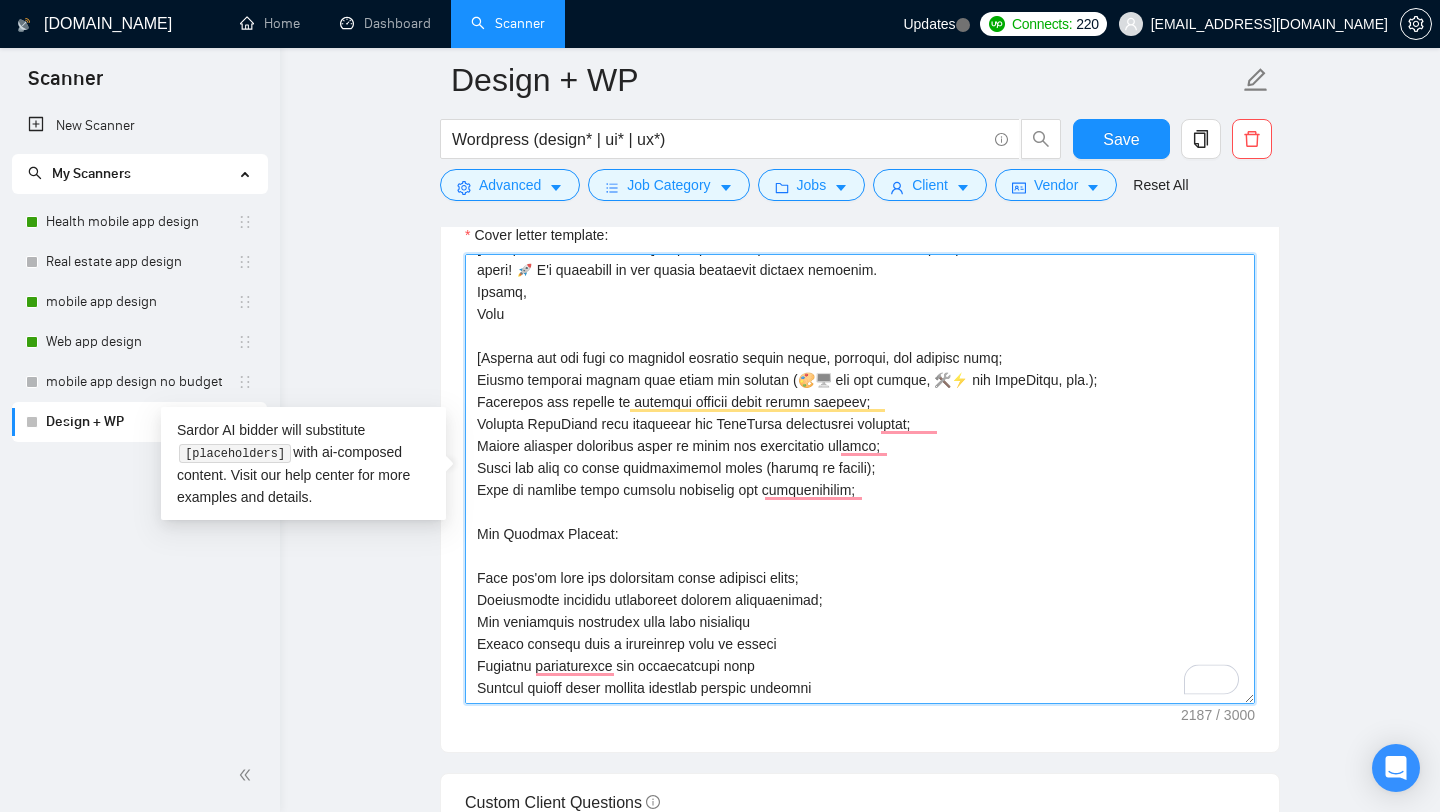 click on "Cover letter template:" at bounding box center (860, 479) 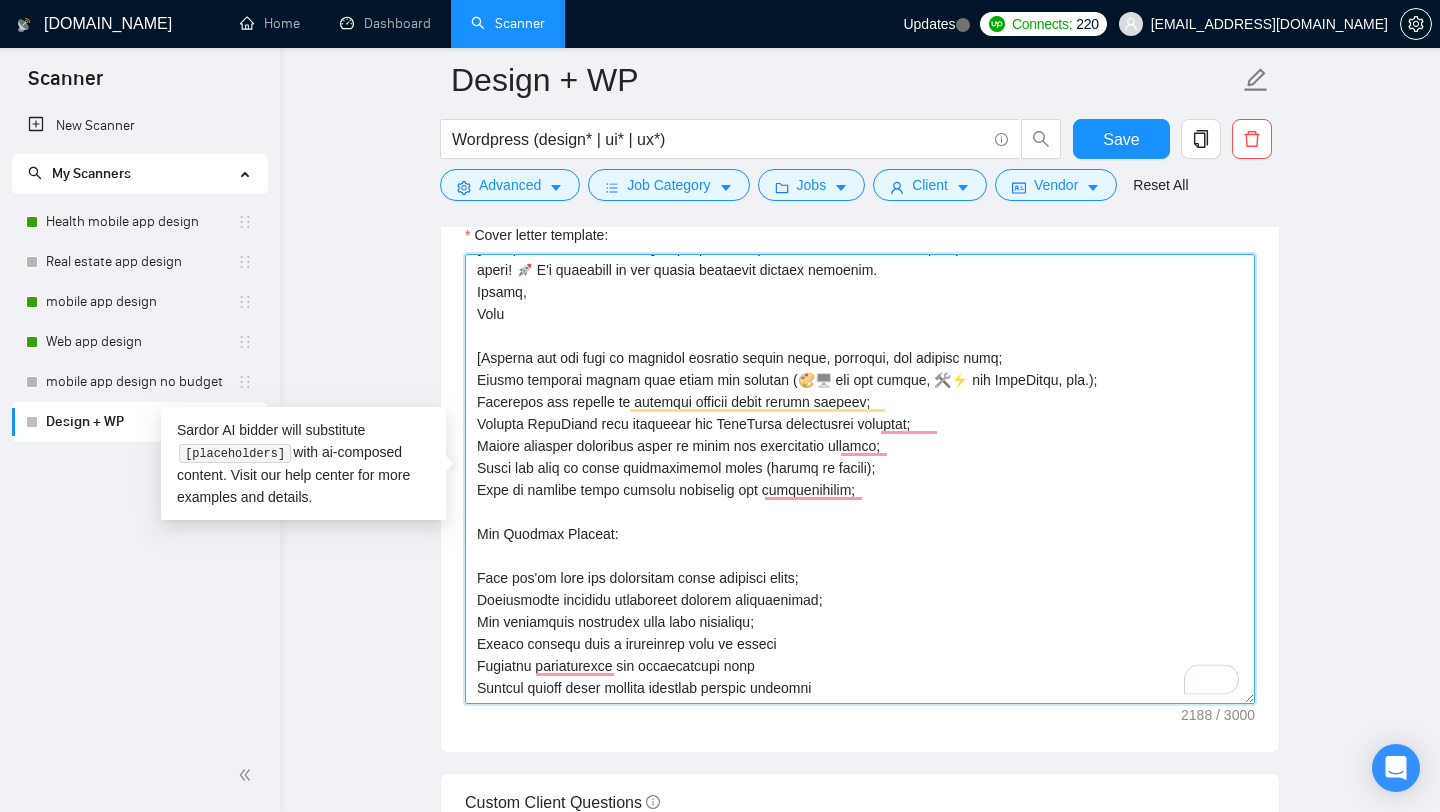 click on "Cover letter template:" at bounding box center (860, 479) 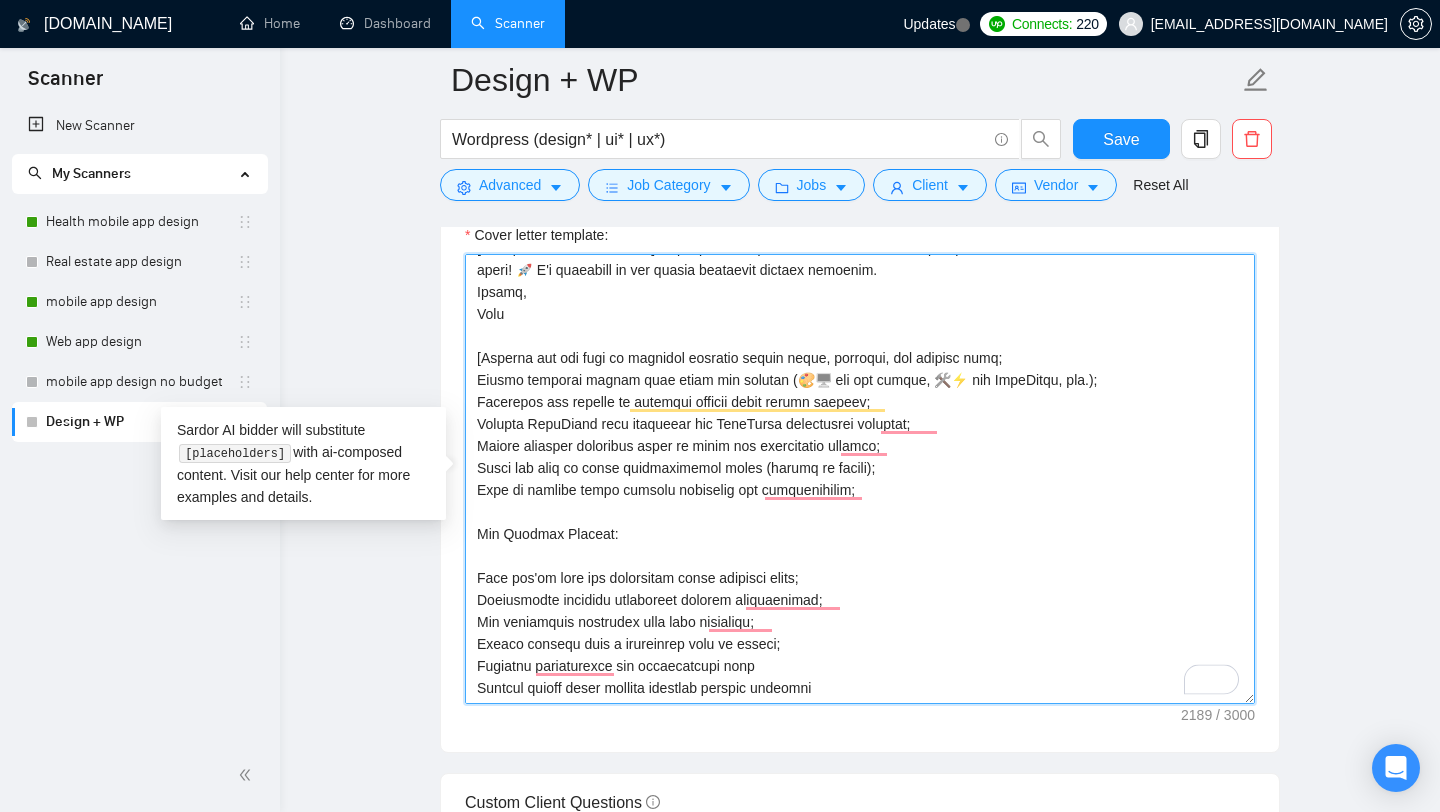 click on "Cover letter template:" at bounding box center (860, 479) 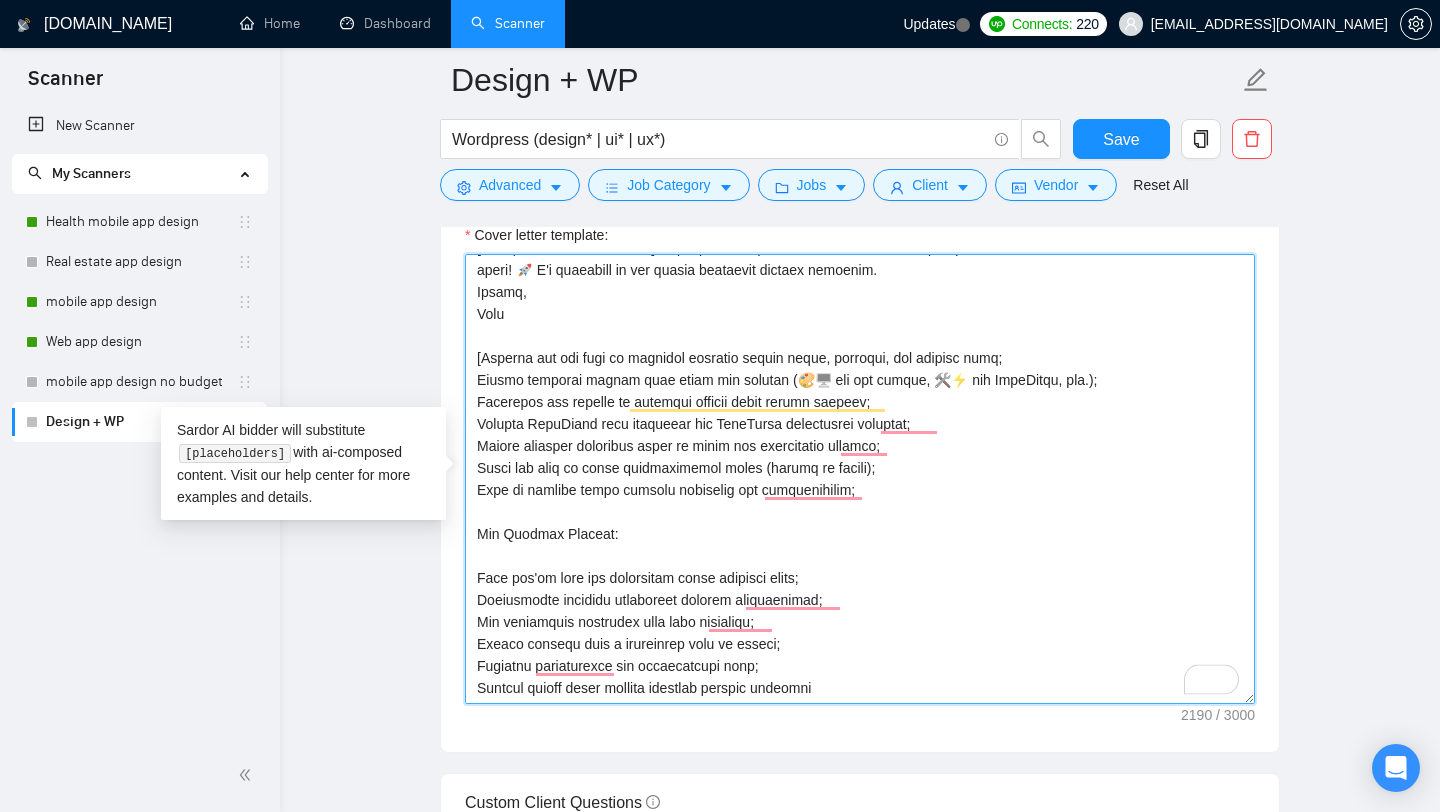 click on "Cover letter template:" at bounding box center (860, 479) 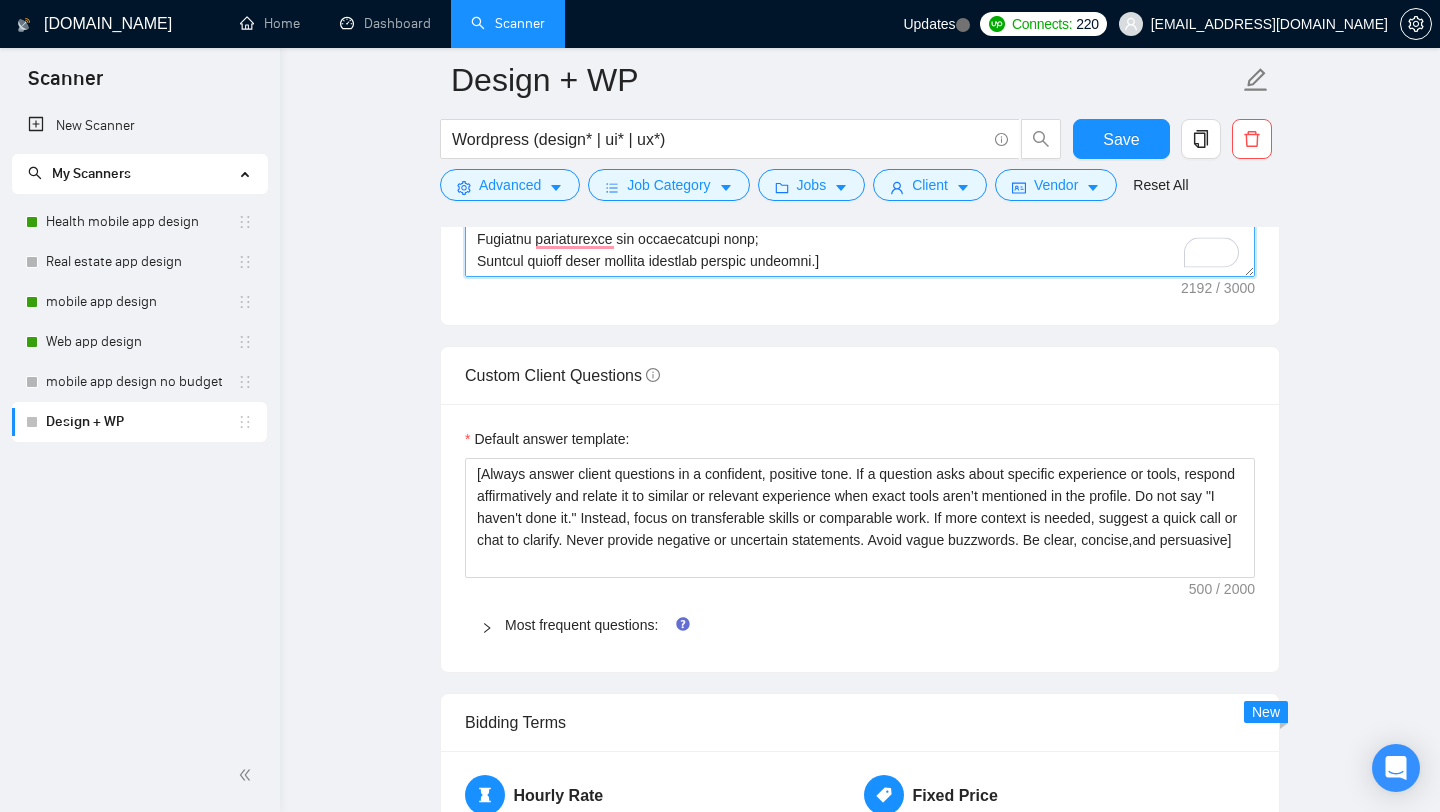 scroll, scrollTop: 1719, scrollLeft: 0, axis: vertical 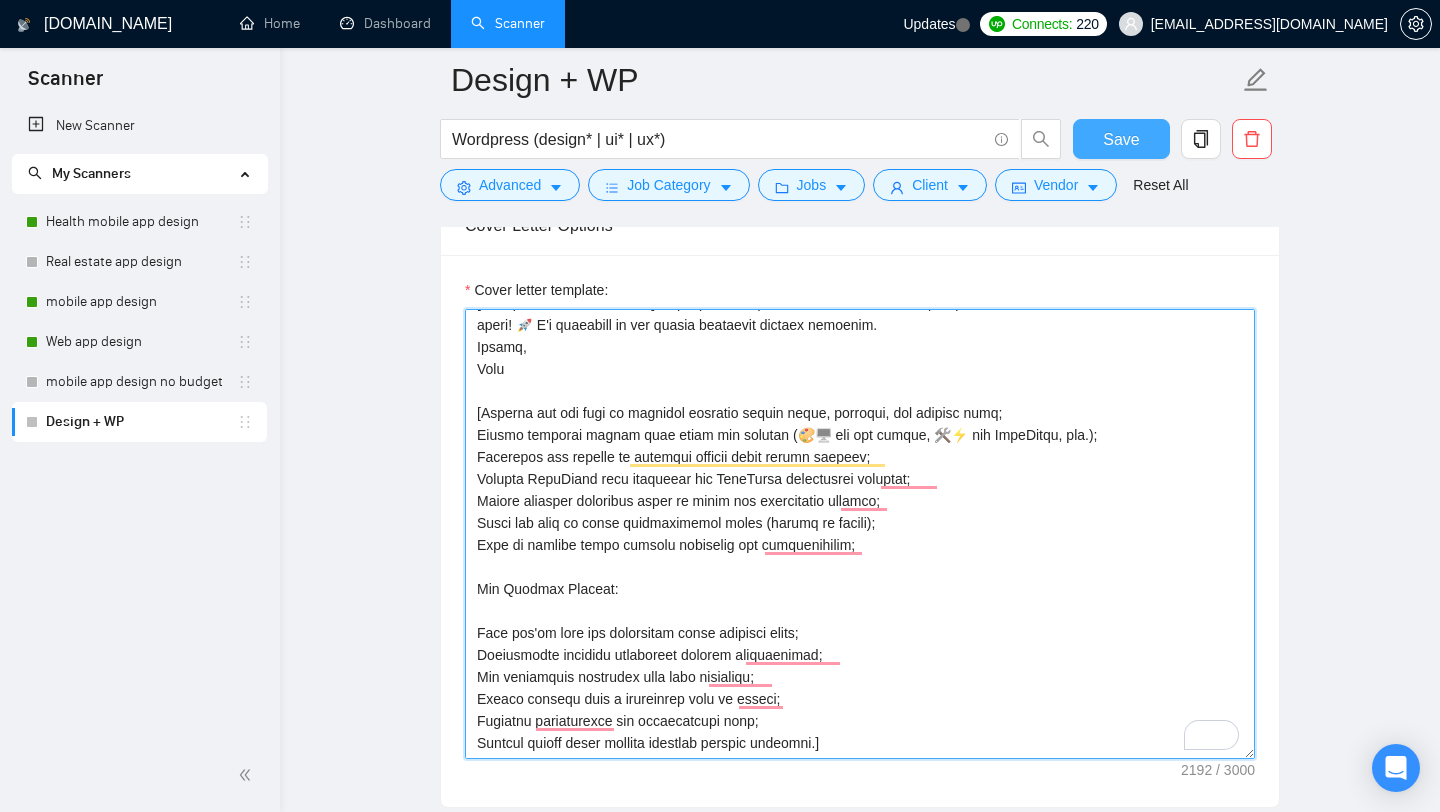 type on "[Two relevant emojis] Hi there! I see you need [specific client need from job post] - that's exactly what I can help you with! [Brief value proposition that shows understanding of their pain point]
When building WordPress sites, I follow these essential principles:
* Performance optimization: Clean, lightweight code with optimized images and caching for fast loading times
* Mobile-first responsive design: Ensuring your site looks perfect on all devices, from phones to desktops
* SEO-ready structure: Proper heading hierarchy, meta tags, and schema markup for better search rankings
* Security & maintenance: Regular updates, secure coding practices, and backup systems to protect your investment
I'm the CEO of a software development company with 12 years of experience in UX & UI design, and have designed dozens of web and mobile applications. In my team, I have a very dedicated WordPress department that definitely can handle your tasks.
To kick off your project smoothly, I'd like to ask a few questions to ..." 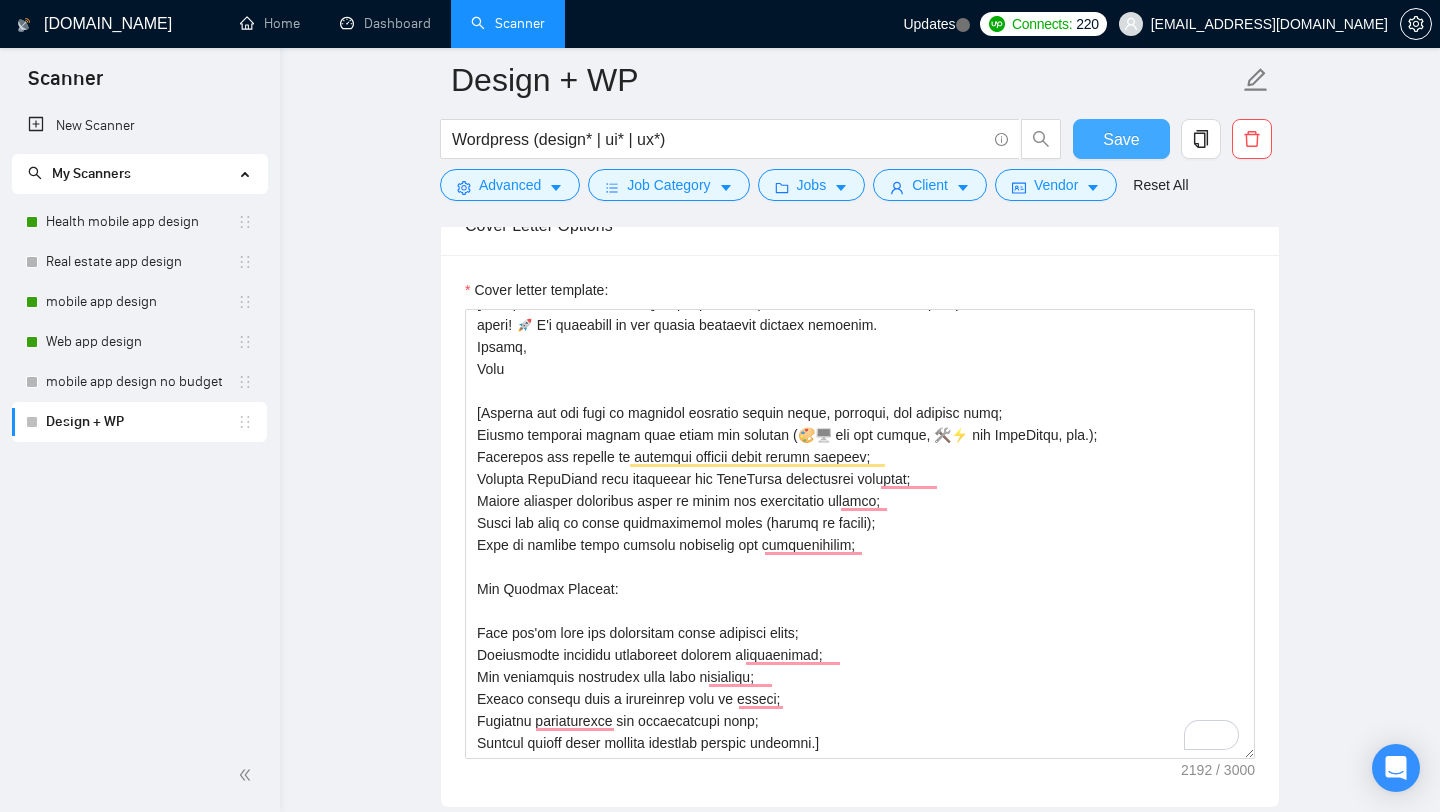 click on "Save" at bounding box center [1121, 139] 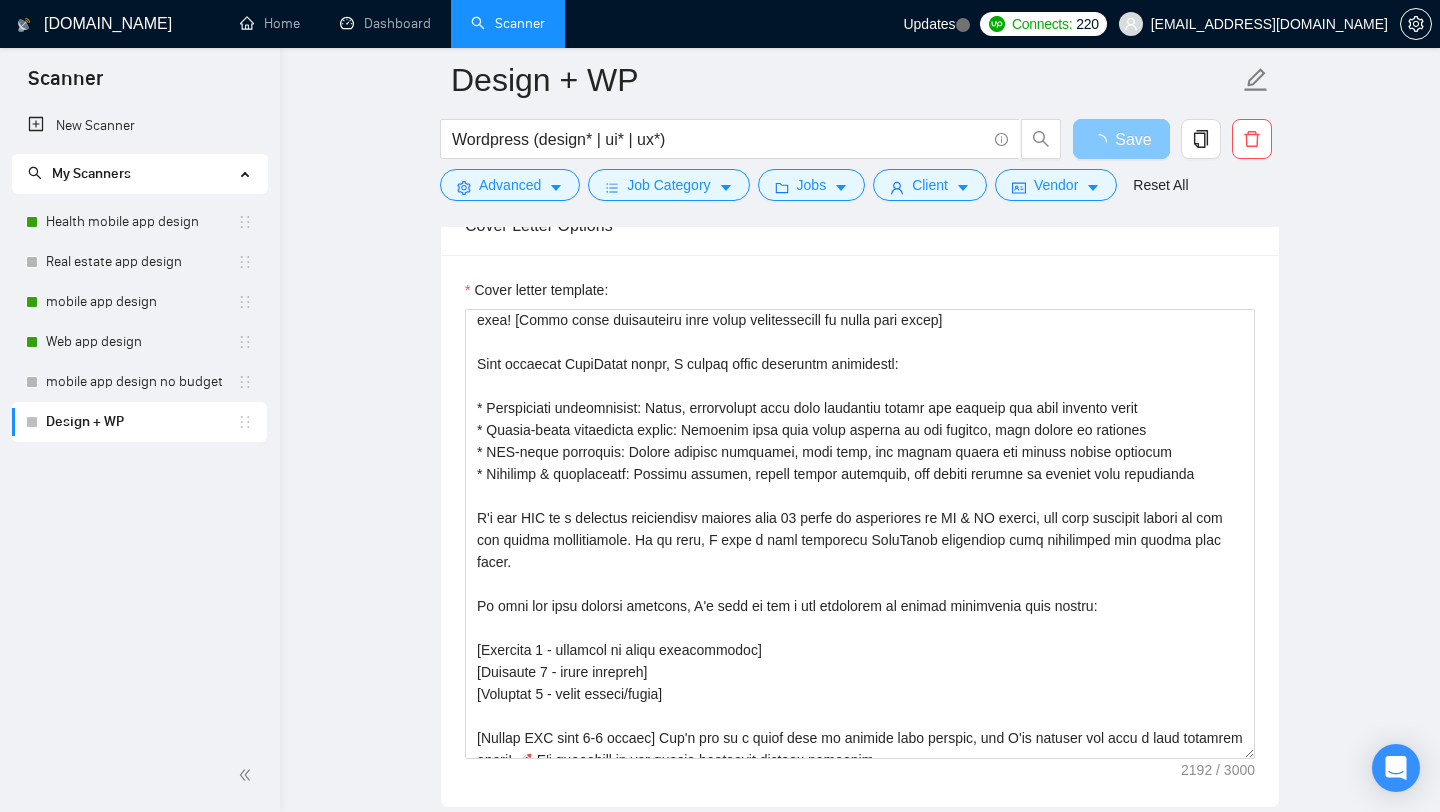 scroll, scrollTop: 0, scrollLeft: 0, axis: both 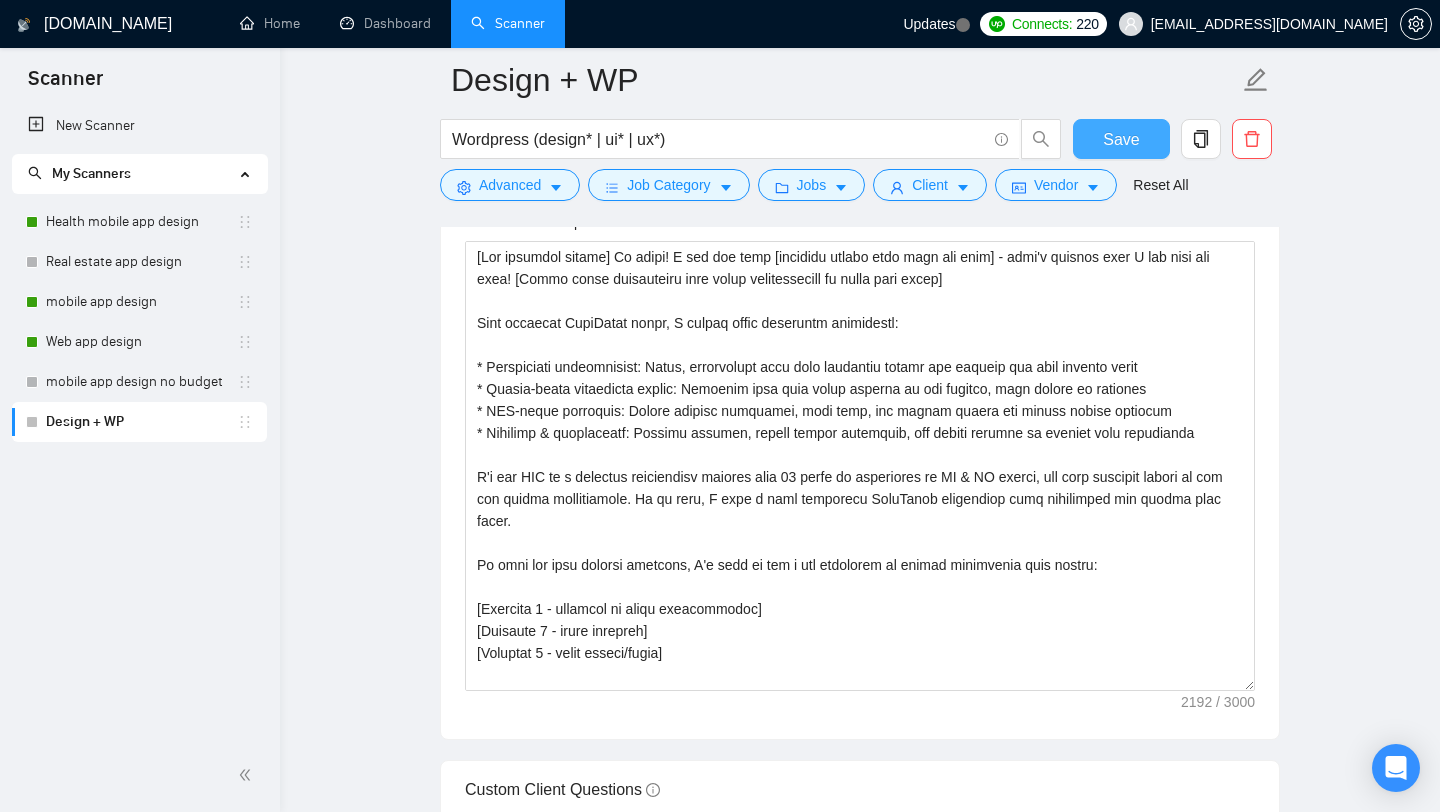 type 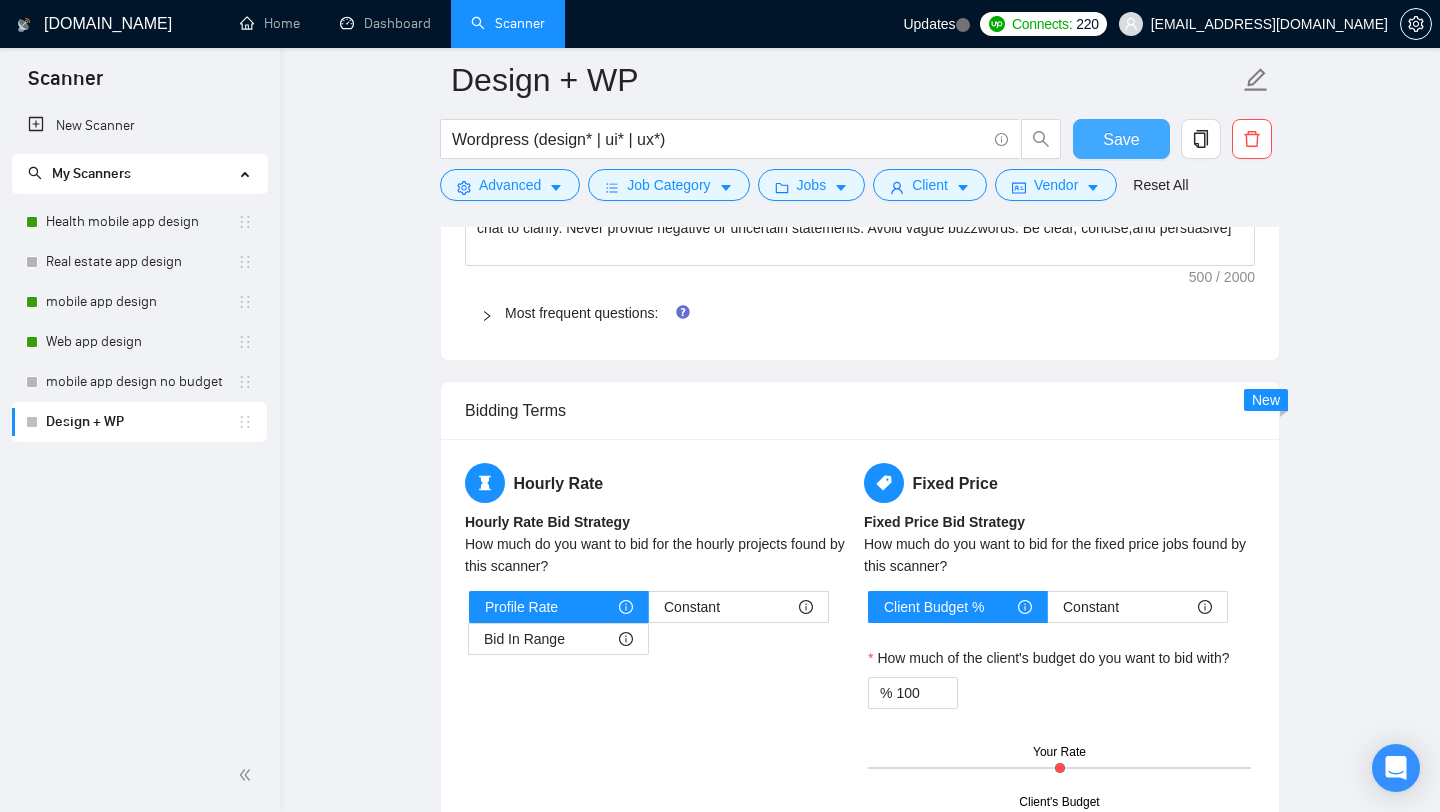 scroll, scrollTop: 3163, scrollLeft: 0, axis: vertical 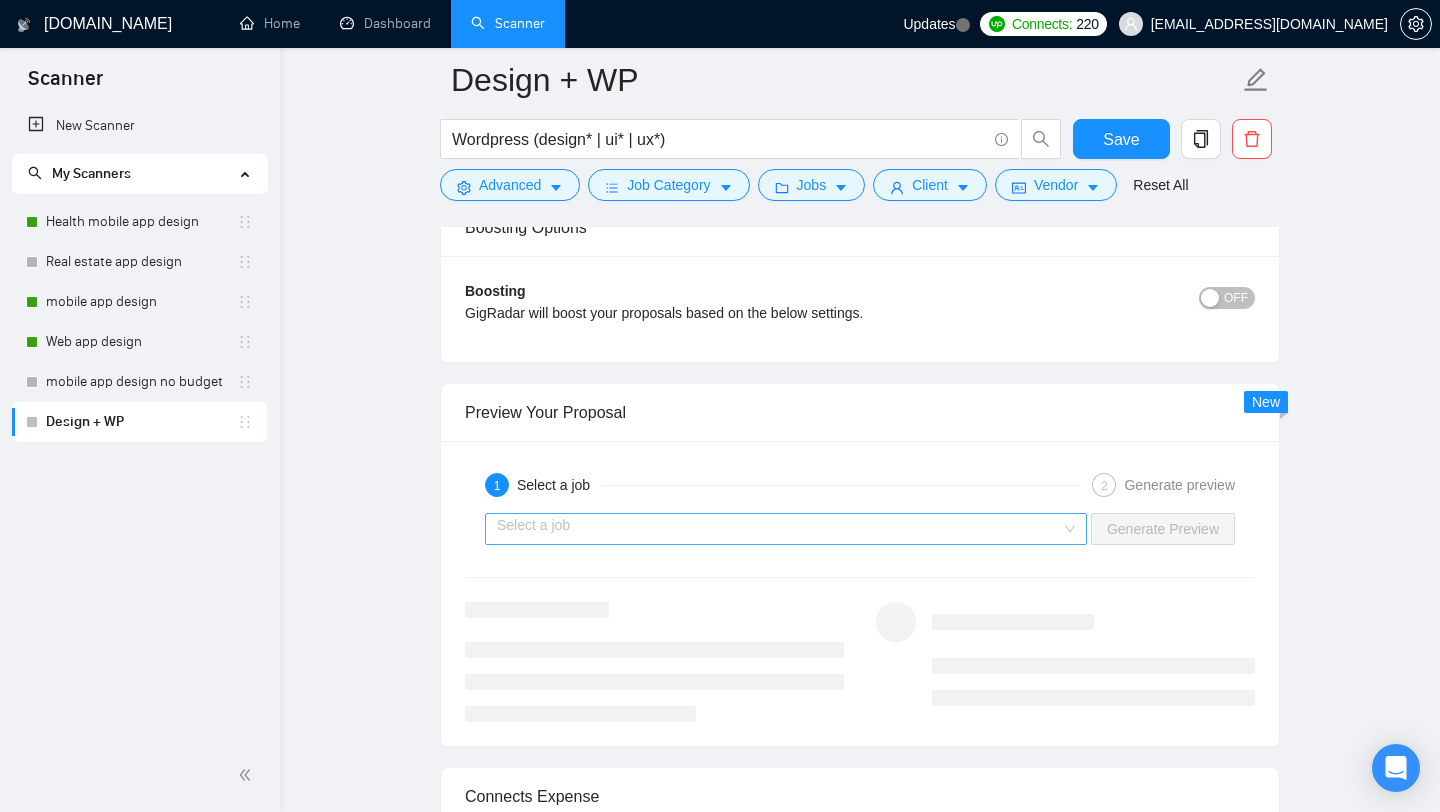 click at bounding box center [779, 529] 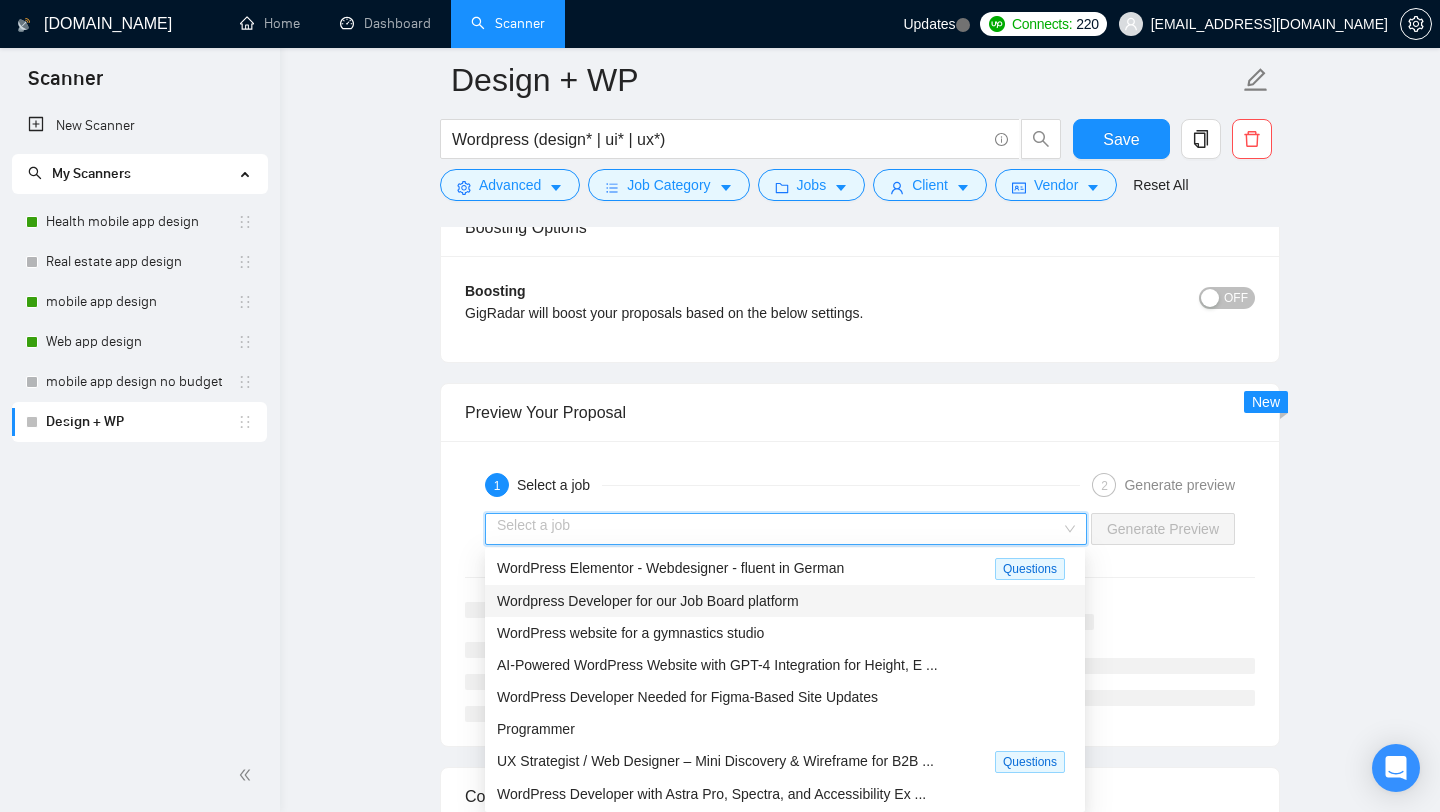 click on "Wordpress Developer for our Job Board platform" at bounding box center [785, 601] 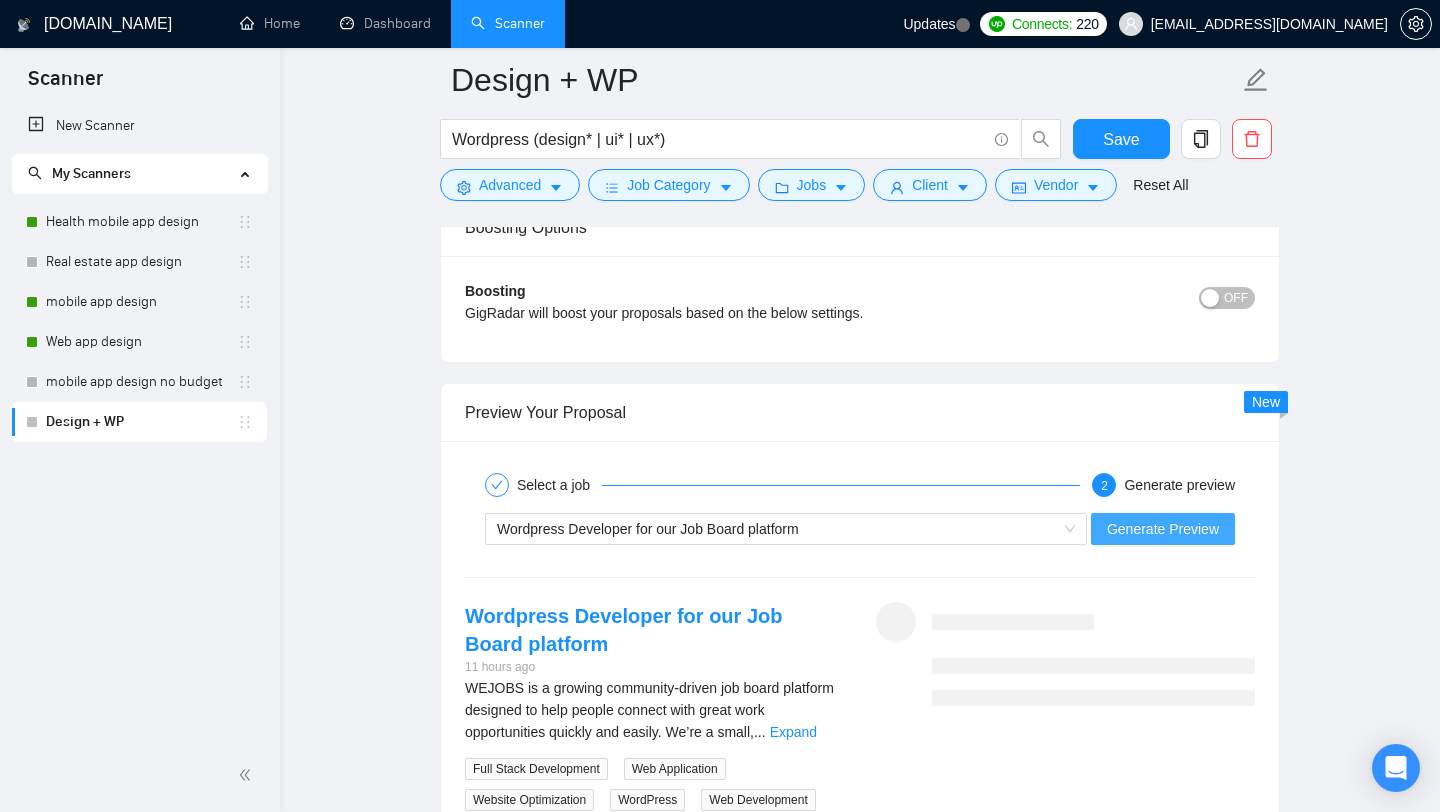 click on "Generate Preview" at bounding box center [1163, 529] 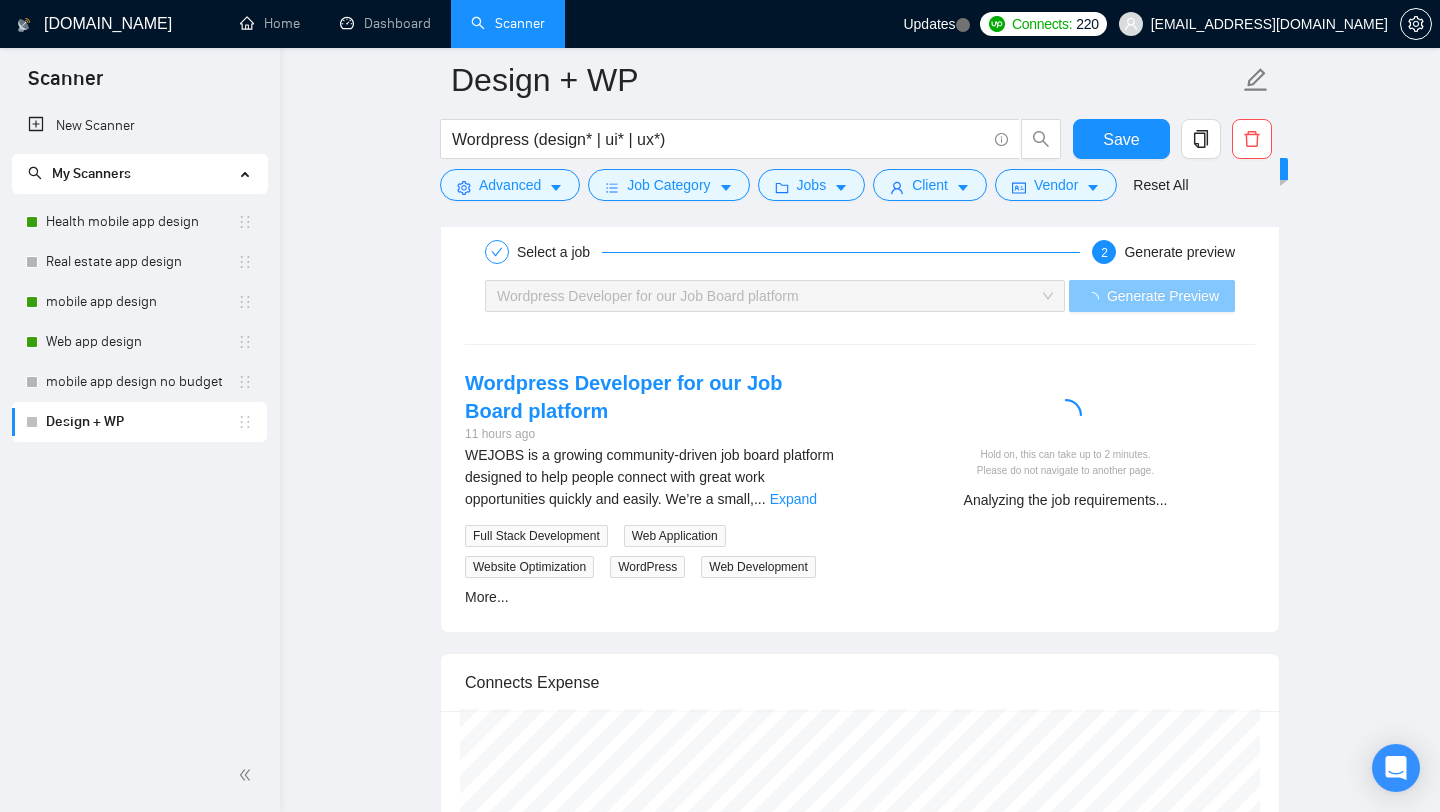 scroll, scrollTop: 3404, scrollLeft: 0, axis: vertical 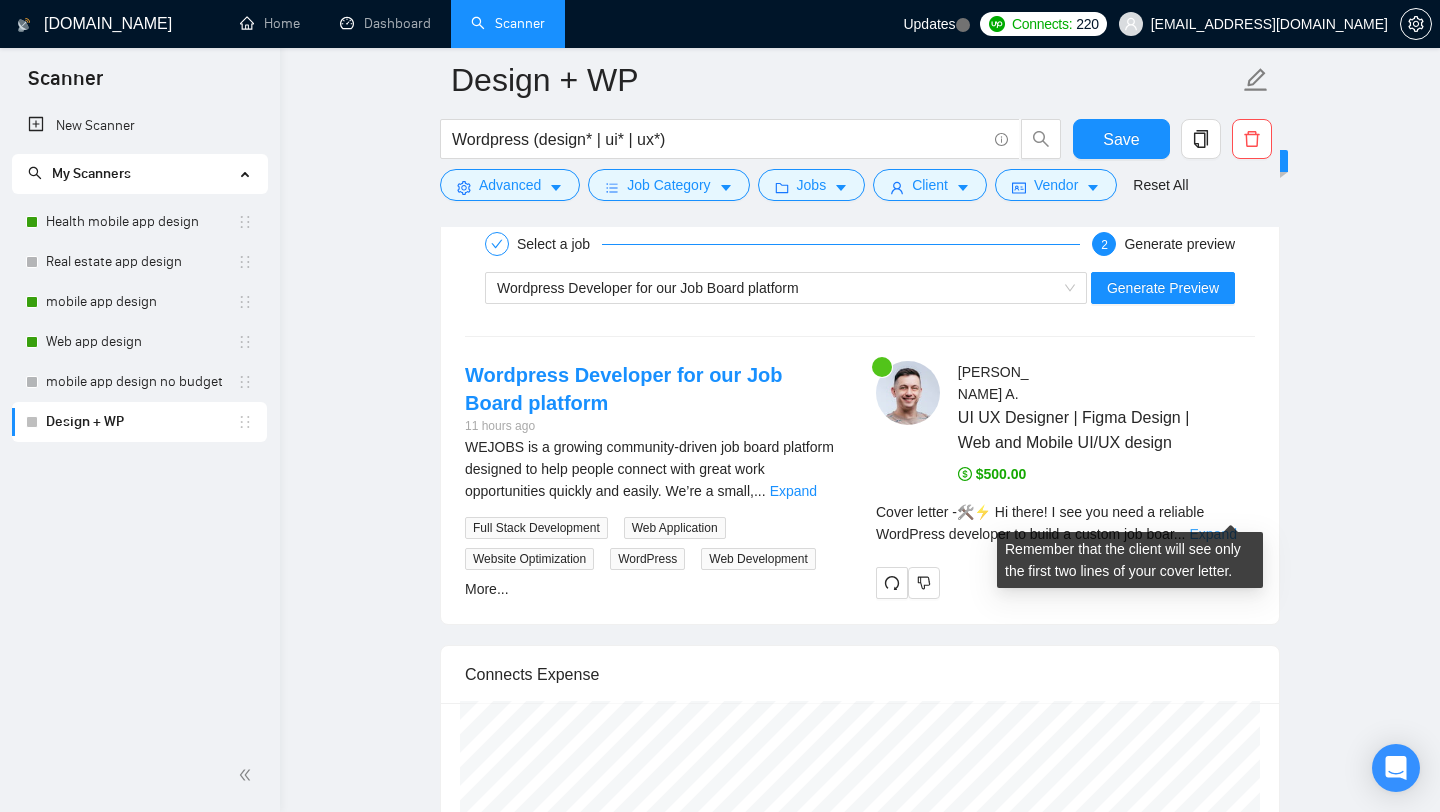 click on "Expand" at bounding box center [1212, 534] 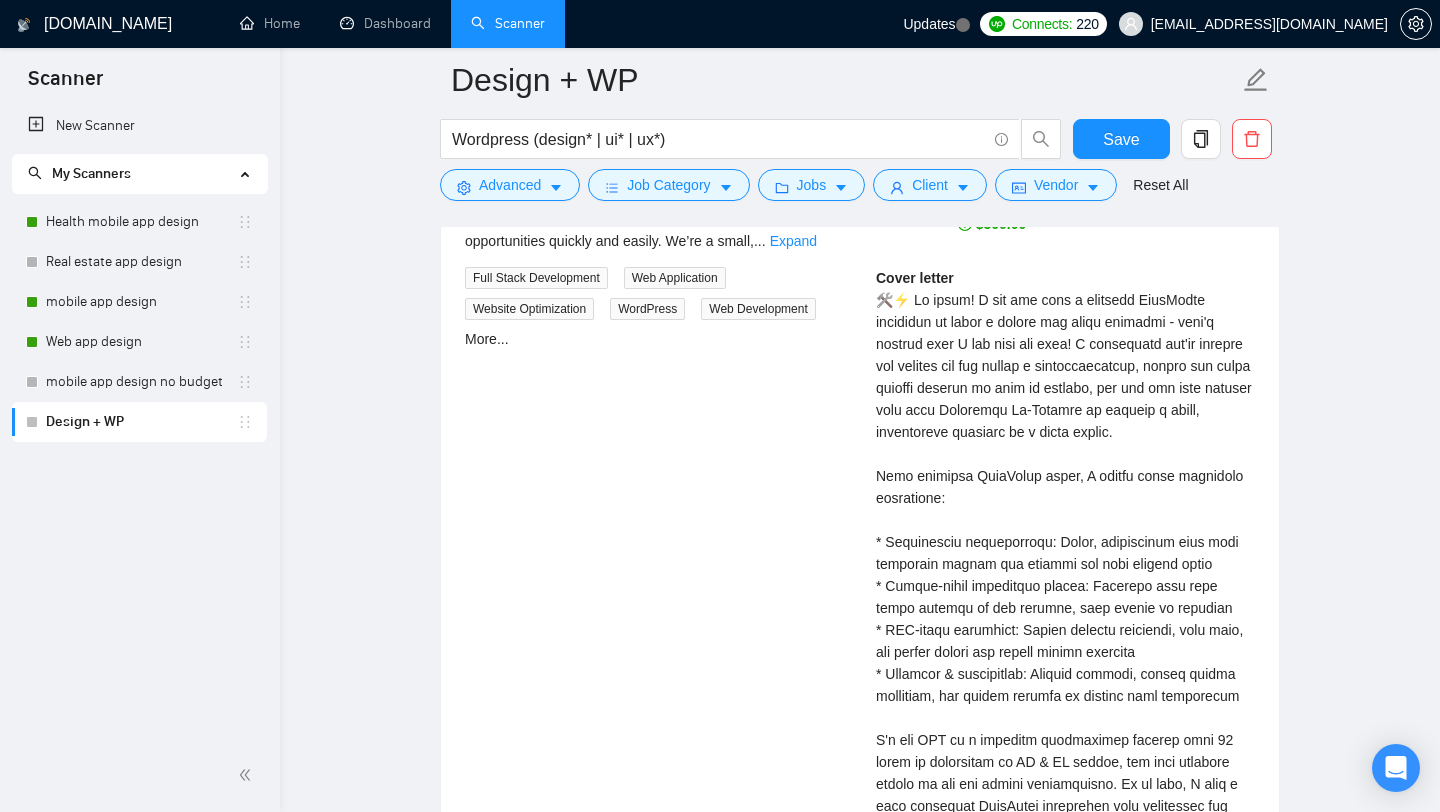 scroll, scrollTop: 3668, scrollLeft: 0, axis: vertical 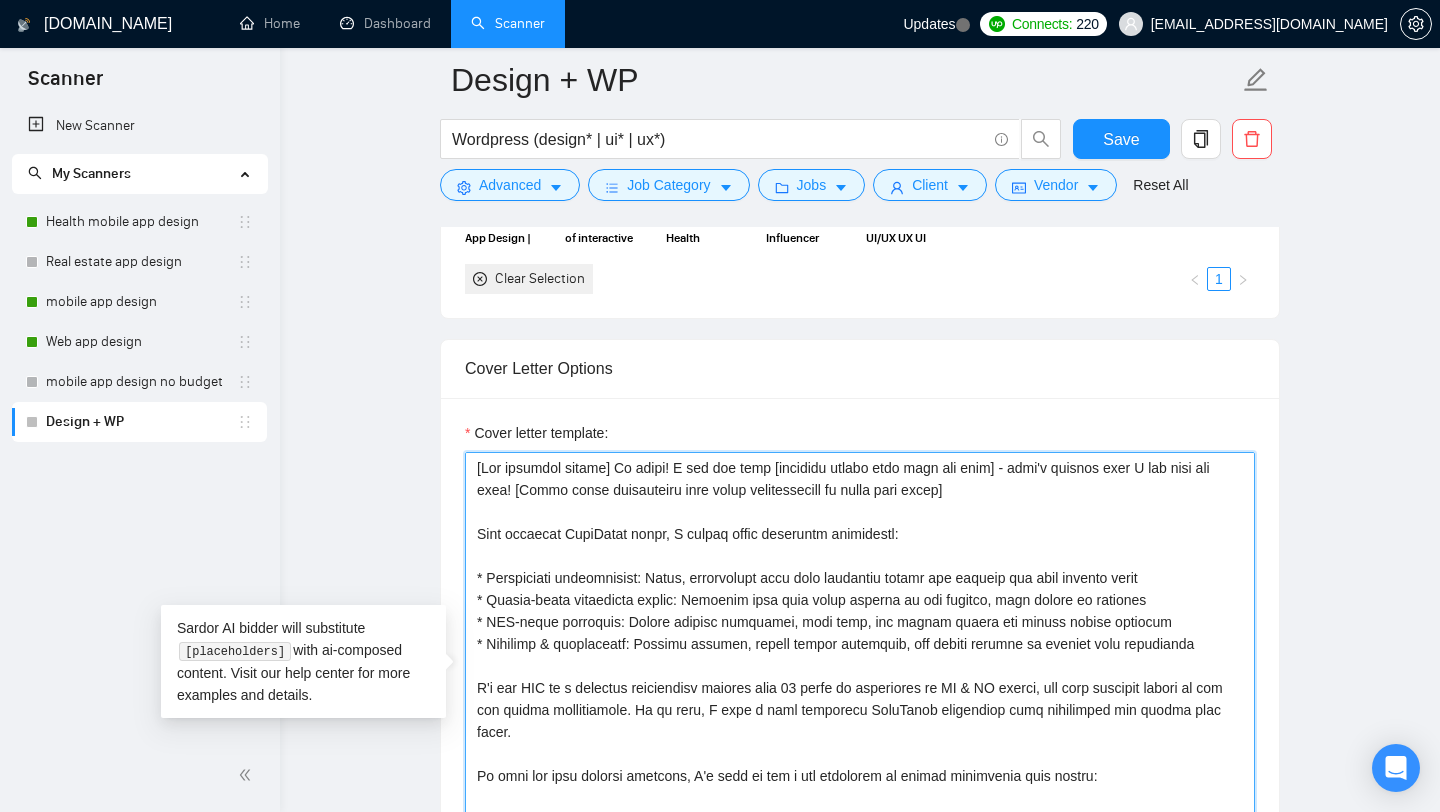 drag, startPoint x: 958, startPoint y: 496, endPoint x: 515, endPoint y: 494, distance: 443.00452 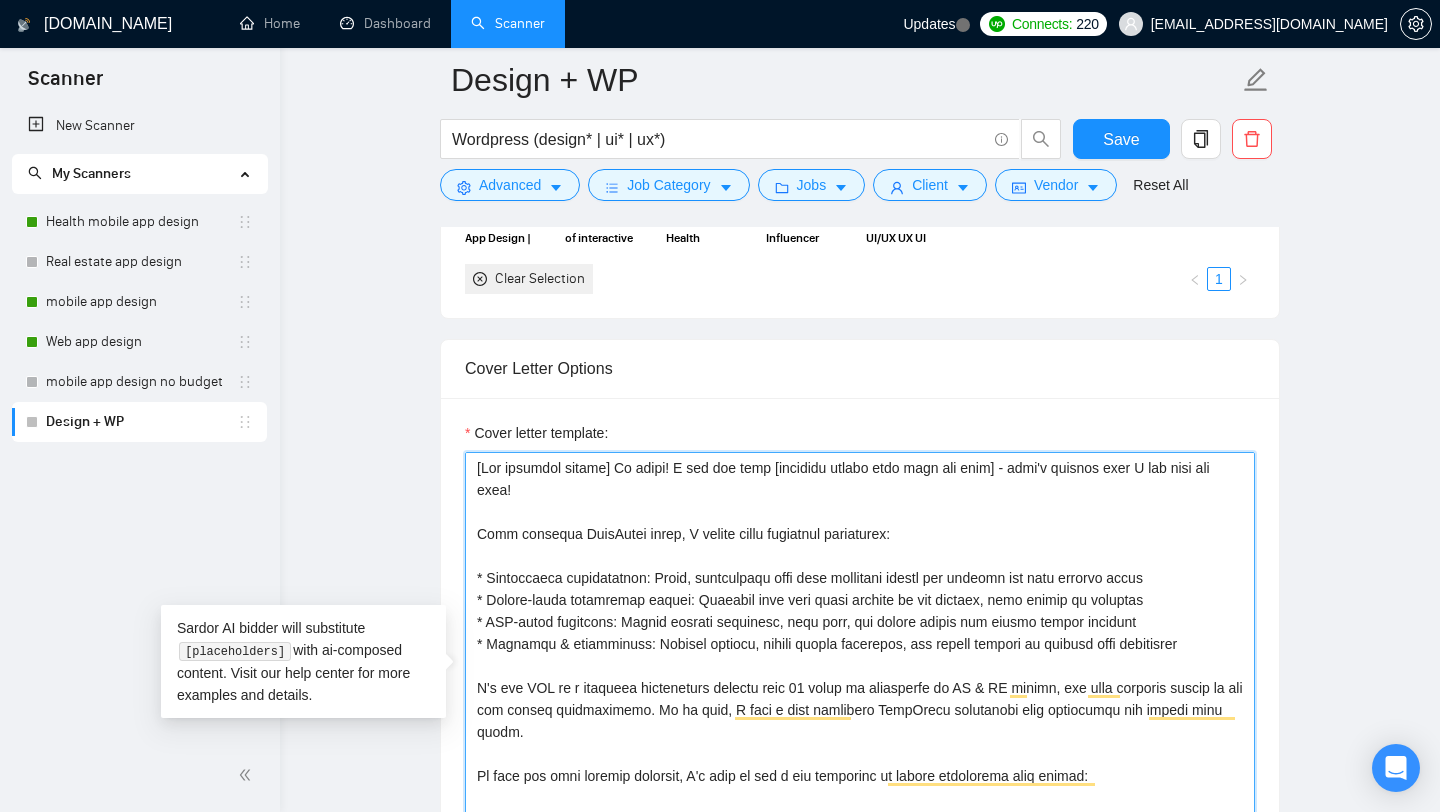 scroll, scrollTop: 50, scrollLeft: 0, axis: vertical 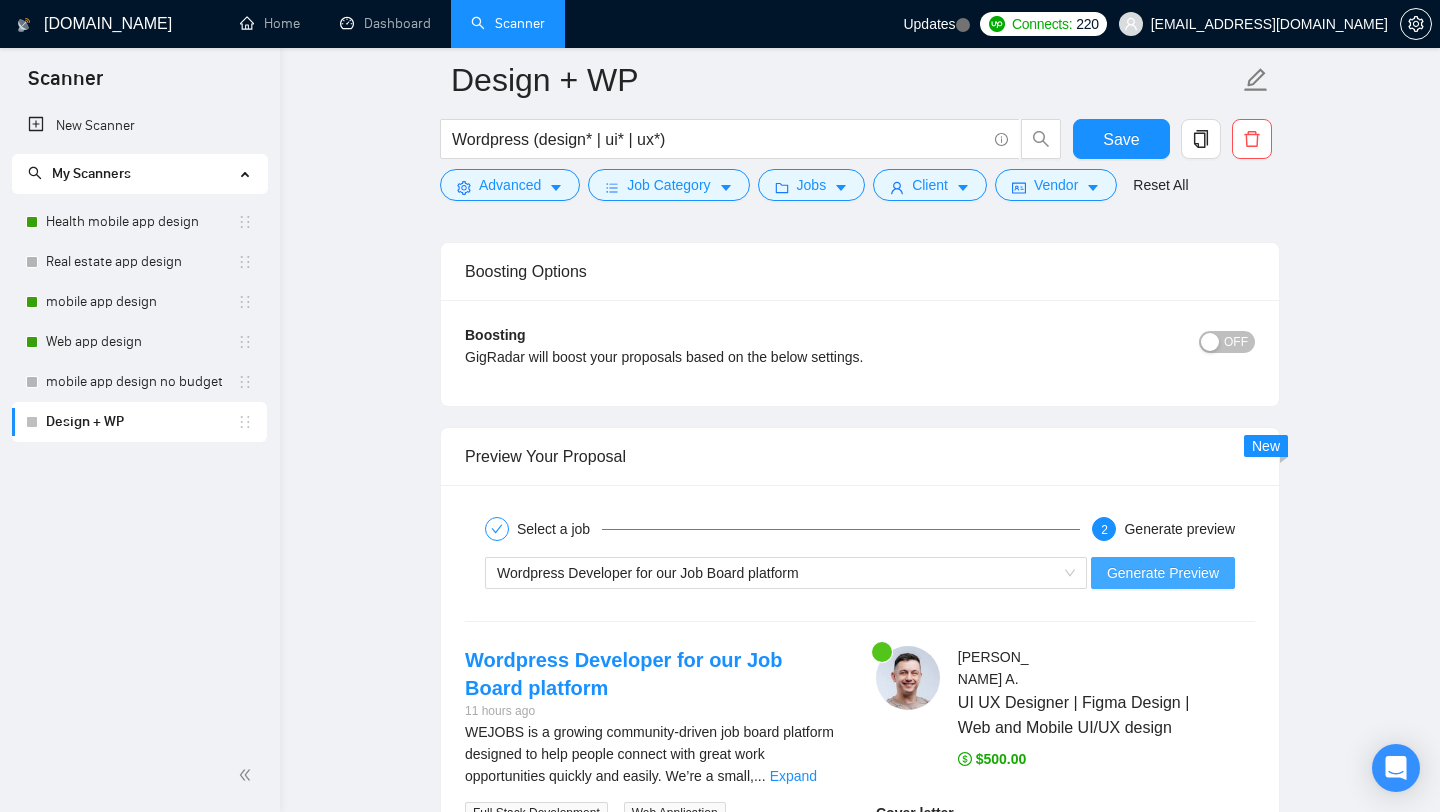 click on "Generate Preview" at bounding box center [1163, 573] 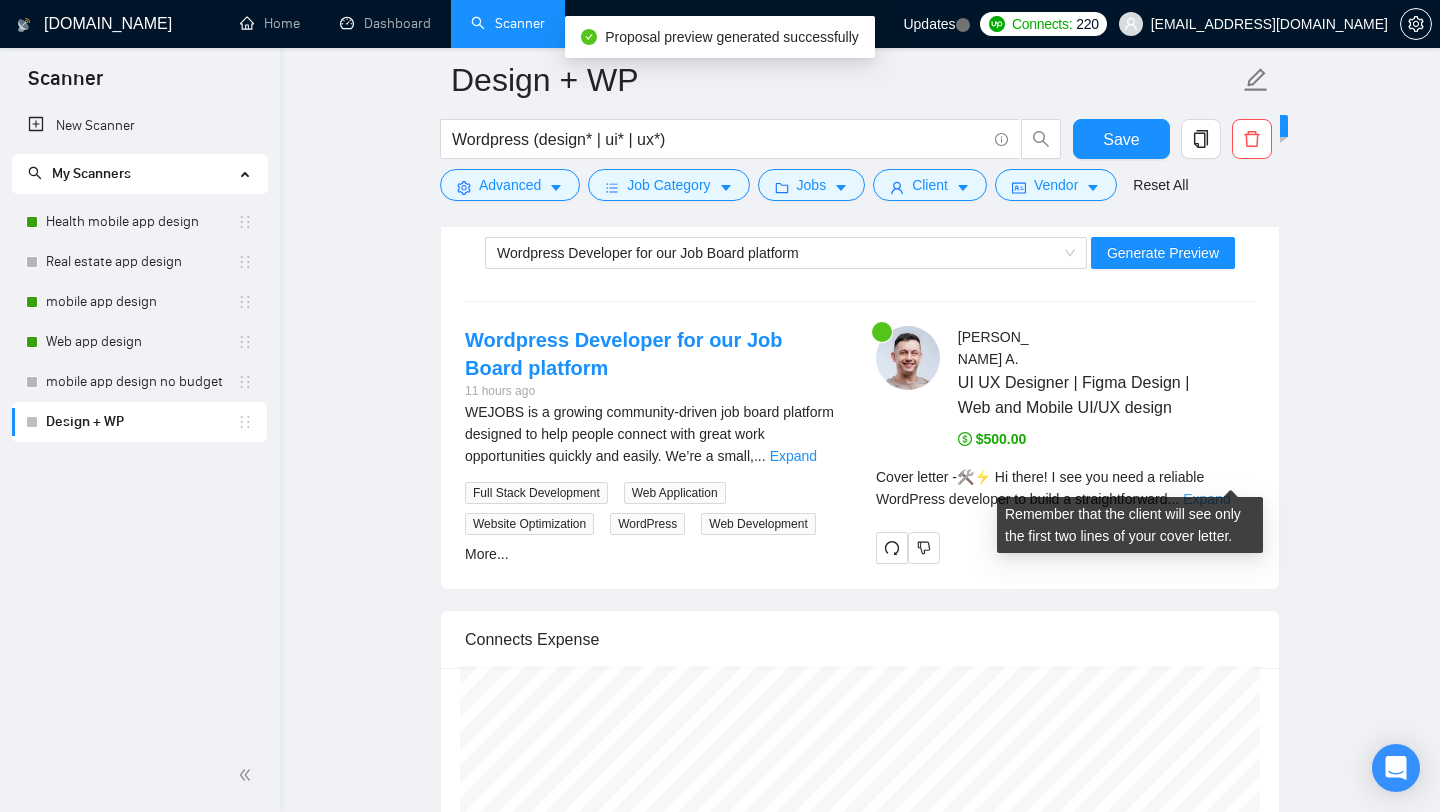 click on "Expand" at bounding box center [1206, 499] 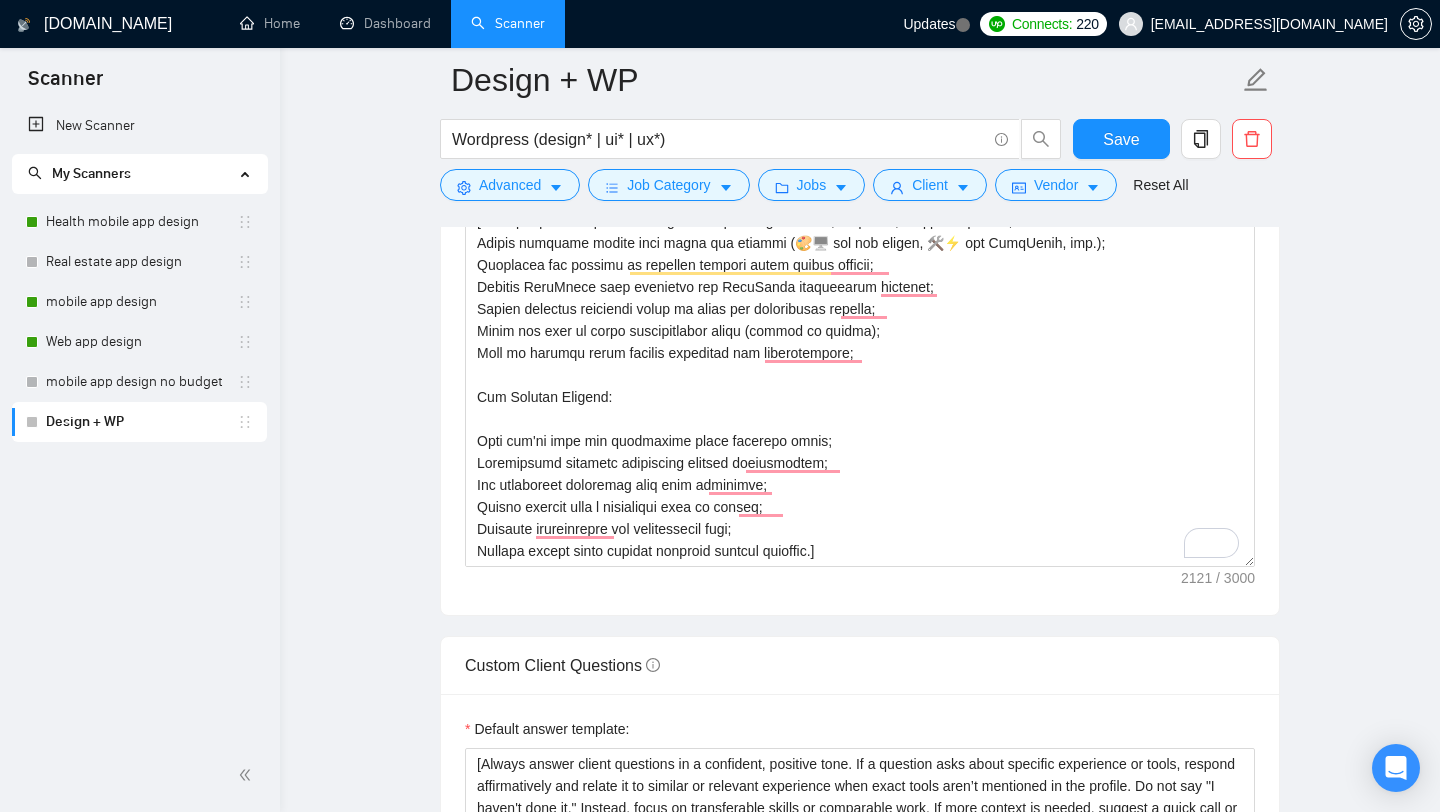 scroll, scrollTop: 1823, scrollLeft: 0, axis: vertical 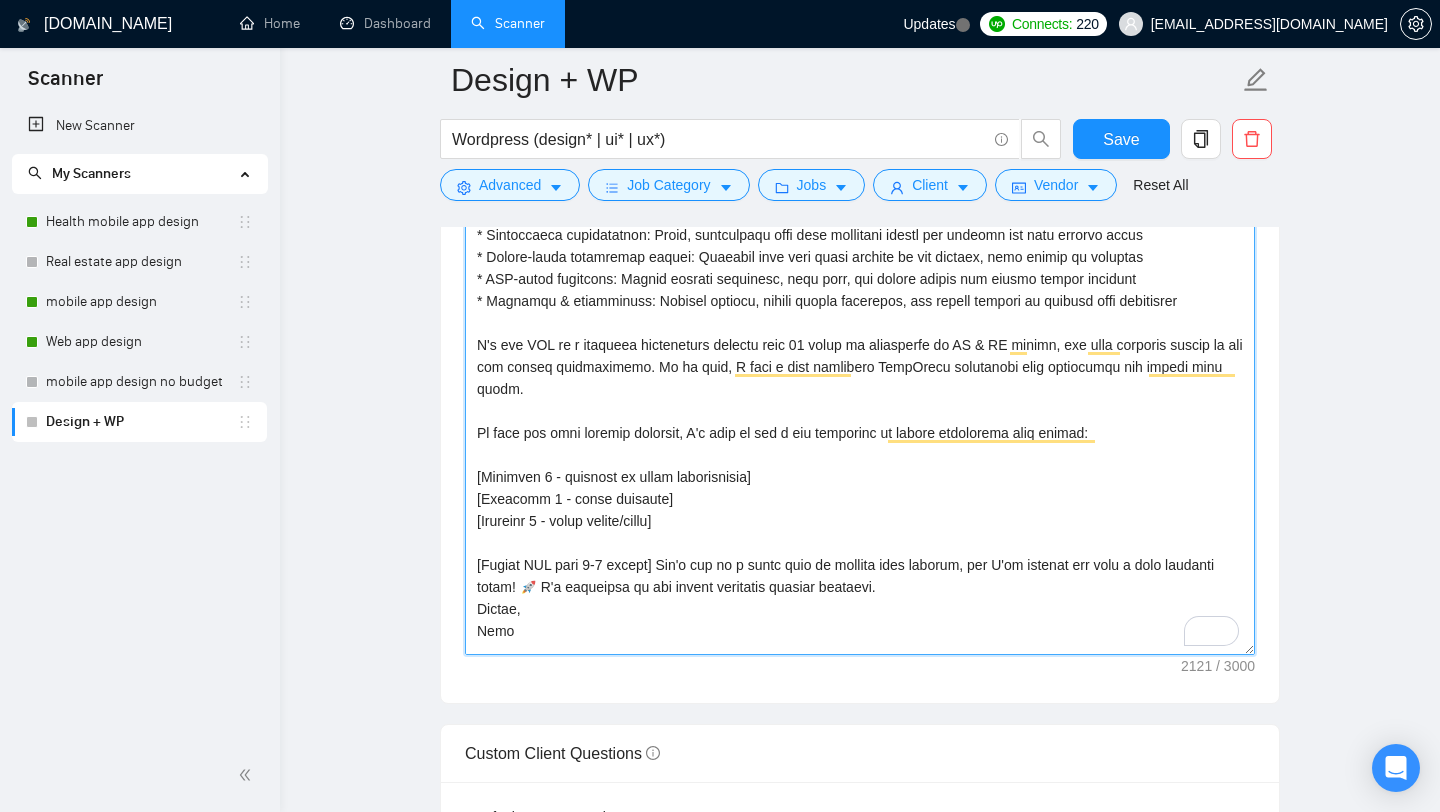click on "Cover letter template:" at bounding box center [860, 430] 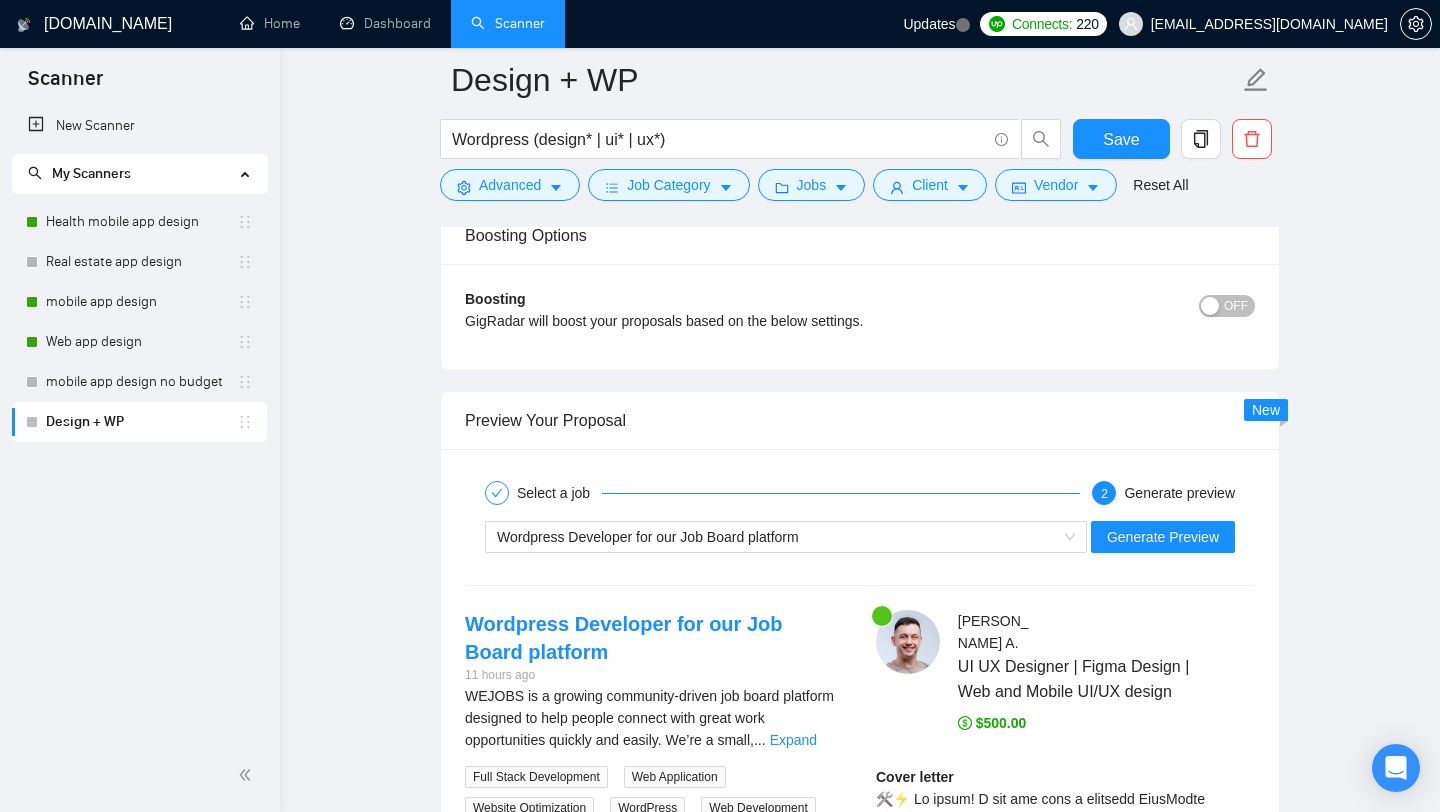type on "[Two relevant emojis] Hi there! I see you need [specific client need from job post] - that's exactly what I can help you with!
When building WordPress sites, I follow these essential principles:
* Performance optimization: Clean, lightweight code with optimized images and caching for fast loading times
* Mobile-first responsive design: Ensuring your site looks perfect on all devices, from phones to desktops
* SEO-ready structure: Proper heading hierarchy, meta tags, and schema markup for better search rankings
* Security & maintenance: Regular updates, secure coding practices, and backup systems to protect your investment
I'm the CEO of a software development company with 12 years of experience in UX & UI design, and have designed dozens of web and mobile applications. In my team, I have a very dedicated WordPress department that definitely can handle your tasks.
To kick off your project smoothly, I'd like to ask a few questions to better understand your vision:
[Question 1 - specific to their require..." 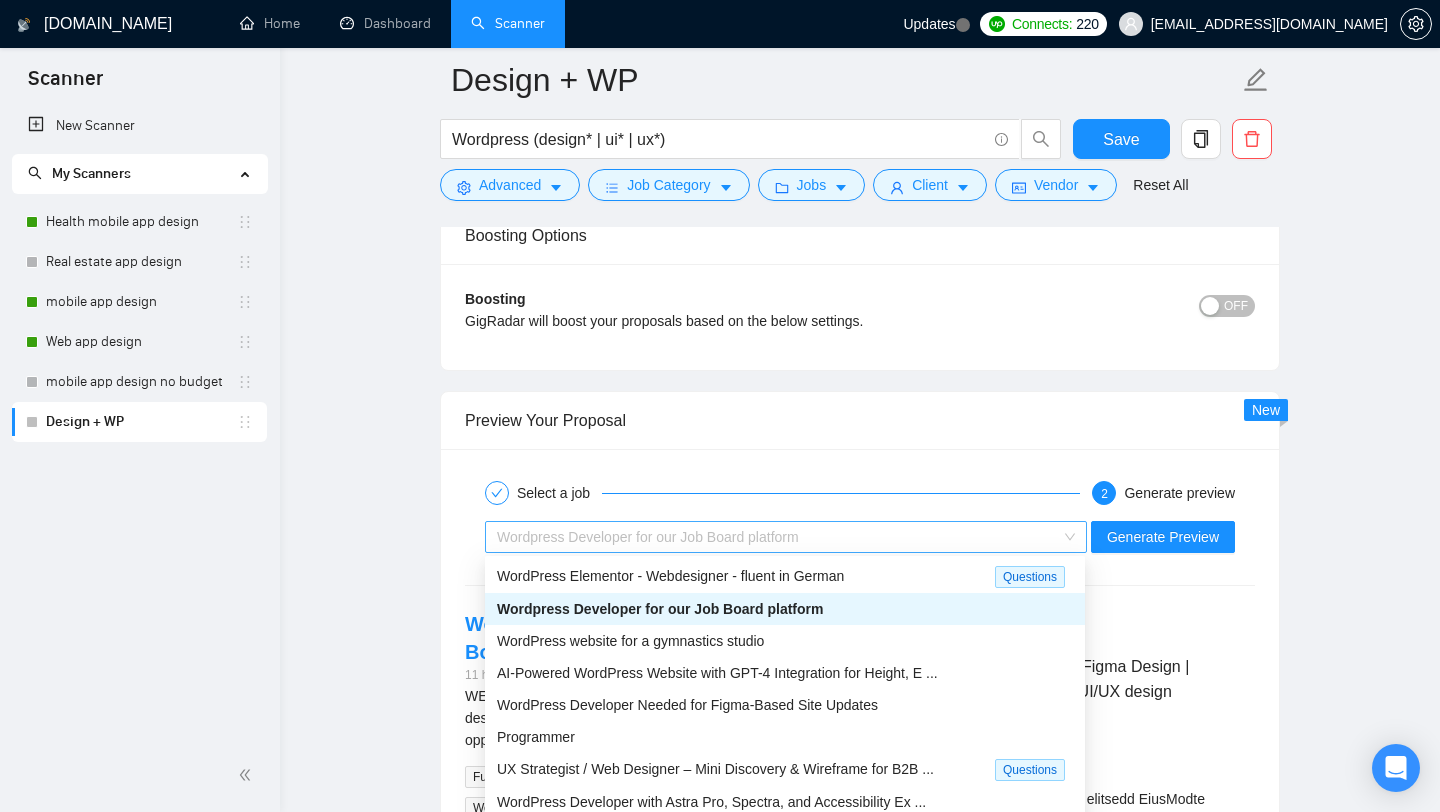 click on "Wordpress Developer for our Job Board platform" at bounding box center (777, 537) 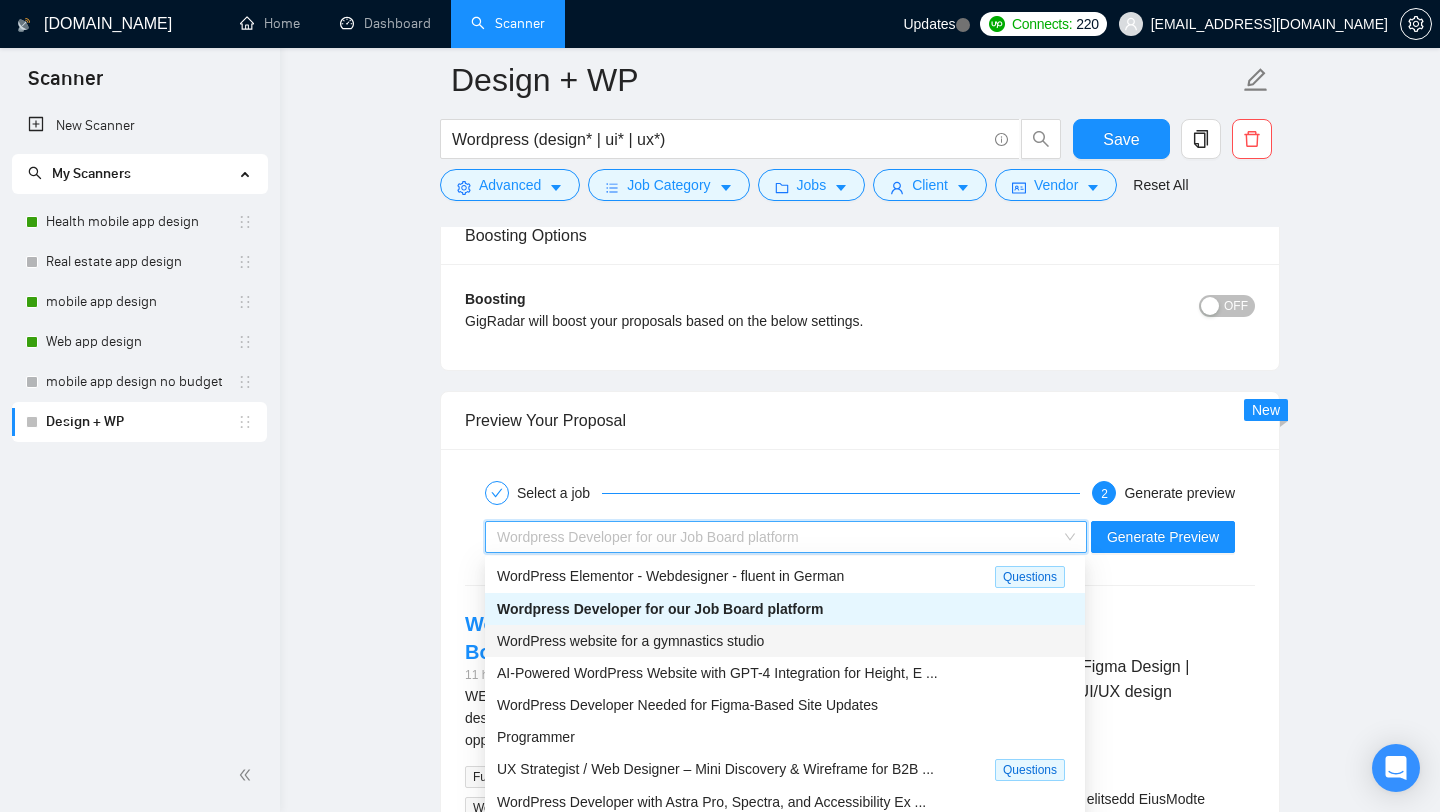 click on "WordPress website for a gymnastics studio" at bounding box center [630, 641] 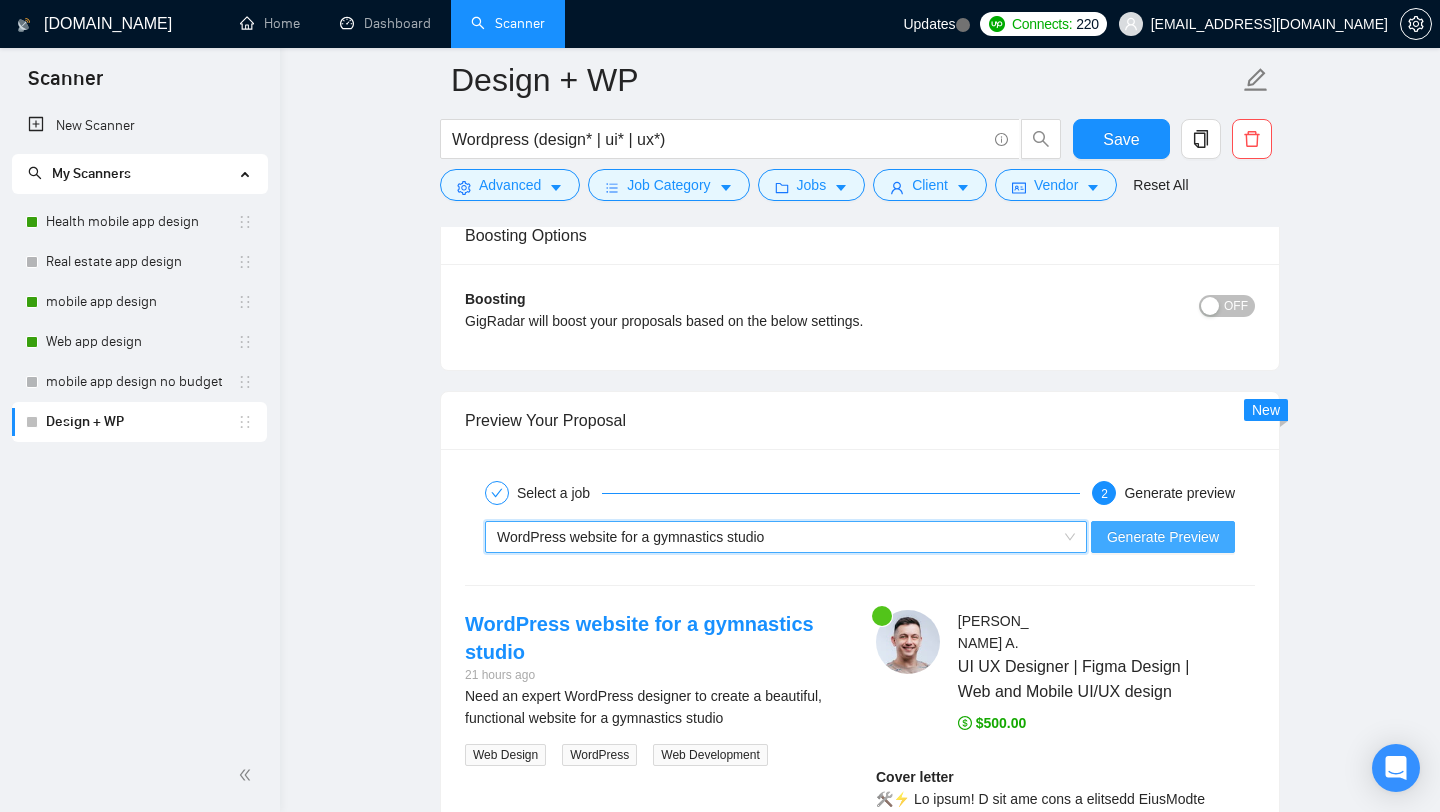 click on "Generate Preview" at bounding box center [1163, 537] 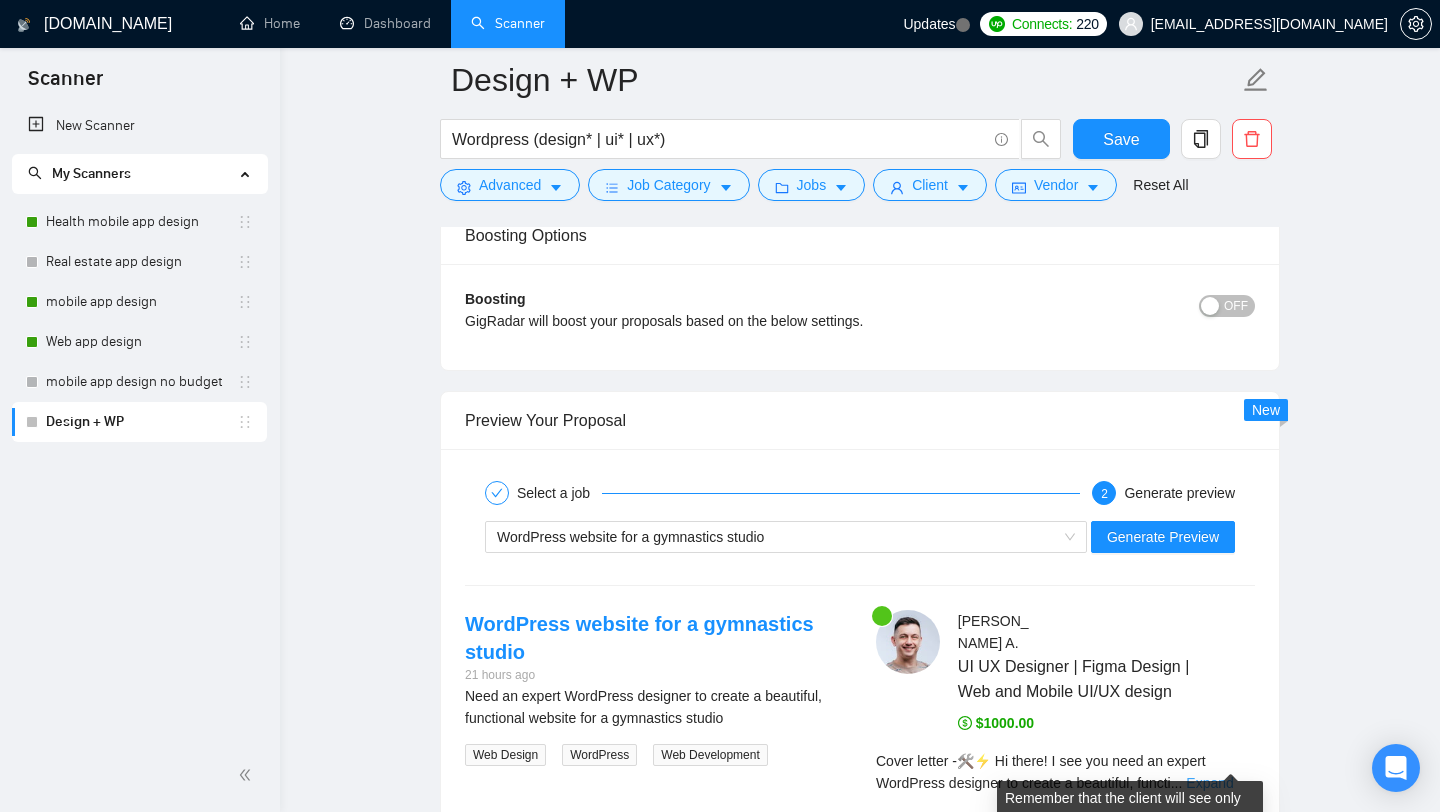 click on "Expand" at bounding box center [1209, 783] 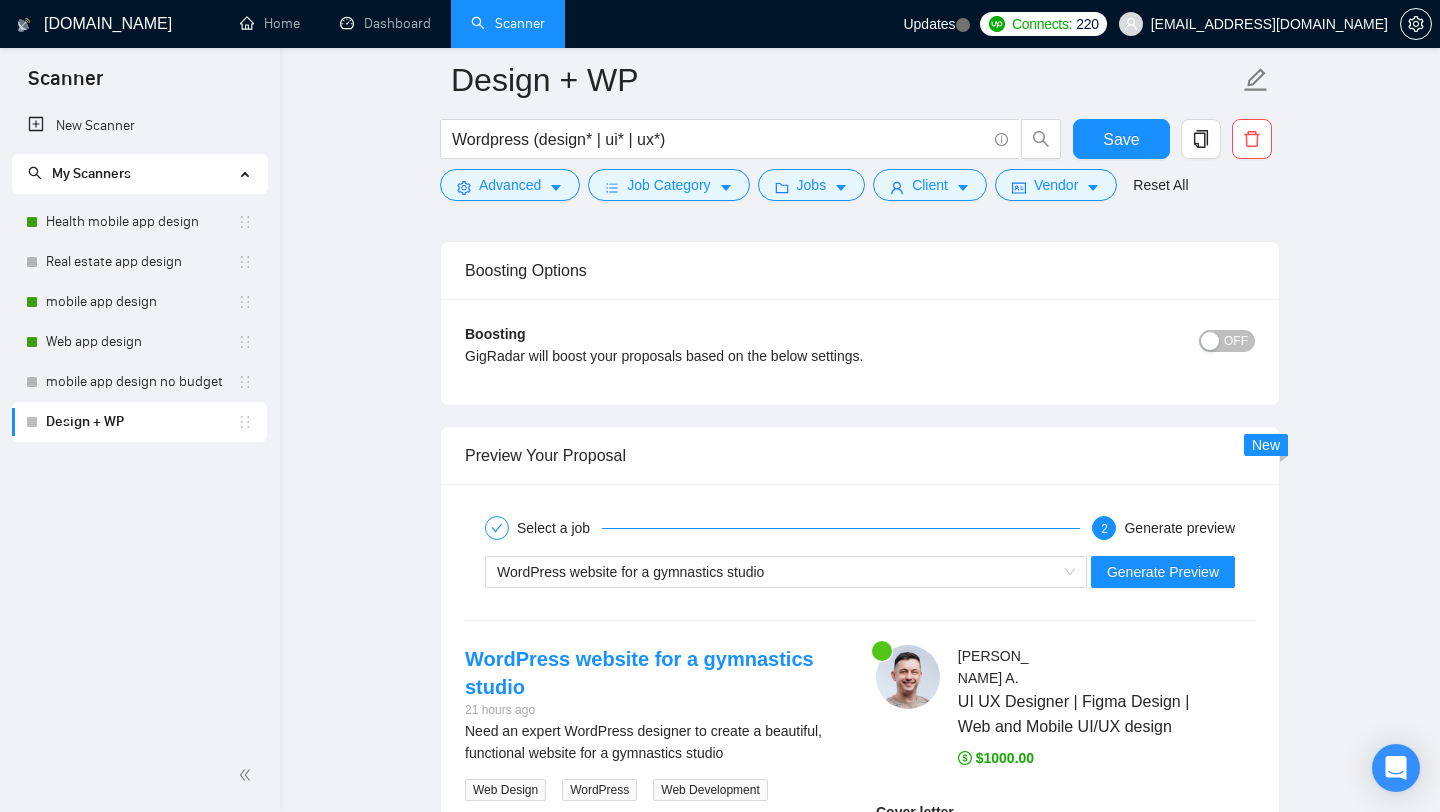 scroll, scrollTop: 3175, scrollLeft: 0, axis: vertical 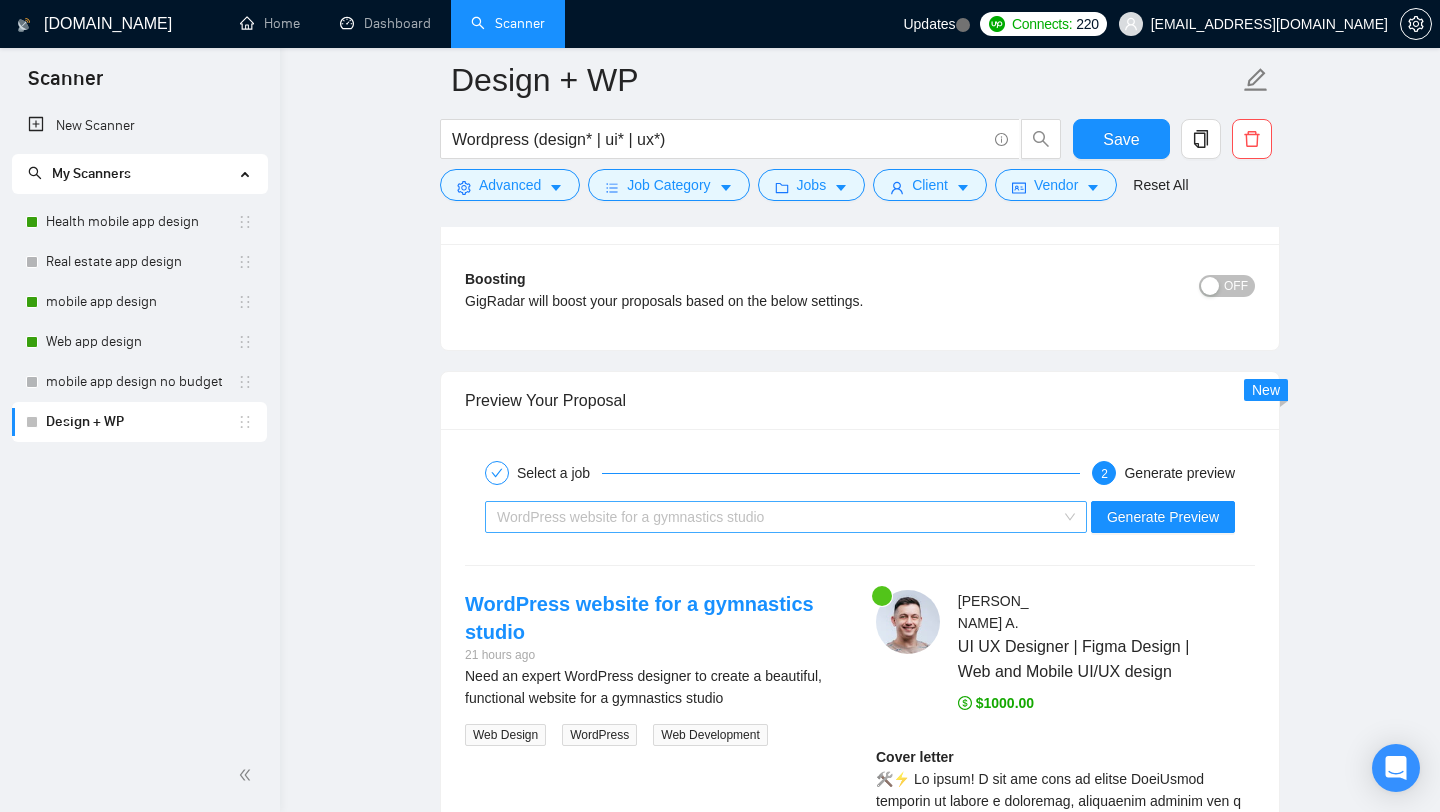 click on "WordPress website for a gymnastics studio" at bounding box center [630, 517] 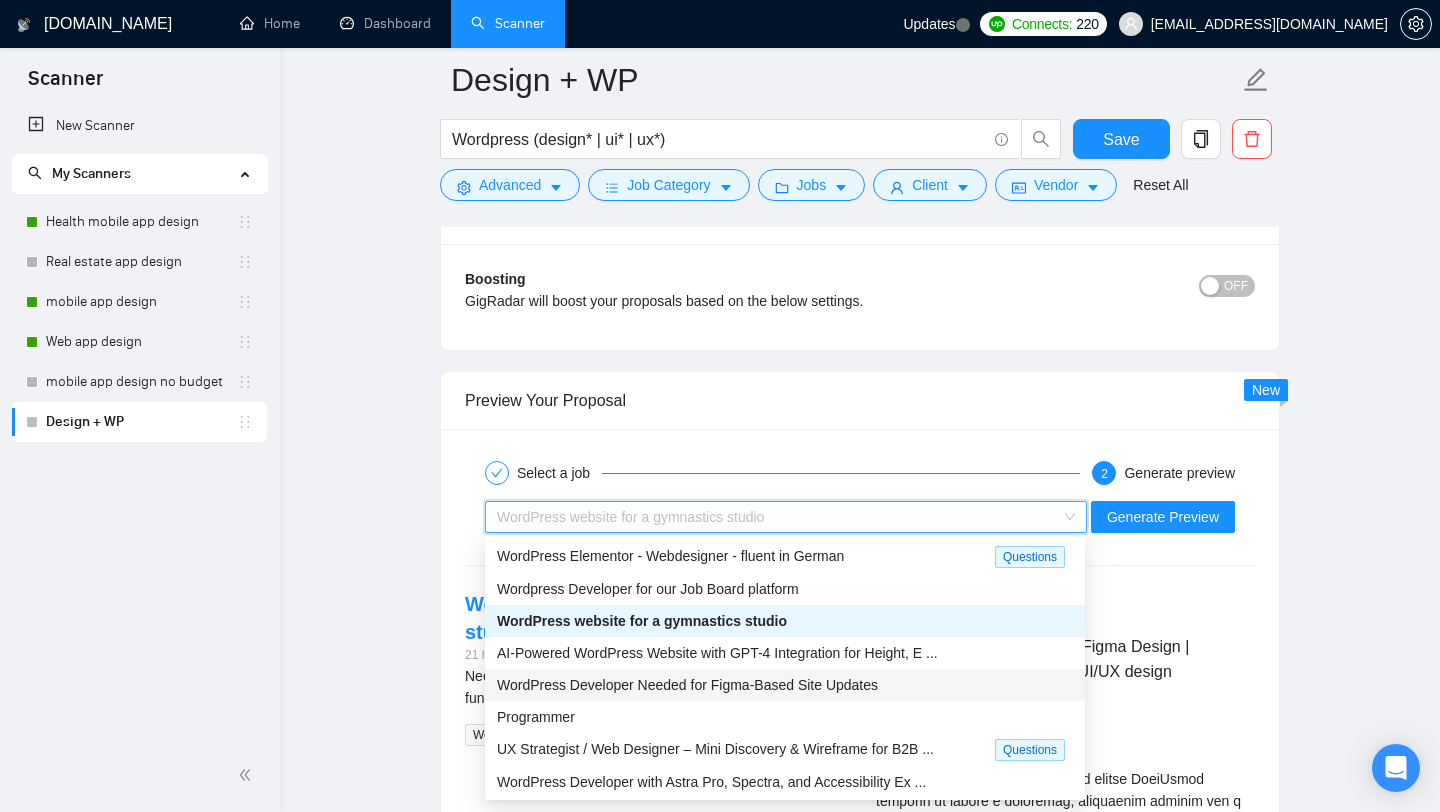 click on "WordPress Developer Needed for Figma-Based Site Updates" at bounding box center [785, 685] 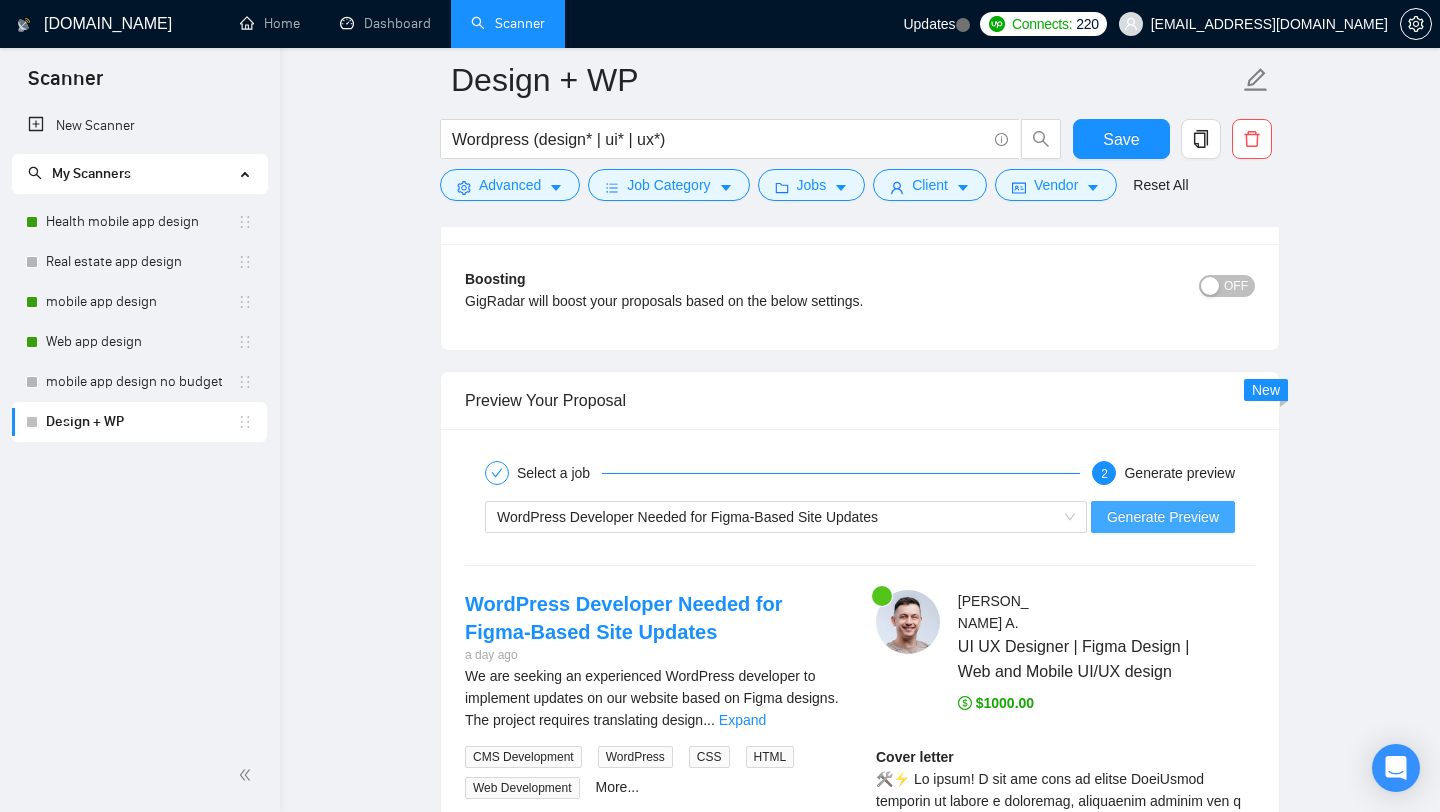 click on "Generate Preview" at bounding box center (1163, 517) 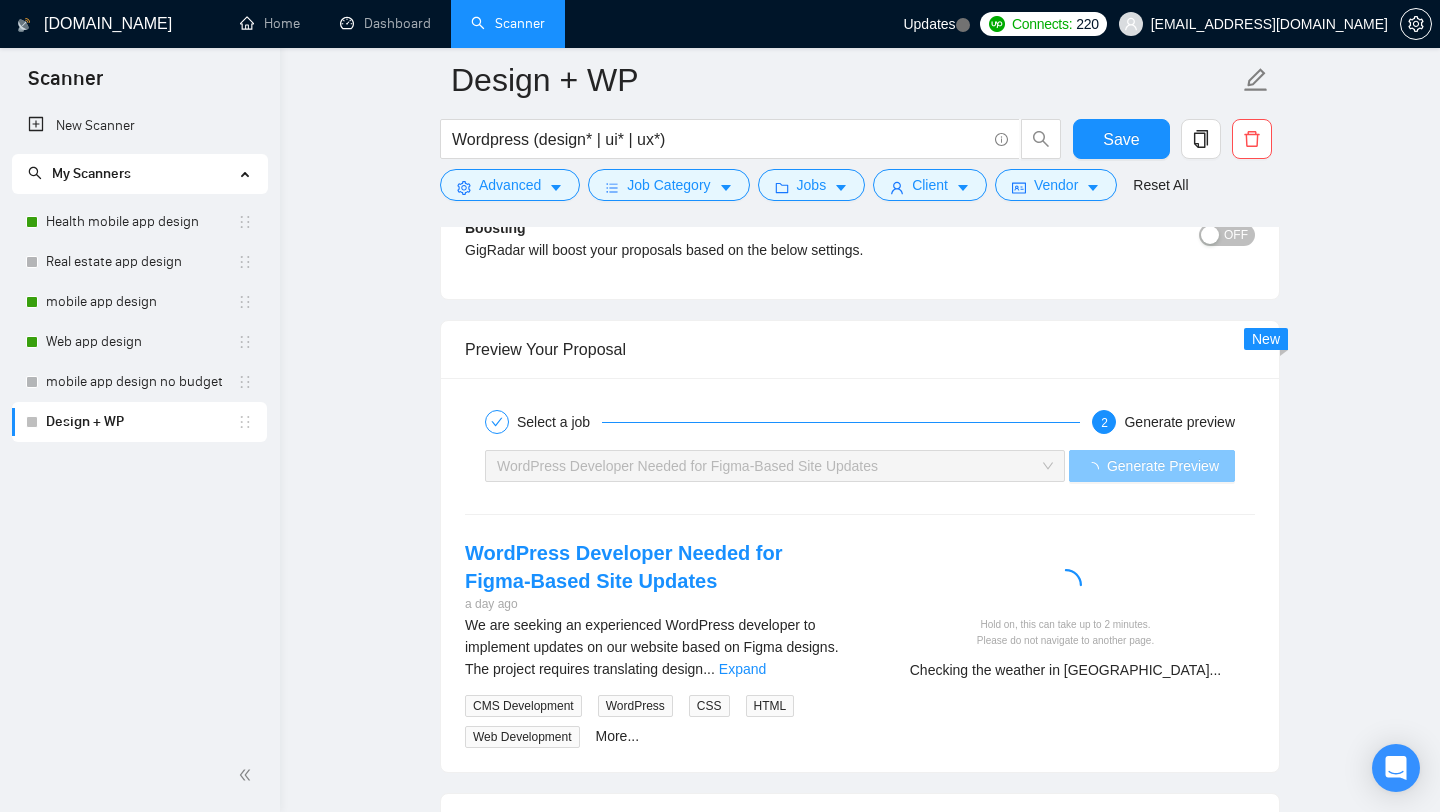 scroll, scrollTop: 3228, scrollLeft: 0, axis: vertical 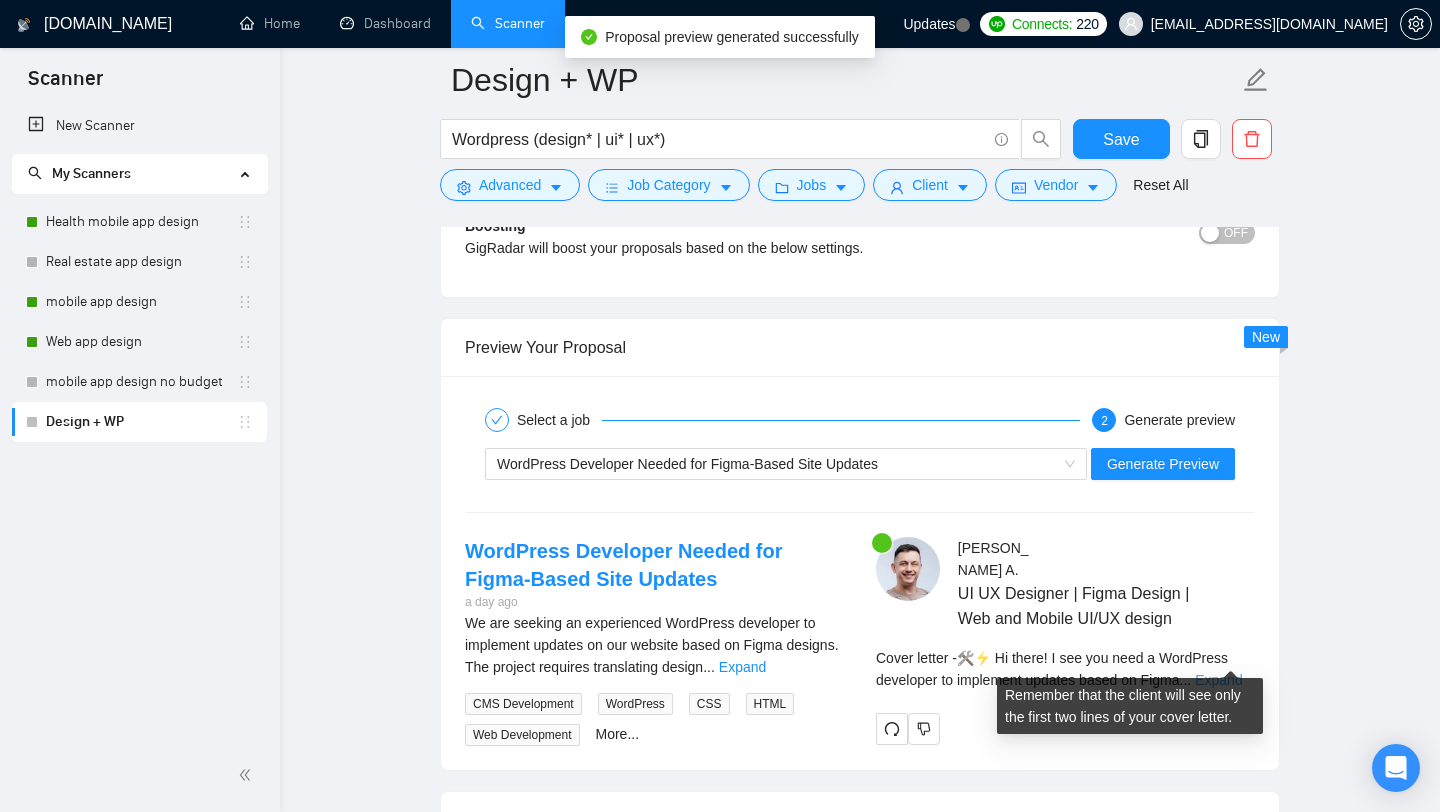 click on "Expand" at bounding box center (1218, 680) 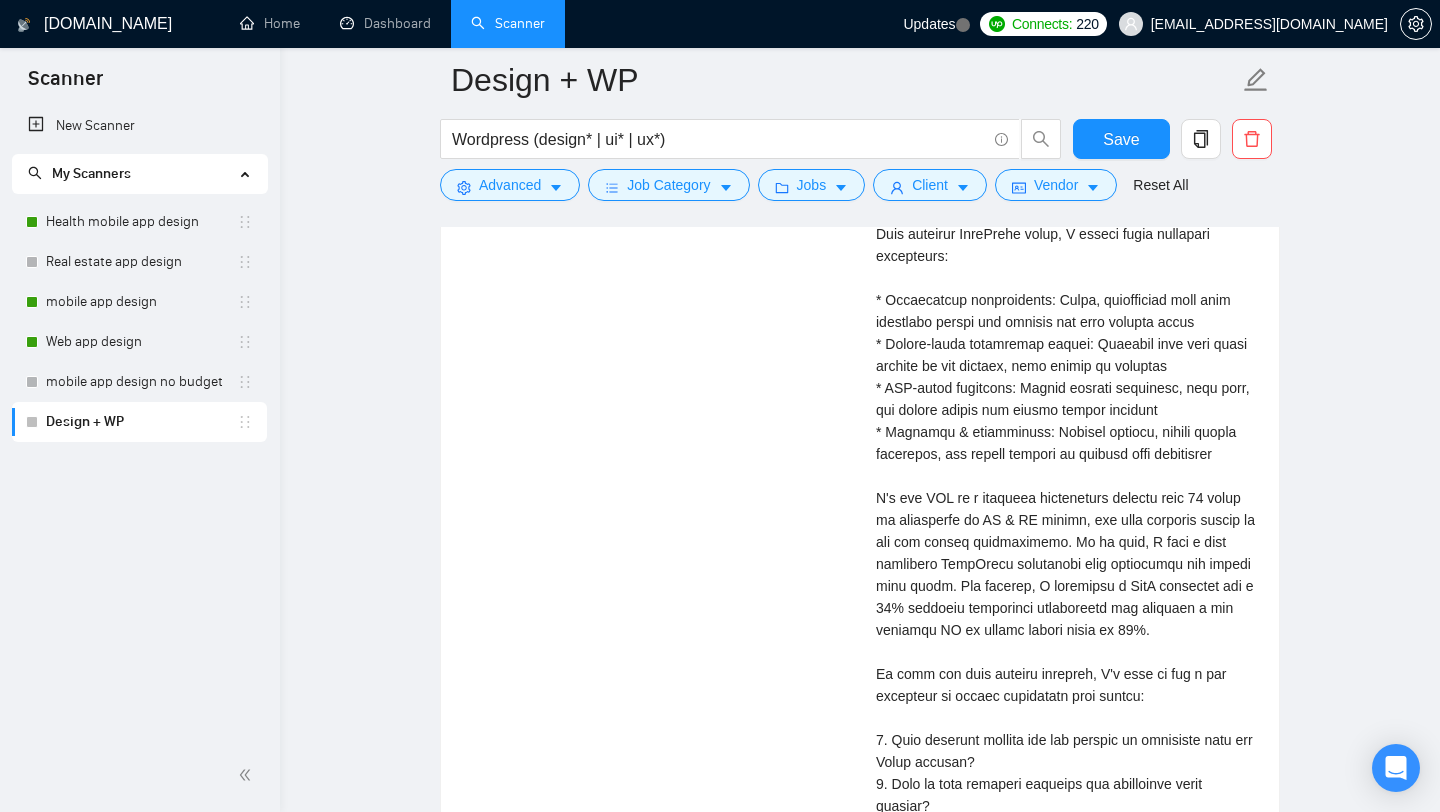 scroll, scrollTop: 3415, scrollLeft: 0, axis: vertical 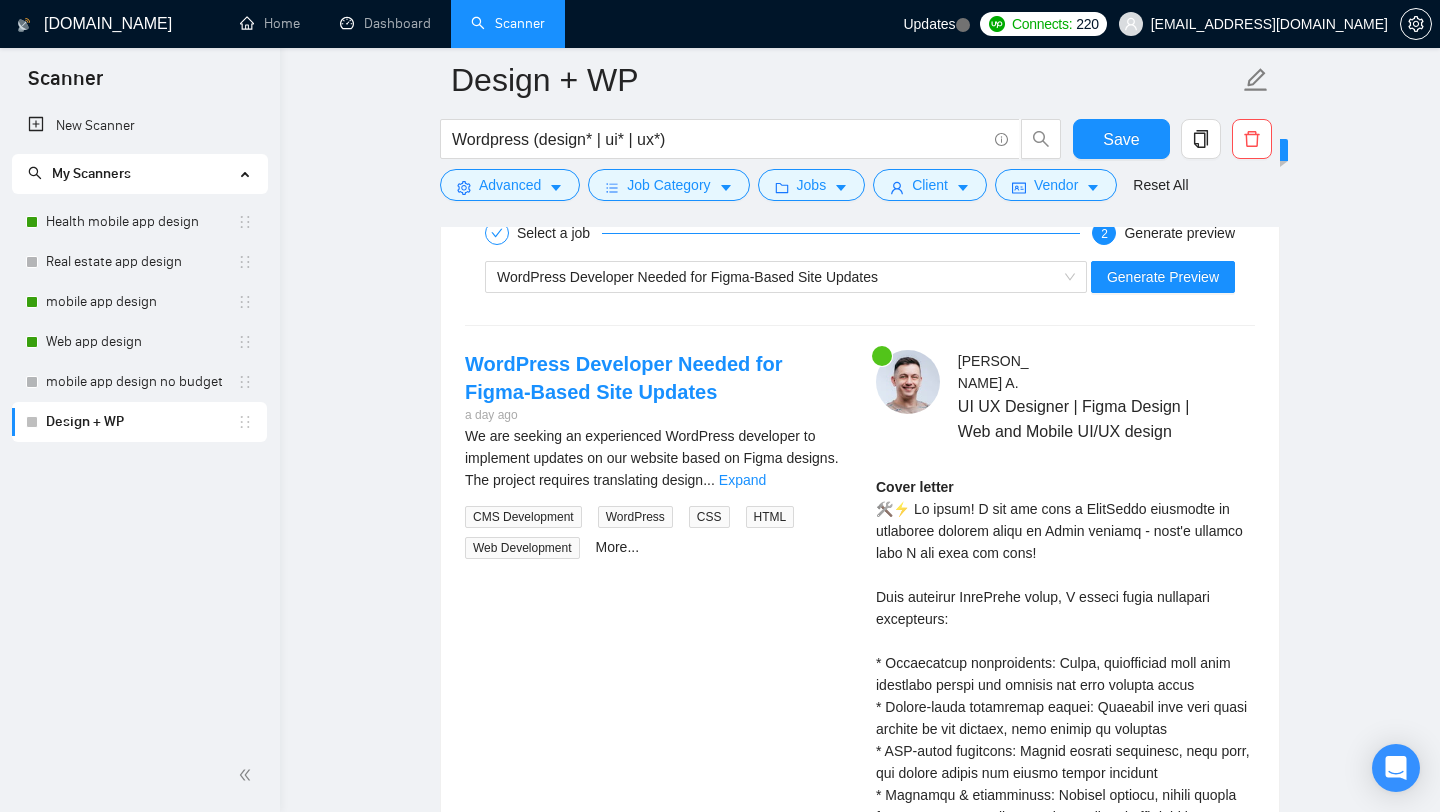 click on "Expand" at bounding box center [742, 480] 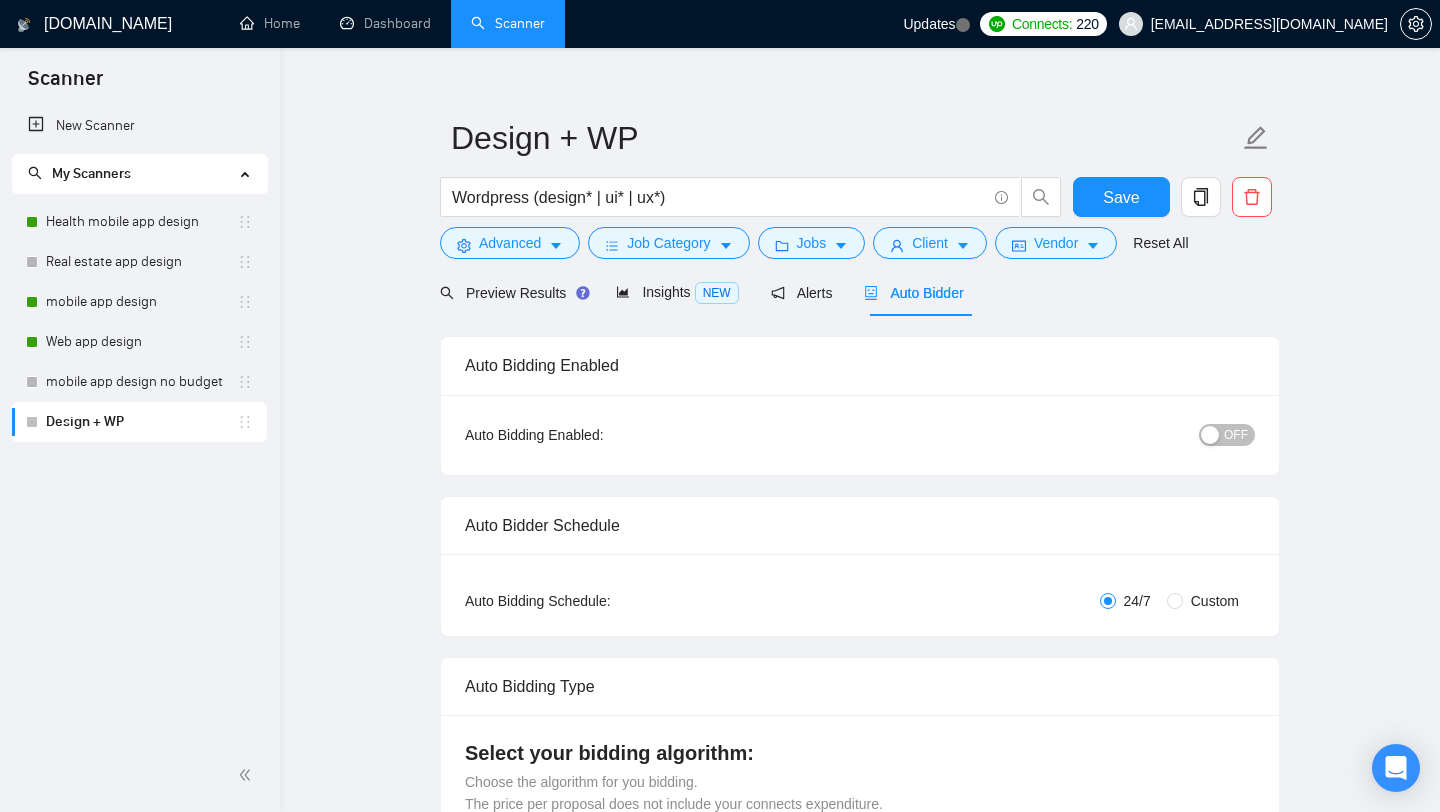 scroll, scrollTop: 29, scrollLeft: 0, axis: vertical 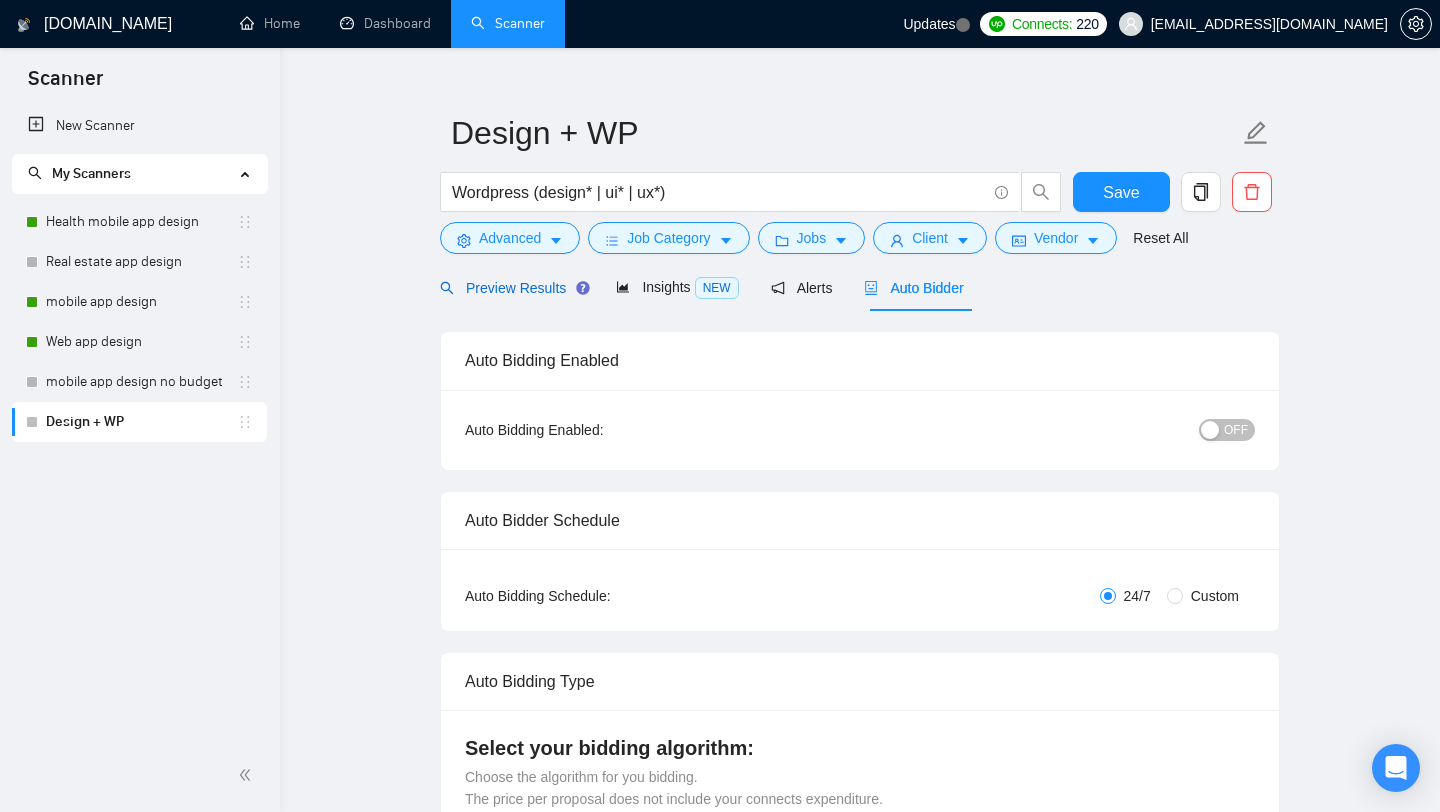 click on "Preview Results" at bounding box center (512, 288) 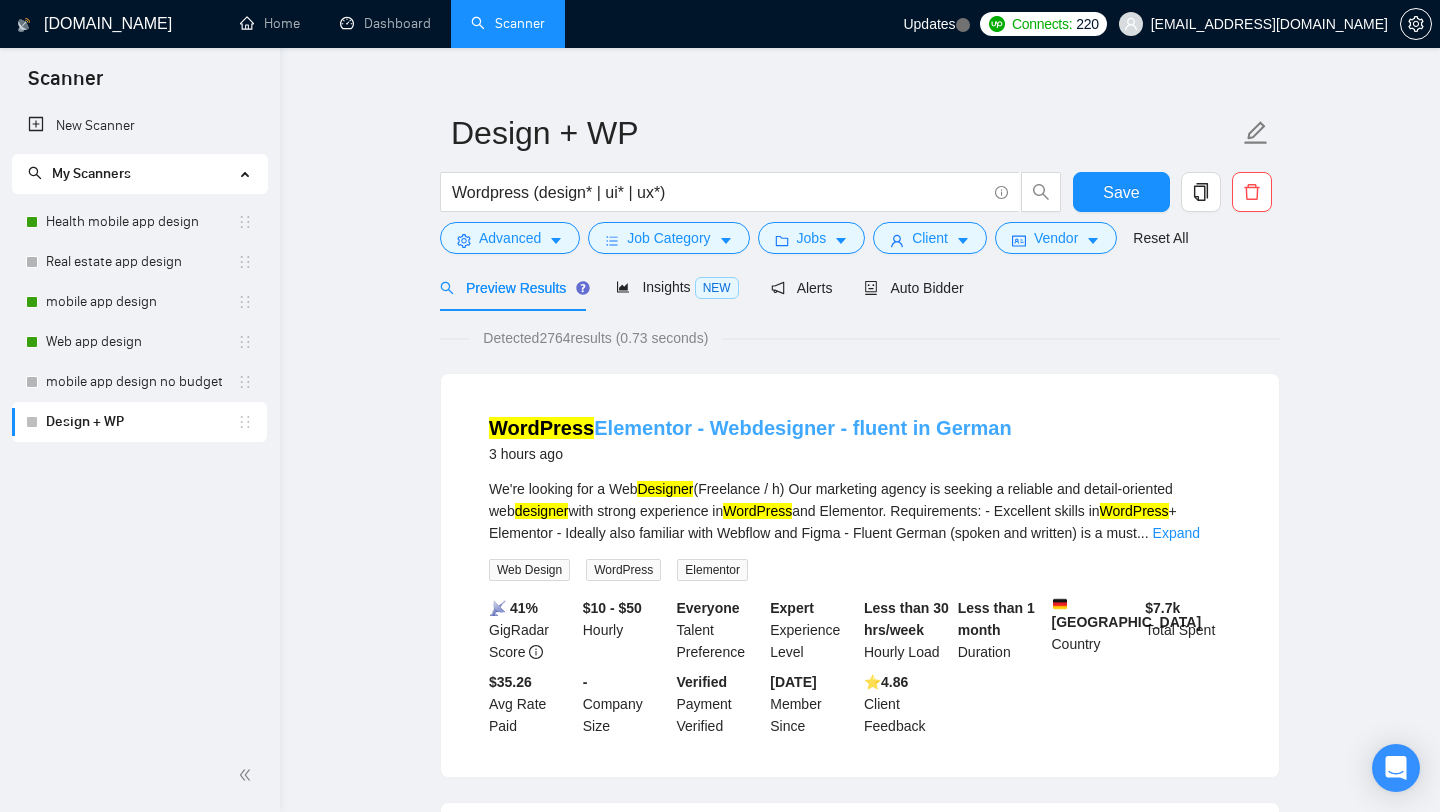 drag, startPoint x: 1004, startPoint y: 426, endPoint x: 847, endPoint y: 428, distance: 157.01274 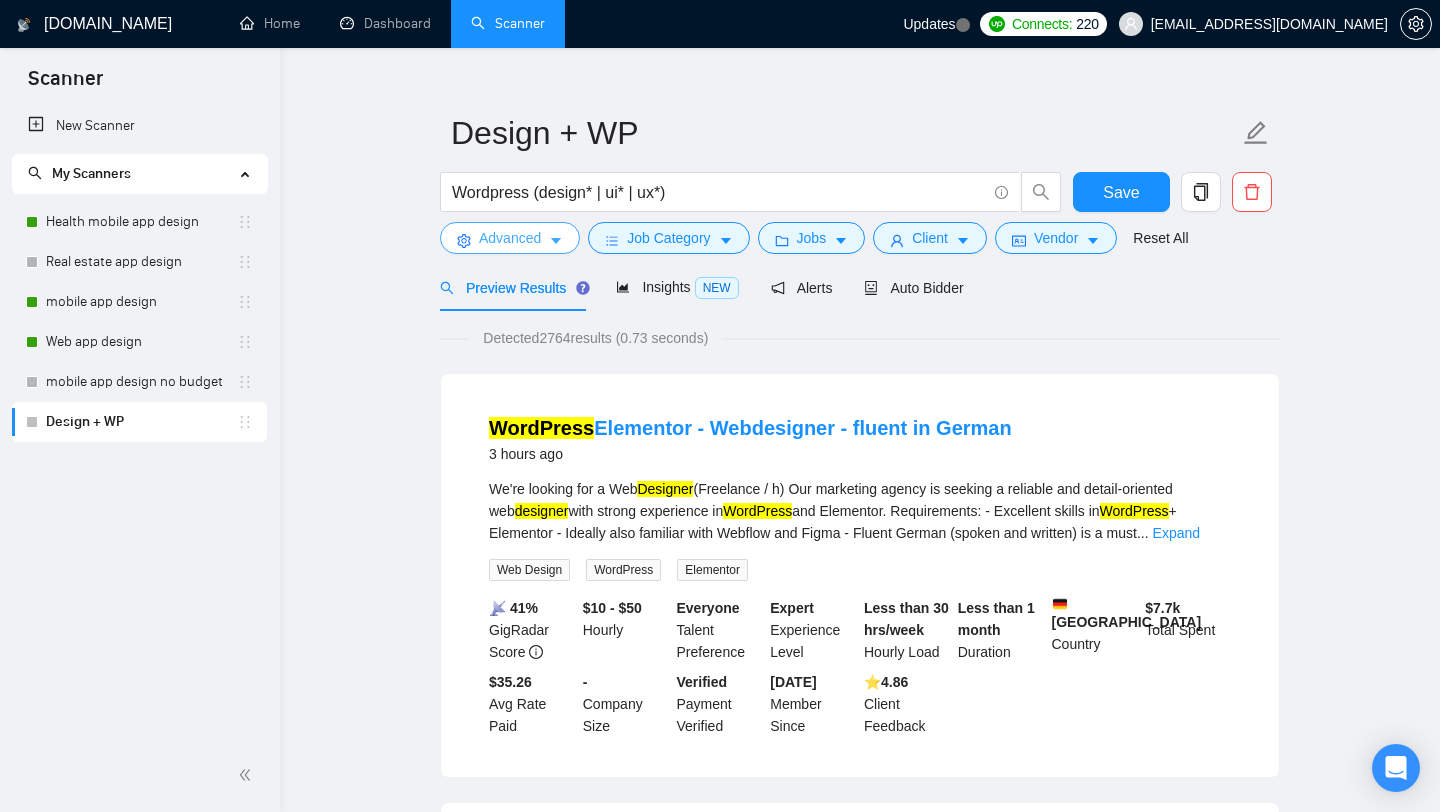 click on "Advanced" at bounding box center (510, 238) 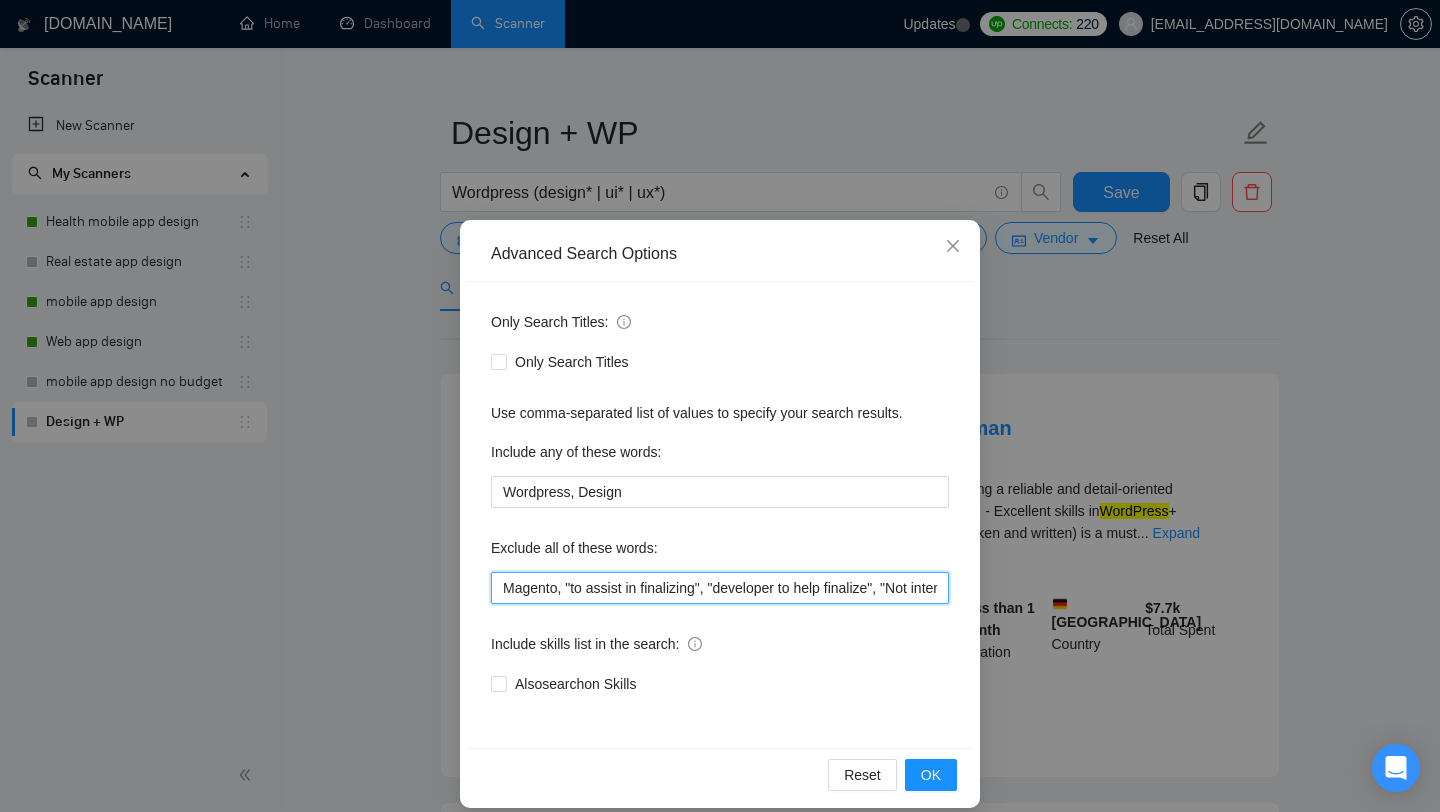 click on "Magento, "to assist in finalizing", "developer to help finalize", "Not interested in a Wordpress site", "partner to support", "Need help finalizing", "Optimization Specialist", Framer , OptimizePress, "WordPress Website Enhancement", "See designs here on Figma", "everything is already designed", "See designs here", "website already developed", "Website already designed", "Glide app developer", Glide, "Glide developer", IOS, Android, "Flutter developer", Flutter, swift, SwiftUI, Kotlin, Java, Objective-C, "Collaborate with our design team", "developer to join our team", "Developer to join*", "Fix Bugs", "Bug fix", "Content, Avada*, "low budget", "no agencies", *Freelancers only*" at bounding box center (720, 588) 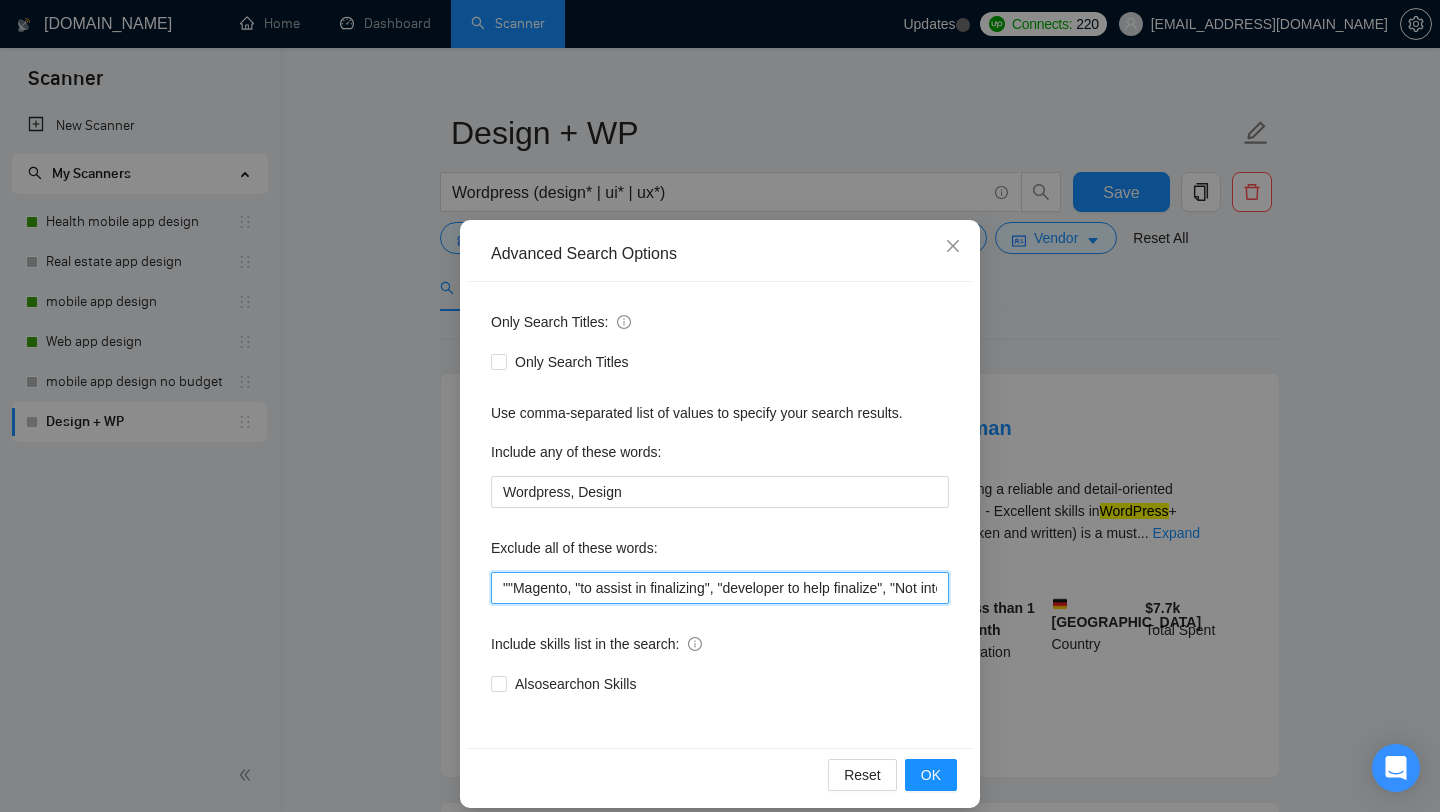 paste on "fluent in German" 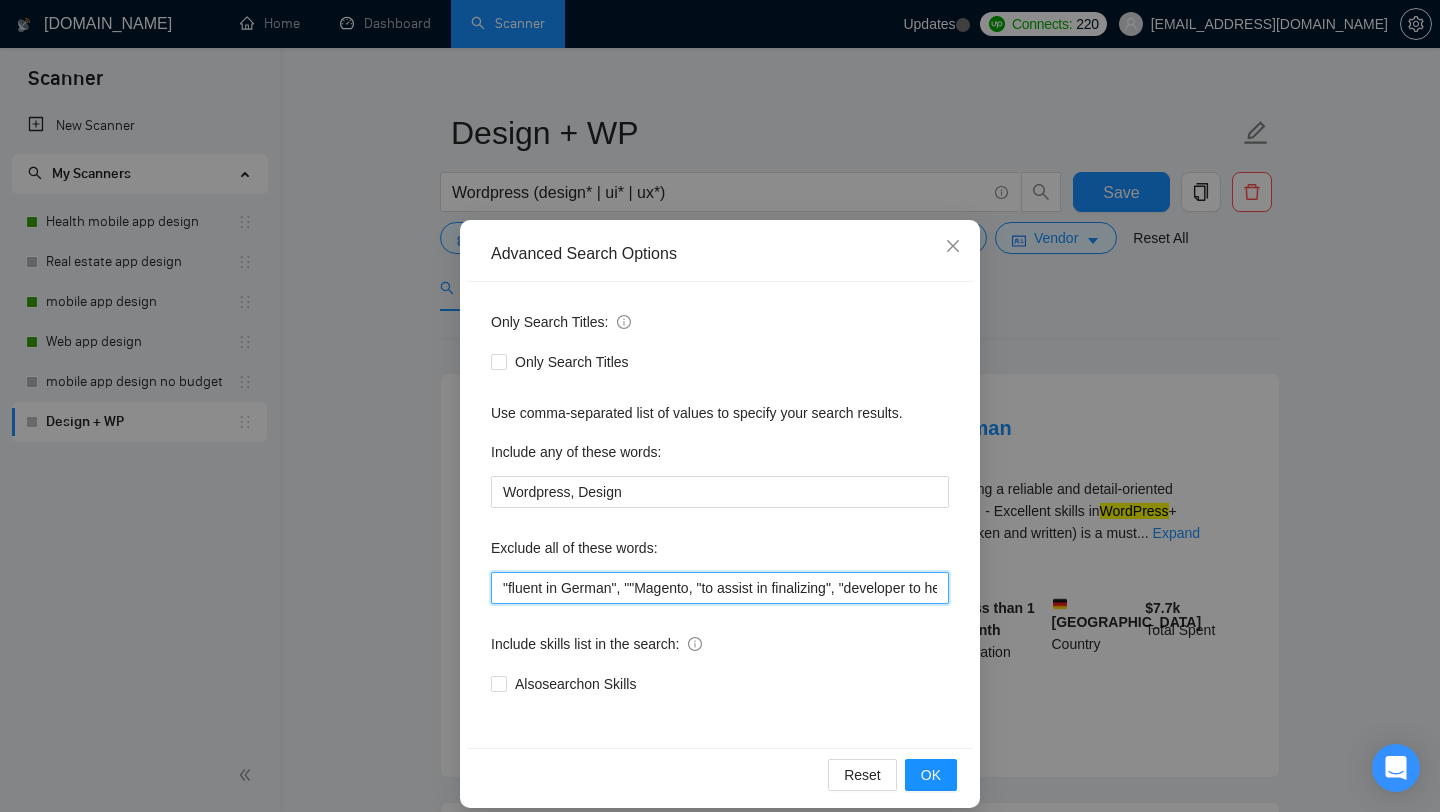 paste on "fluent in German" 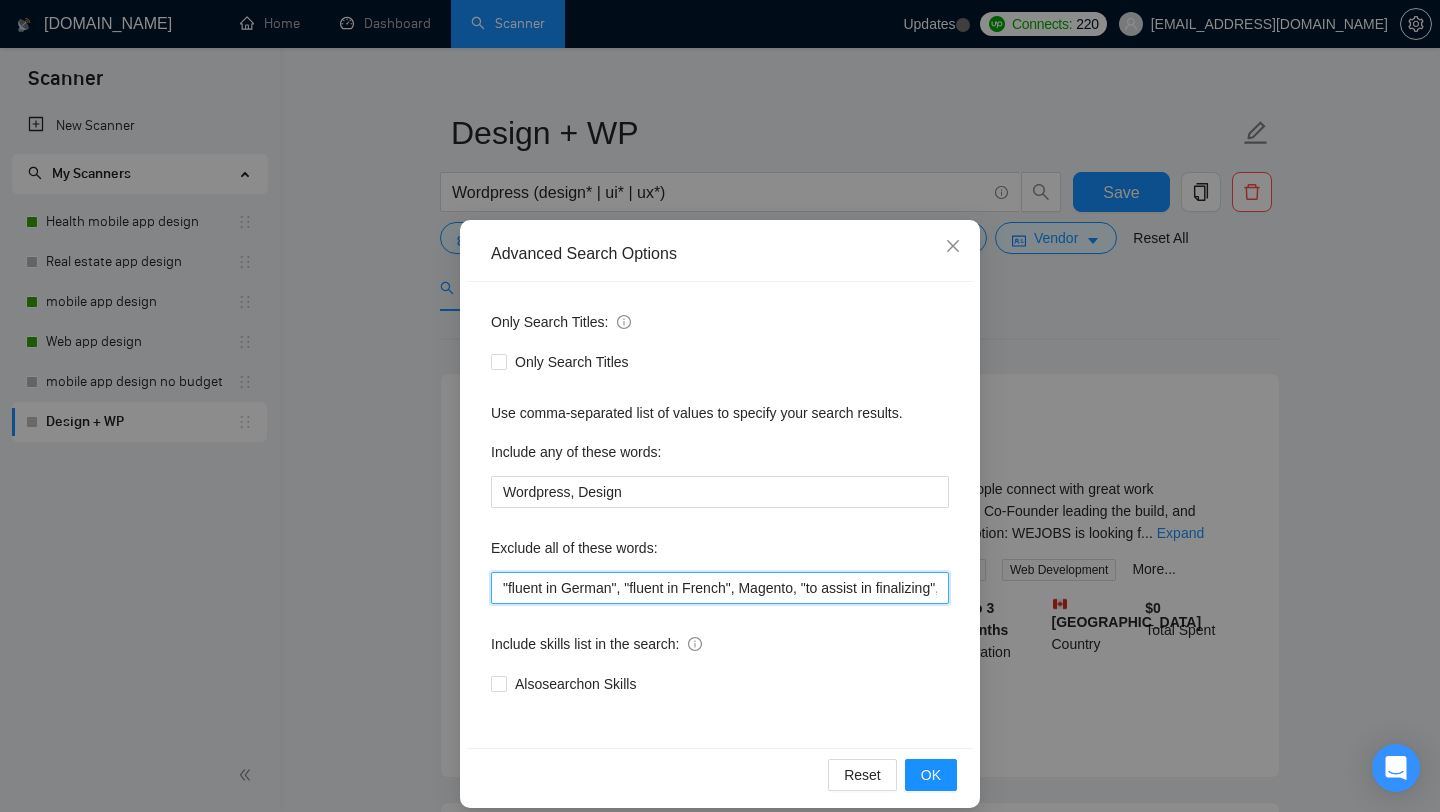 click on ""fluent in German", "fluent in French", Magento, "to assist in finalizing", "developer to help finalize", "Not interested in a Wordpress site", "partner to support", "Need help finalizing", "Optimization Specialist", Framer , OptimizePress, "WordPress Website Enhancement", "See designs here on Figma", "everything is already designed", "See designs here", "website already developed", "Website already designed", "Glide app developer", Glide, "Glide developer", IOS, Android, "Flutter developer", Flutter, swift, SwiftUI, Kotlin, Java, Objective-C, "Collaborate with our design team", "developer to join our team", "Developer to join*", "Fix Bugs", "Bug fix", "Content, Avada*, "low budget", "no agencies", *Freelancers only*" at bounding box center (720, 588) 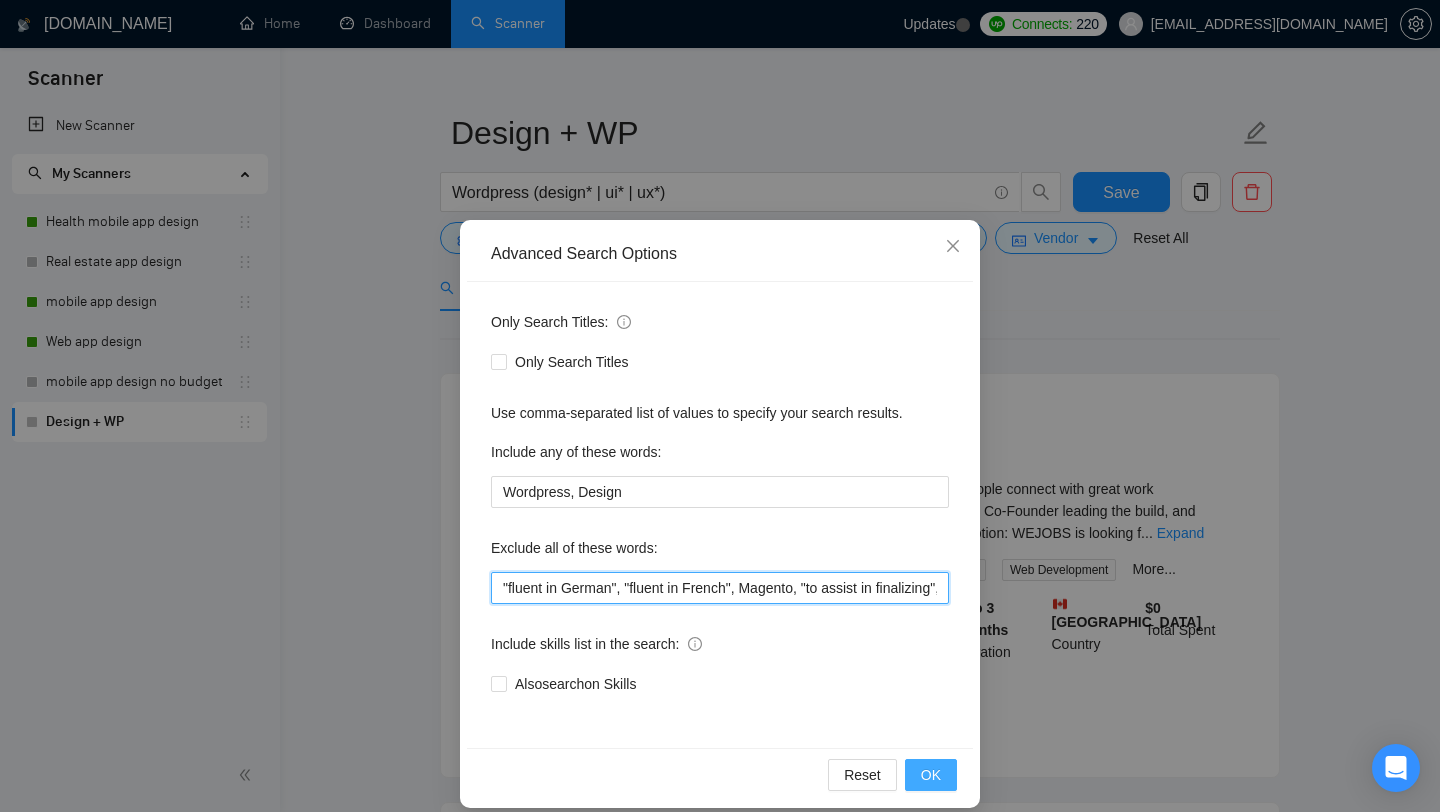 type on ""fluent in German", "fluent in French", Magento, "to assist in finalizing", "developer to help finalize", "Not interested in a Wordpress site", "partner to support", "Need help finalizing", "Optimization Specialist", Framer , OptimizePress, "WordPress Website Enhancement", "See designs here on Figma", "everything is already designed", "See designs here", "website already developed", "Website already designed", "Glide app developer", Glide, "Glide developer", IOS, Android, "Flutter developer", Flutter, swift, SwiftUI, Kotlin, Java, Objective-C, "Collaborate with our design team", "developer to join our team", "Developer to join*", "Fix Bugs", "Bug fix", "Content, Avada*, "low budget", "no agencies", *Freelancers only*" 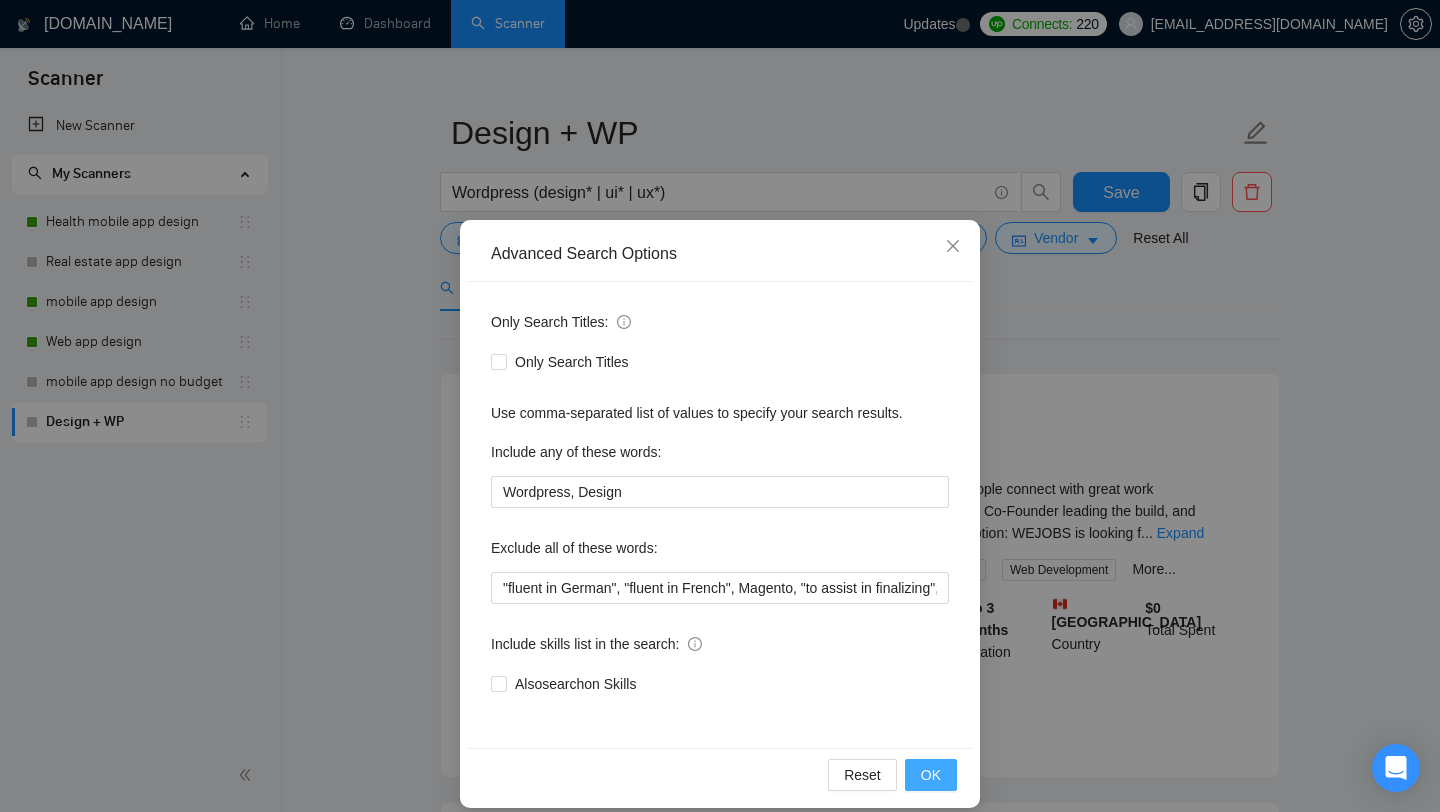 click on "OK" at bounding box center (931, 775) 